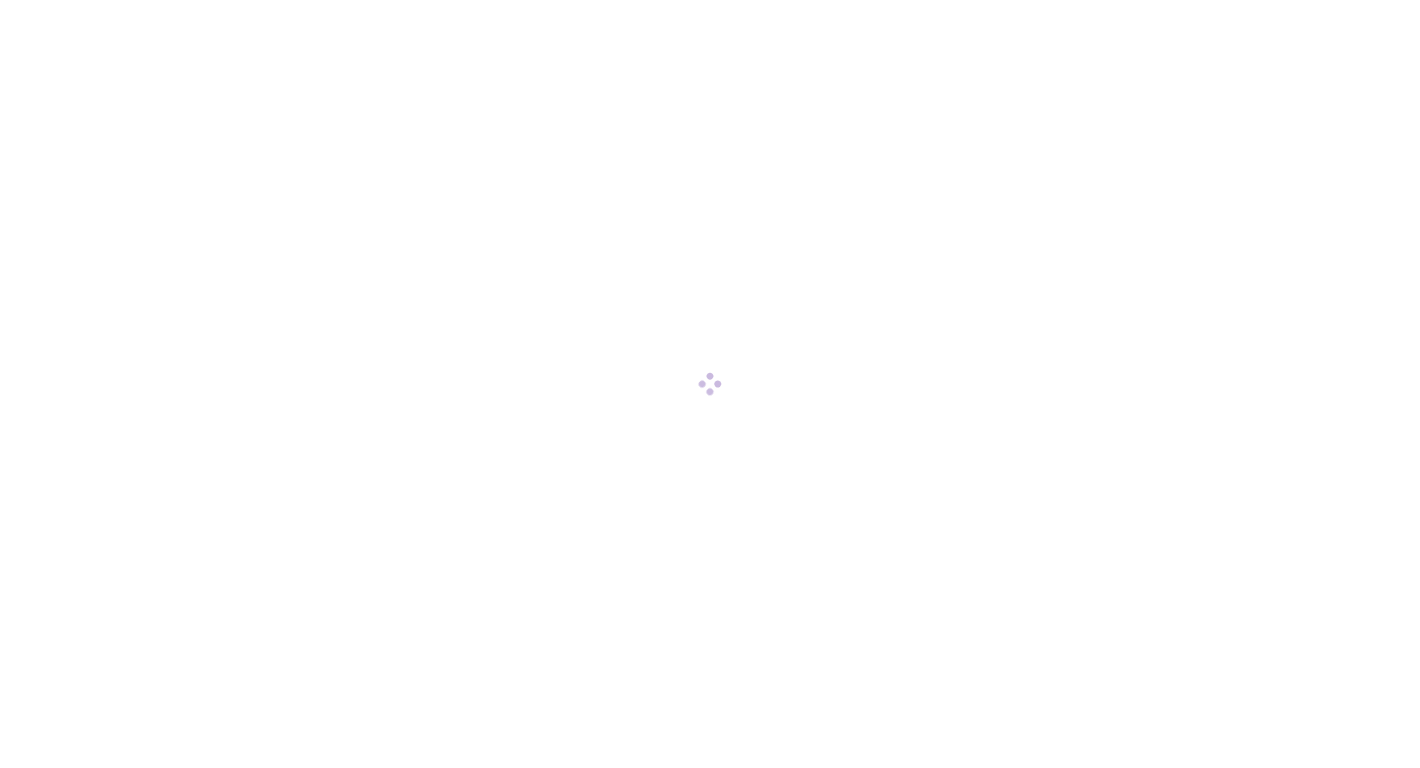 scroll, scrollTop: 0, scrollLeft: 0, axis: both 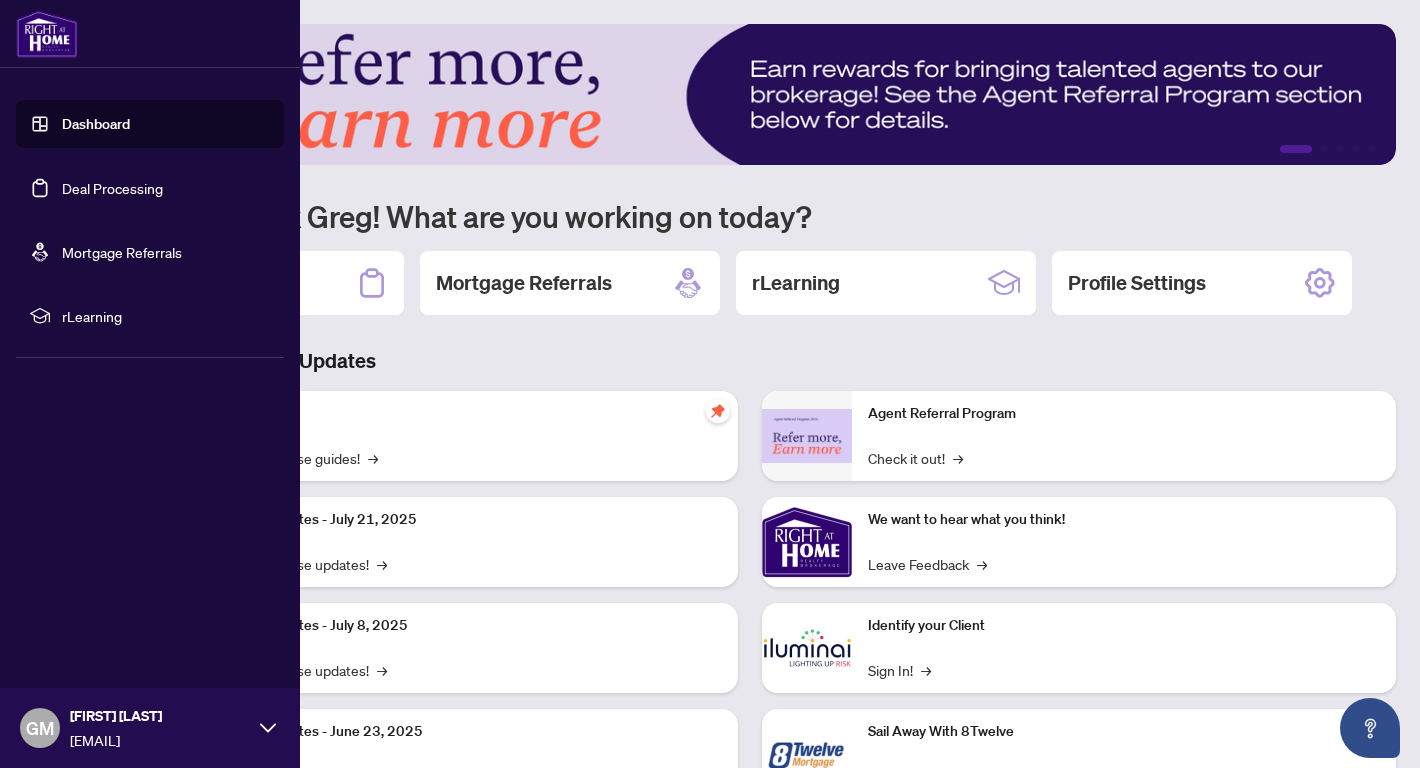 click on "Deal Processing" at bounding box center [112, 188] 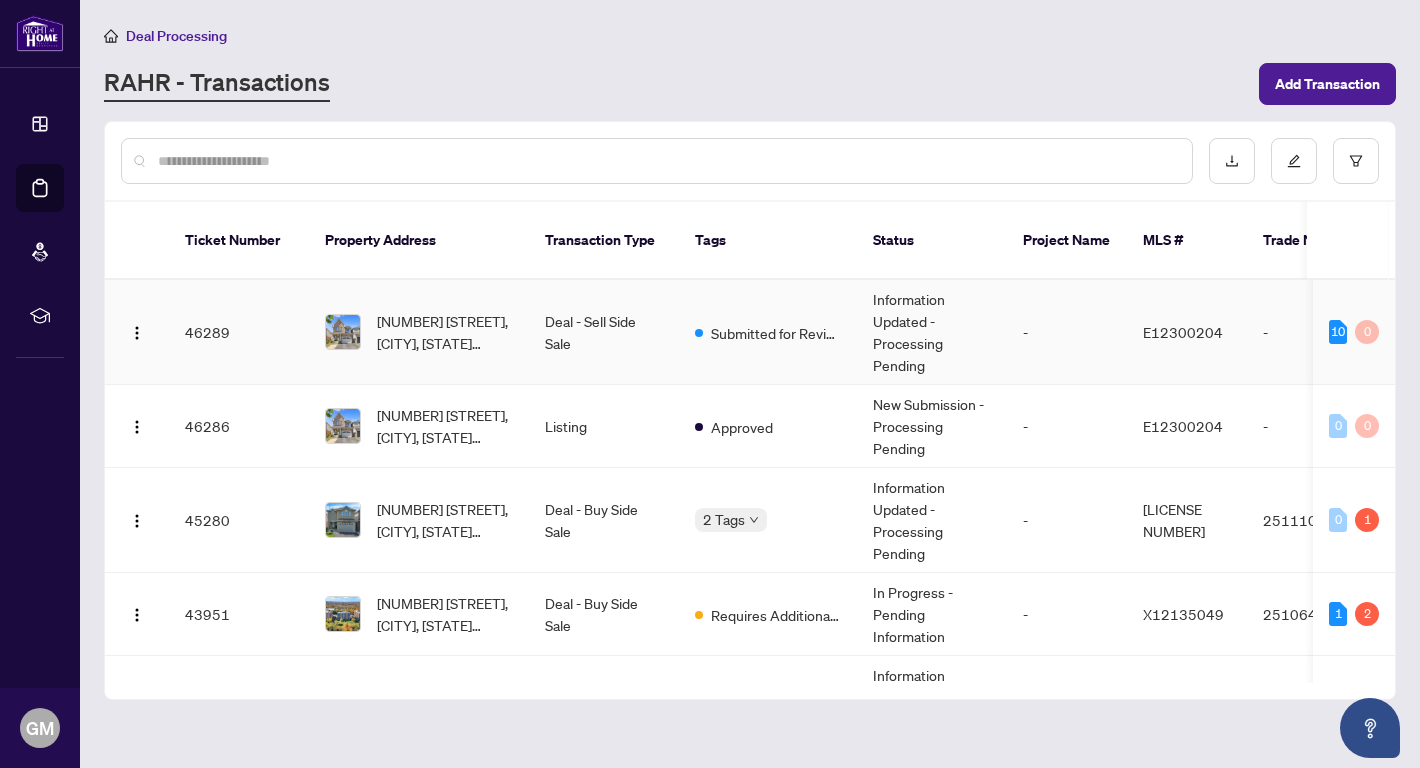 click on "Deal - Sell Side Sale" at bounding box center (604, 332) 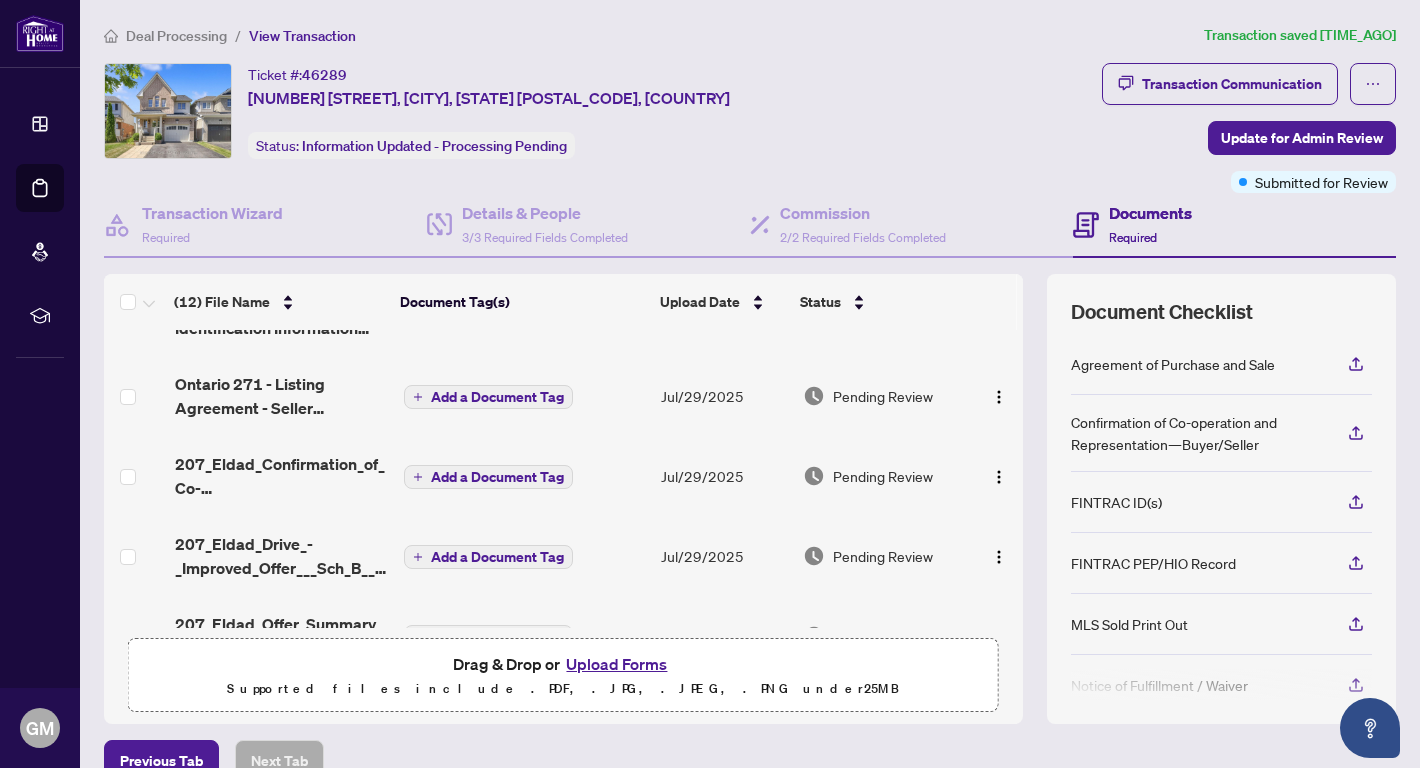 scroll, scrollTop: 657, scrollLeft: 0, axis: vertical 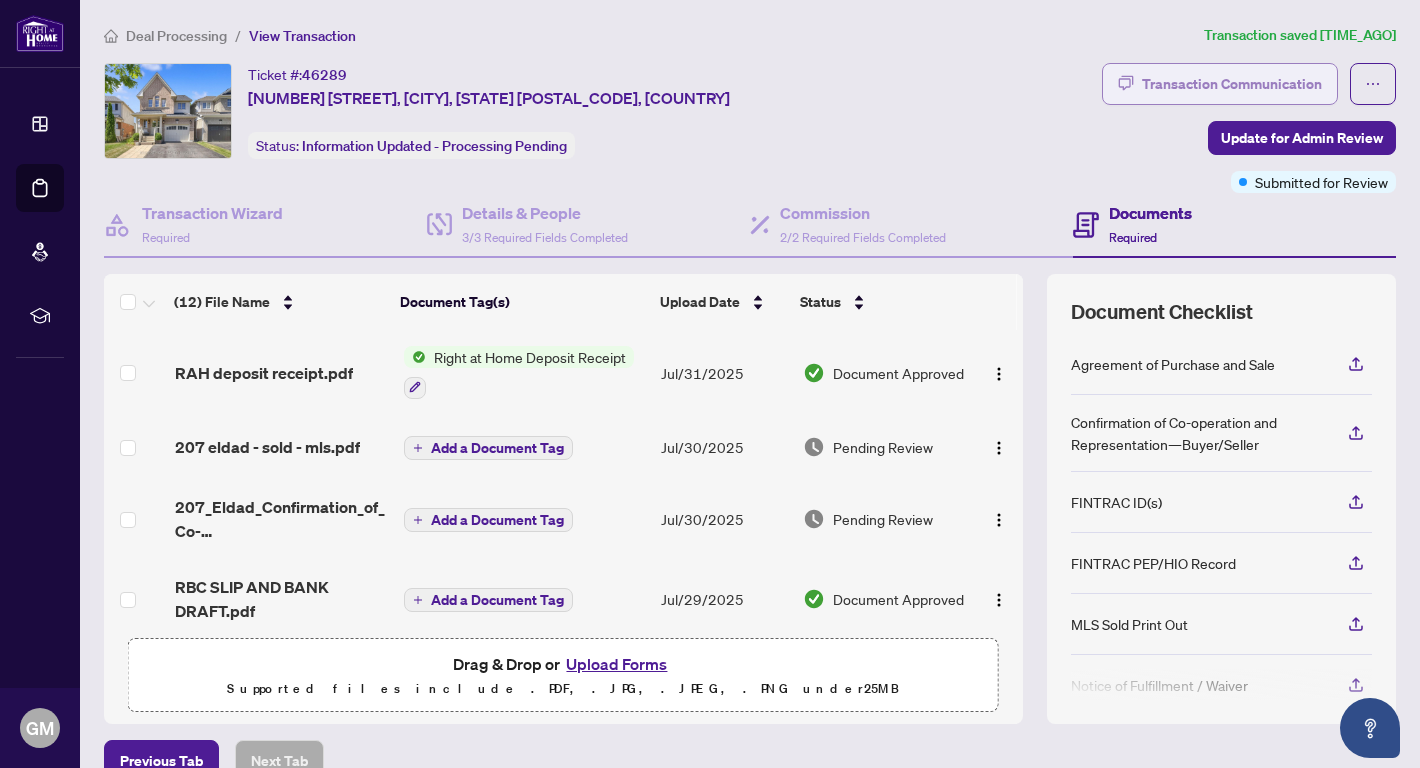 click on "Transaction Communication" at bounding box center [1232, 84] 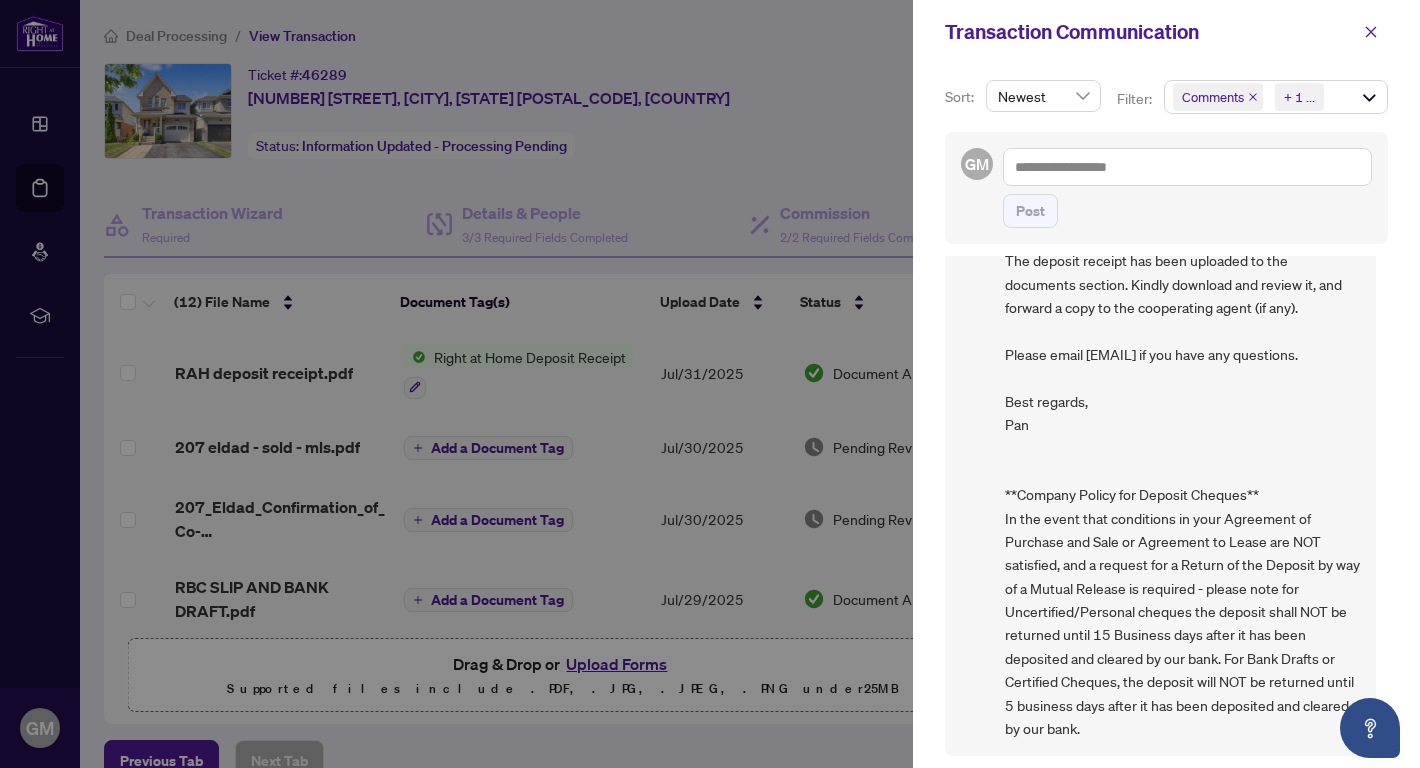 scroll, scrollTop: 125, scrollLeft: 0, axis: vertical 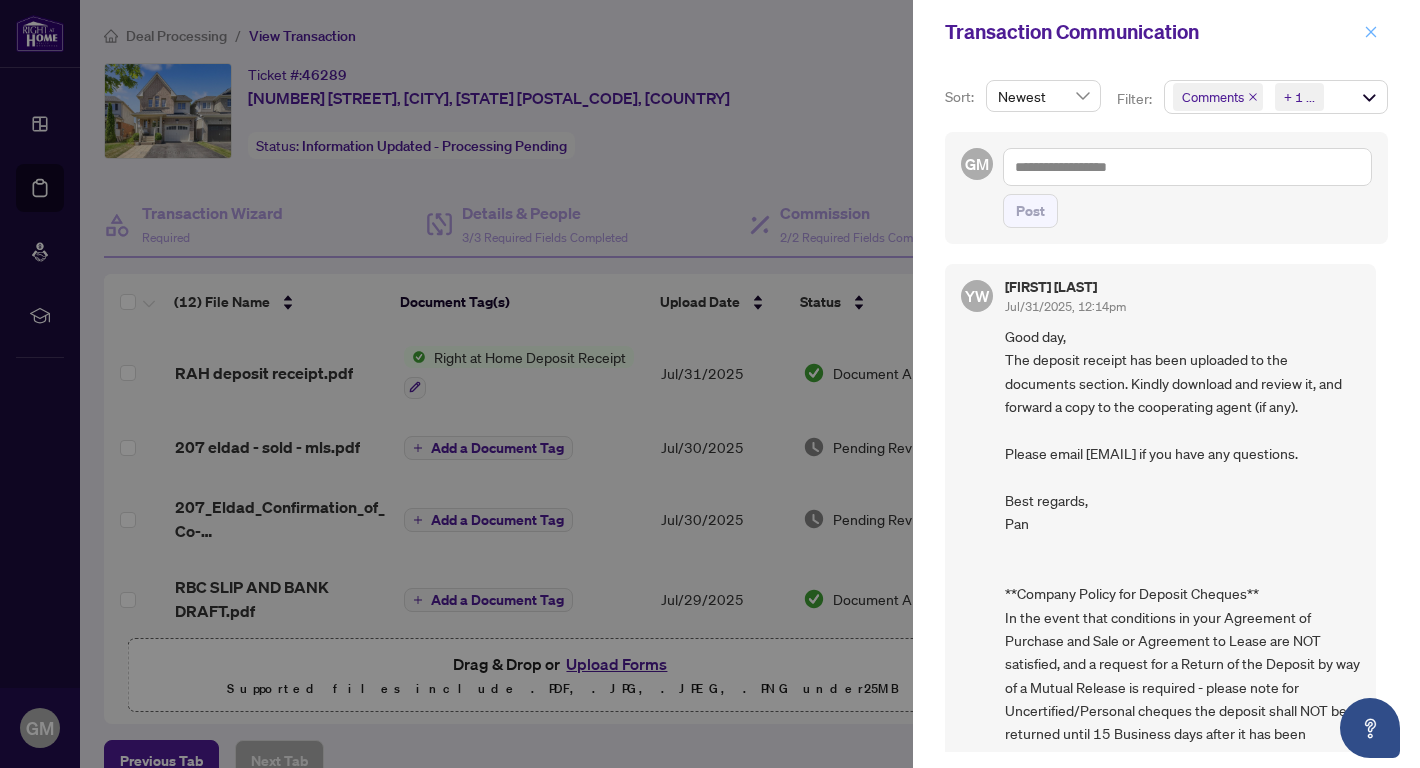 click 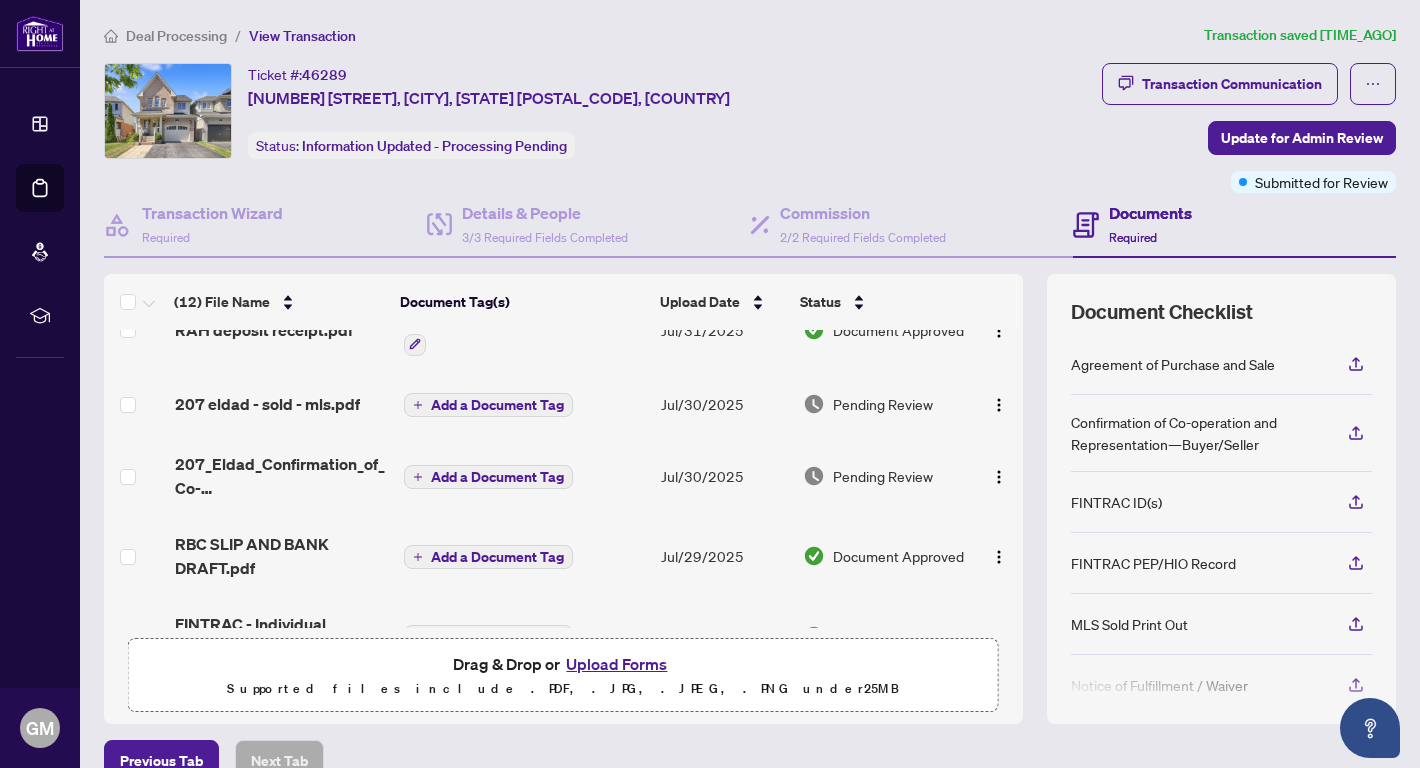 scroll, scrollTop: 0, scrollLeft: 0, axis: both 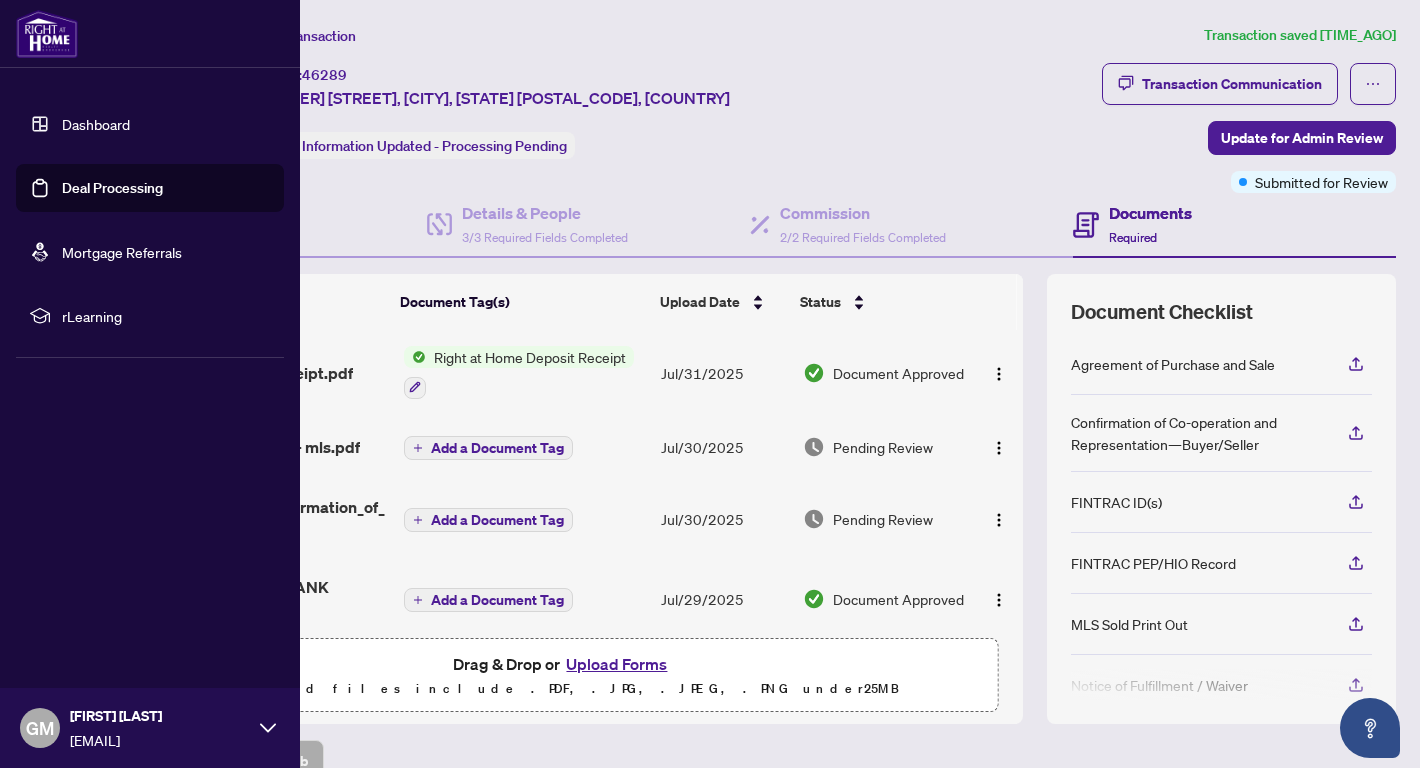 click on "Dashboard" at bounding box center (96, 124) 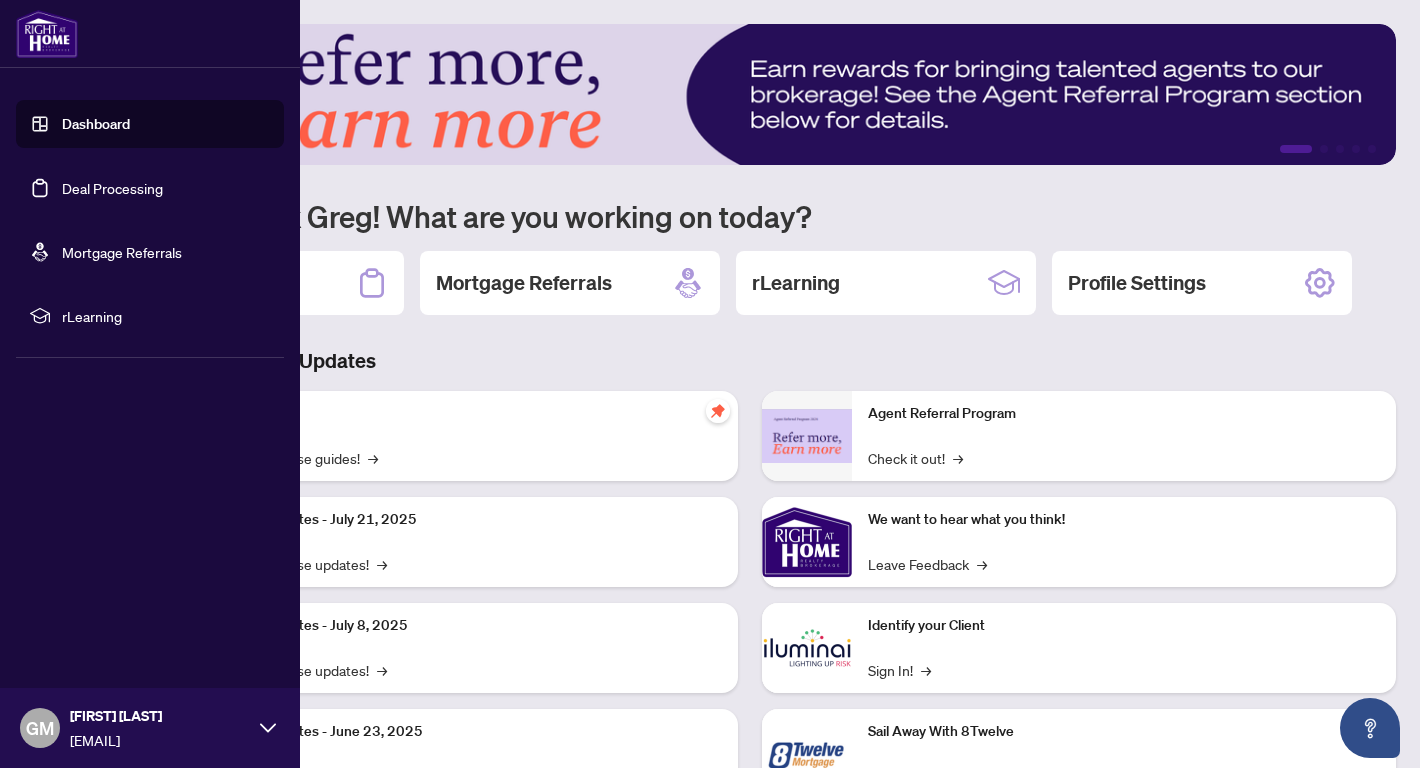 click on "Deal Processing" at bounding box center [112, 188] 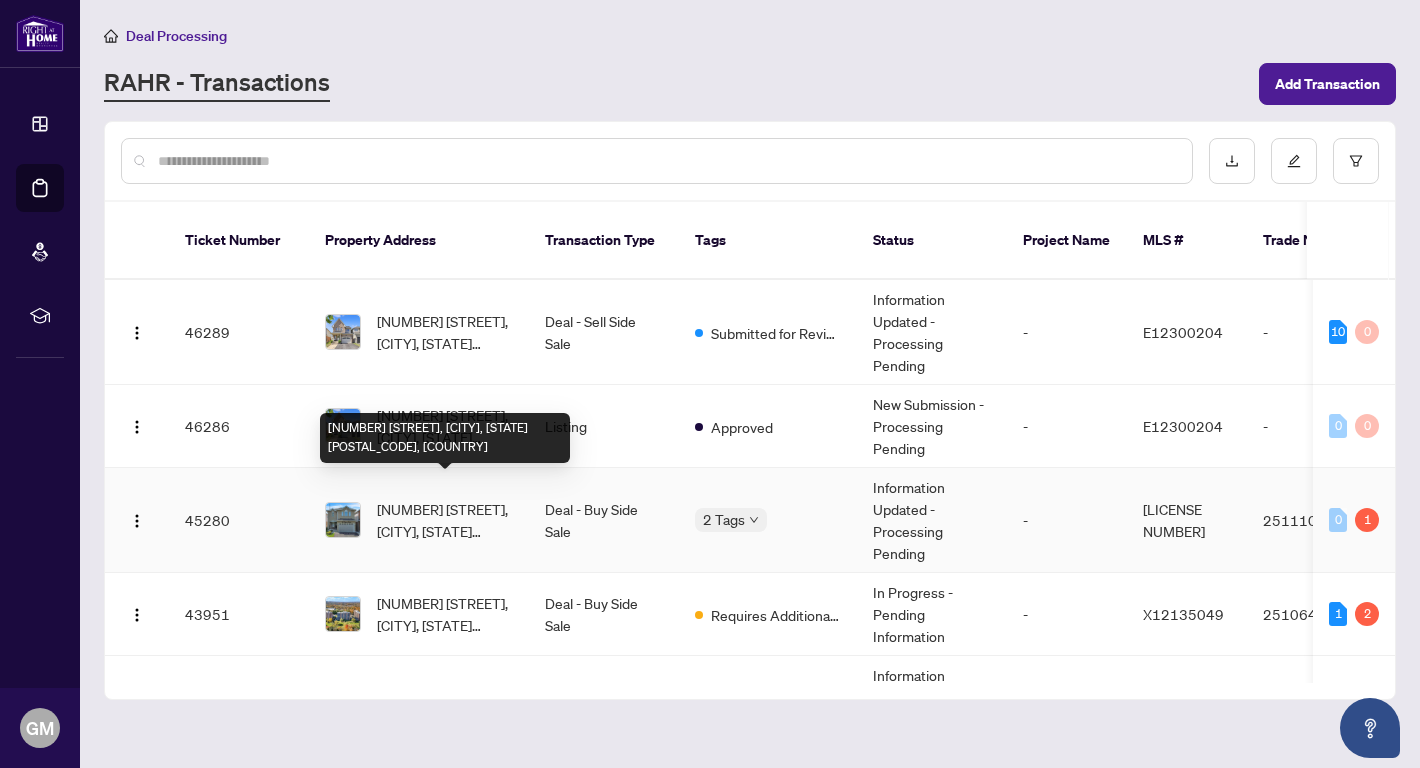 click on "[NUMBER] [STREET], [CITY], [STATE] [POSTAL_CODE], [COUNTRY]" at bounding box center (445, 520) 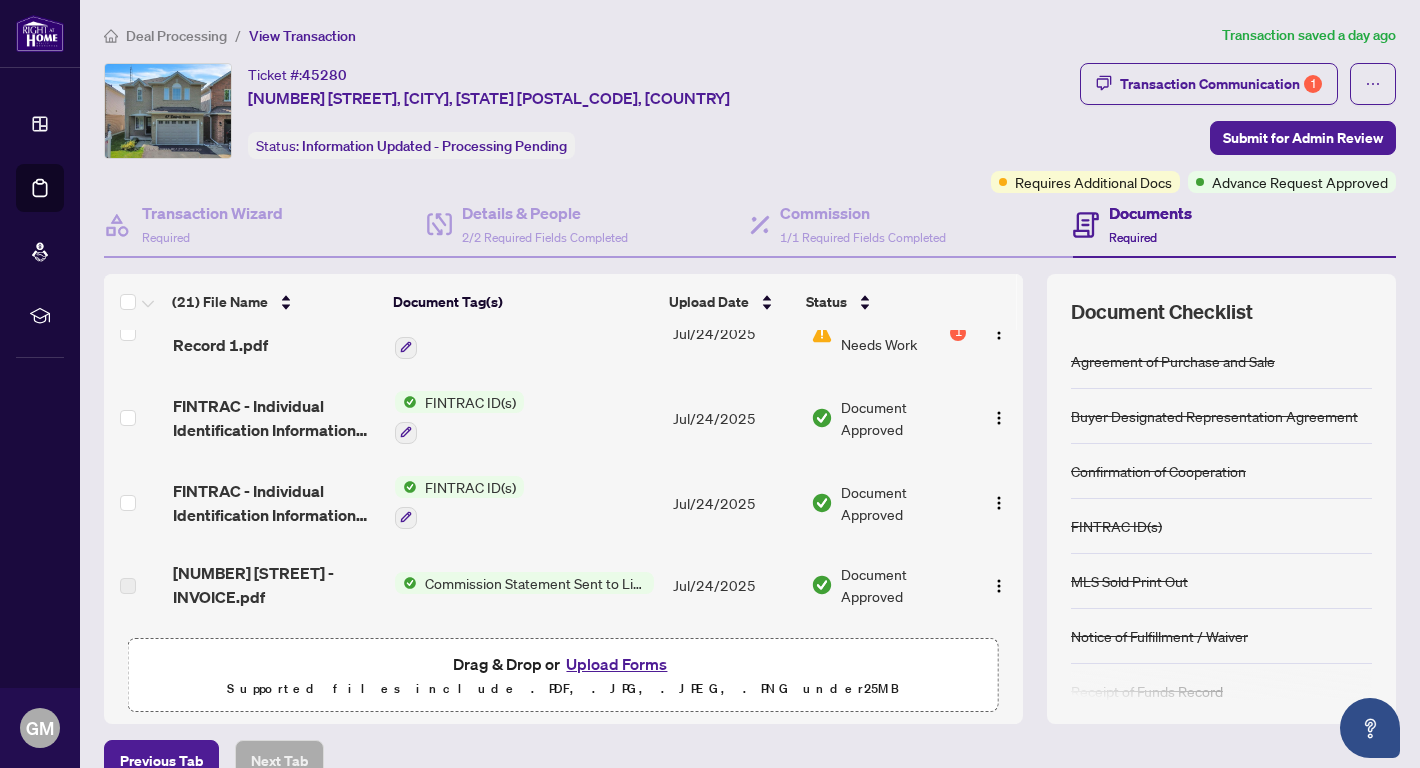 scroll, scrollTop: 276, scrollLeft: 0, axis: vertical 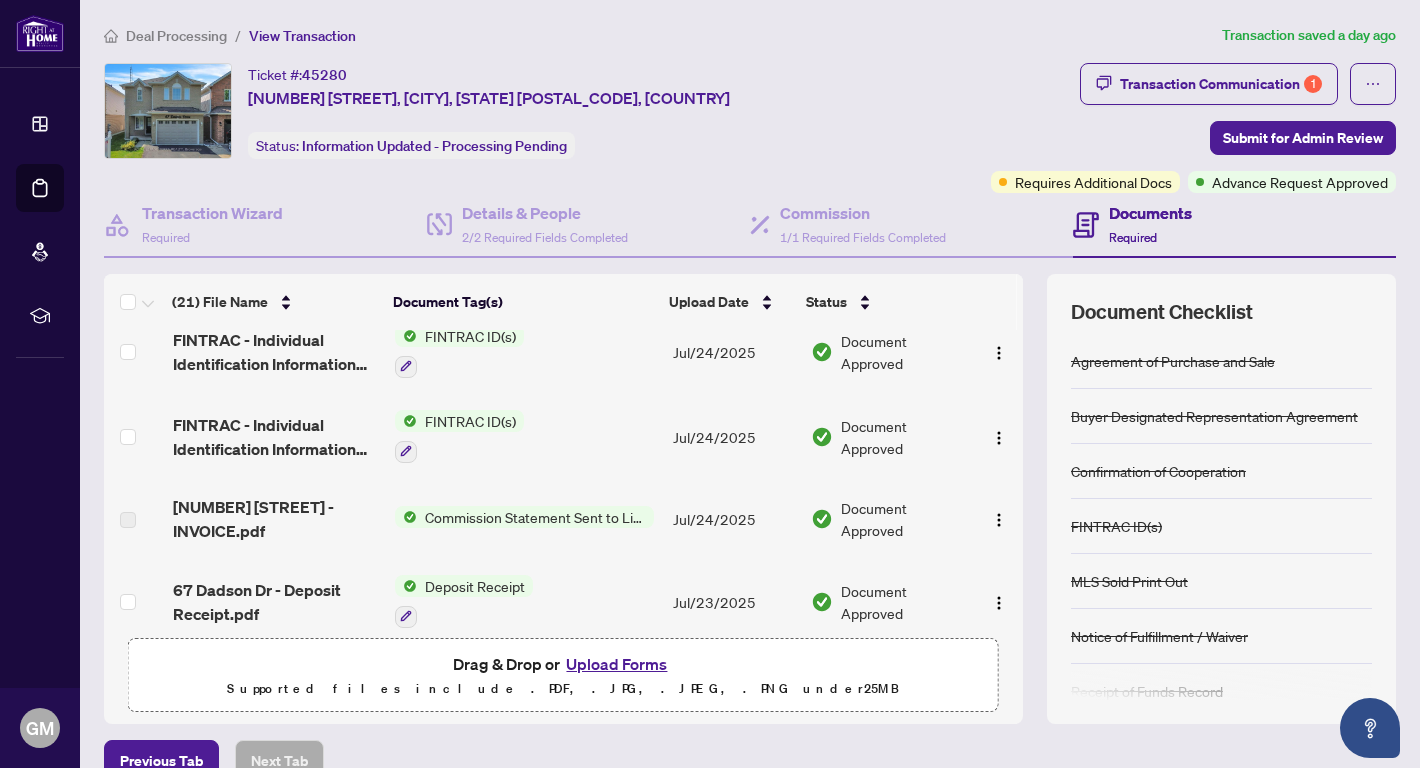 click on "Upload Forms" at bounding box center (616, 664) 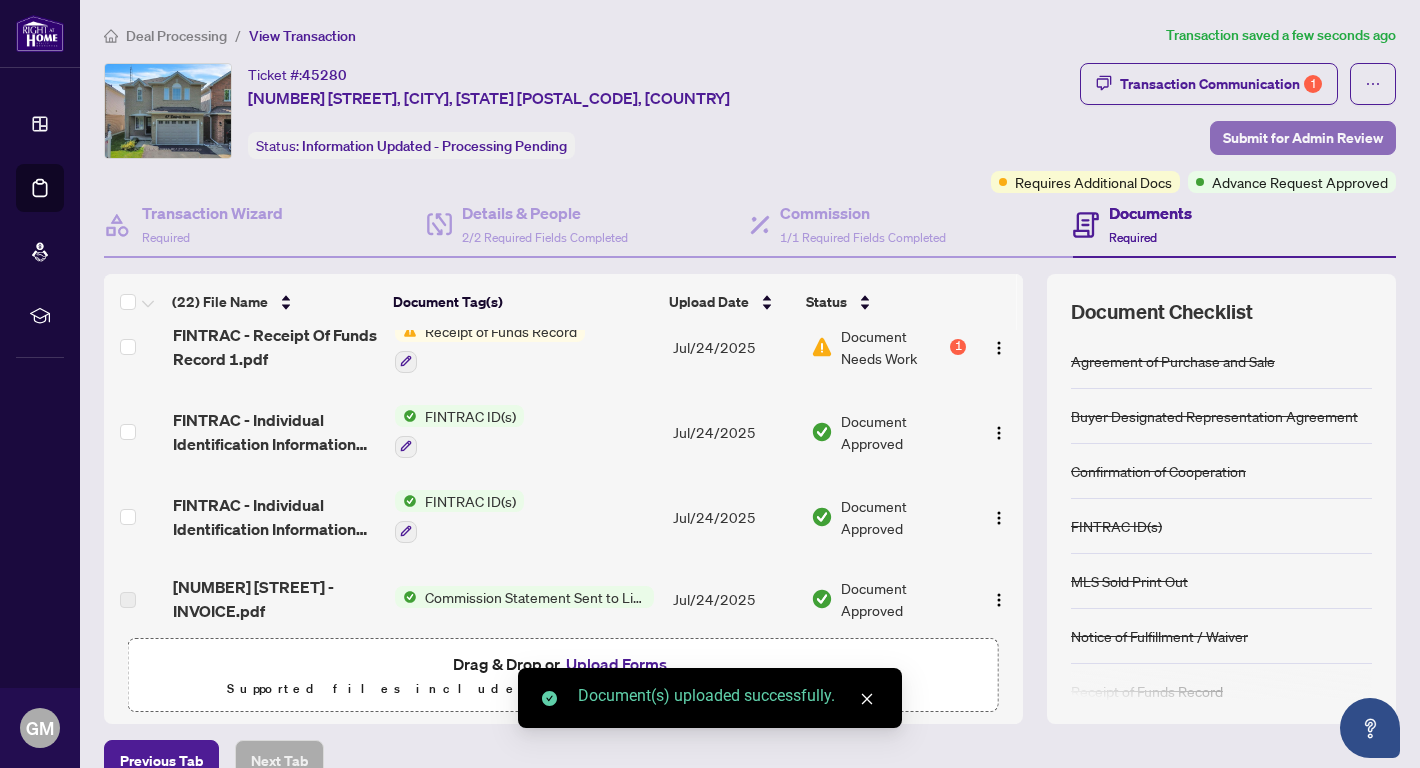 click on "Submit for Admin Review" at bounding box center [1303, 138] 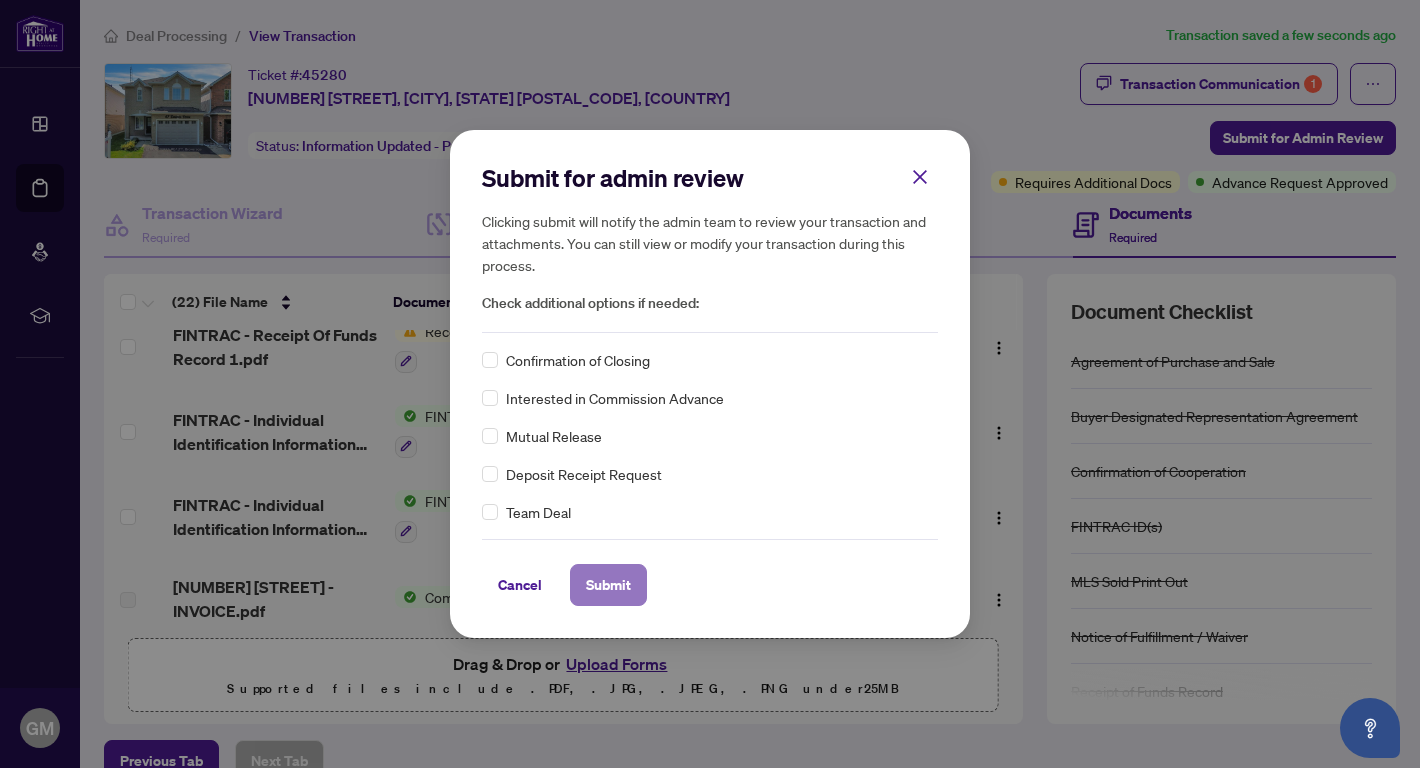 click on "Submit" at bounding box center [608, 585] 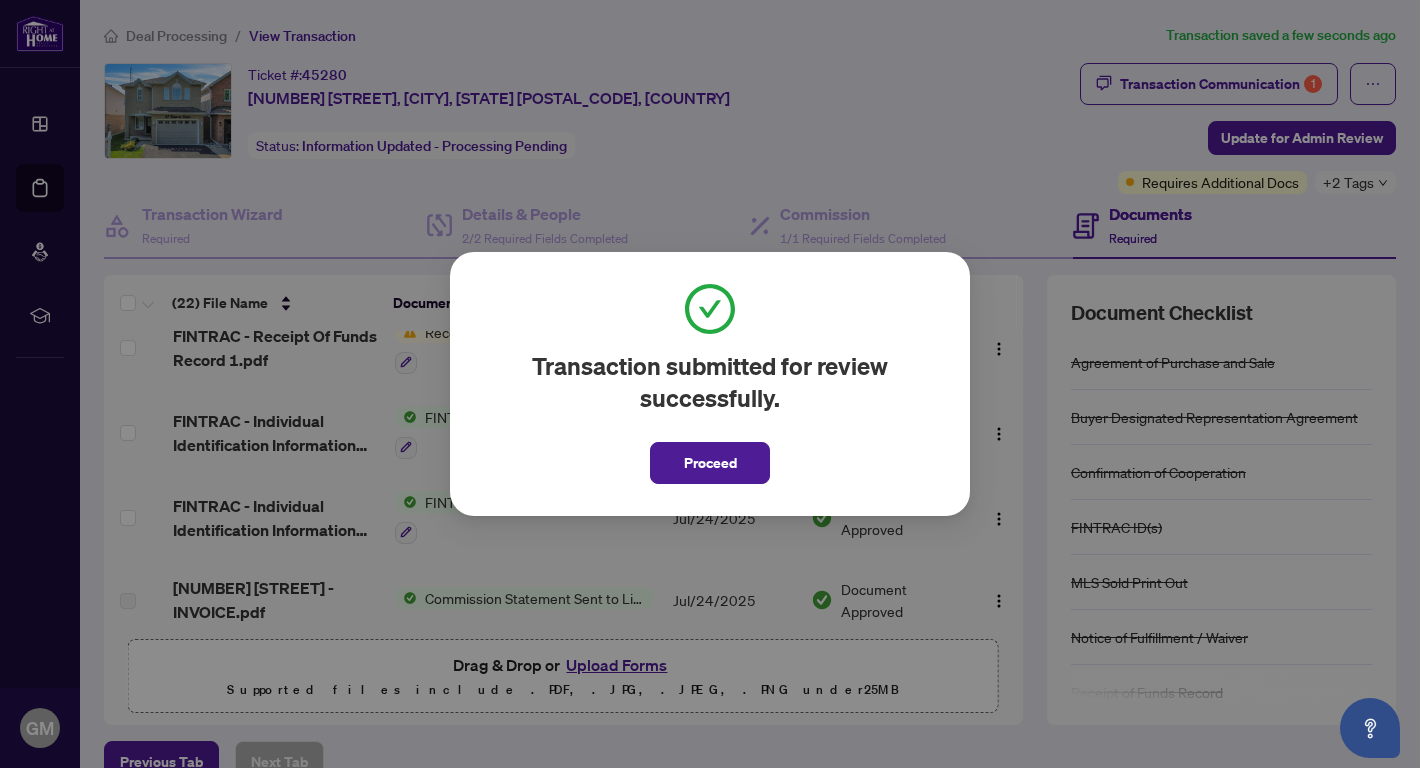 click on "Transaction submitted for review successfully. Proceed Cancel OK" at bounding box center (710, 384) 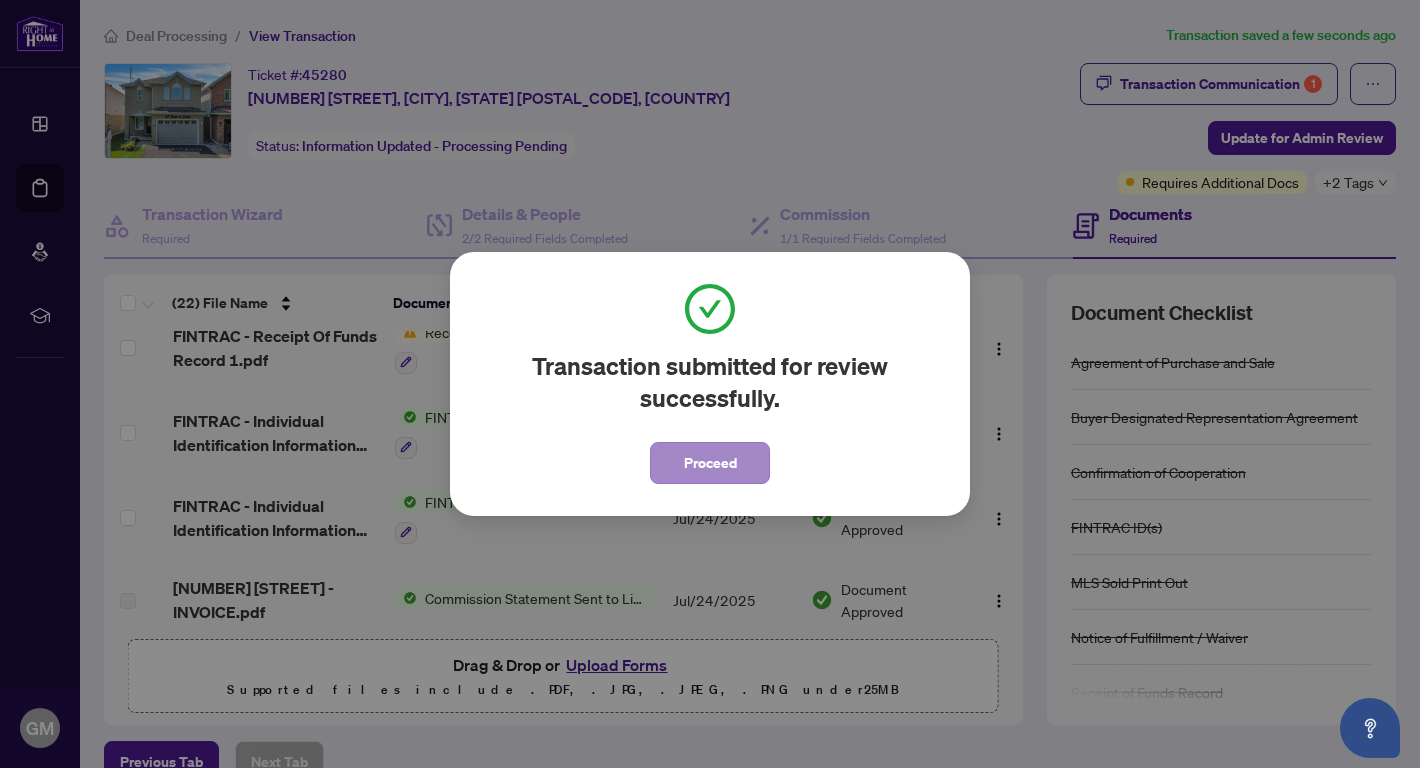 click on "Proceed" at bounding box center [710, 463] 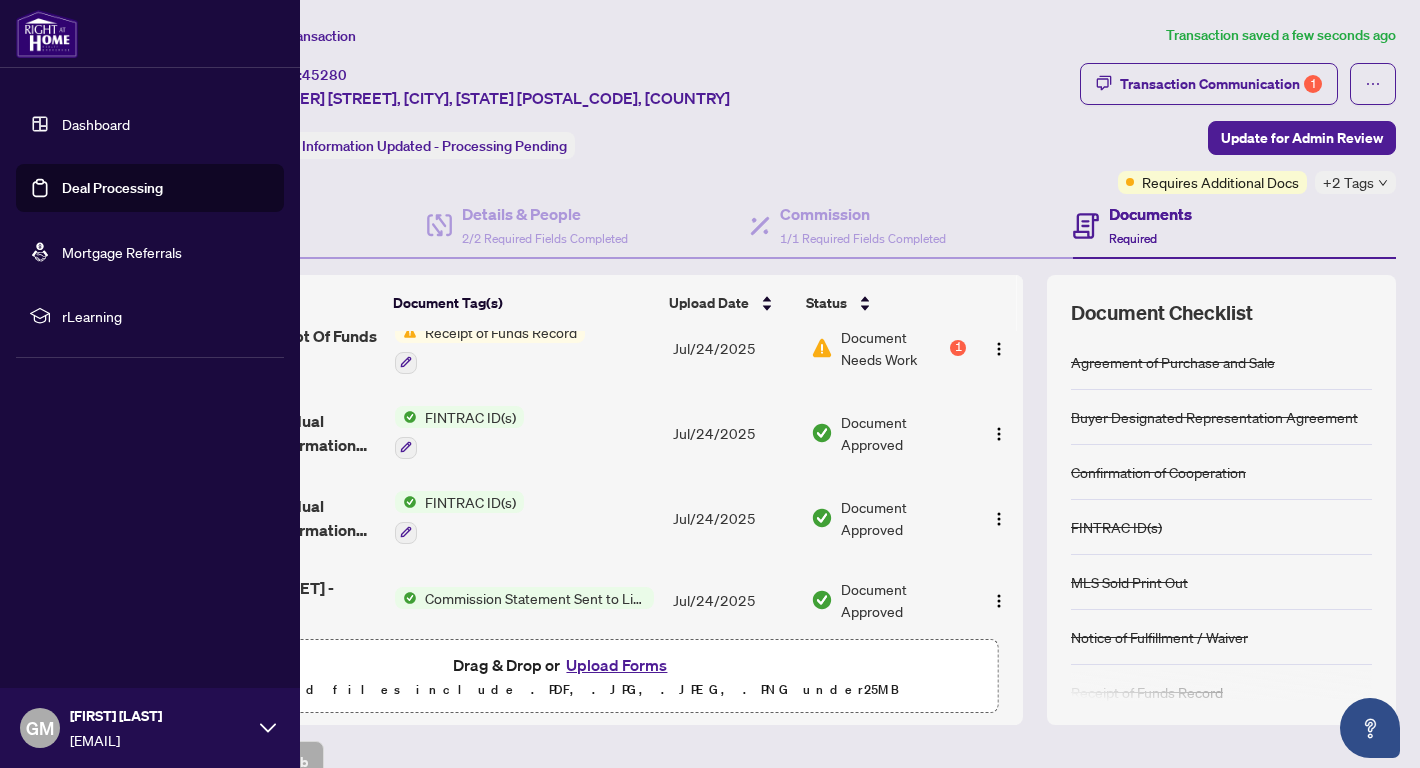 click on "Dashboard" at bounding box center (96, 124) 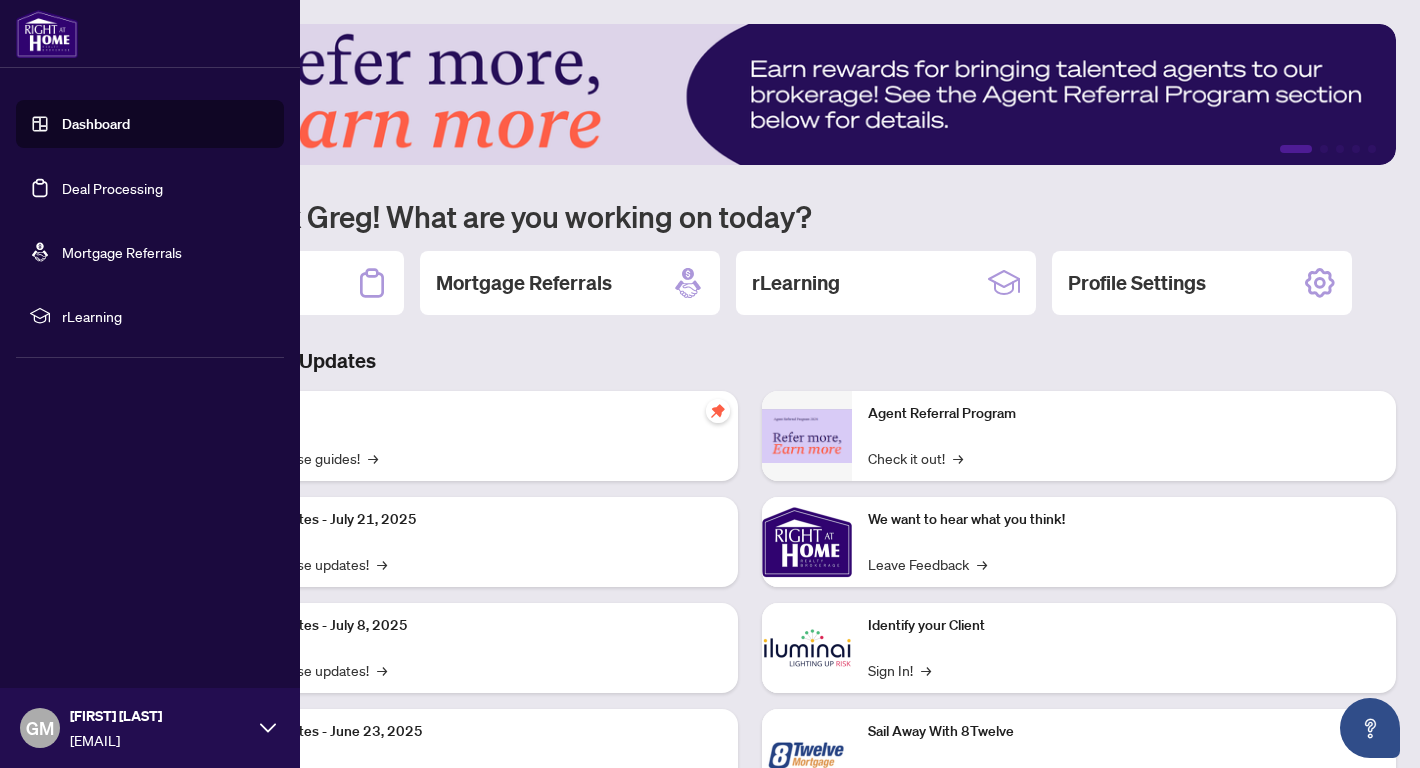 click on "Deal Processing" at bounding box center [112, 188] 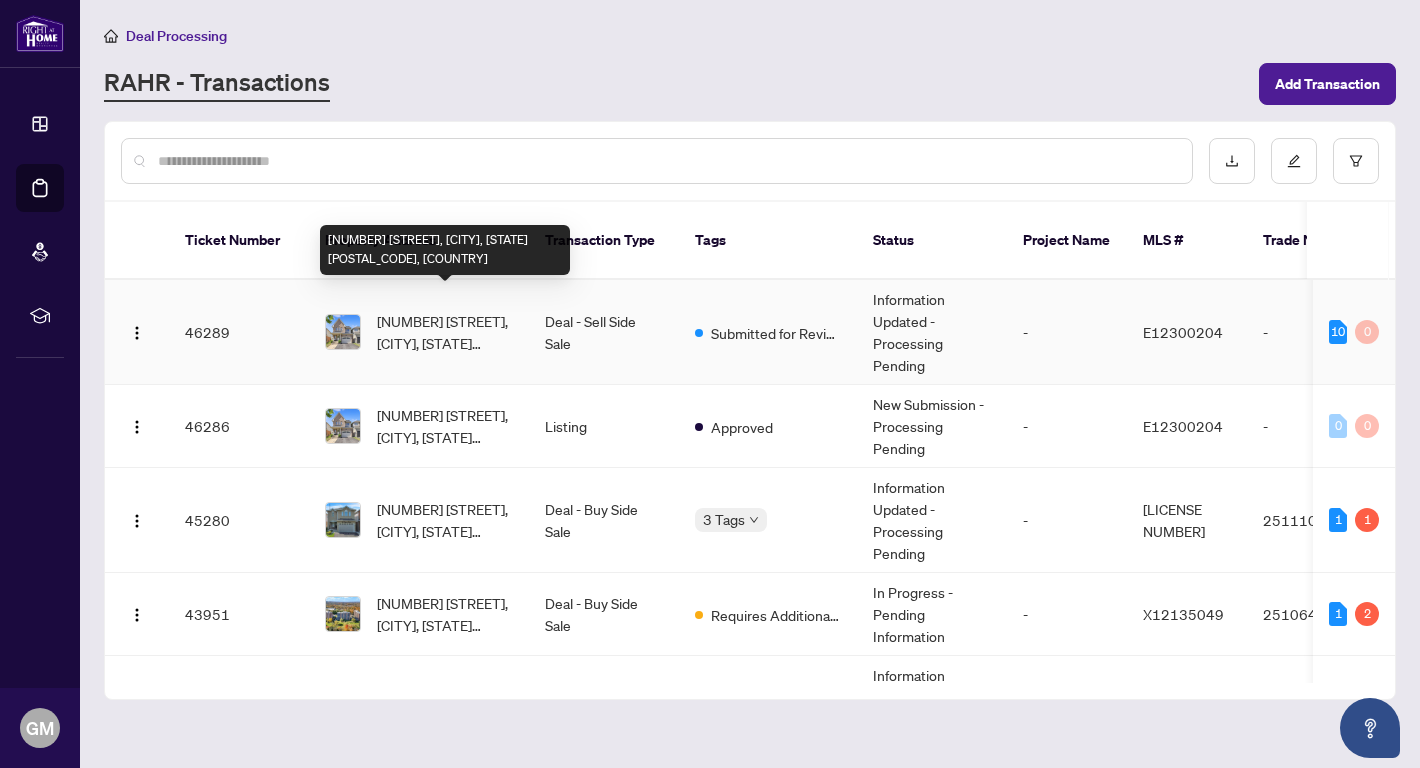 click on "[NUMBER] [STREET], [CITY], [STATE] [POSTAL_CODE], [COUNTRY]" at bounding box center [445, 332] 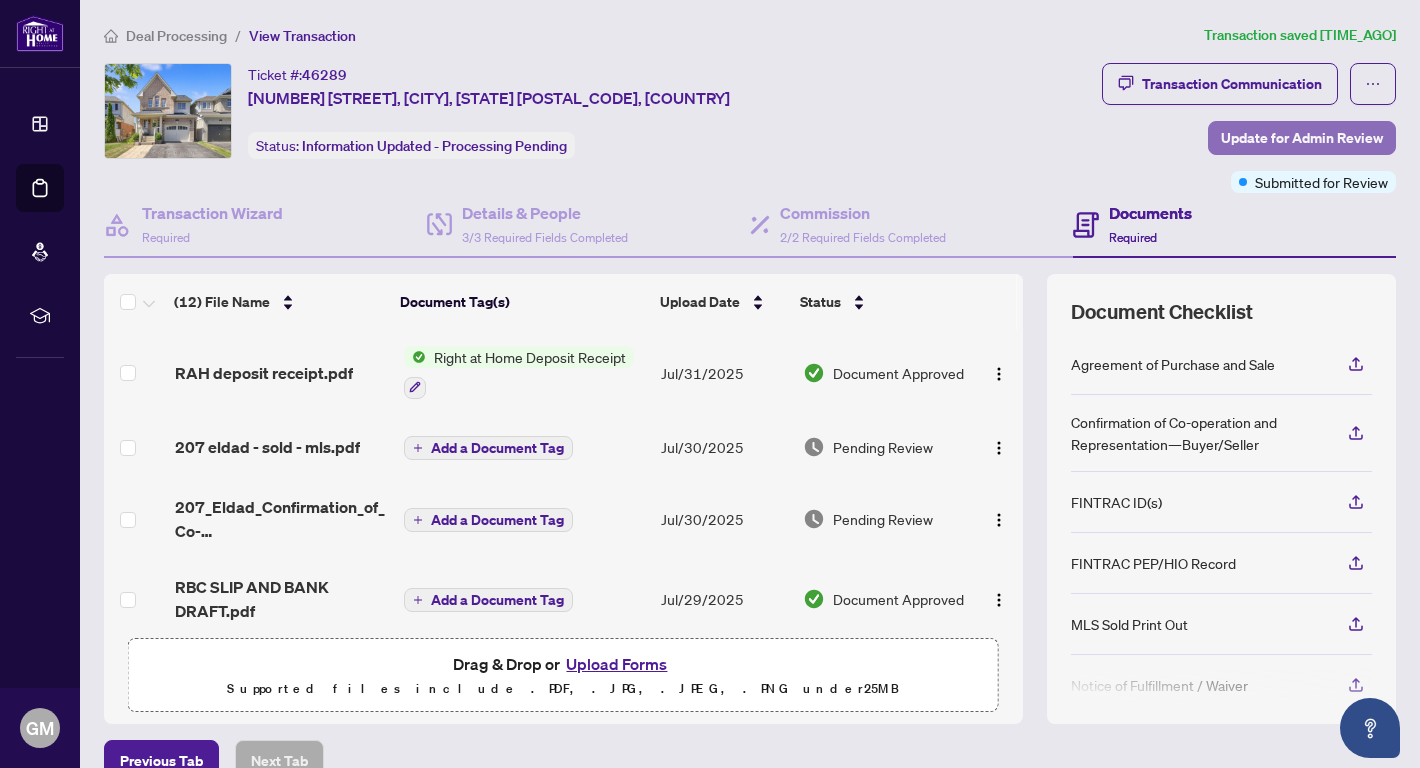 click on "Update for Admin Review" at bounding box center (1302, 138) 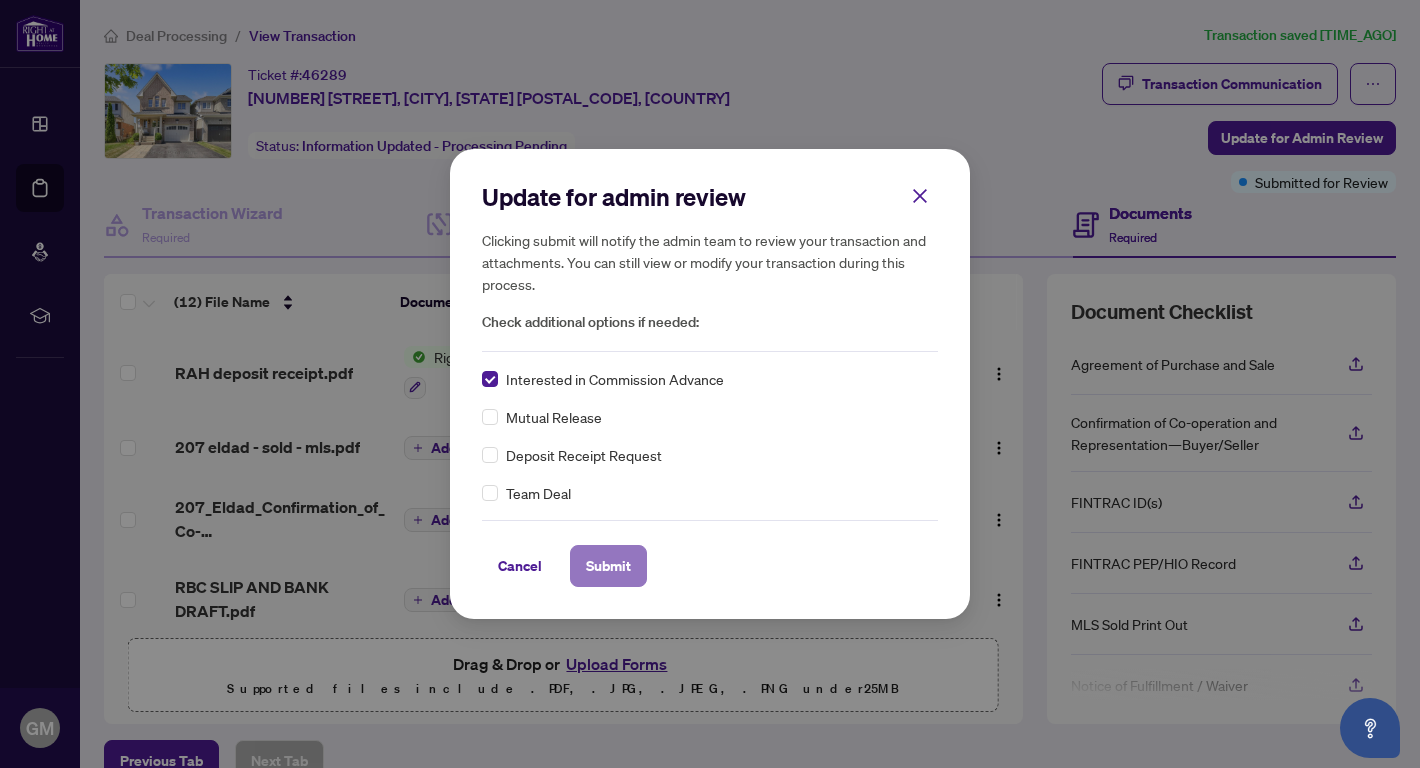 click on "Submit" at bounding box center [608, 566] 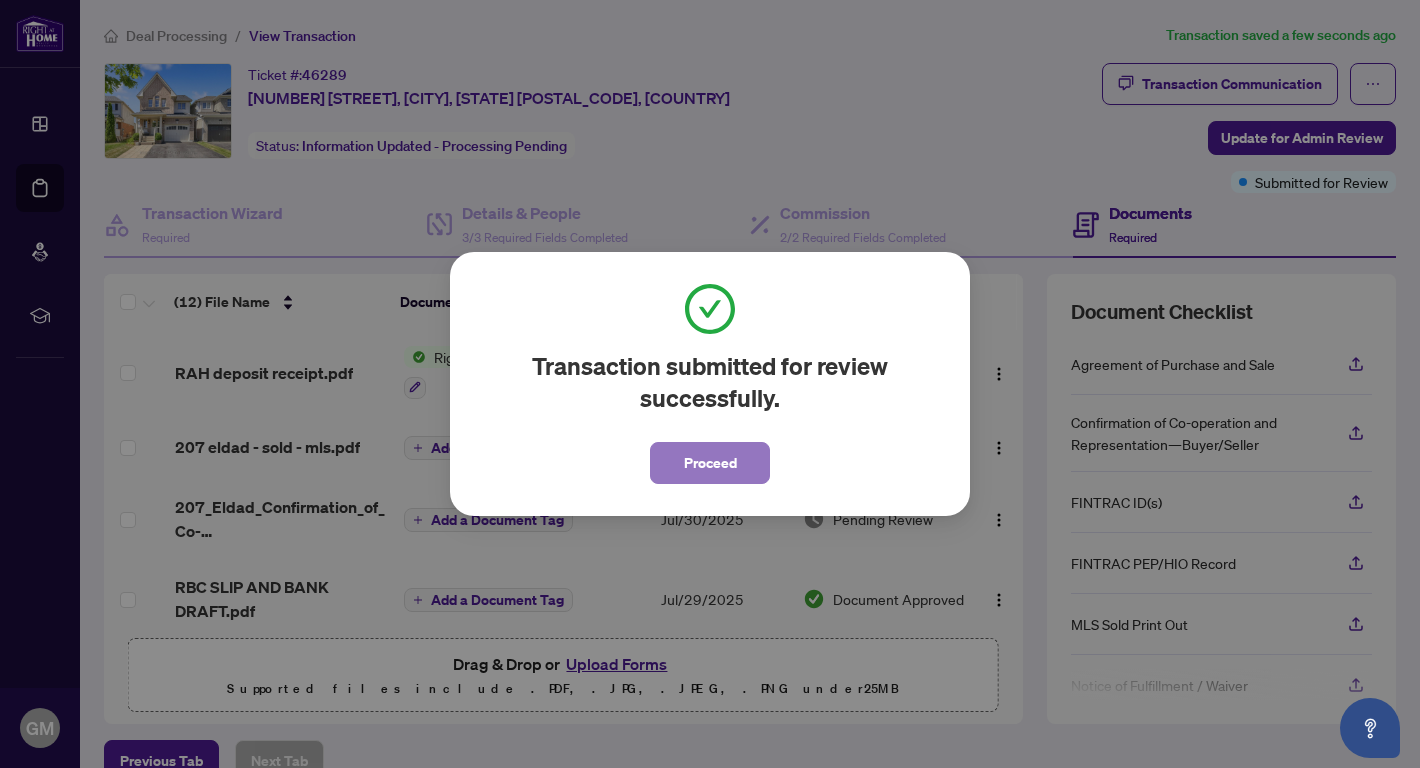 click on "Proceed" at bounding box center (710, 463) 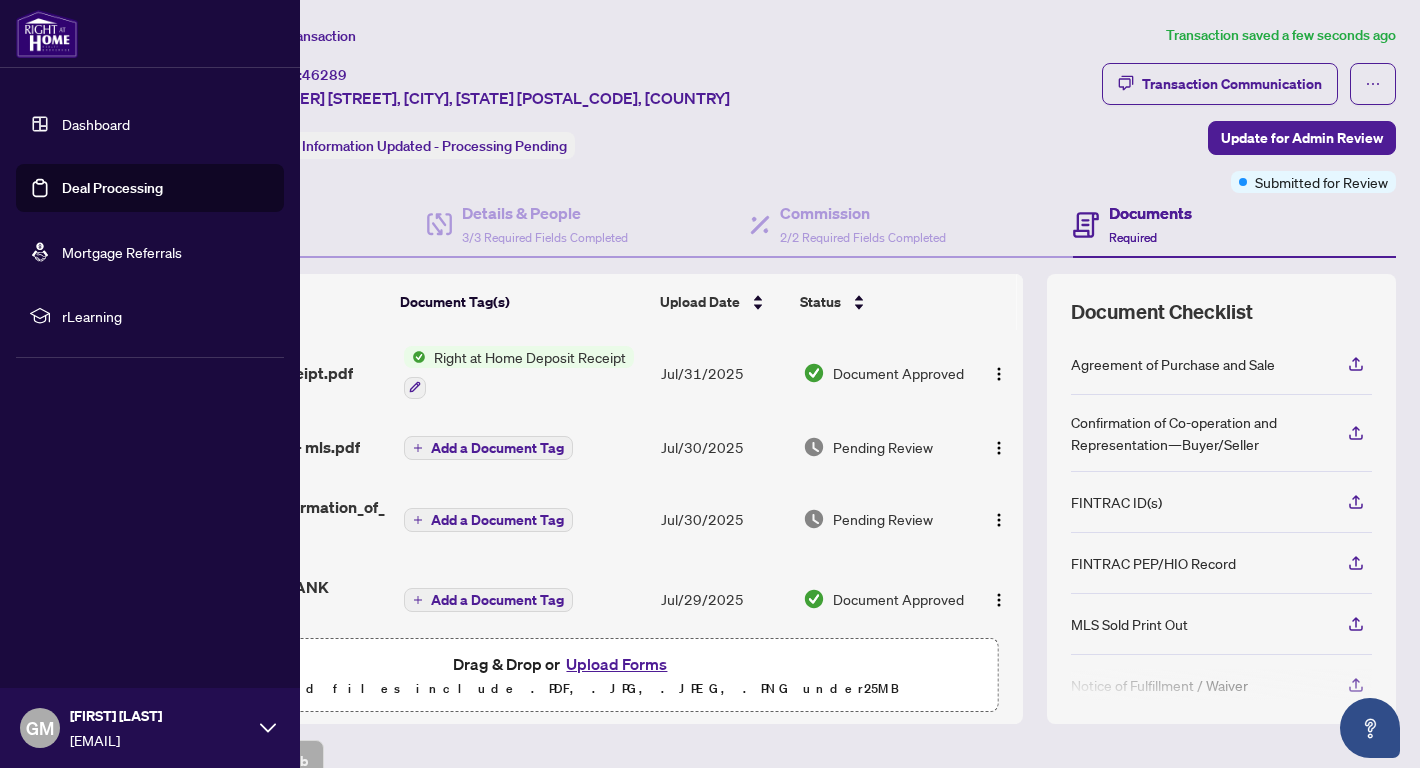 click on "Dashboard" at bounding box center [96, 124] 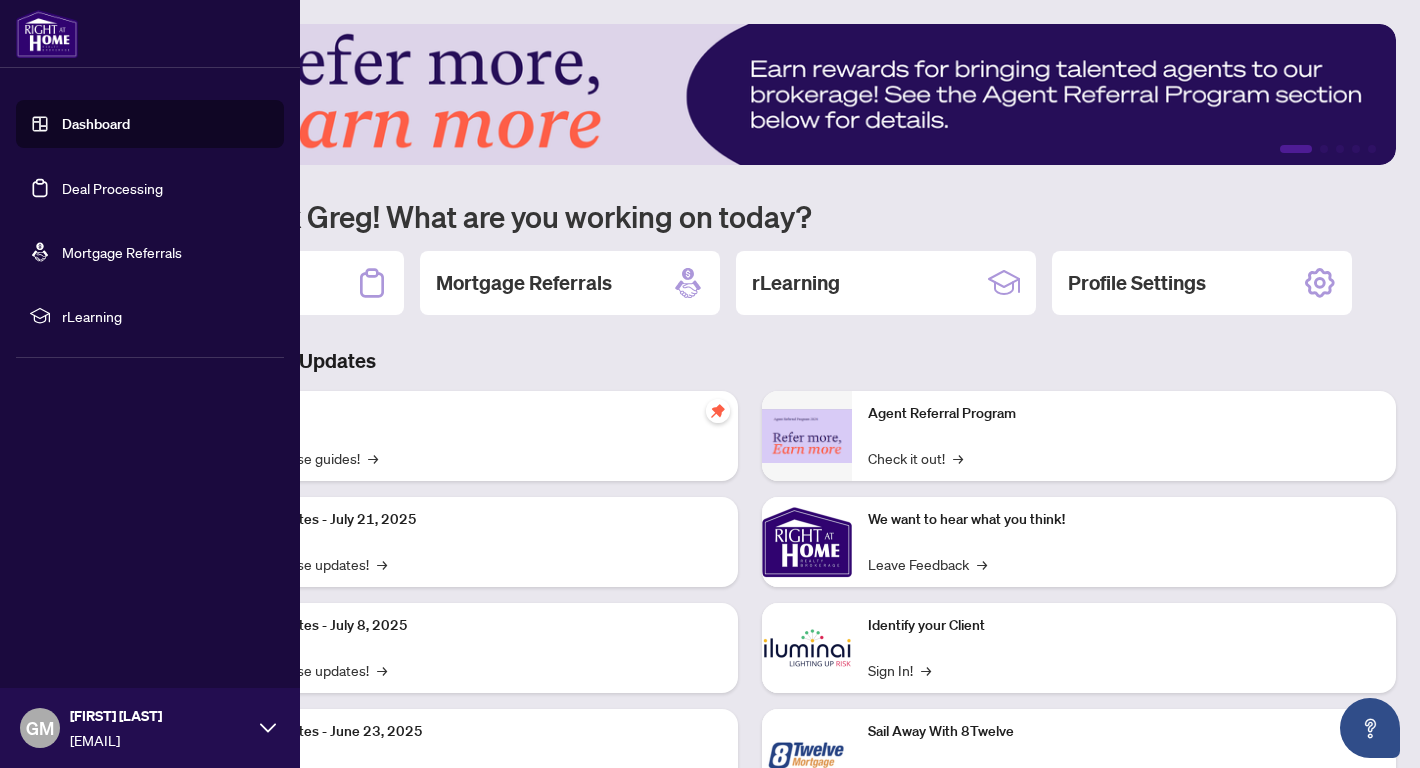 click on "Deal Processing" at bounding box center [112, 188] 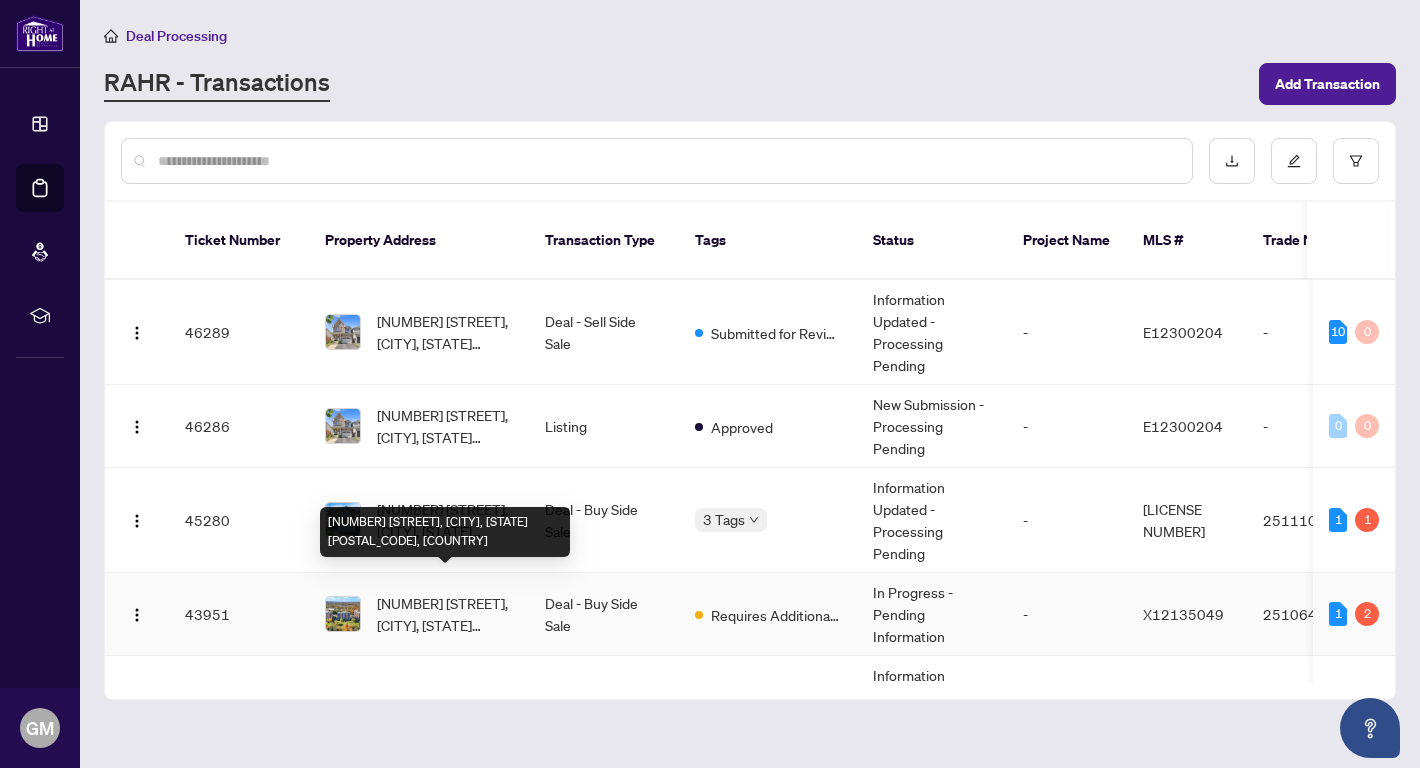 click on "[NUMBER] [STREET], [CITY], [STATE] [POSTAL_CODE], [COUNTRY]" at bounding box center (445, 614) 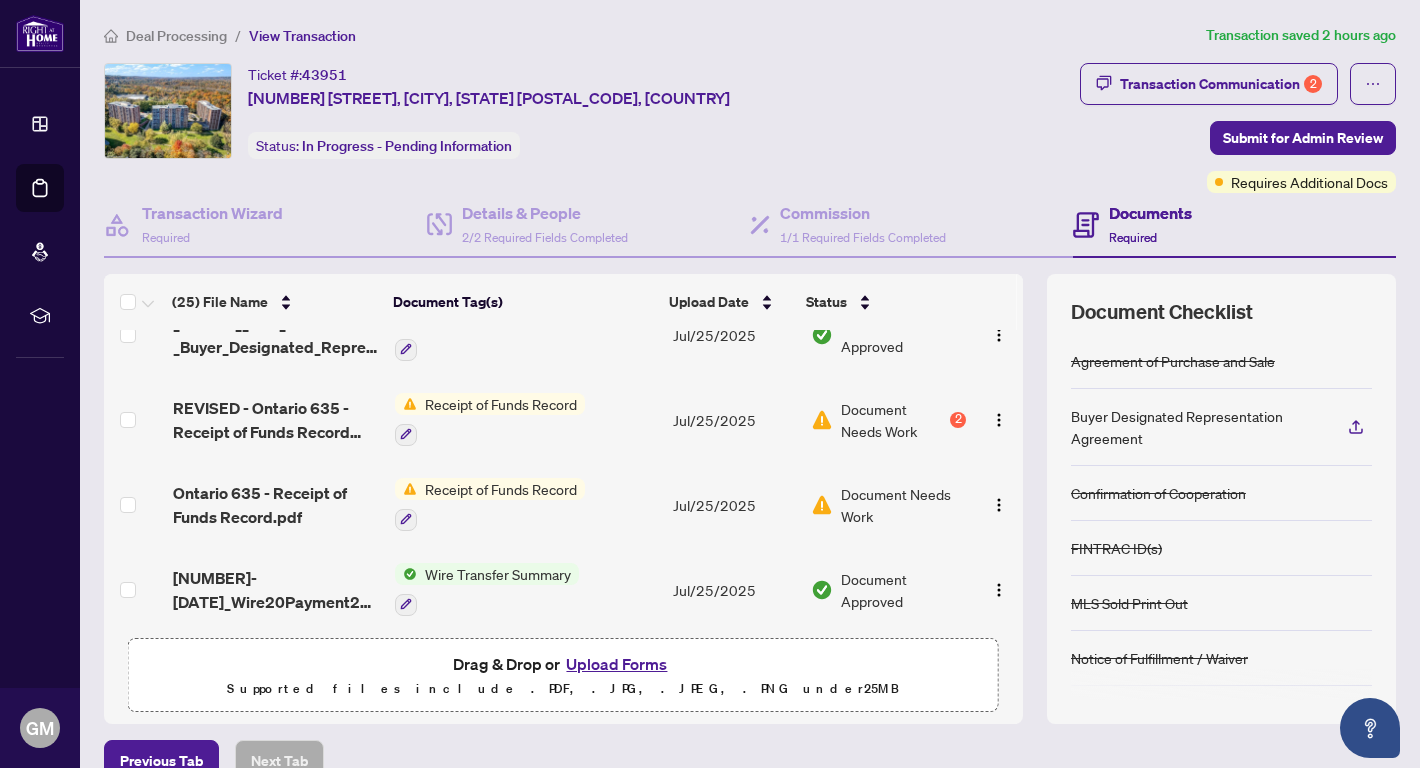 scroll, scrollTop: 204, scrollLeft: 0, axis: vertical 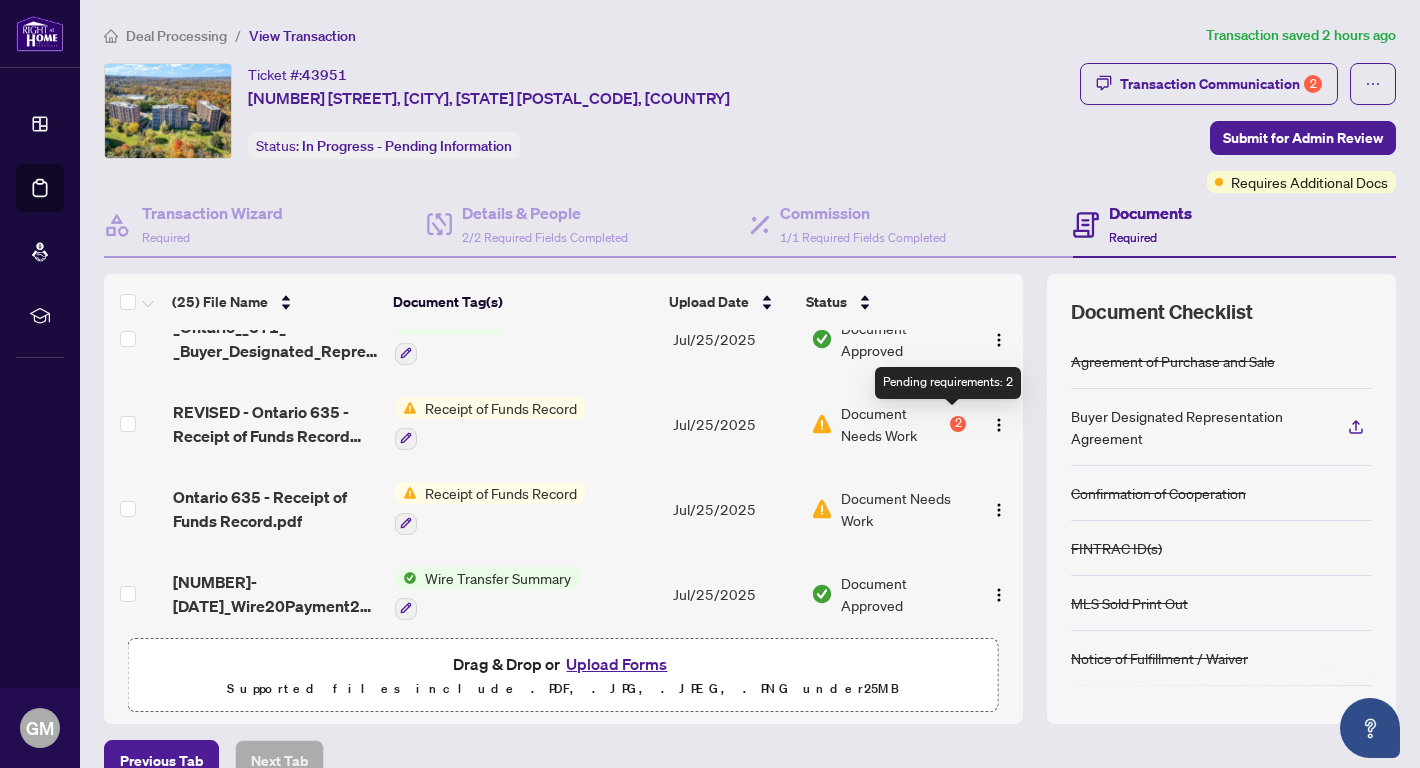 click on "2" at bounding box center [958, 424] 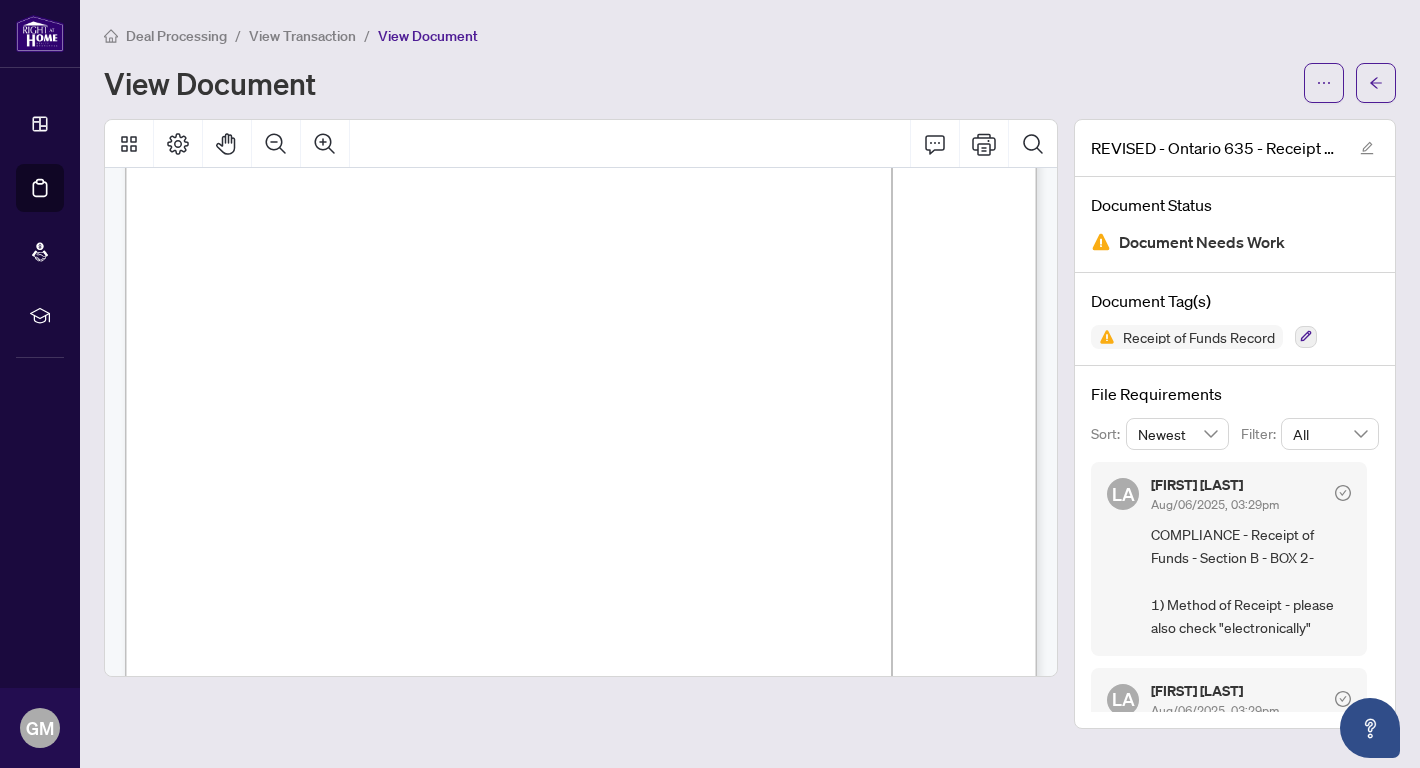 scroll, scrollTop: 192, scrollLeft: 0, axis: vertical 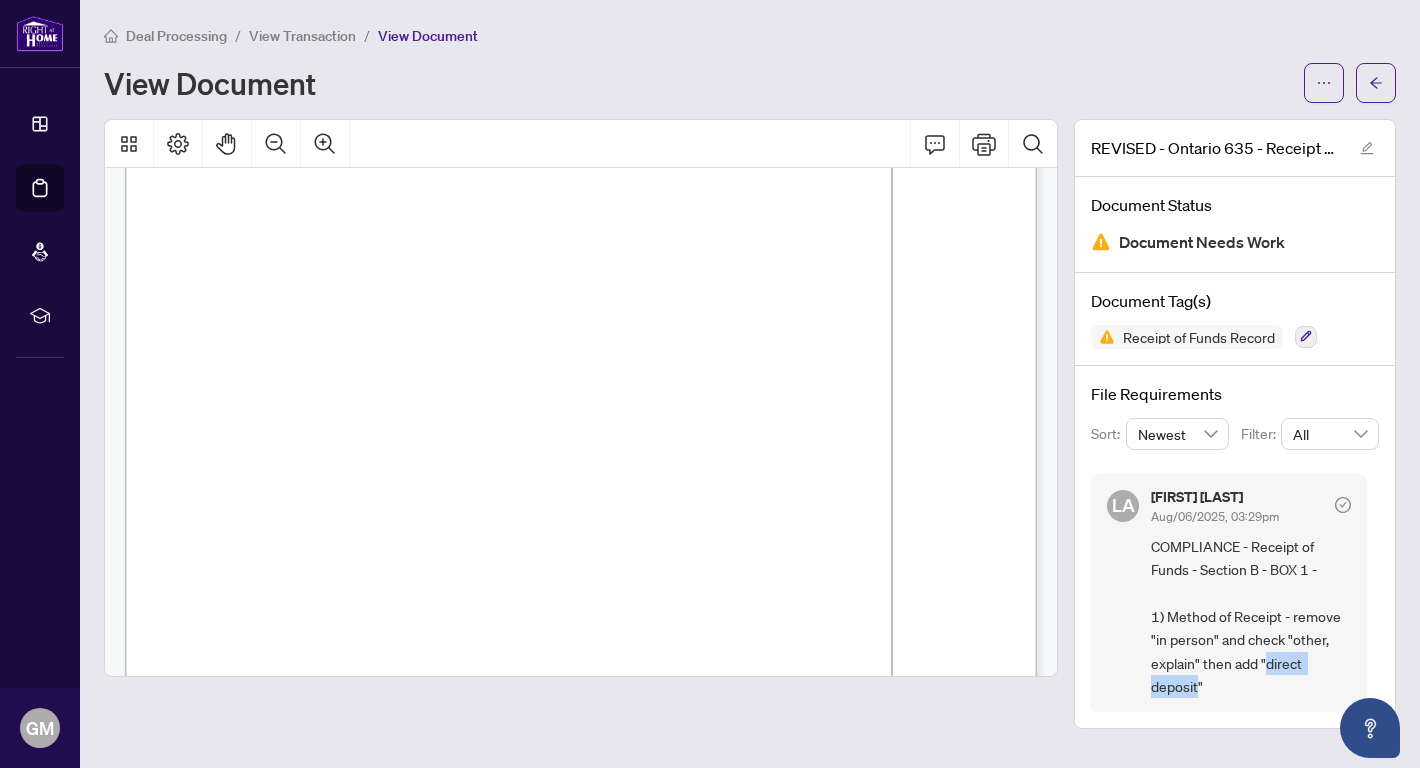 drag, startPoint x: 1276, startPoint y: 683, endPoint x: 1186, endPoint y: 682, distance: 90.005554 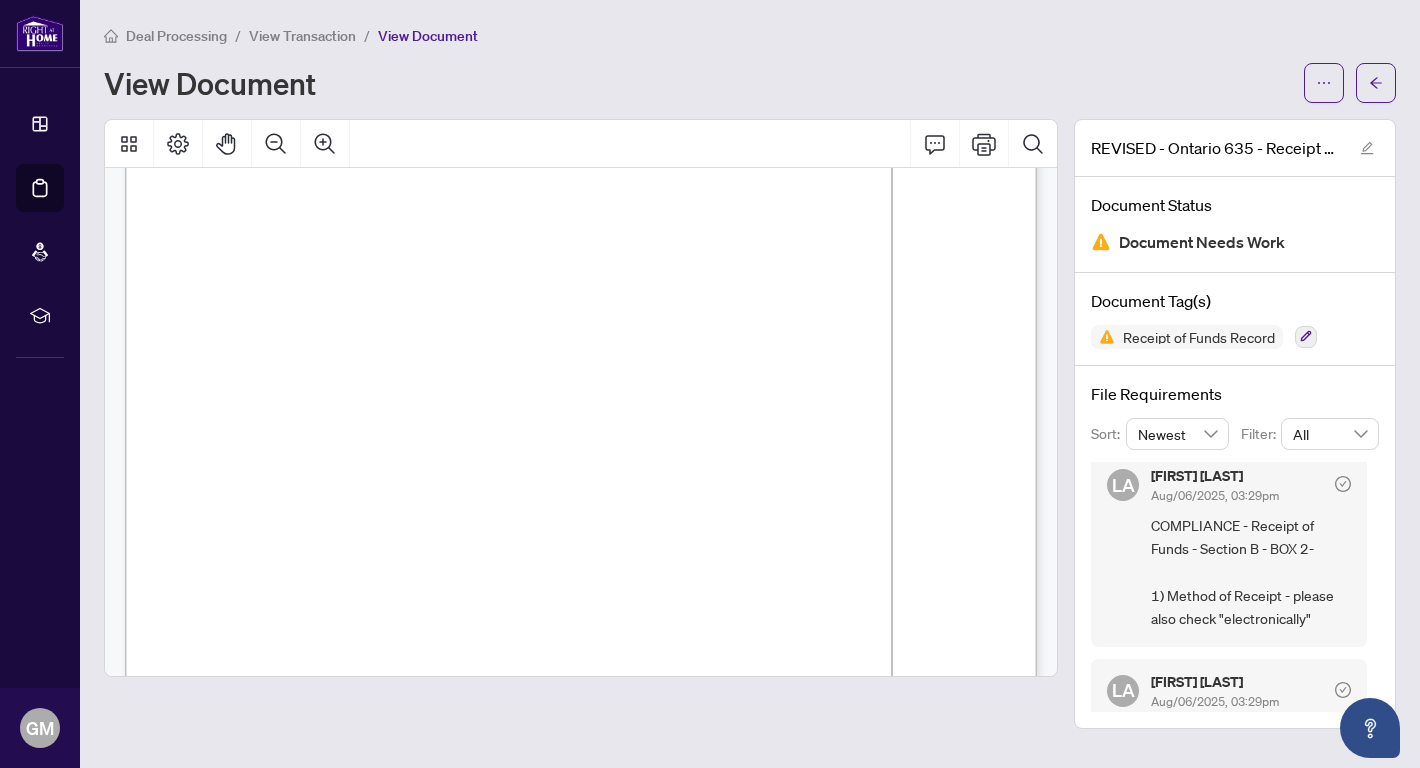 scroll, scrollTop: 0, scrollLeft: 0, axis: both 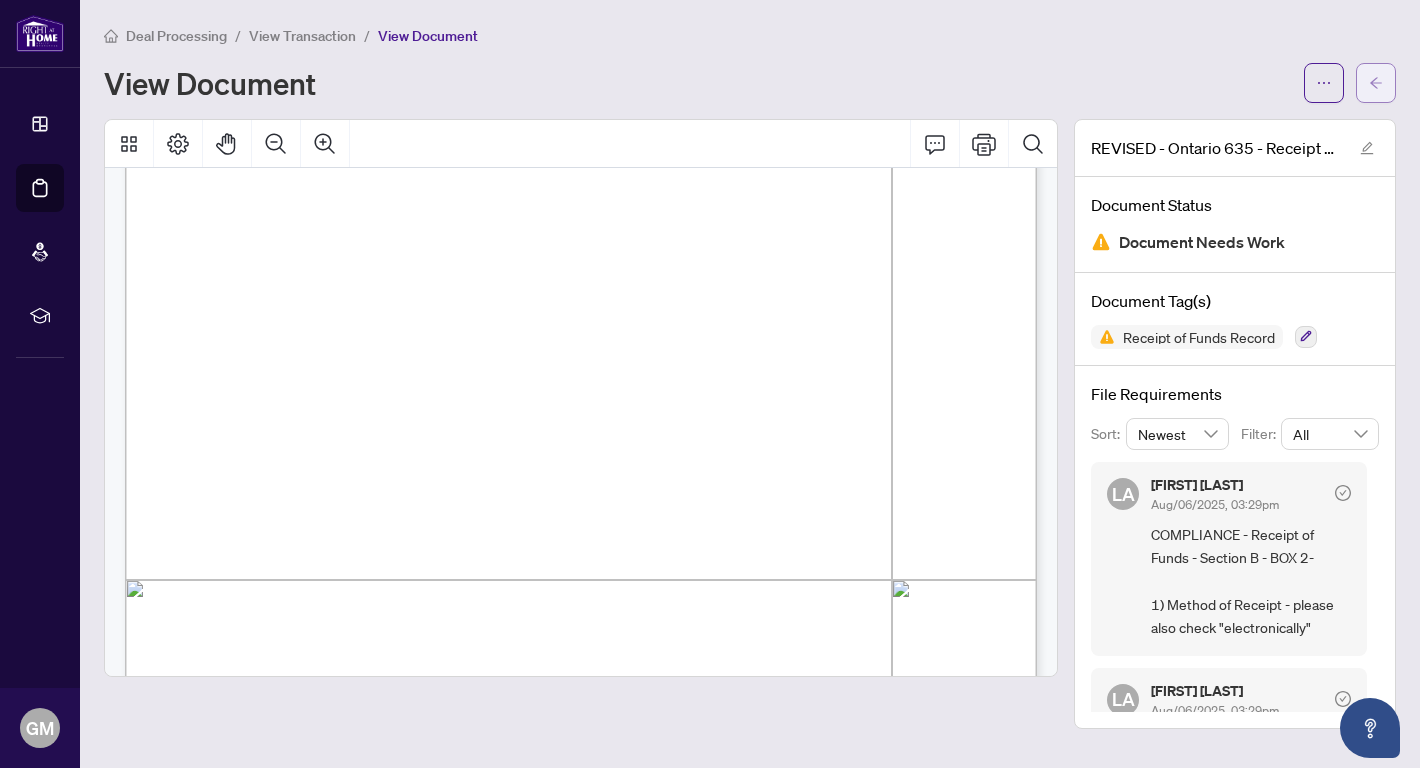 click 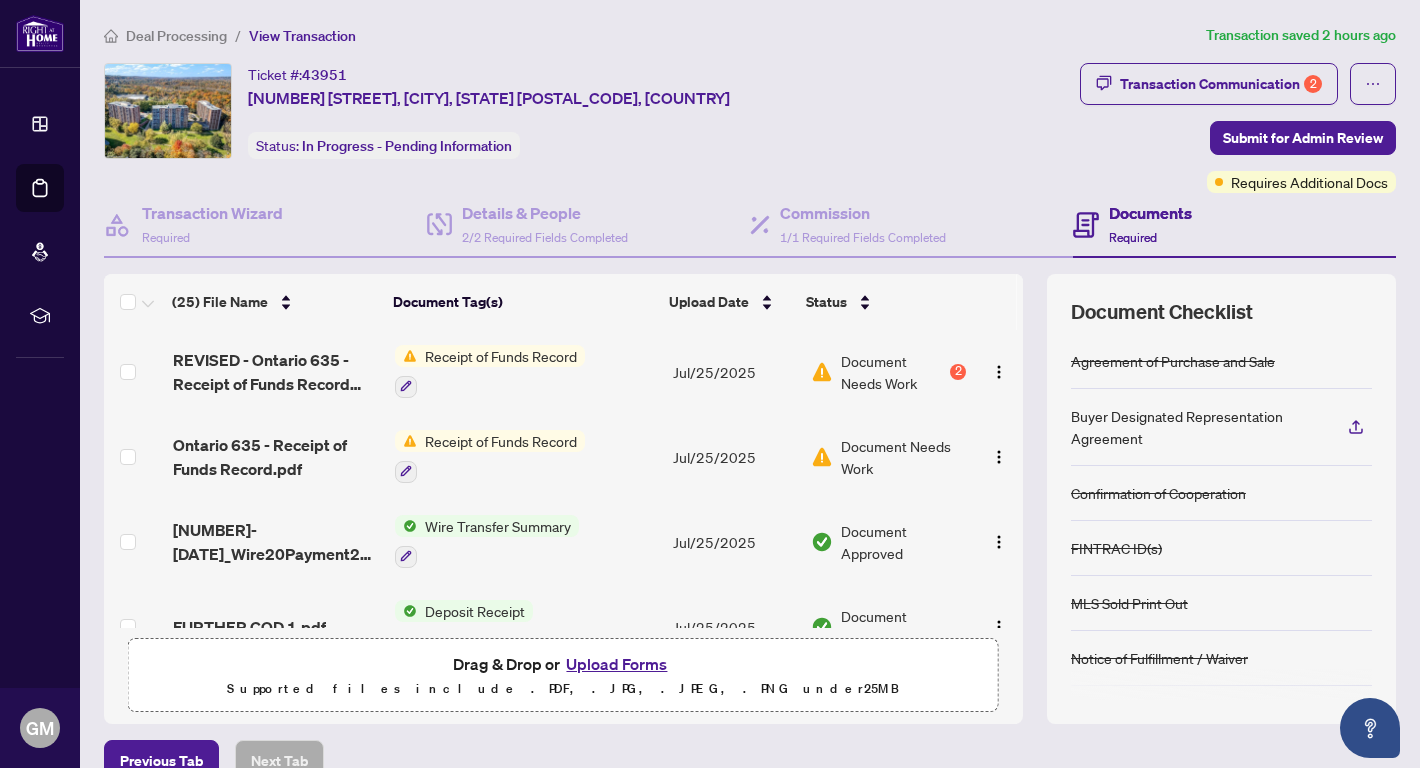 scroll, scrollTop: 251, scrollLeft: 0, axis: vertical 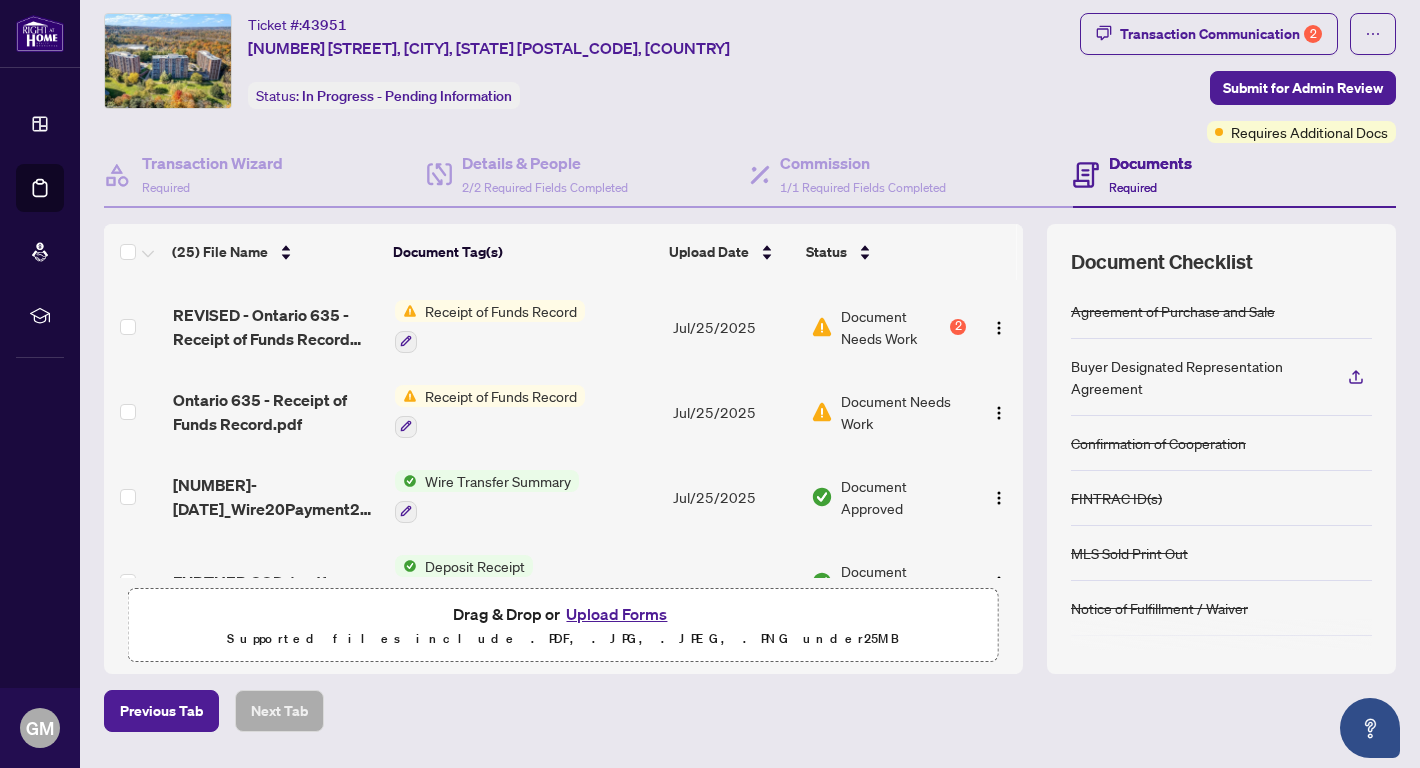 click on "Upload Forms" at bounding box center (616, 614) 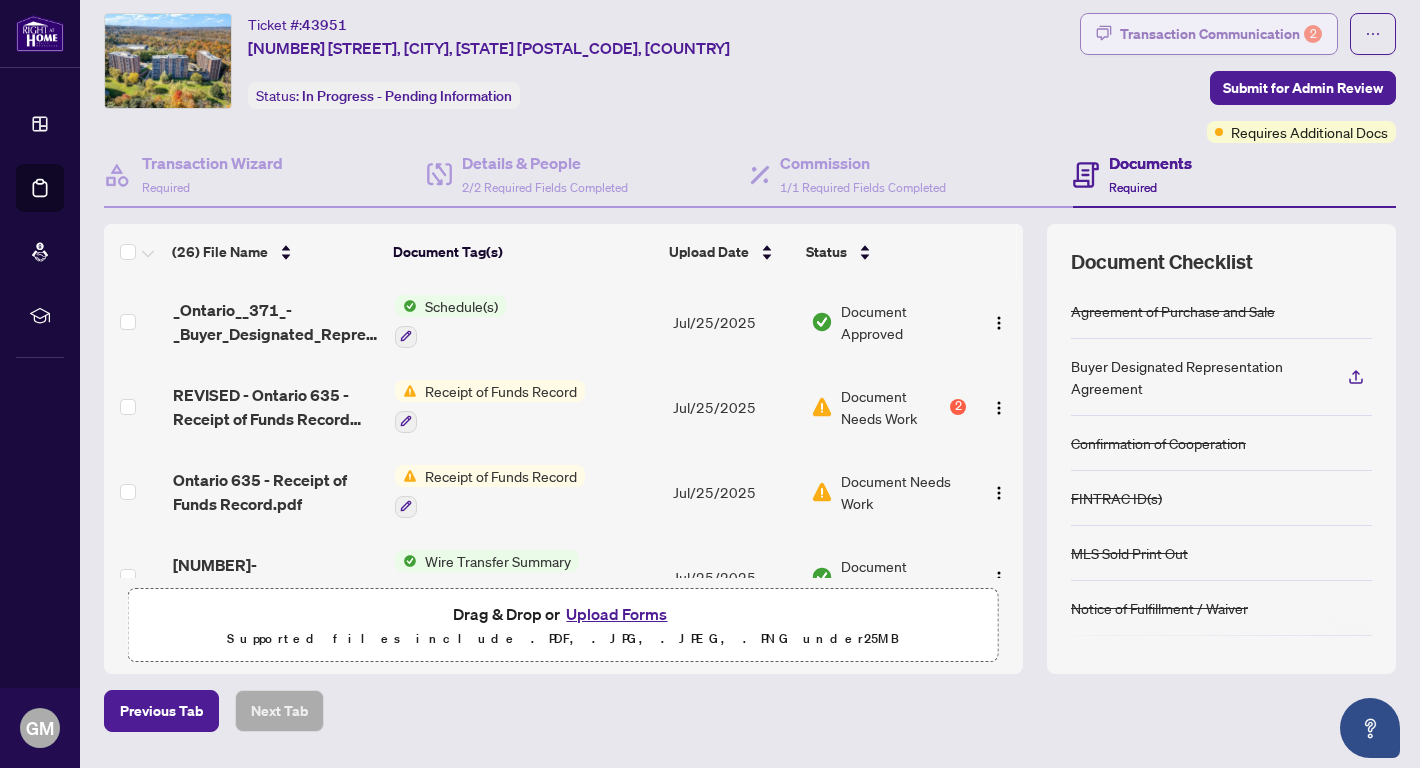 click on "Transaction Communication 2" at bounding box center (1221, 34) 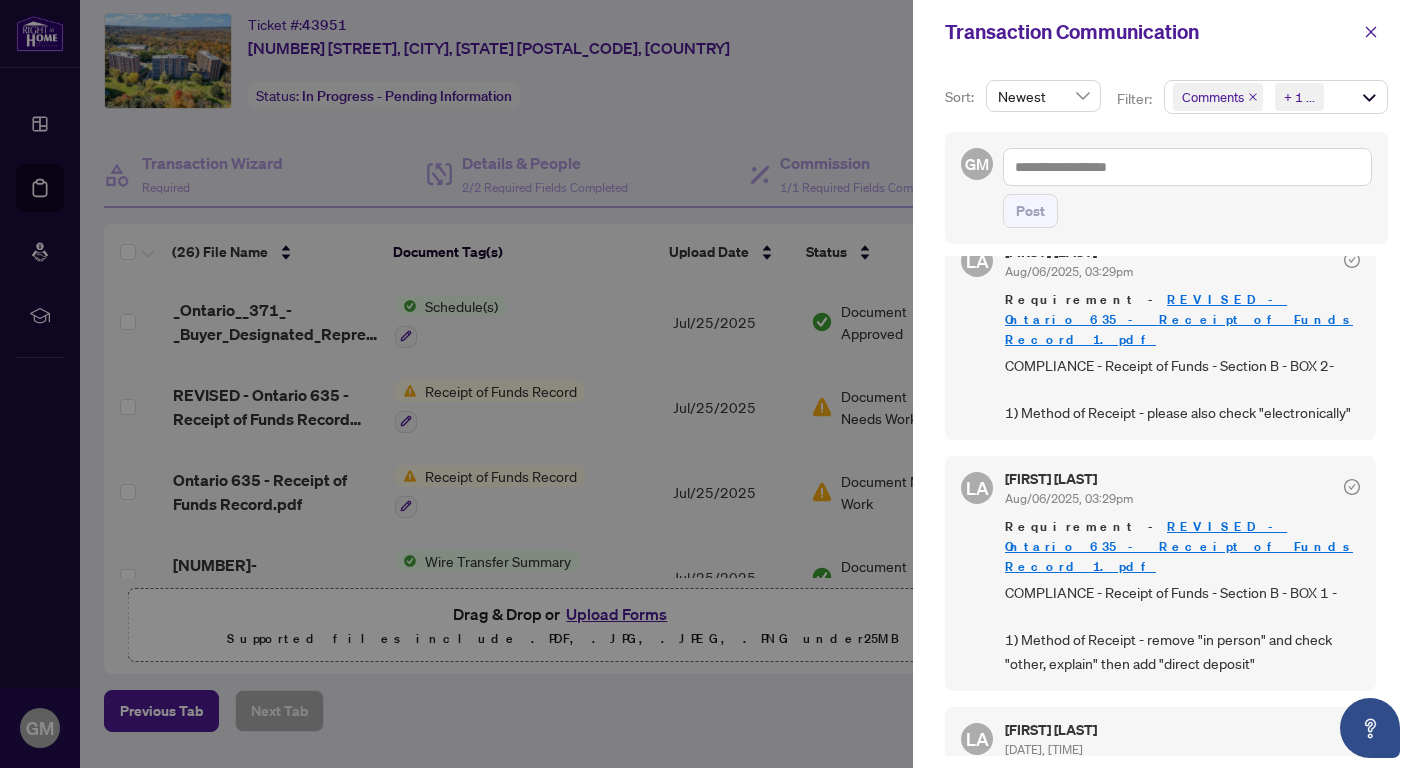 scroll, scrollTop: 0, scrollLeft: 0, axis: both 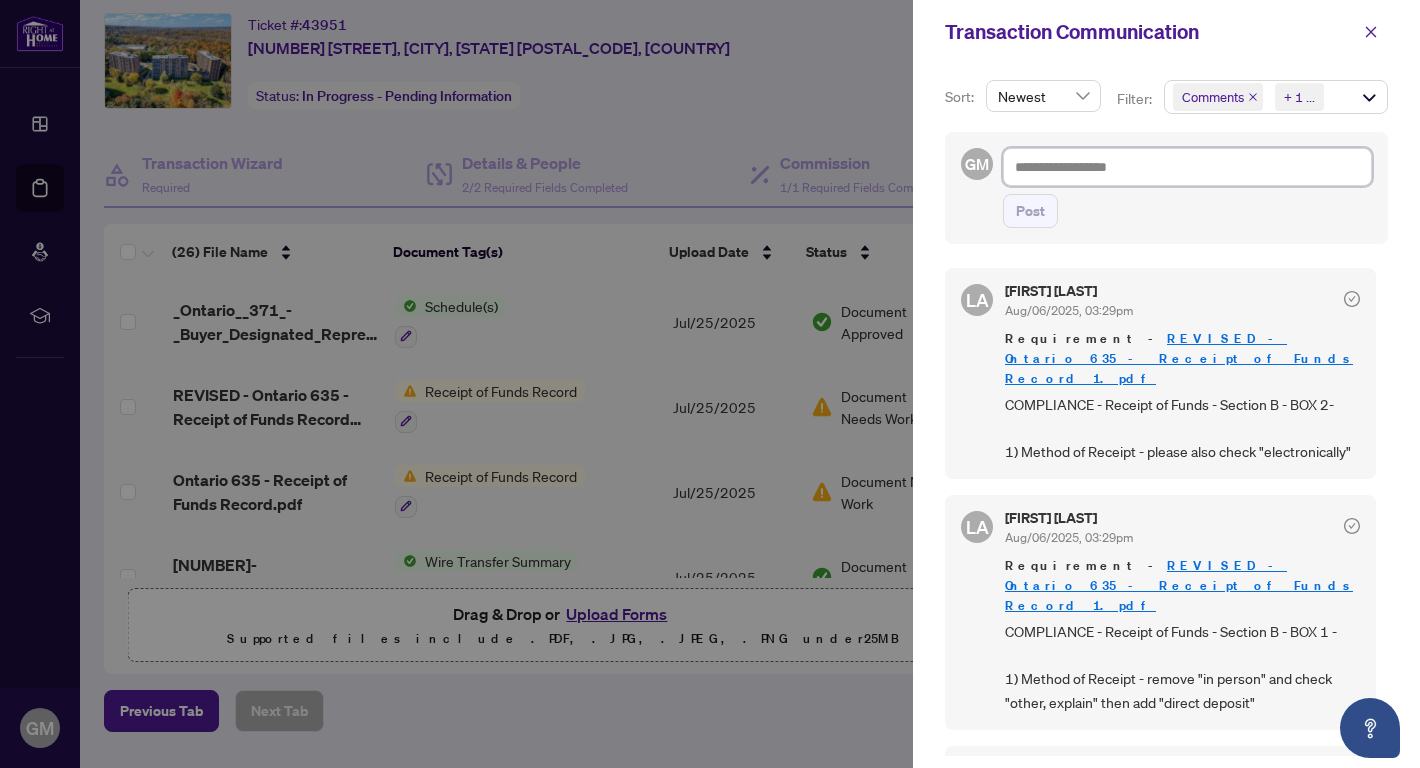 click at bounding box center [1187, 167] 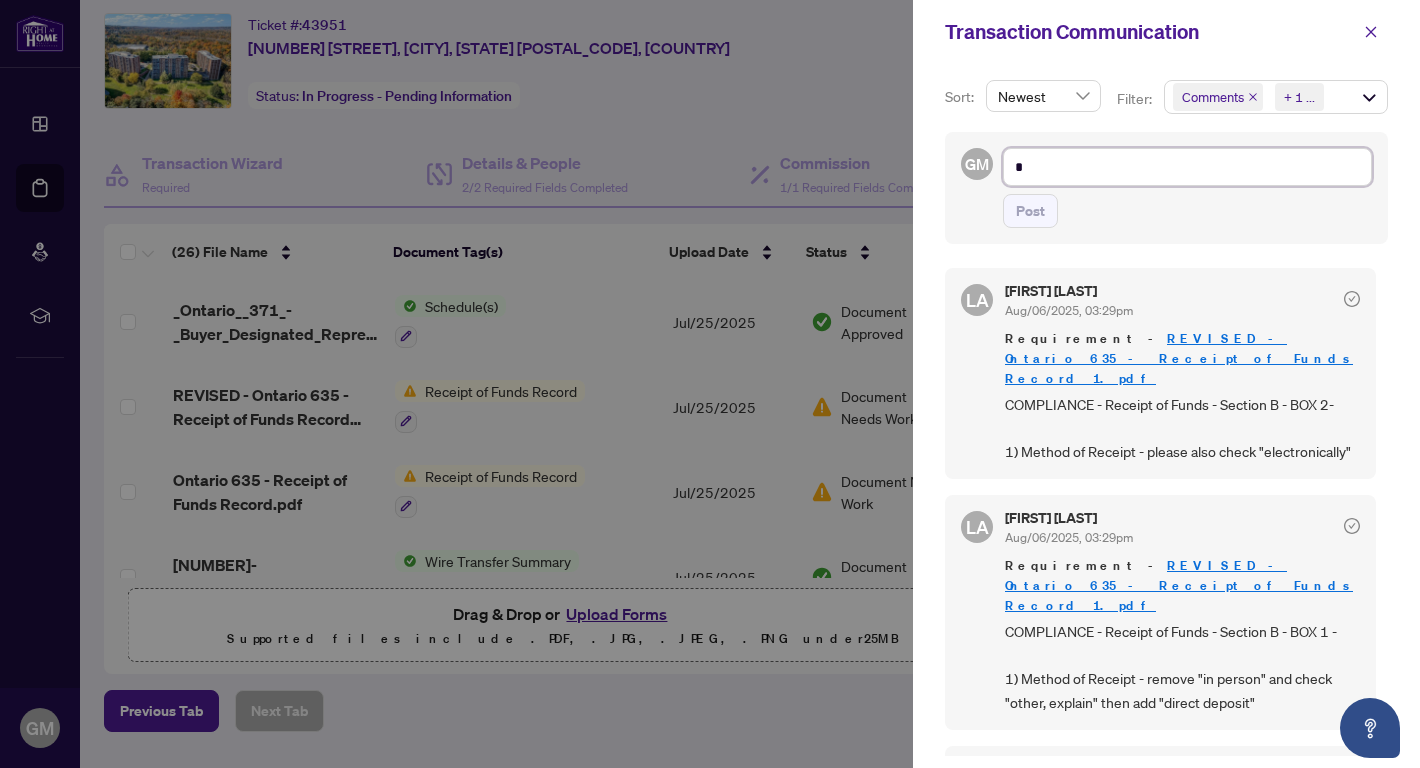 type on "**" 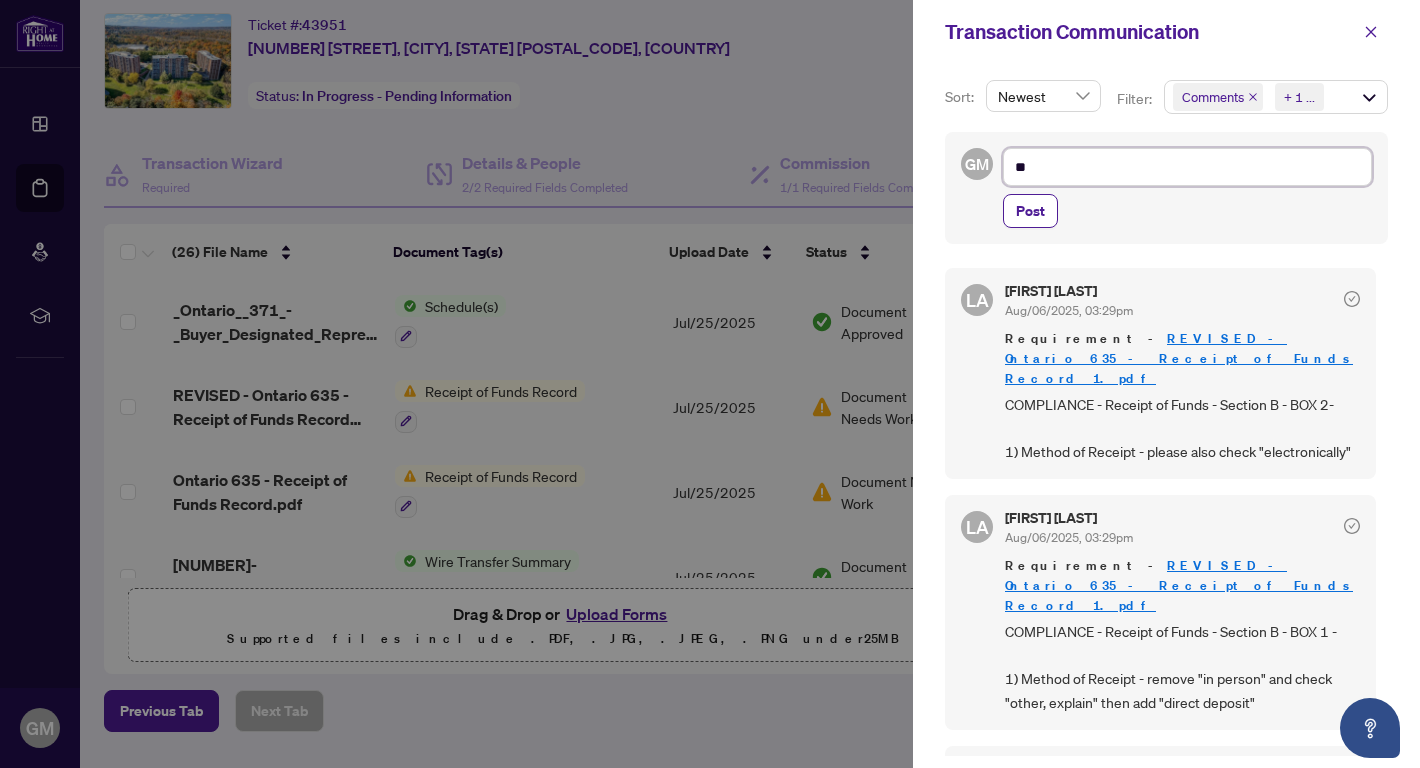 type on "***" 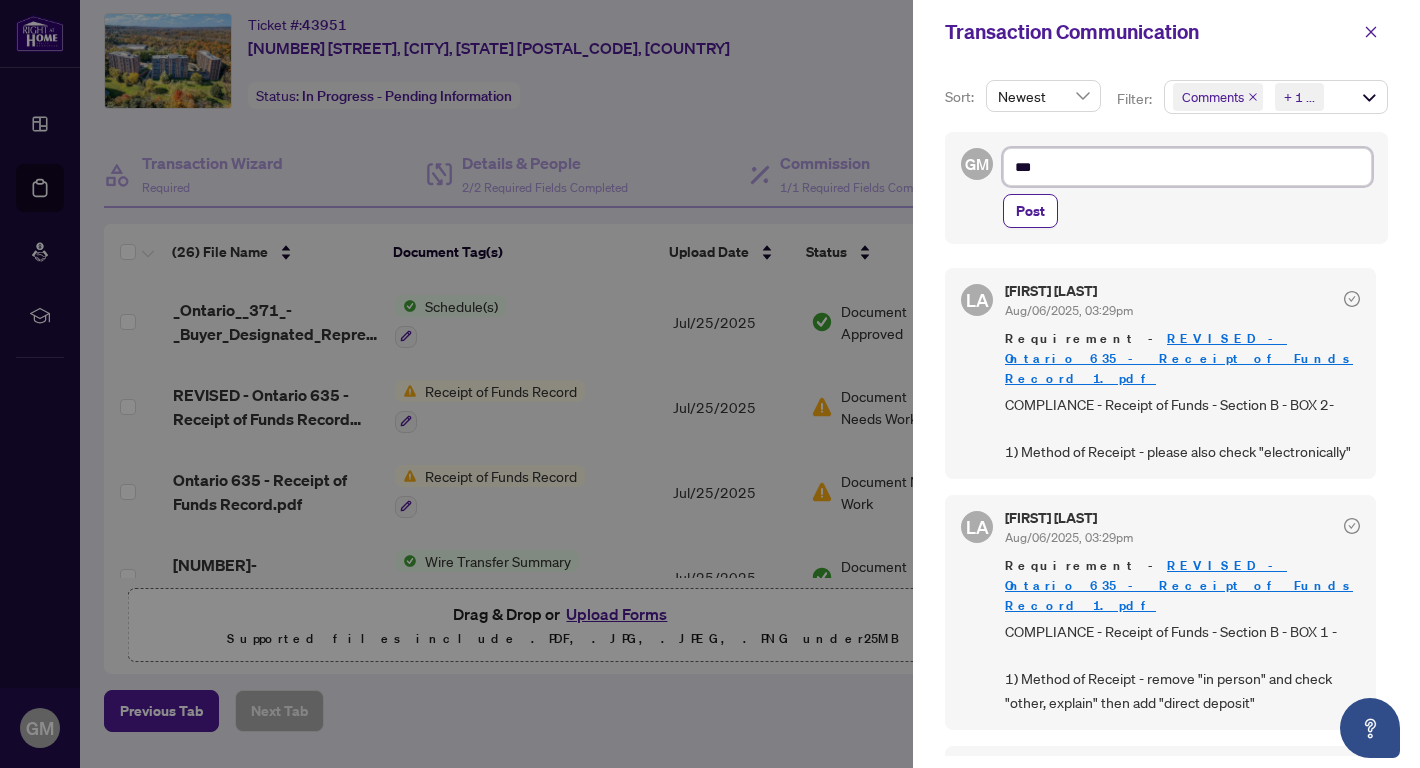 type on "***" 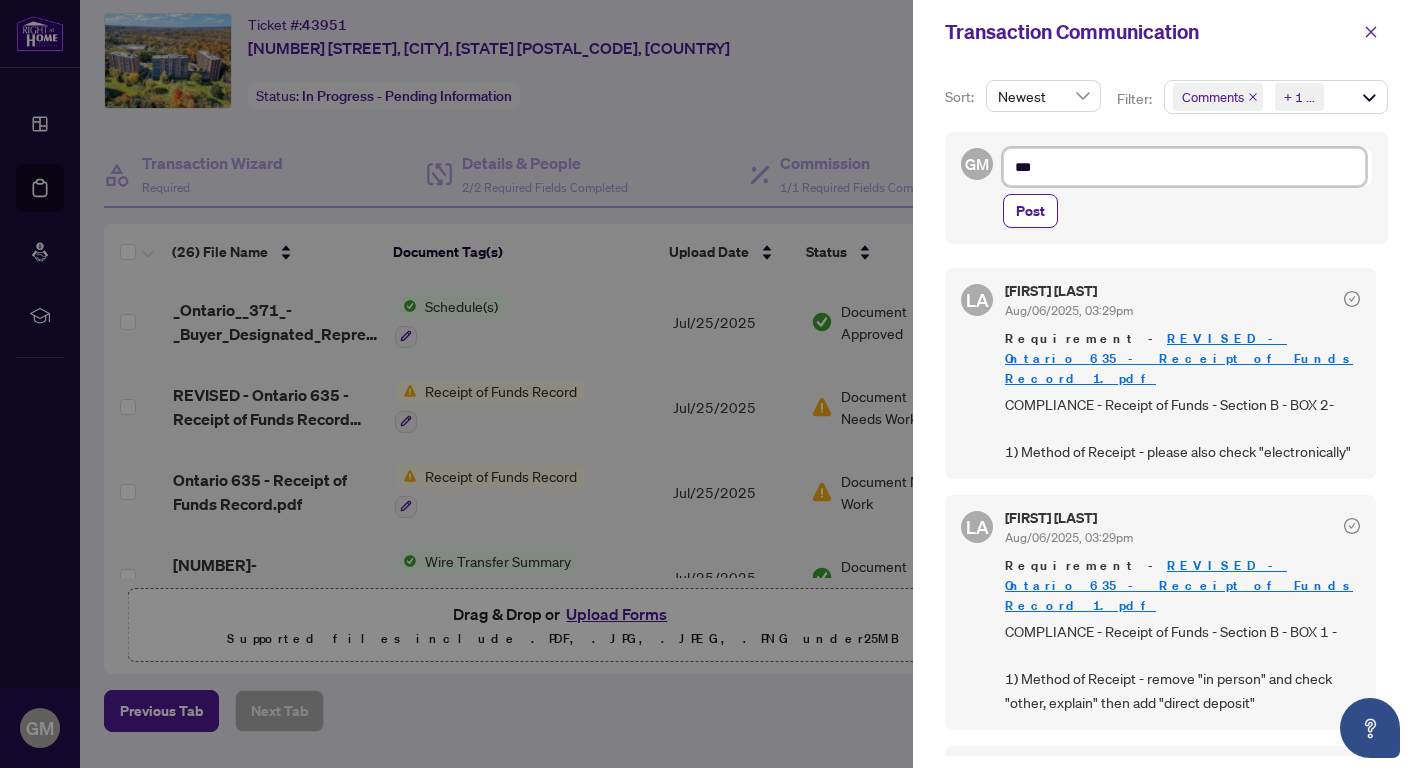 type on "****" 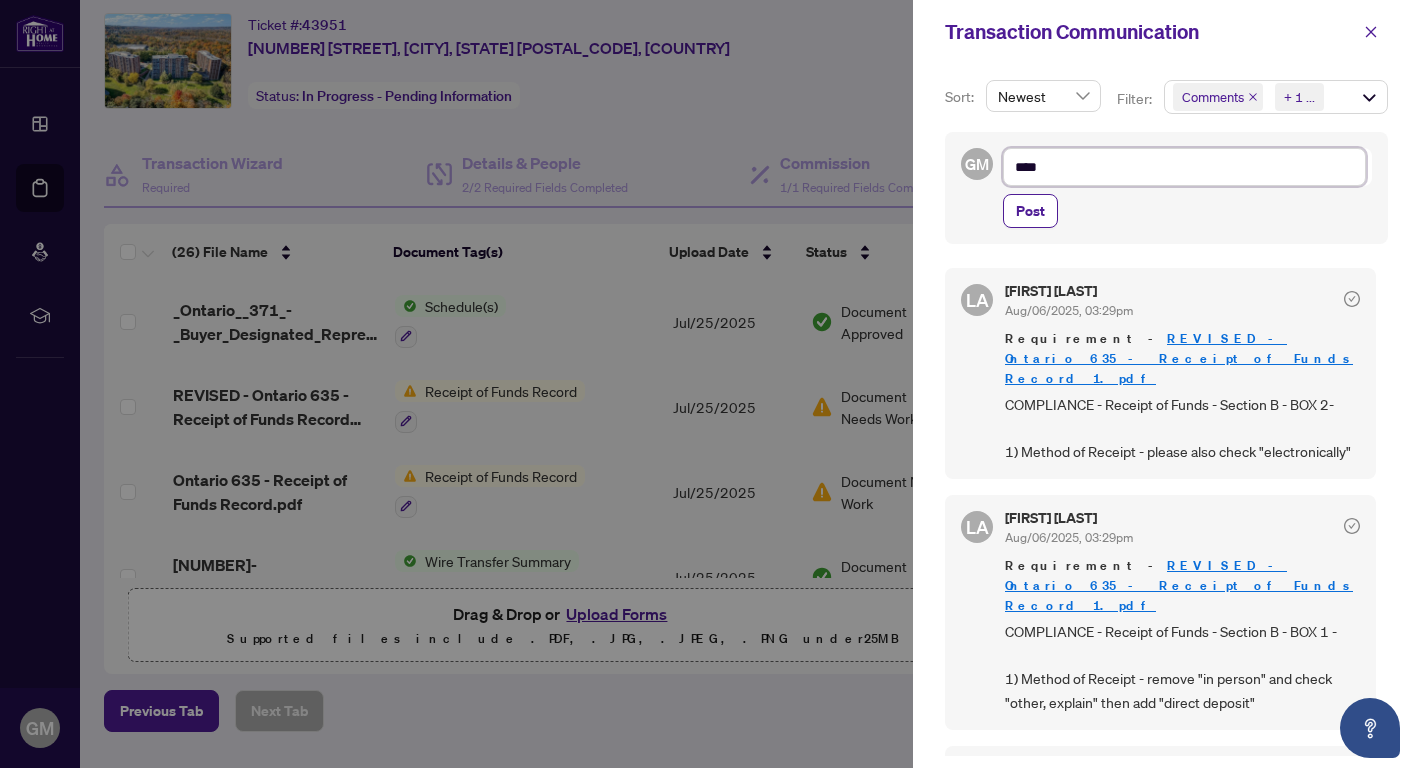 type on "****" 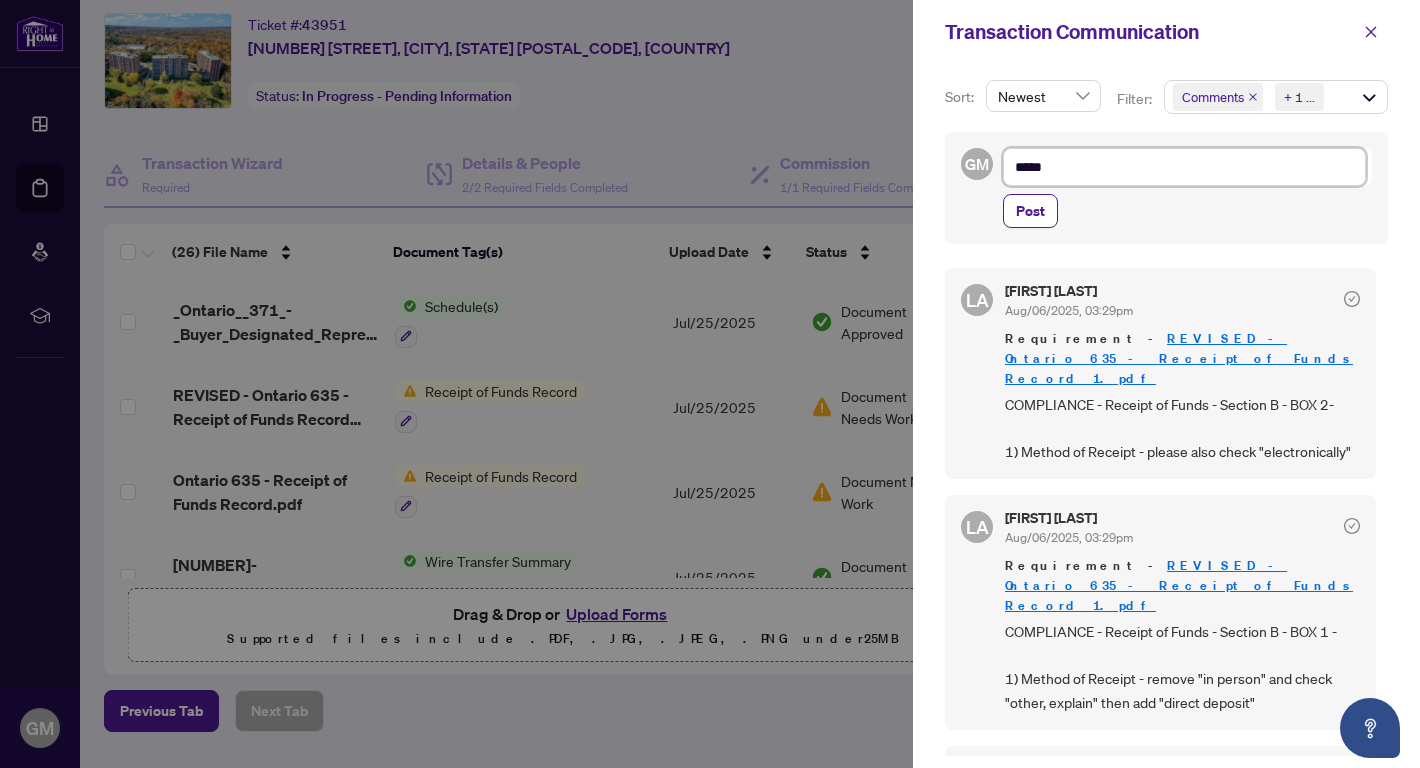 type on "******" 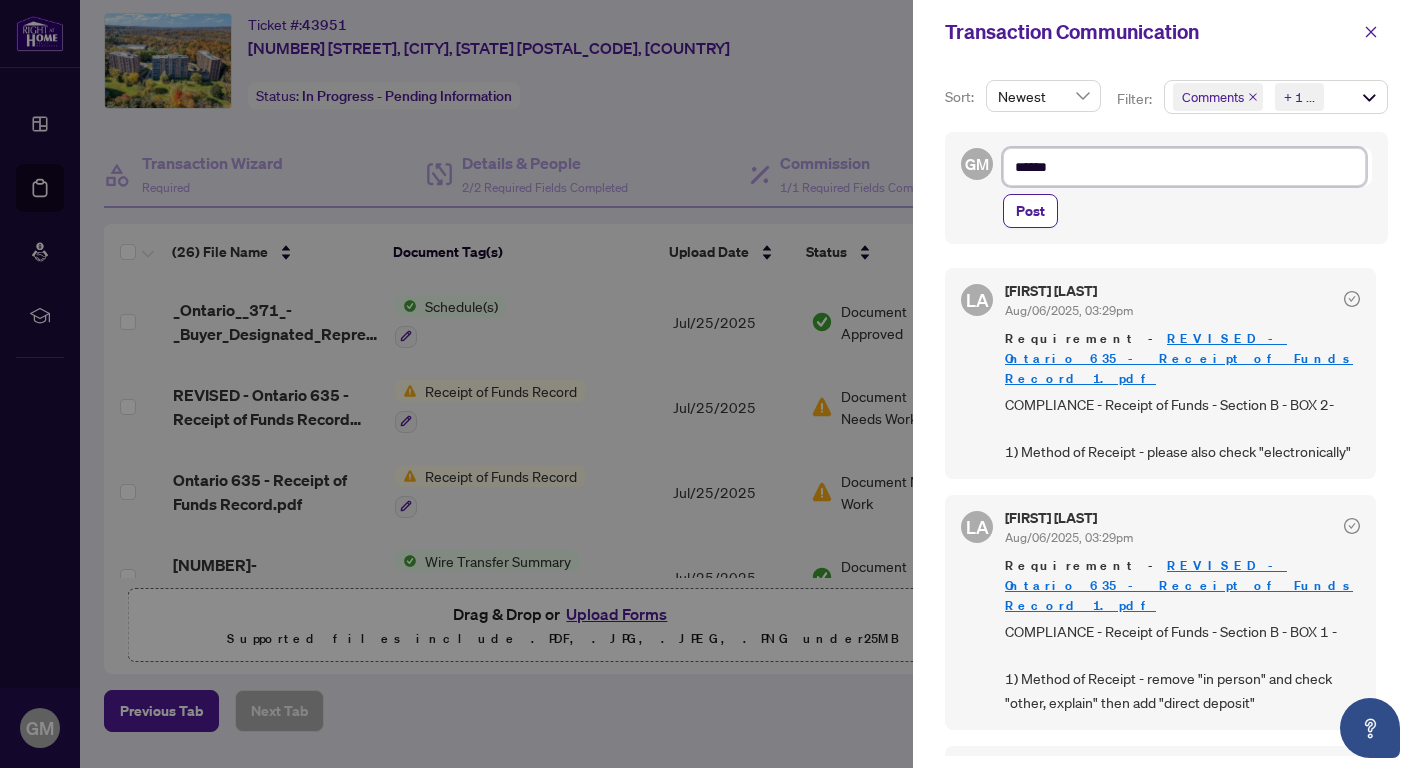type on "*******" 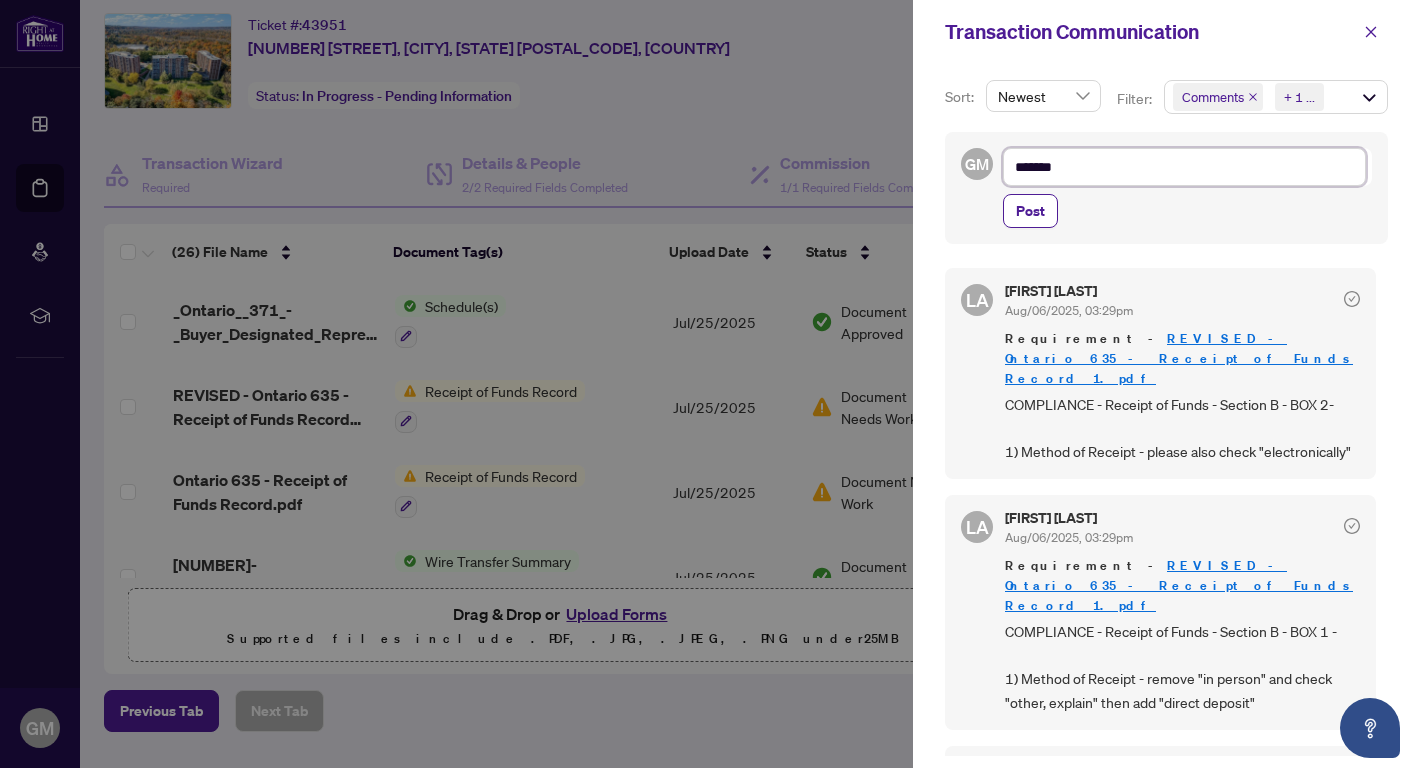 type on "********" 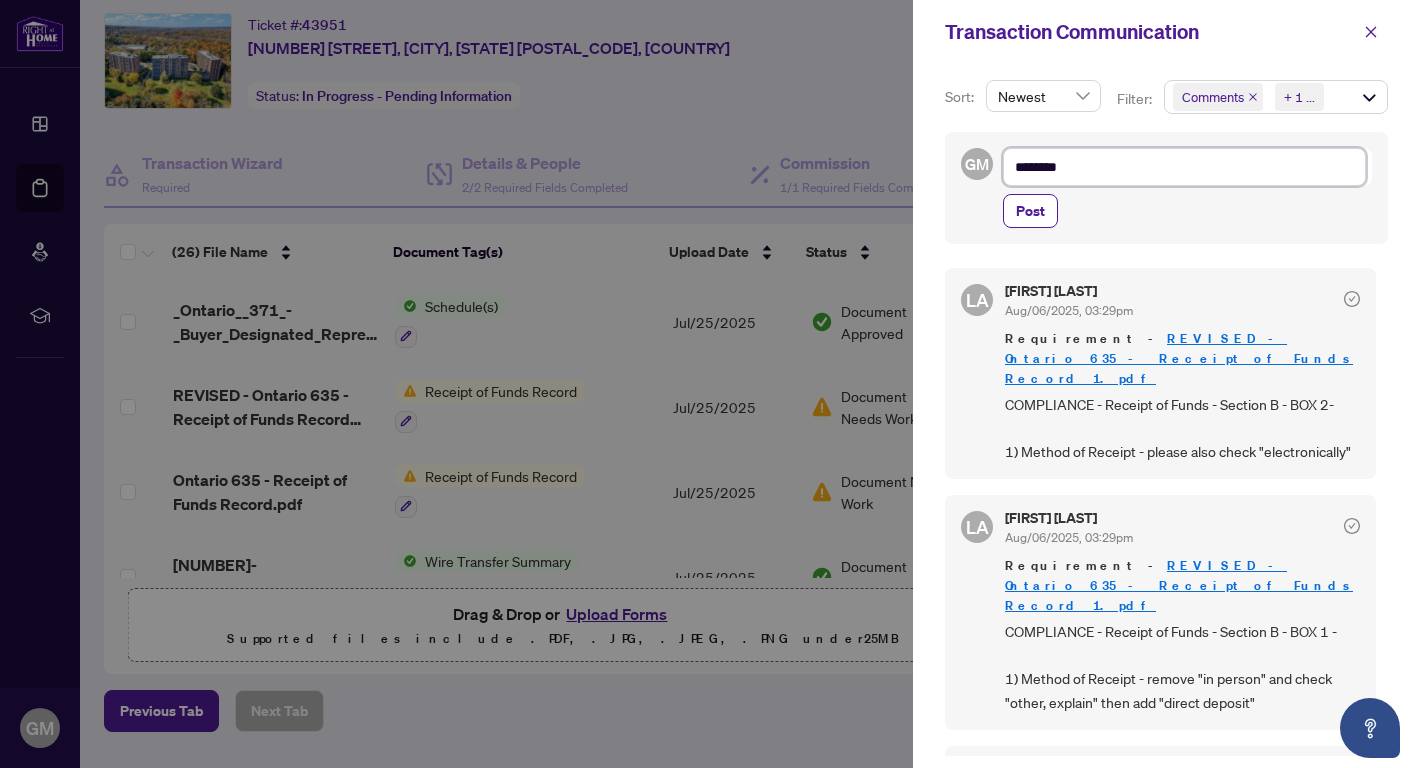 type on "*********" 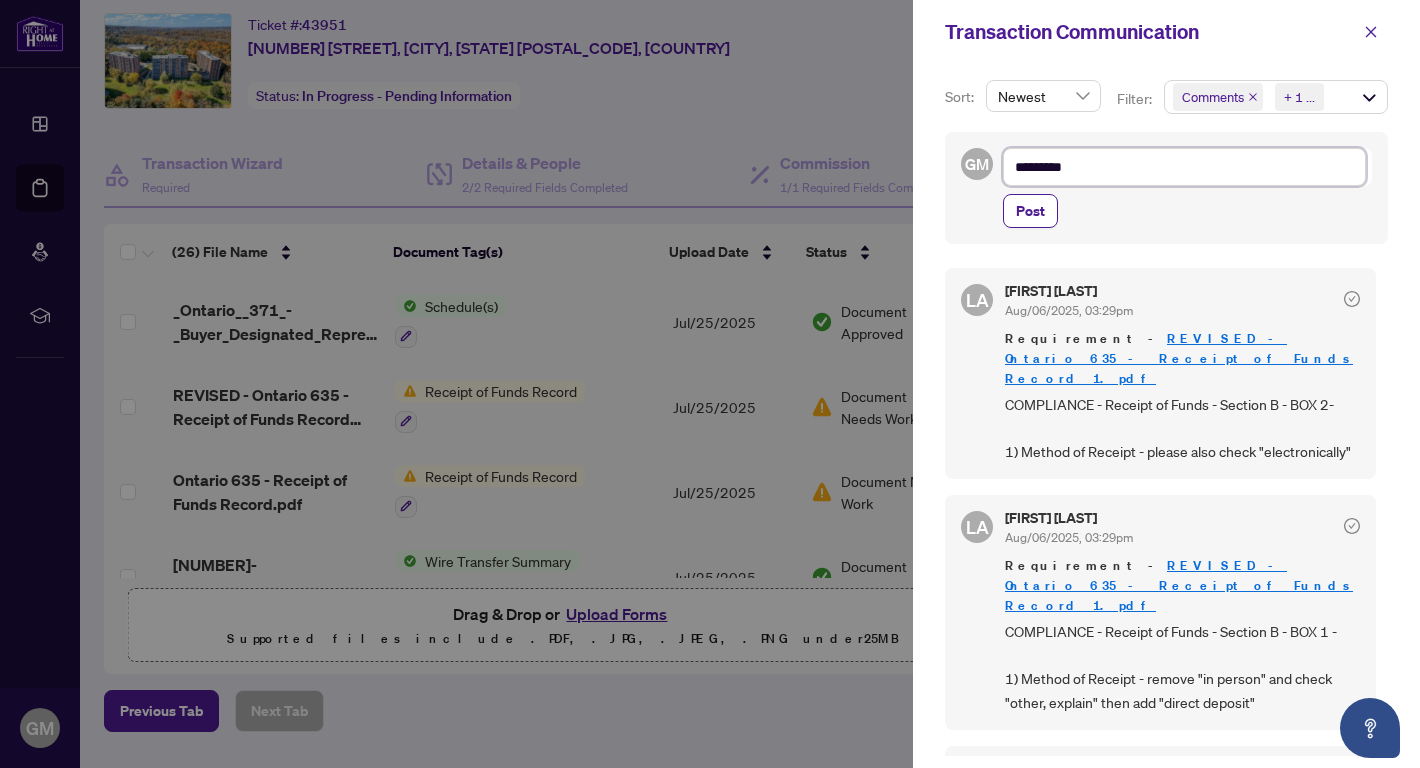 type on "*********" 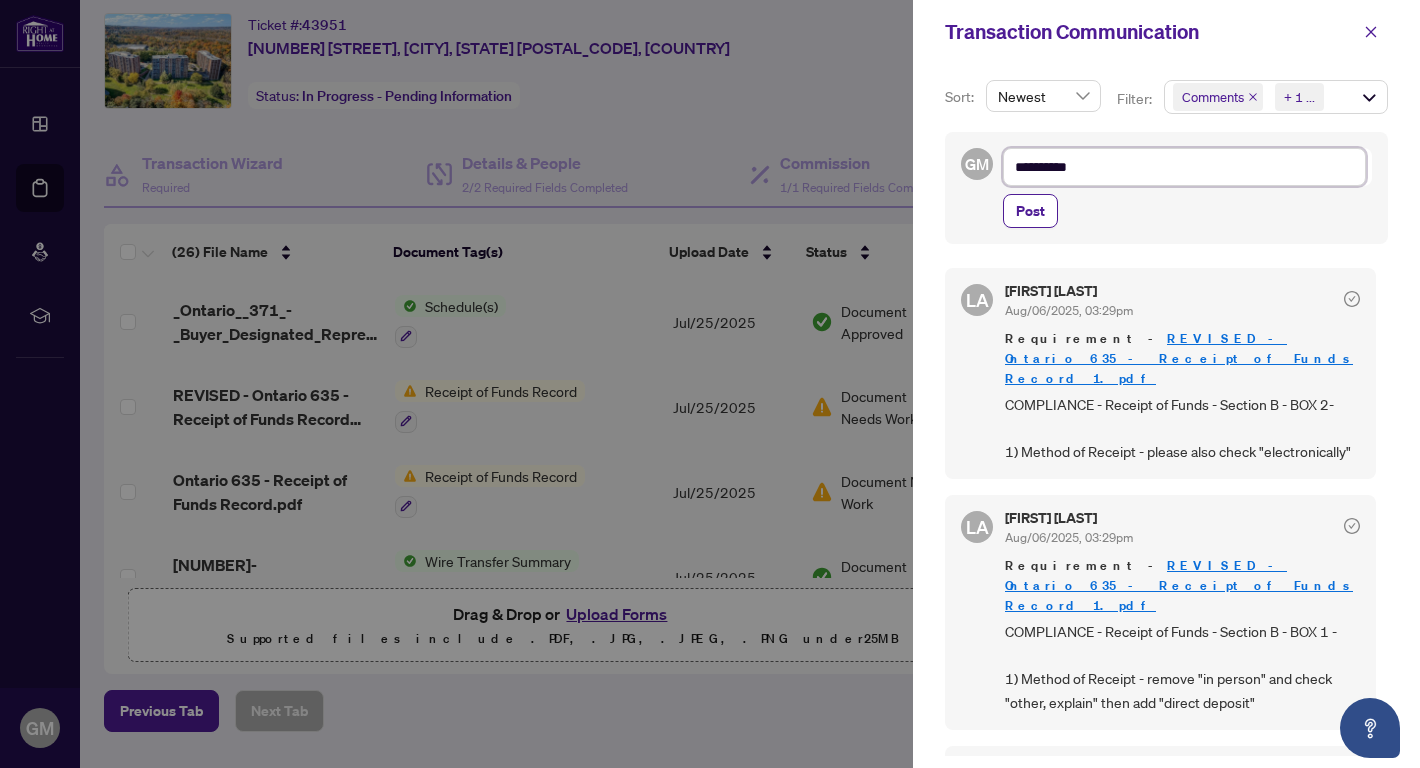 type on "**********" 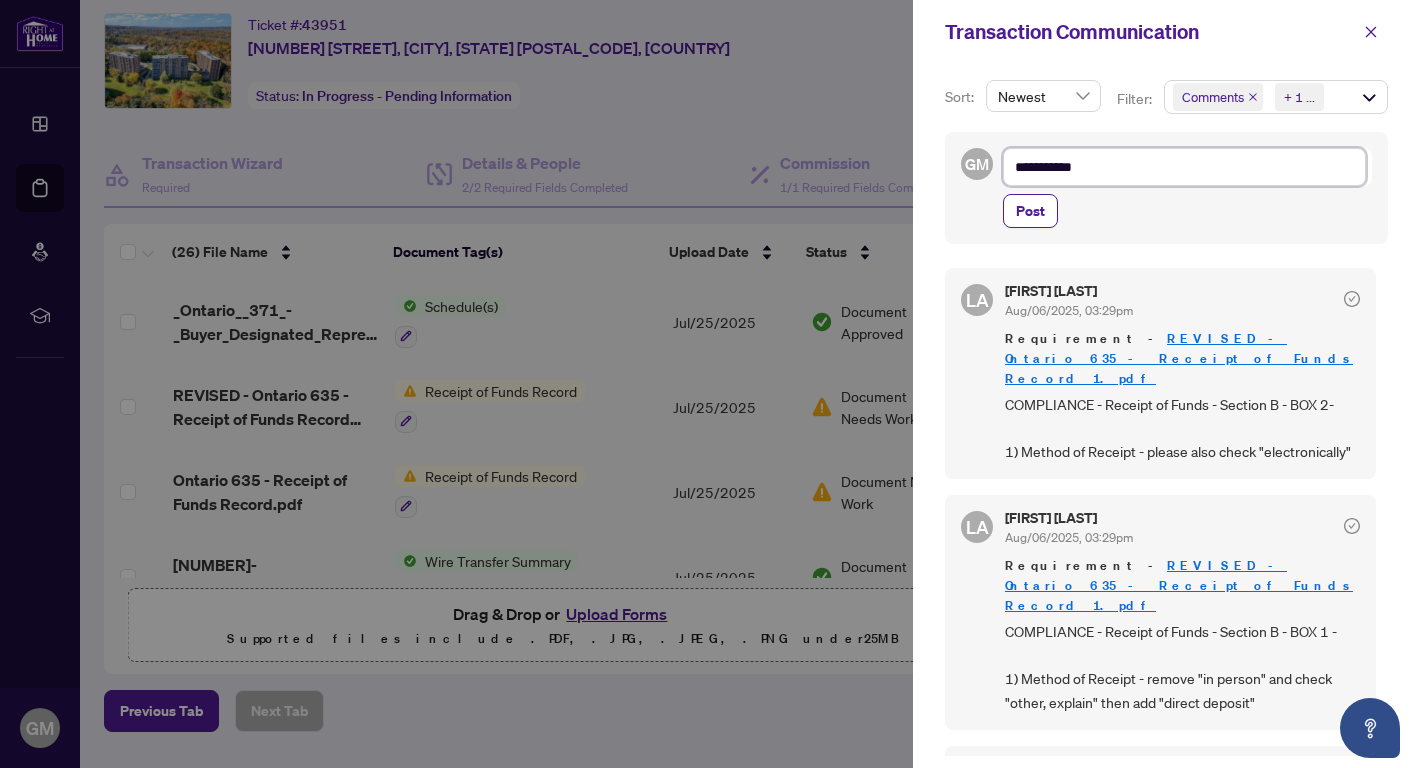 type on "**********" 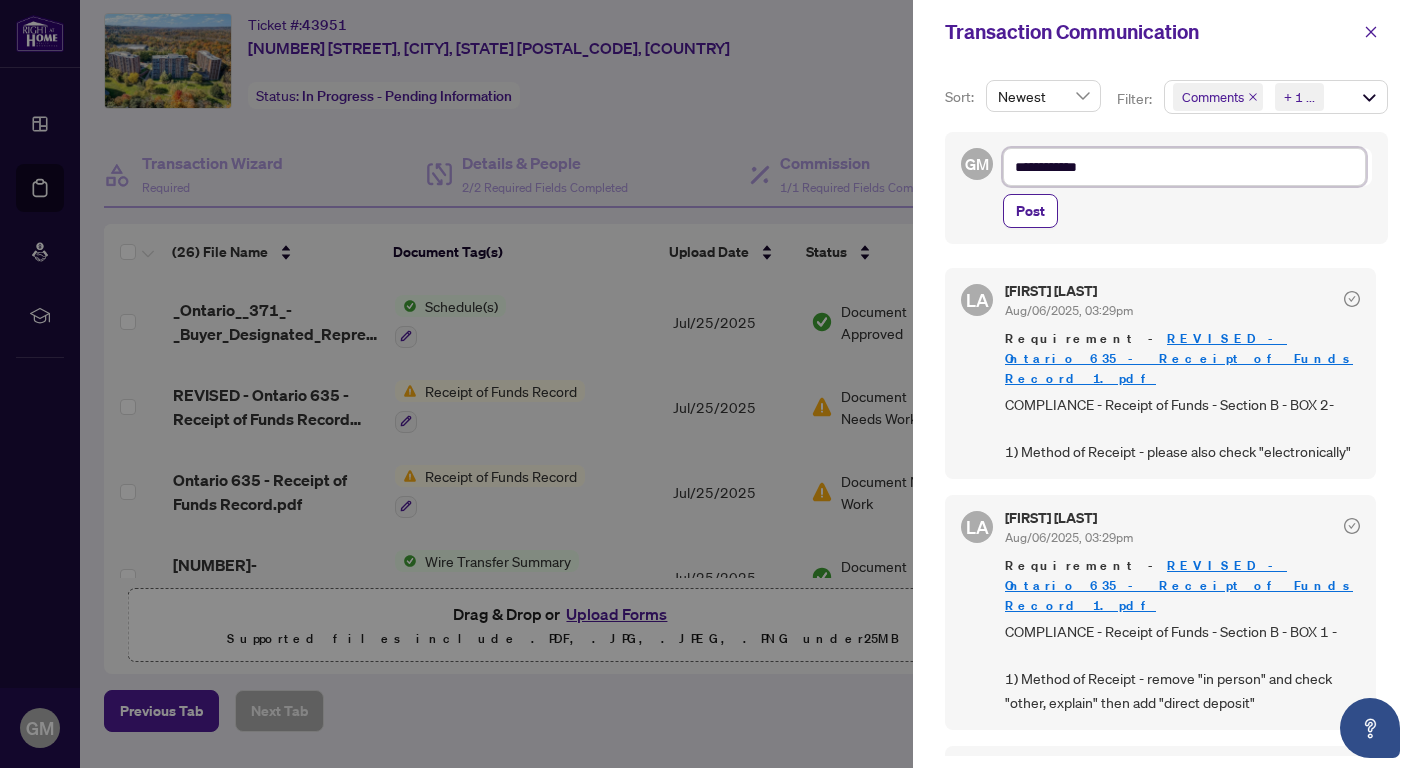 type on "**********" 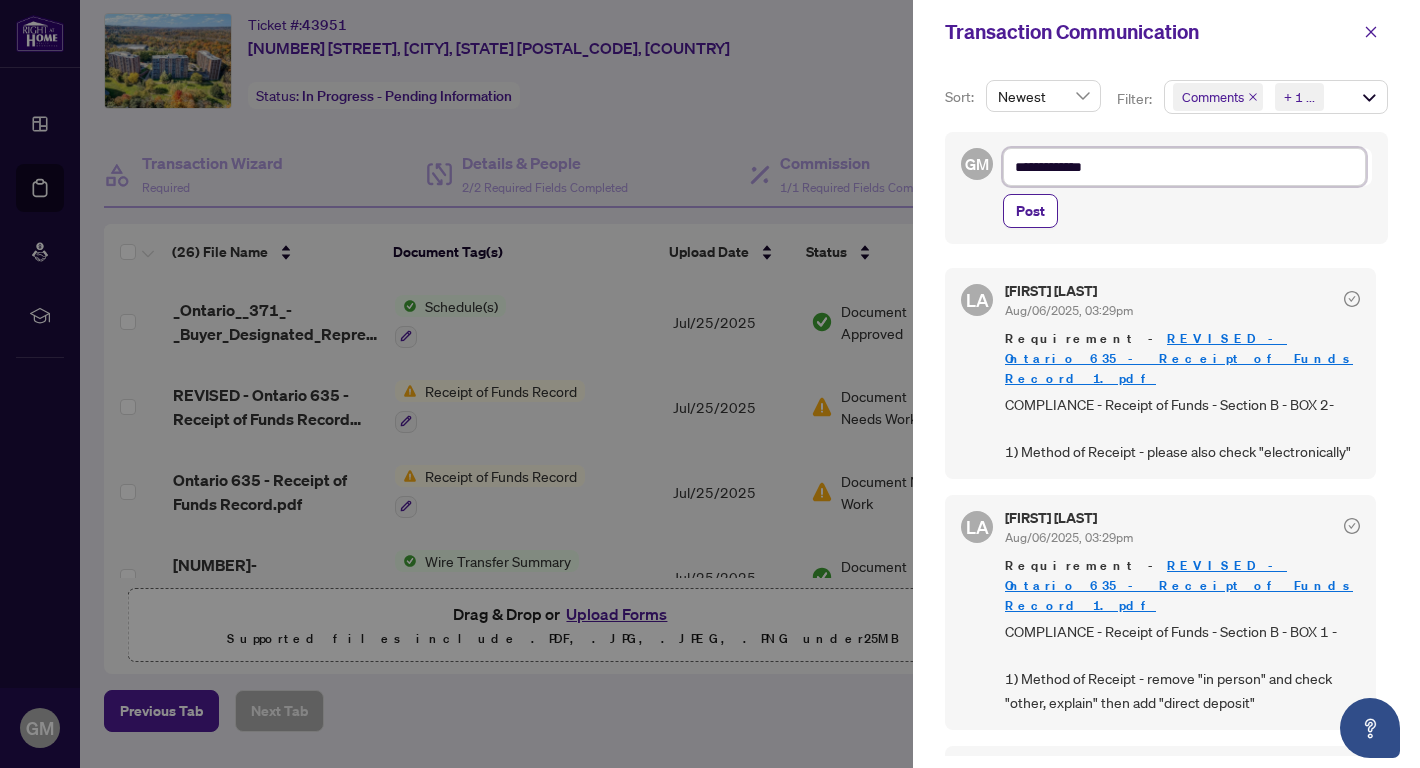 type on "**********" 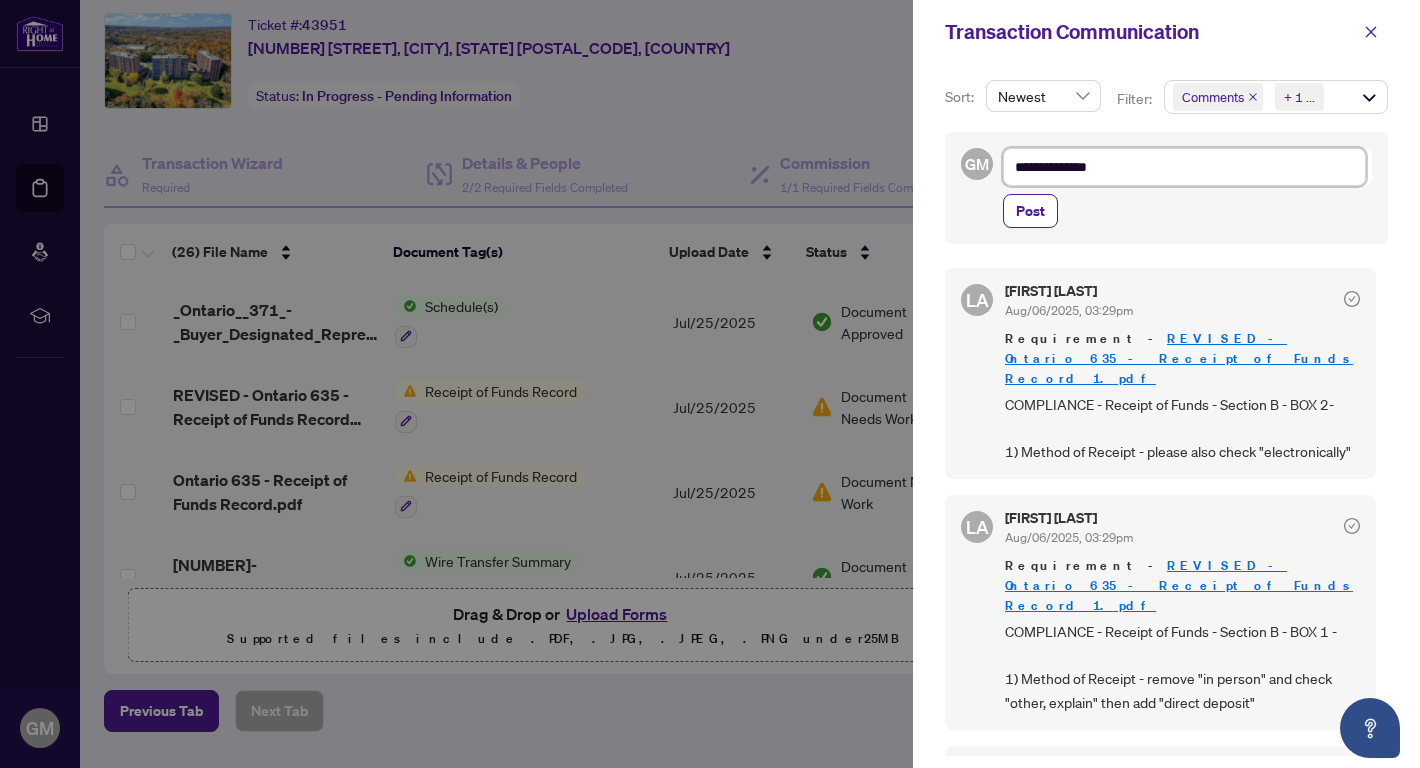 type on "**********" 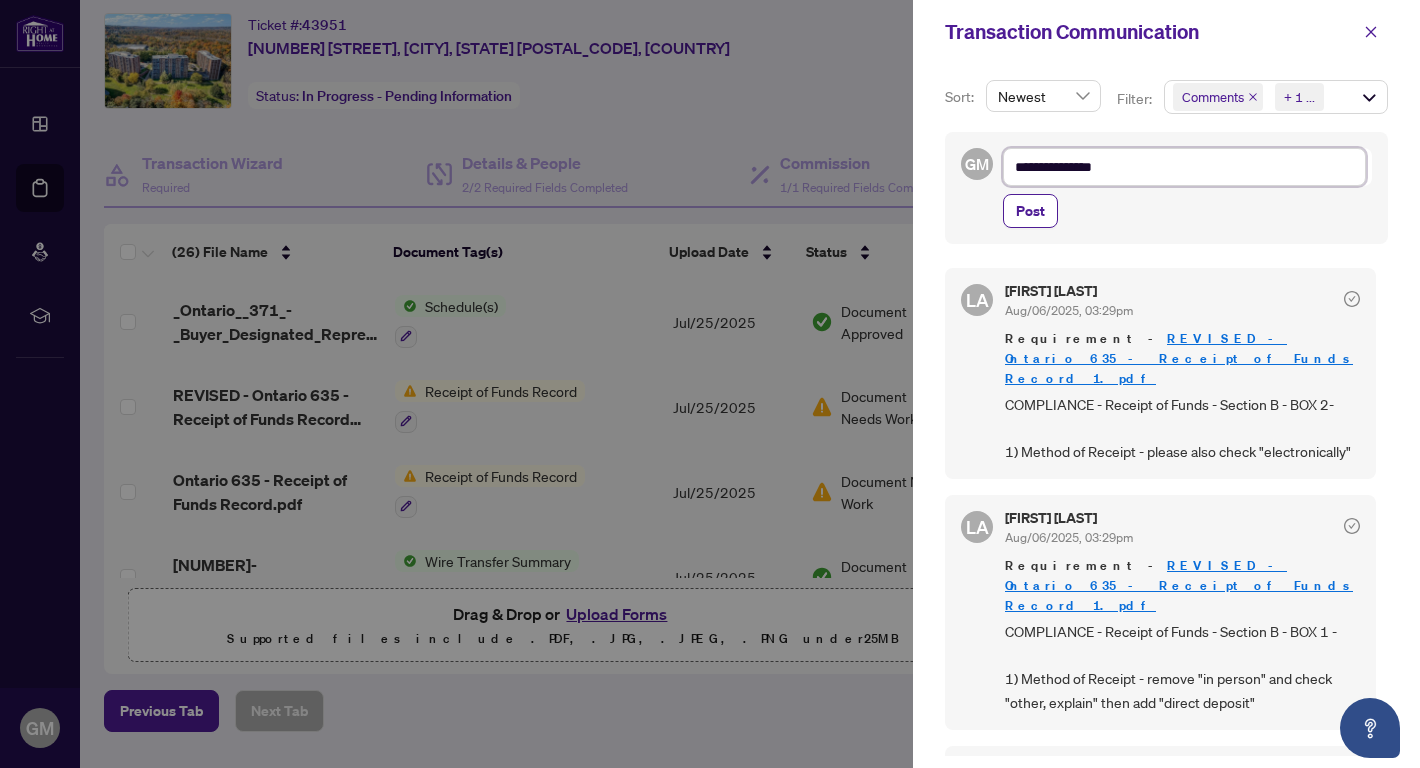 type on "**********" 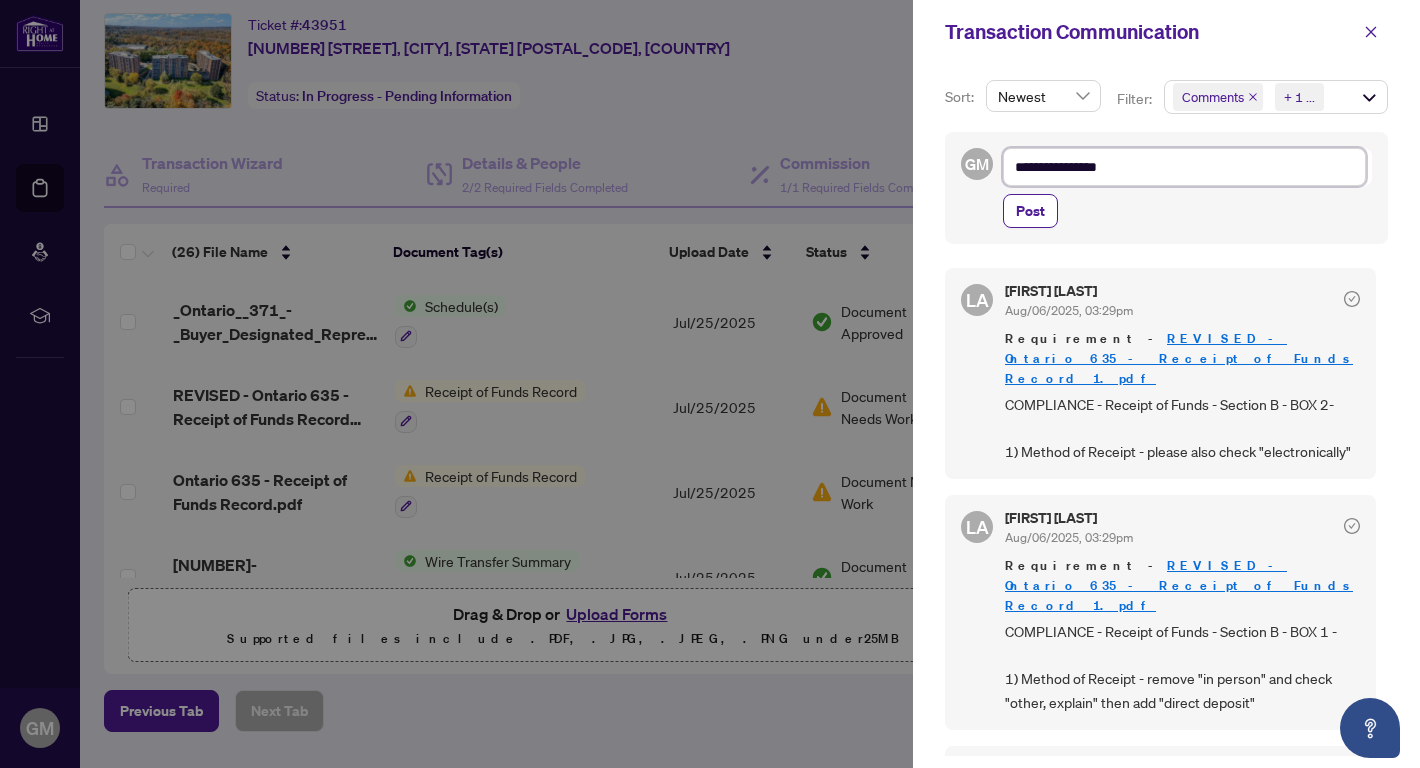 type on "**********" 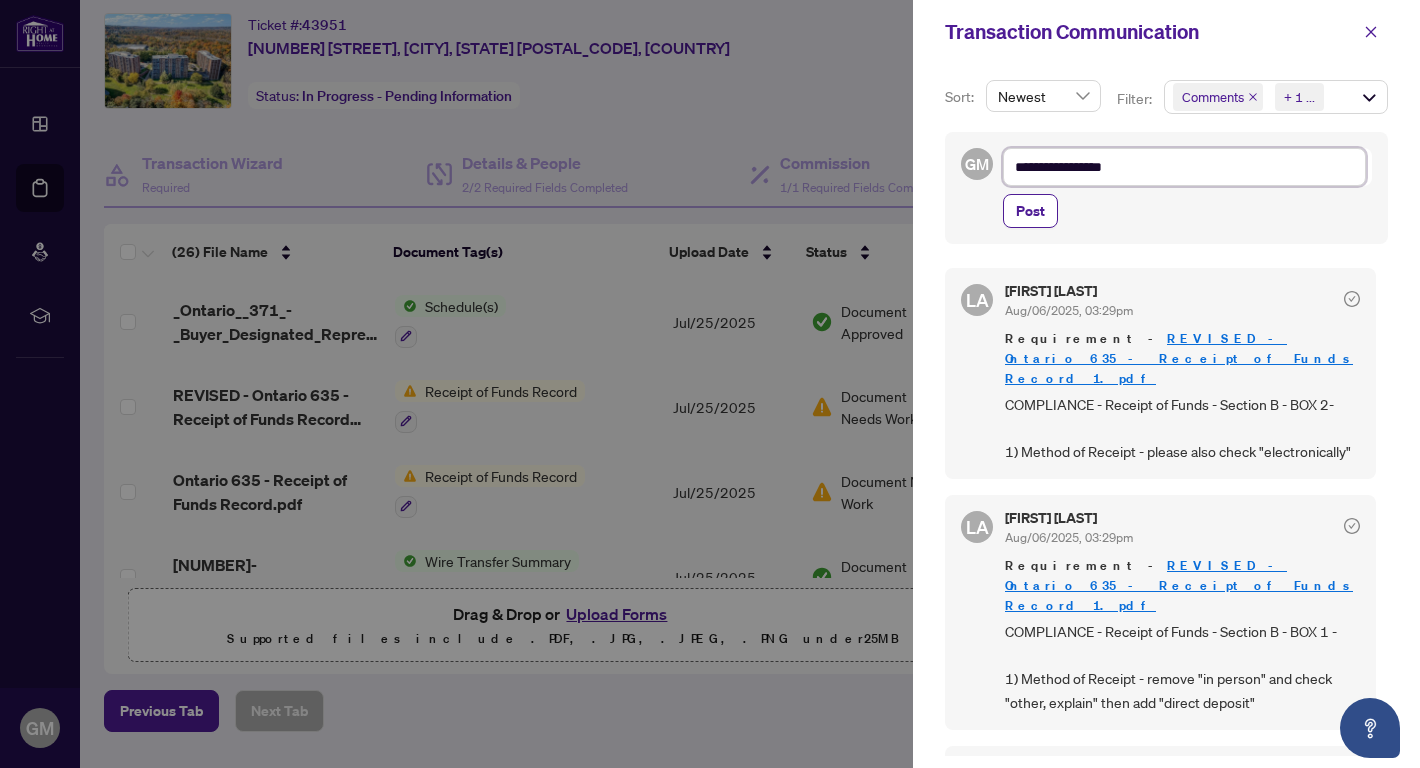 type on "**********" 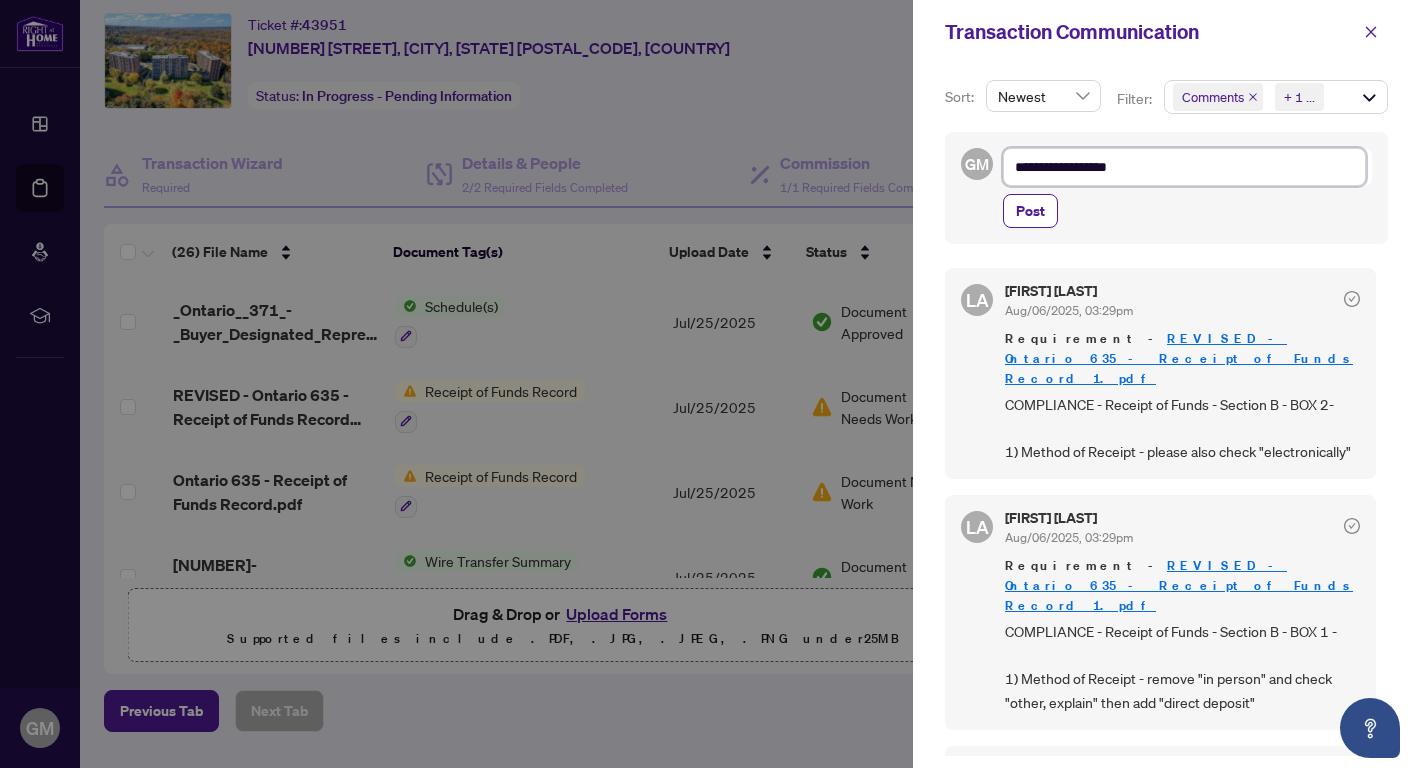 type on "**********" 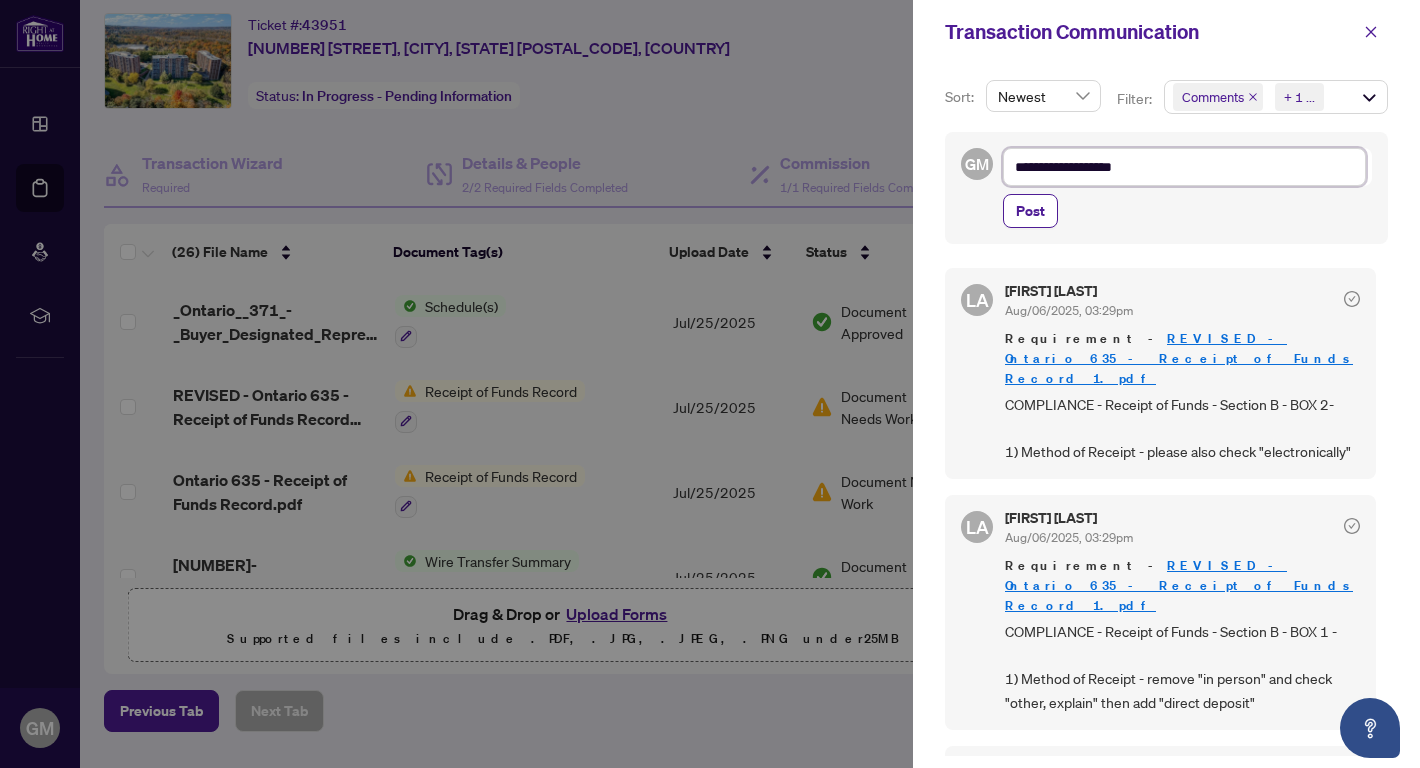 type on "**********" 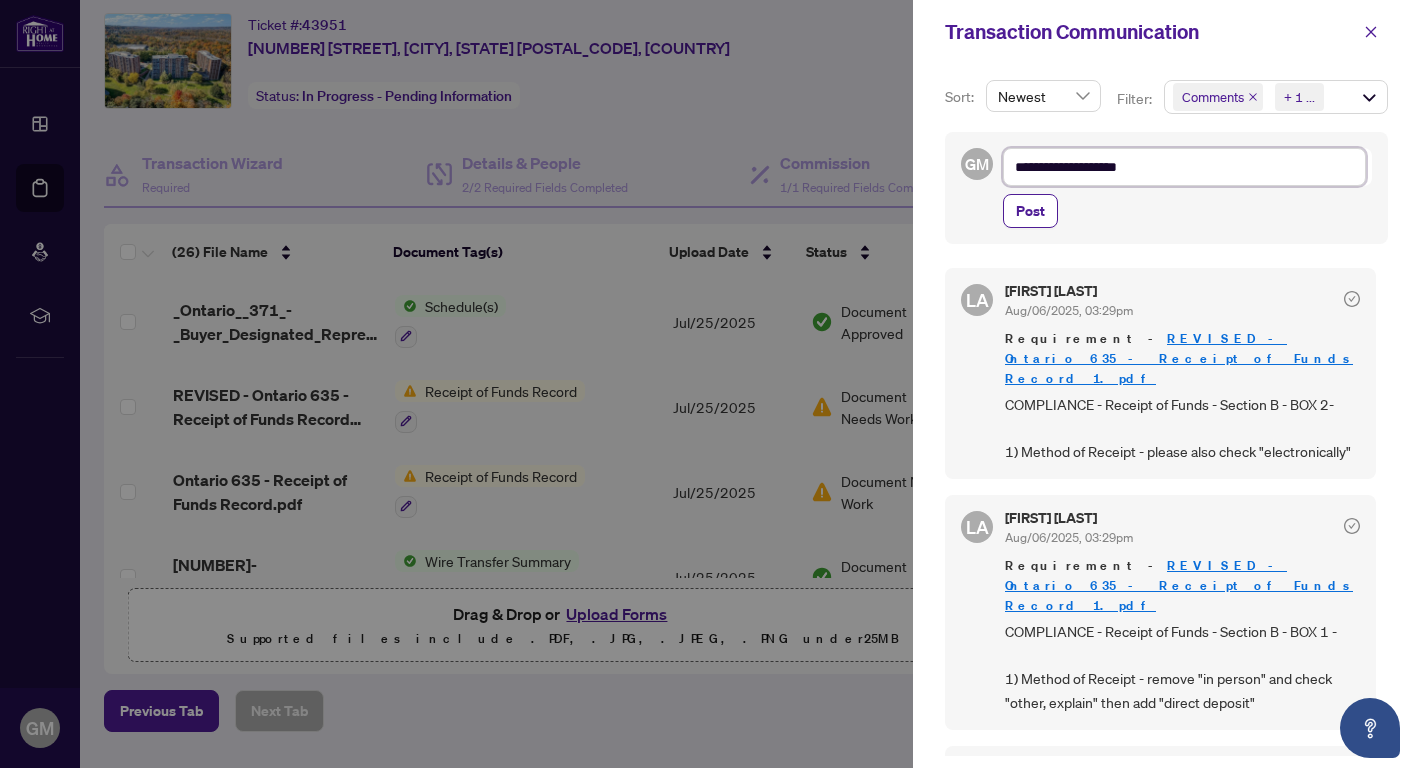 type on "**********" 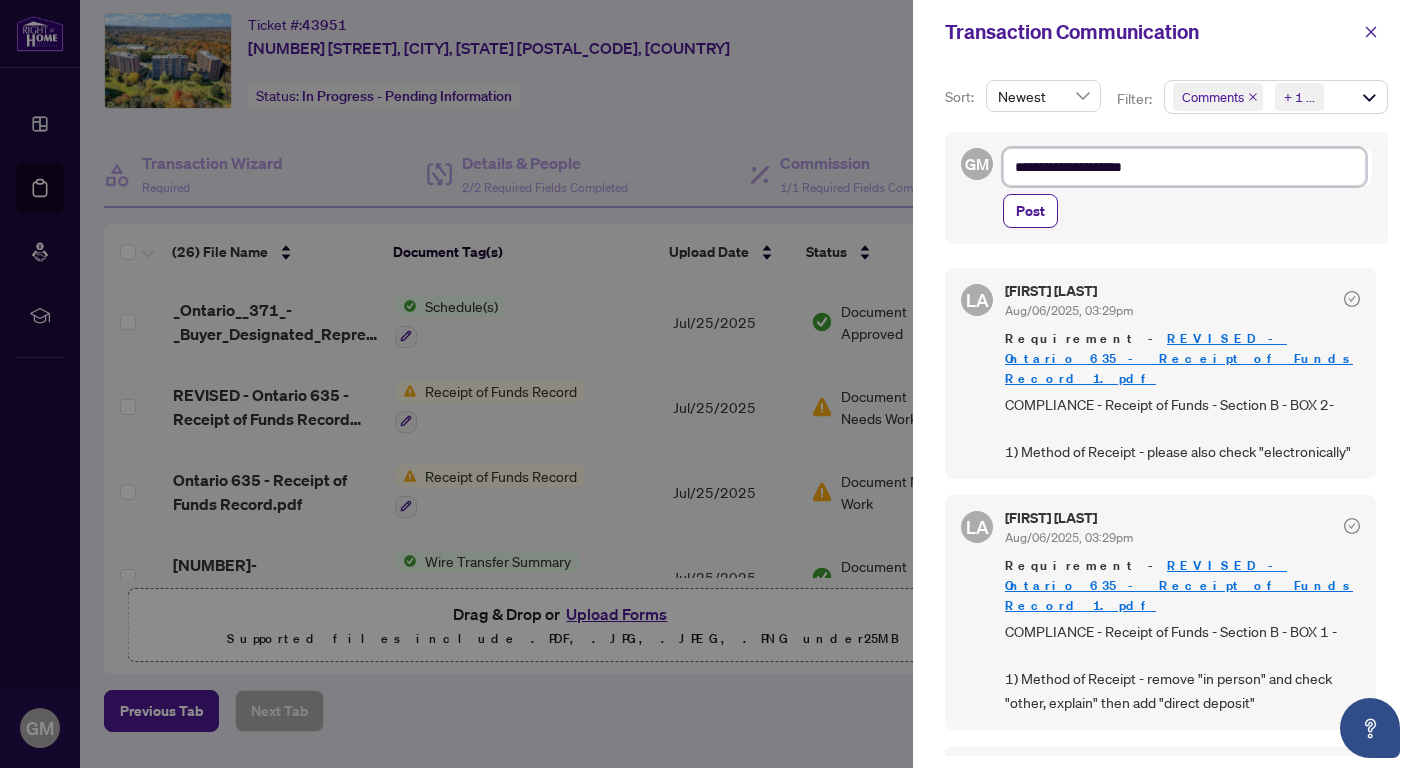 type on "**********" 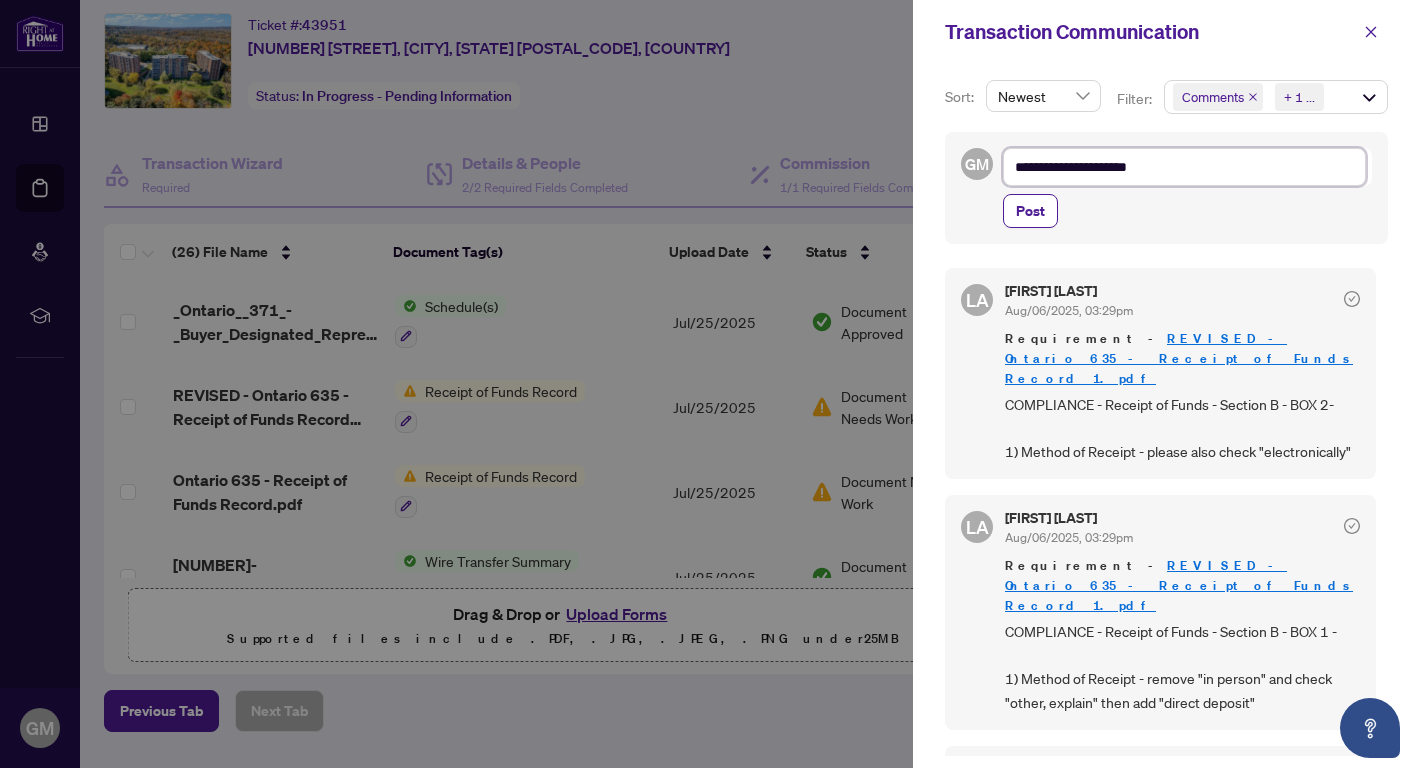 type on "**********" 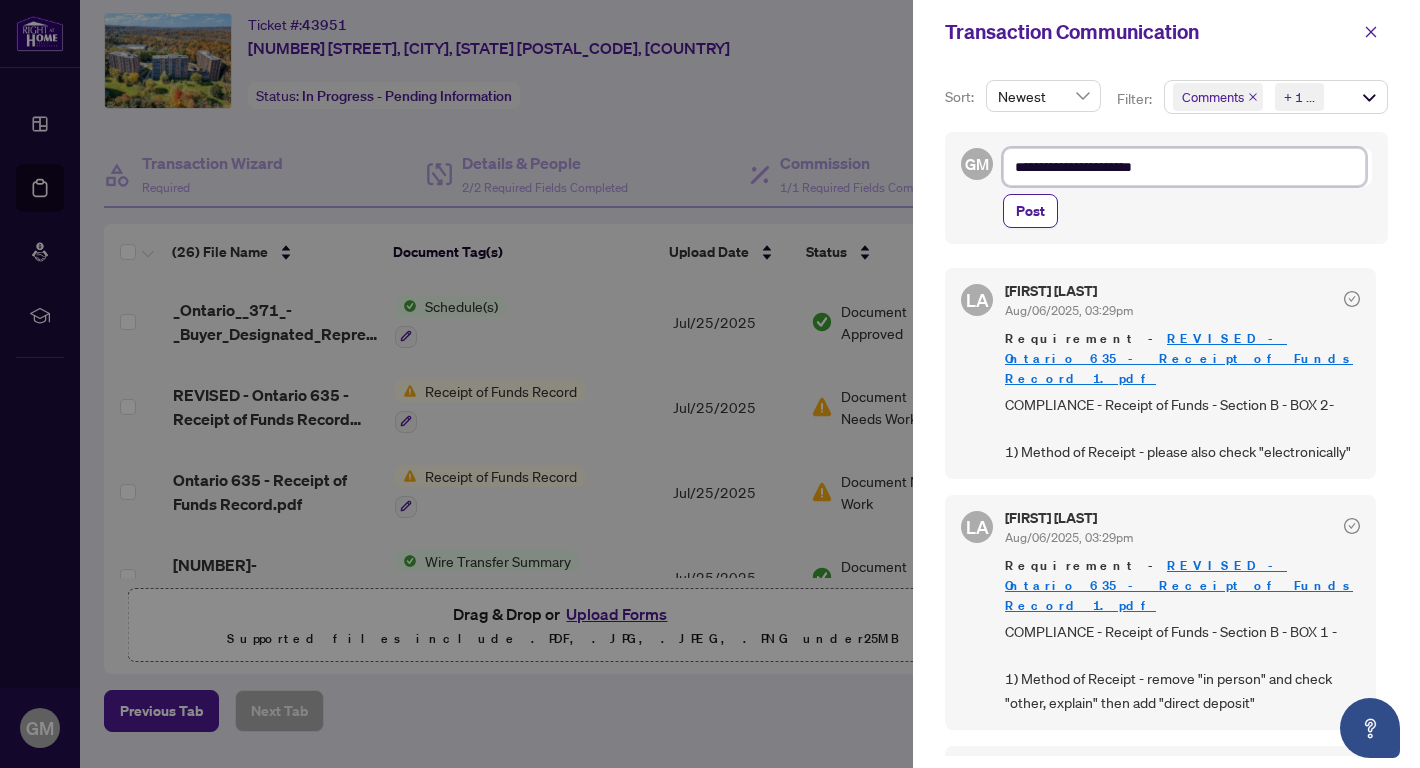 type on "**********" 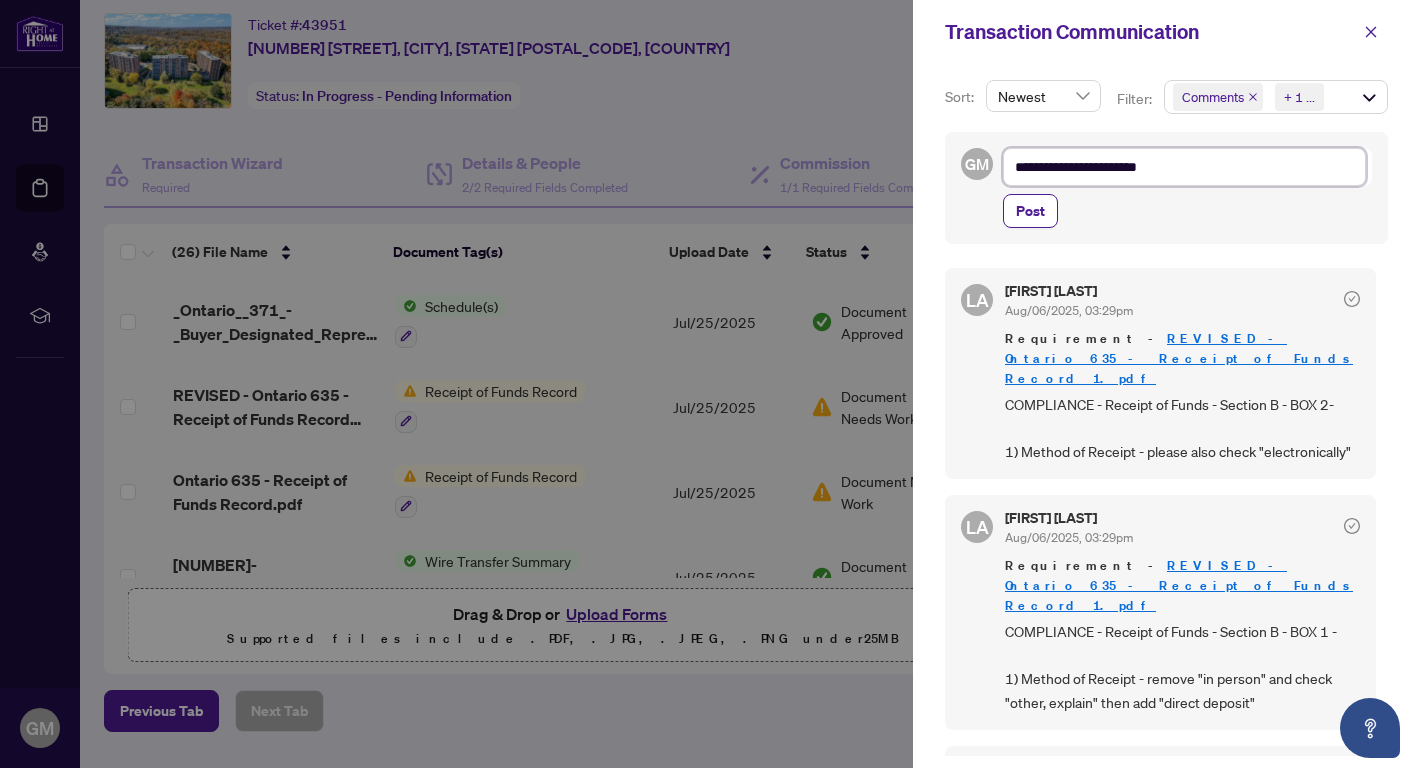 type on "**********" 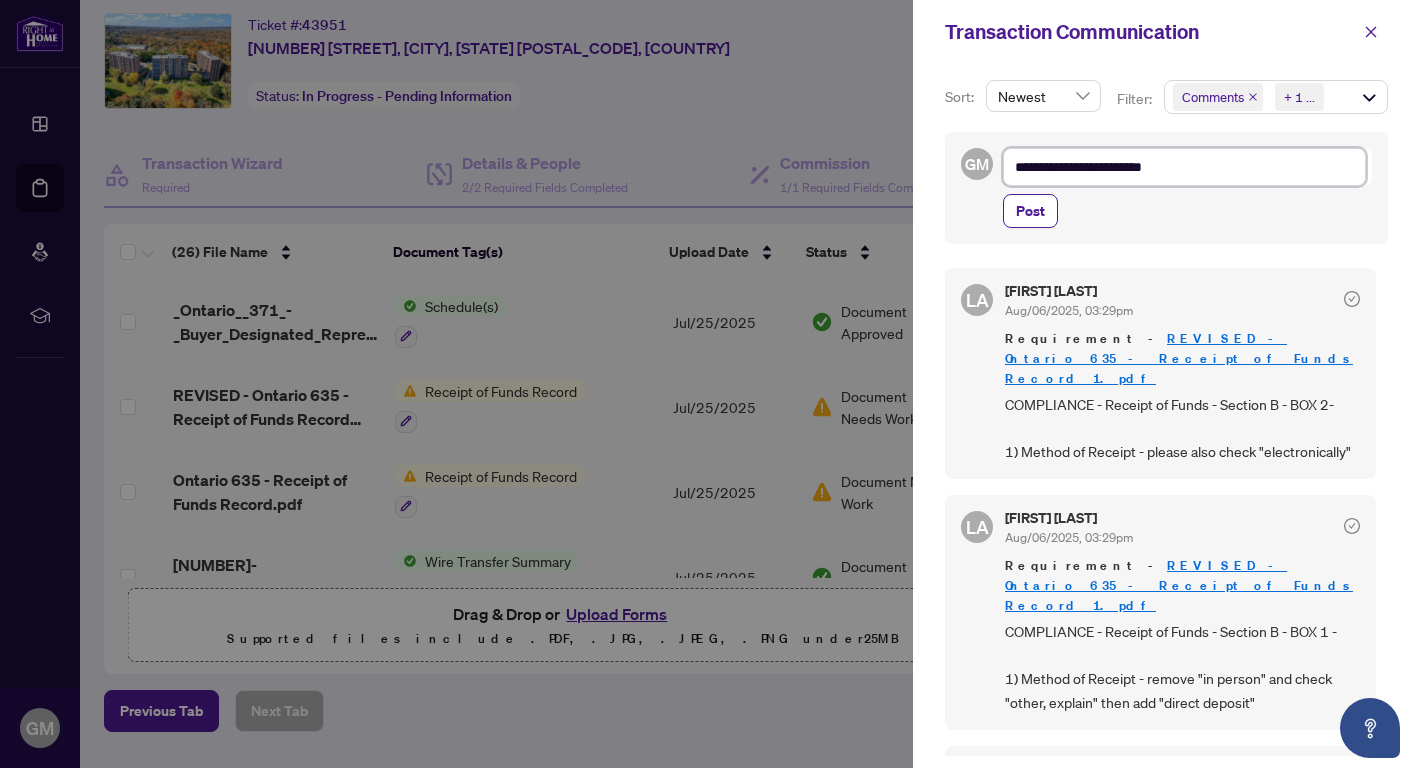type on "**********" 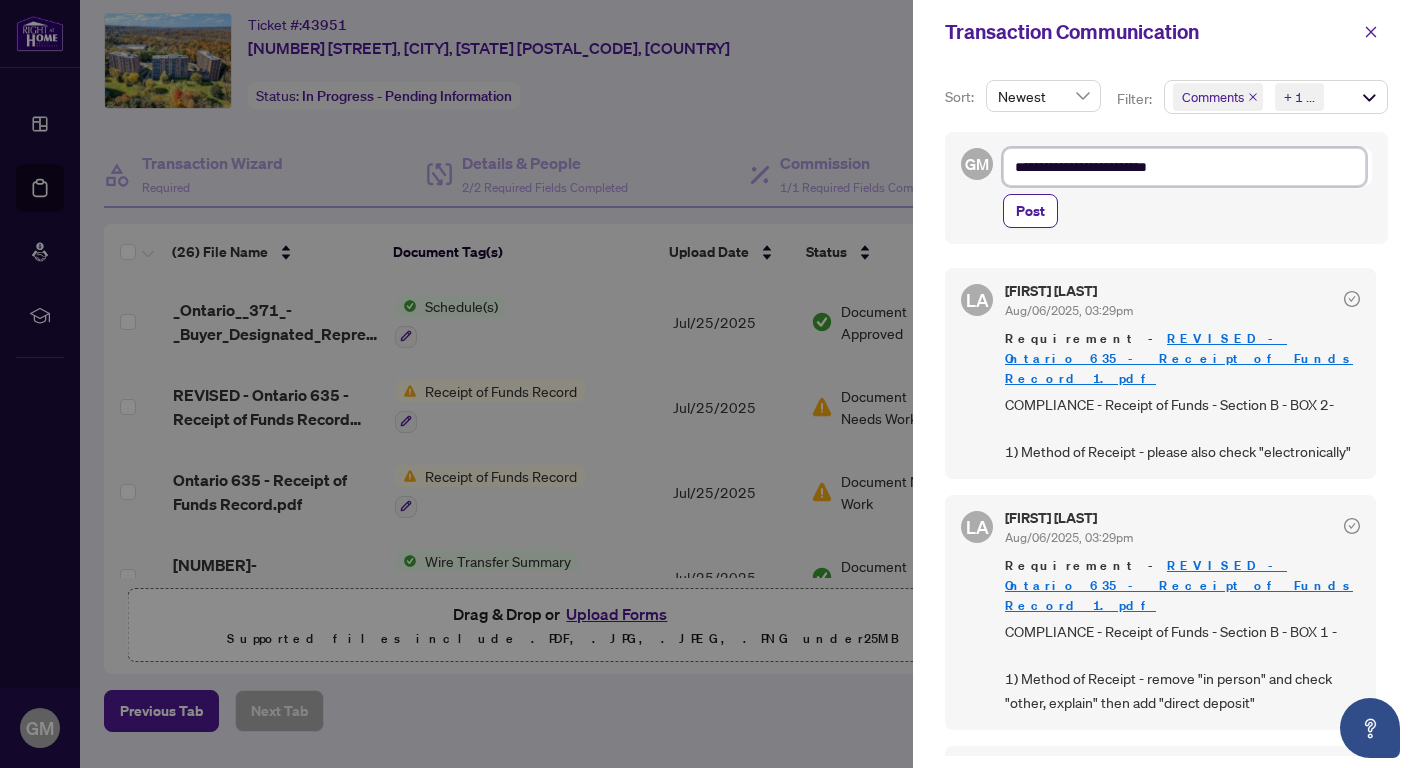 type on "**********" 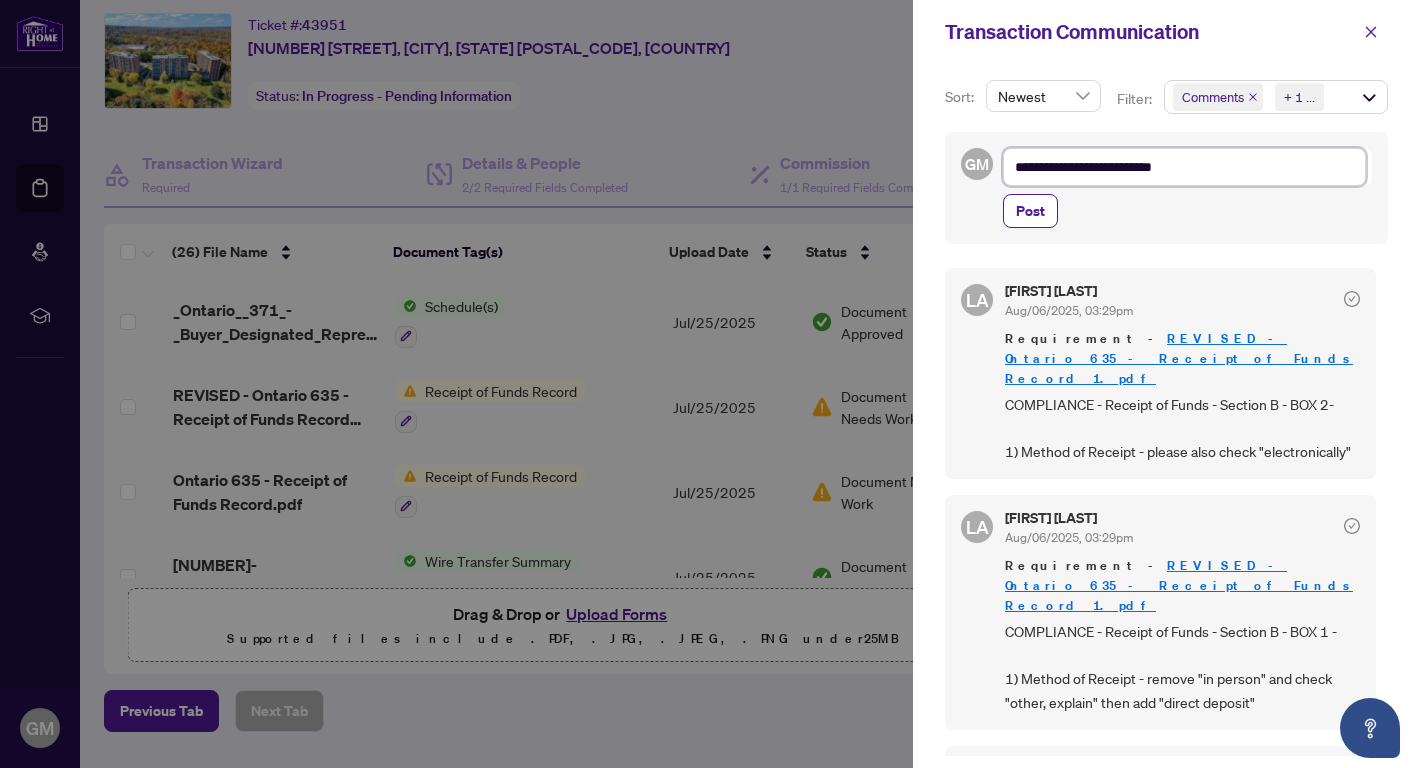 type on "**********" 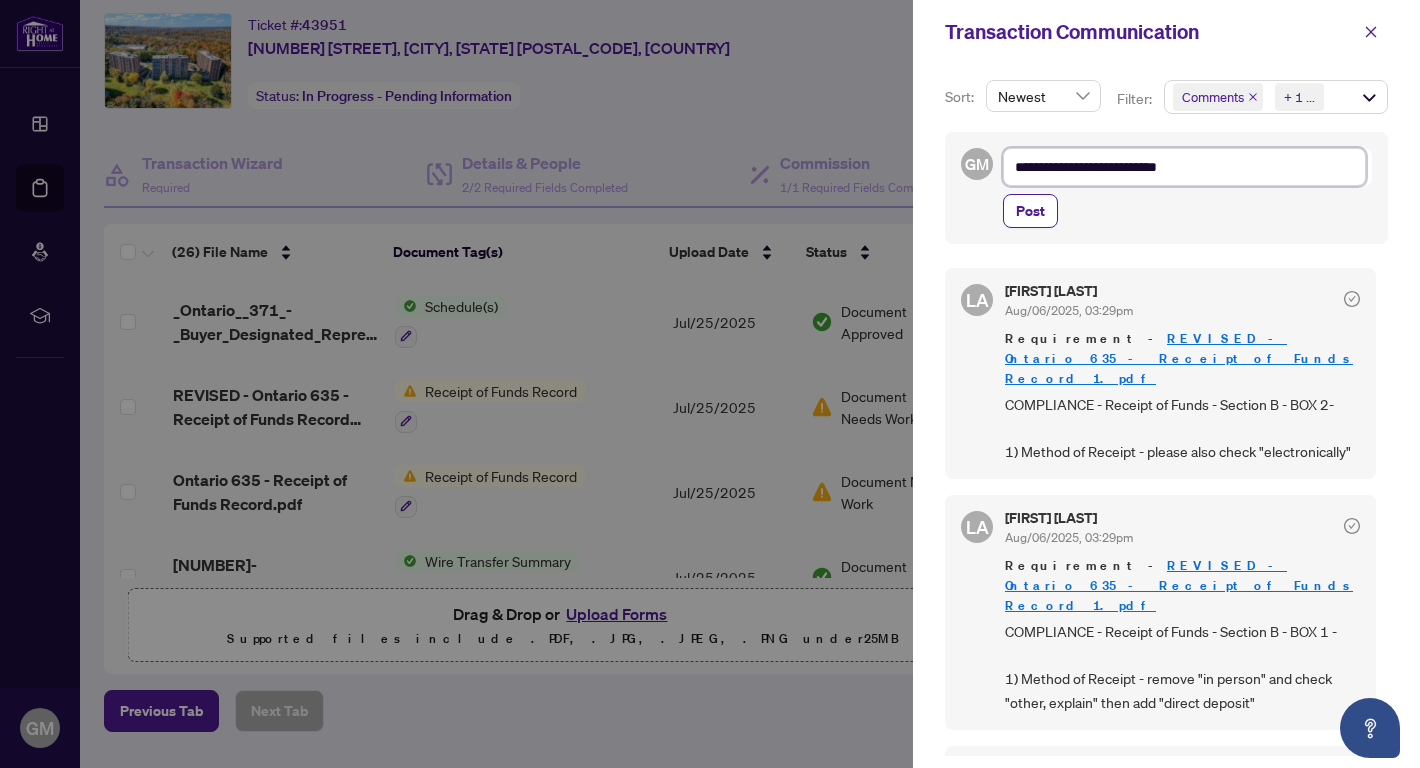 type on "**********" 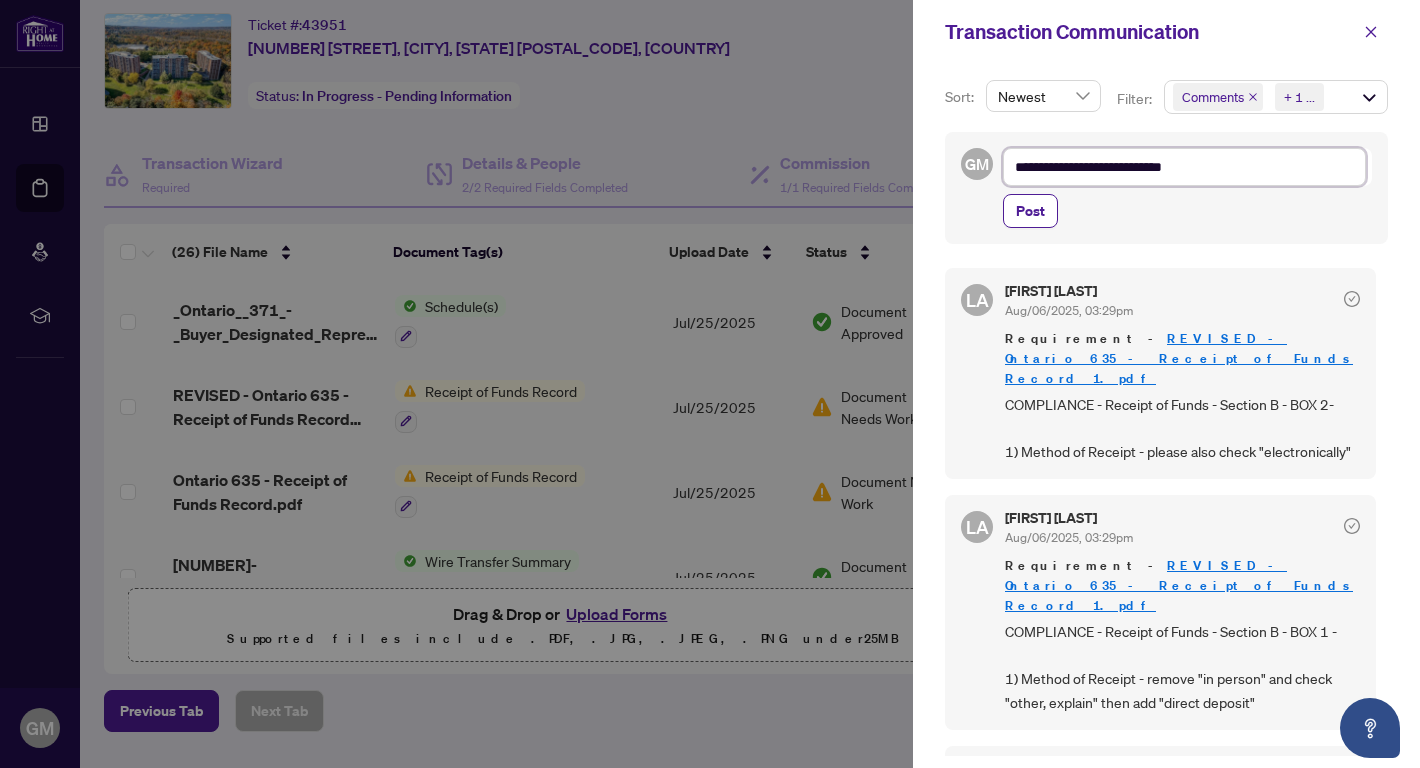 type on "**********" 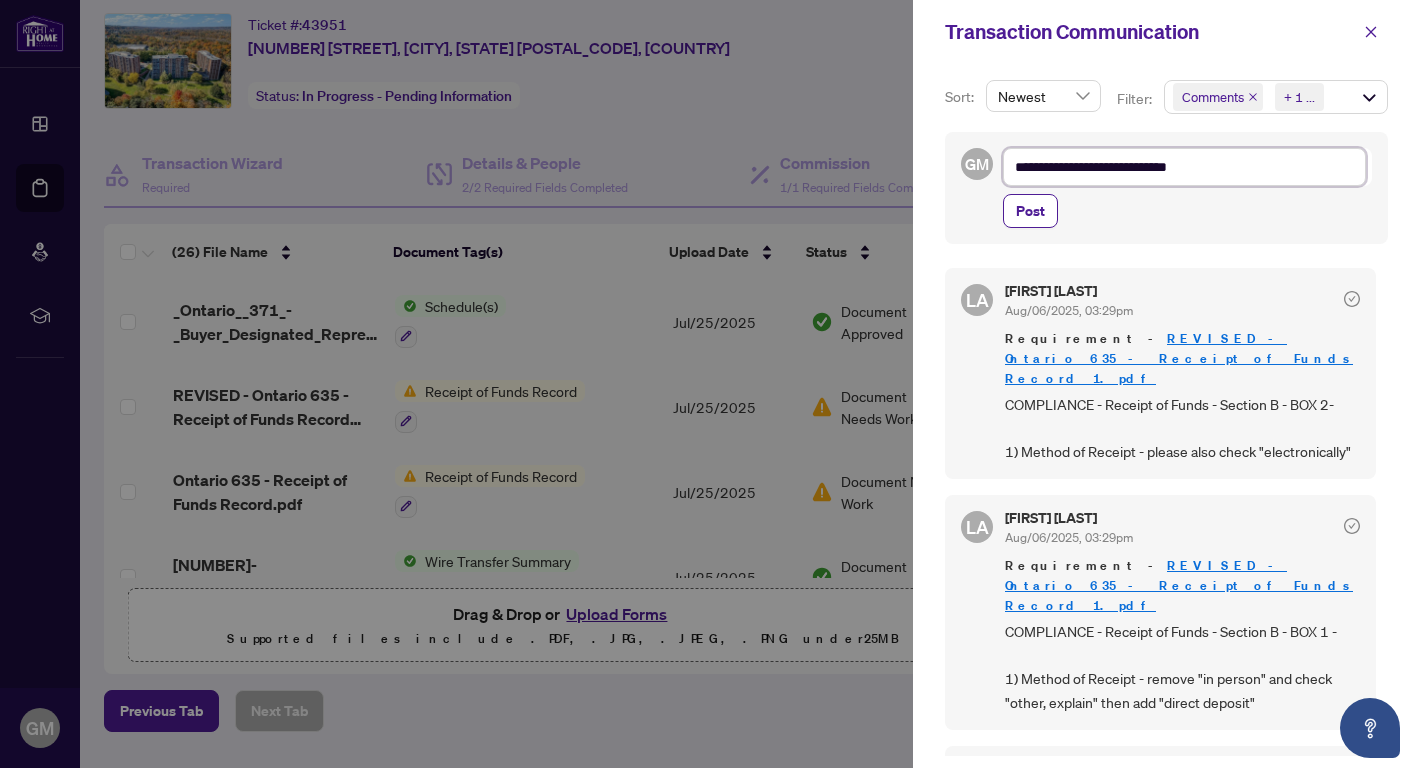 type on "**********" 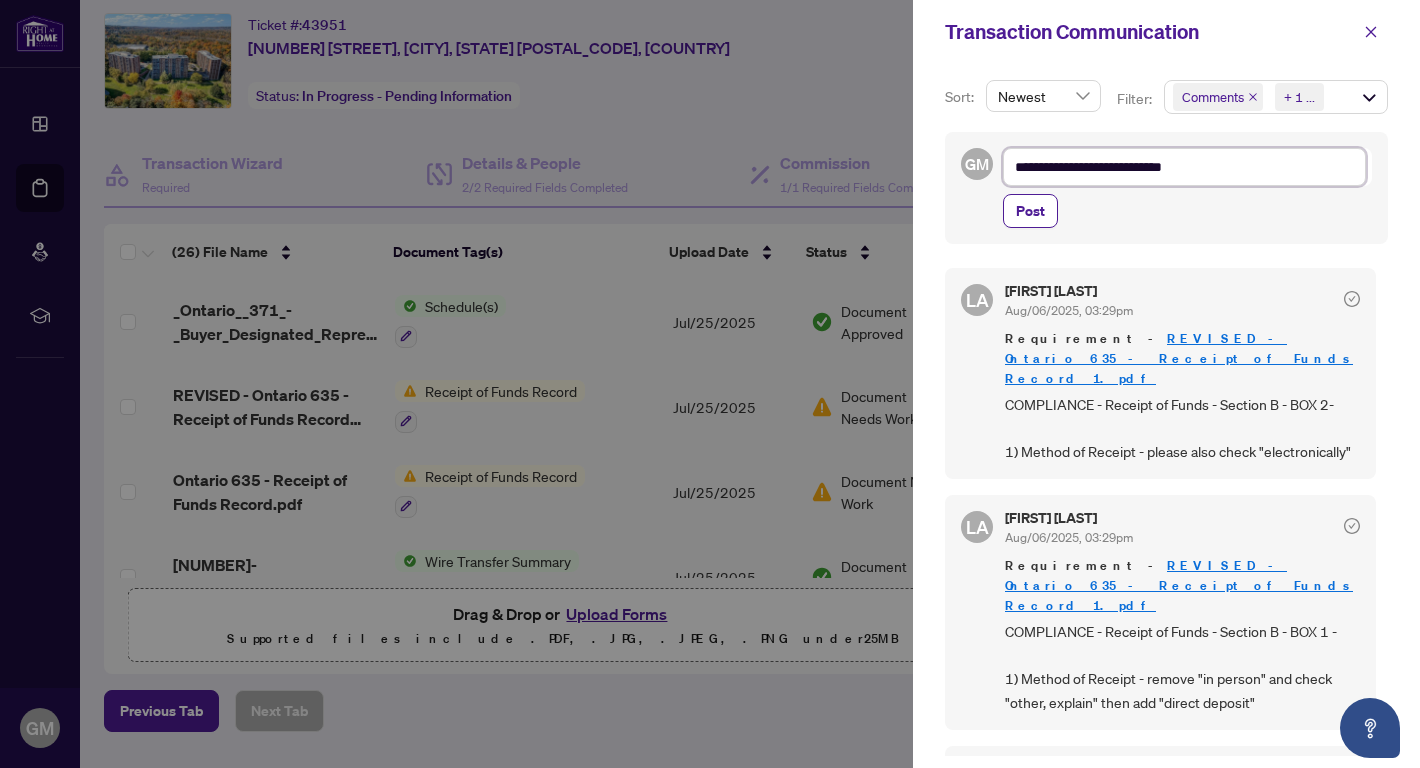 type on "**********" 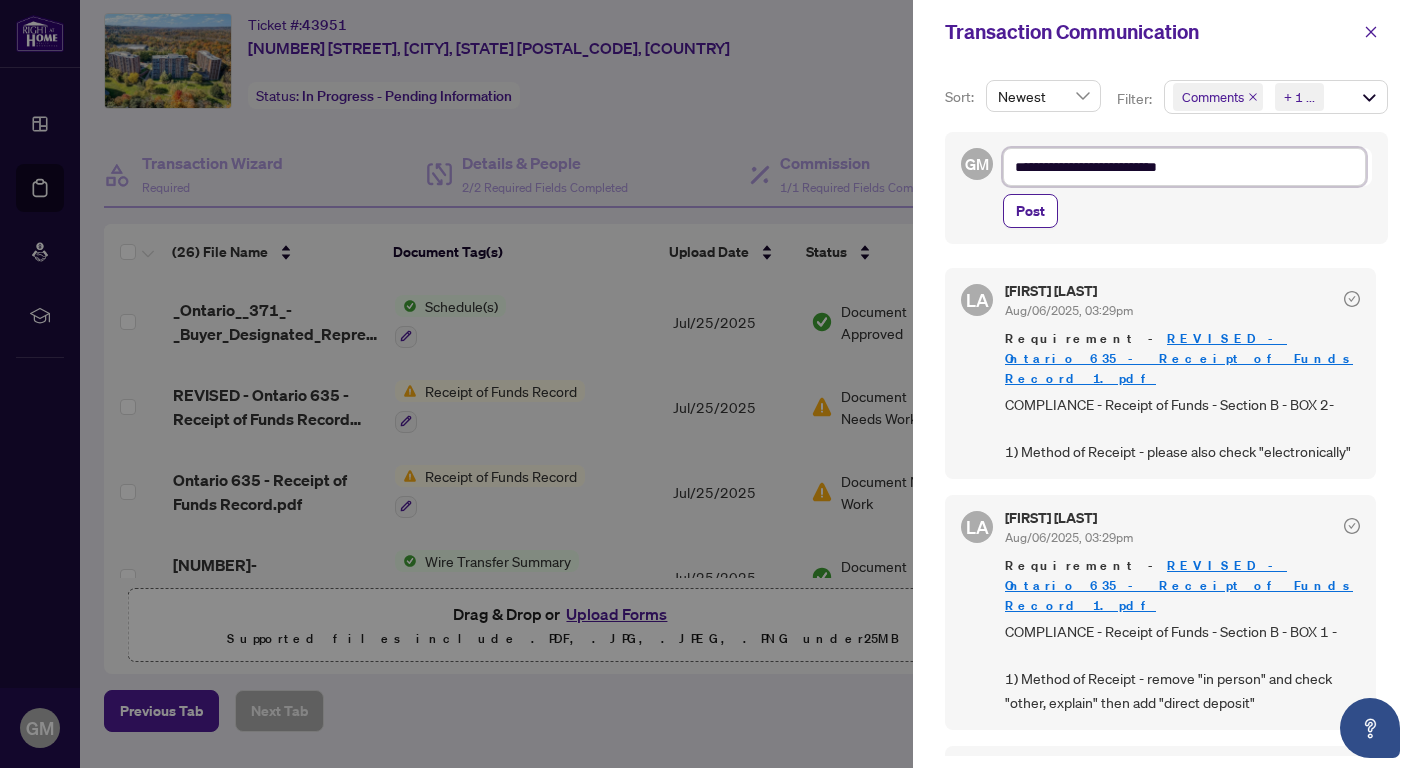 type on "**********" 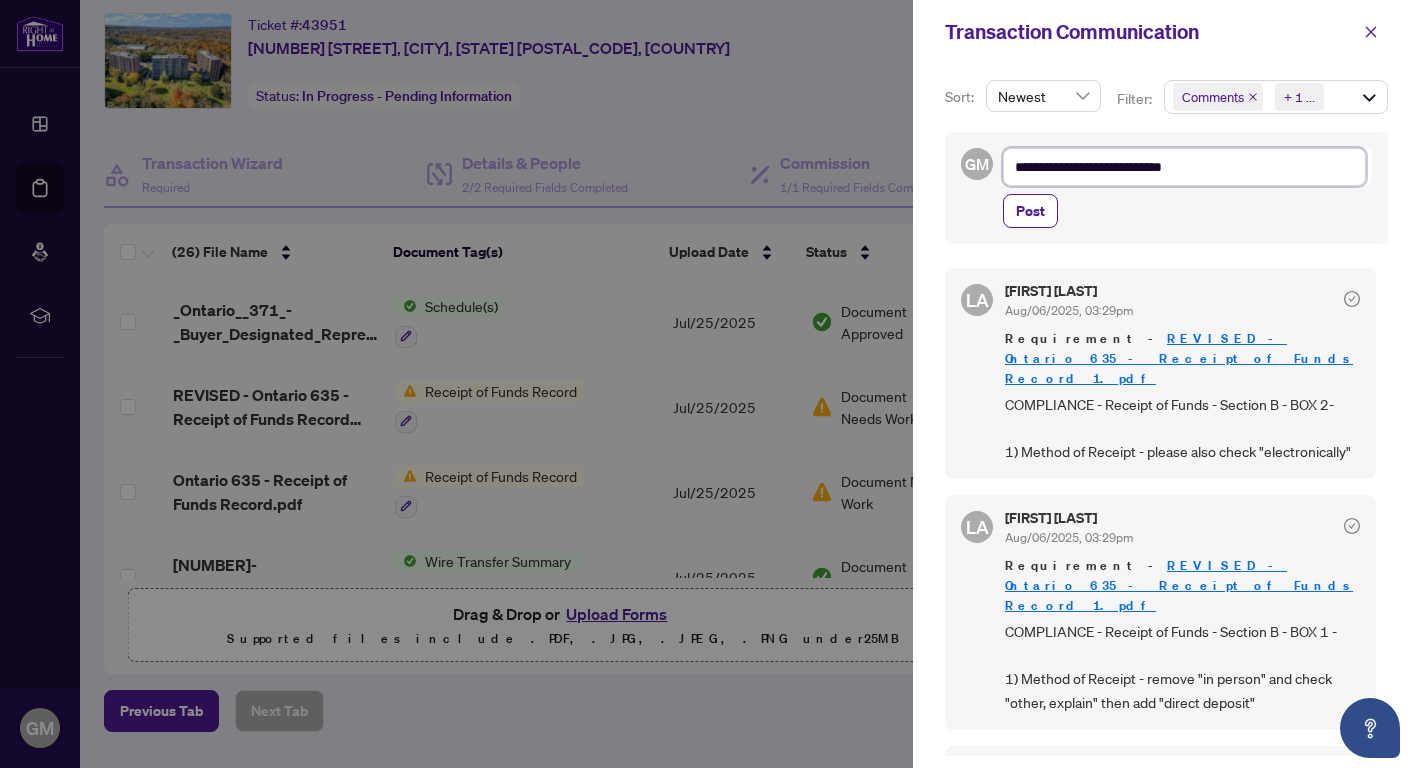 type on "**********" 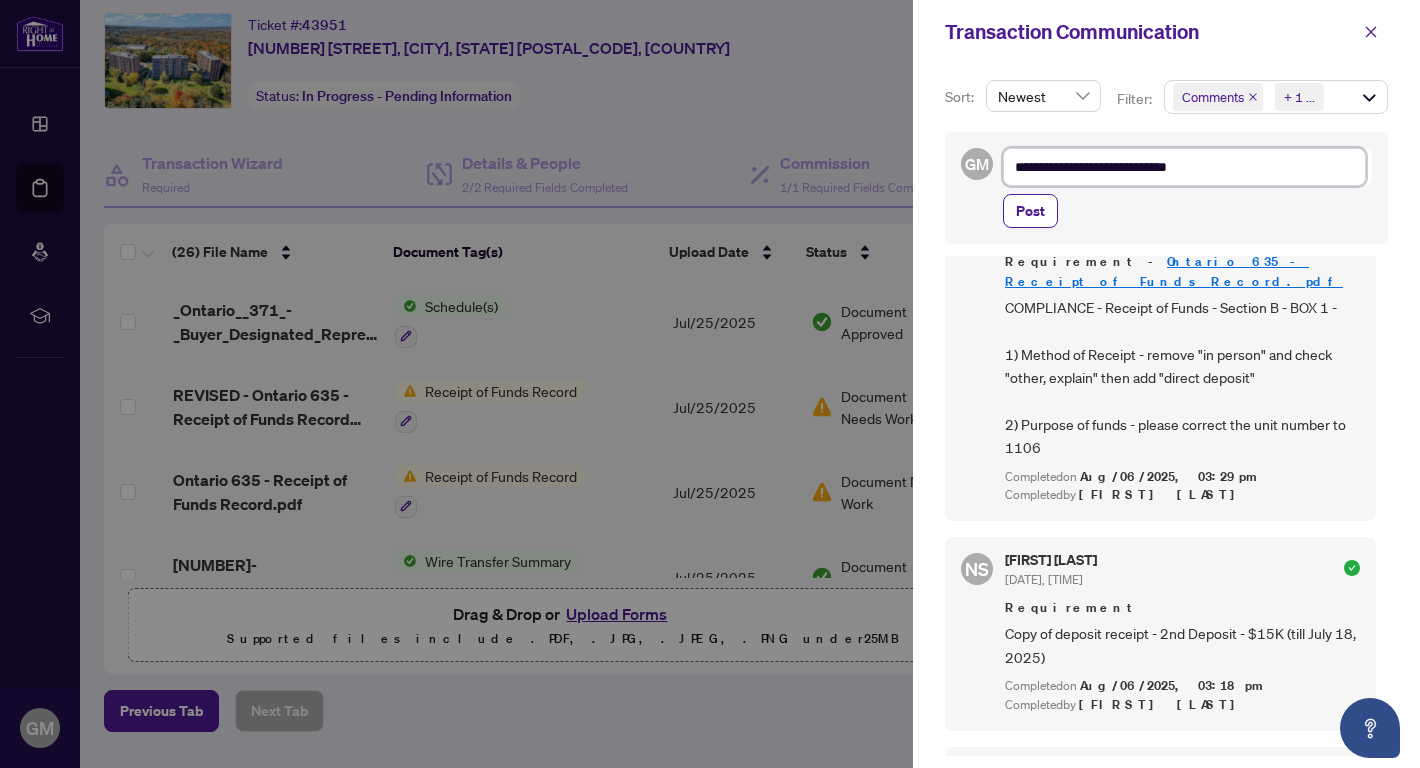 scroll, scrollTop: 875, scrollLeft: 0, axis: vertical 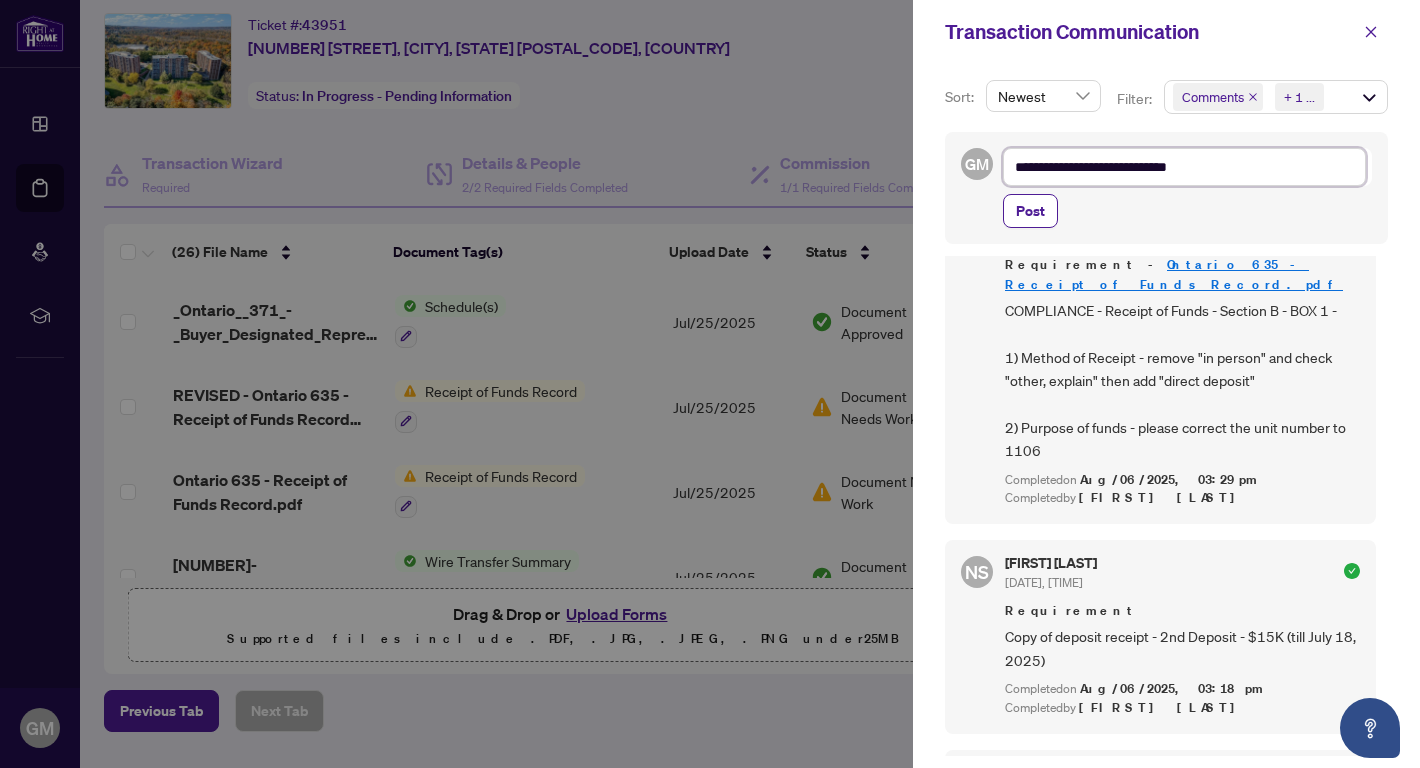 type on "**********" 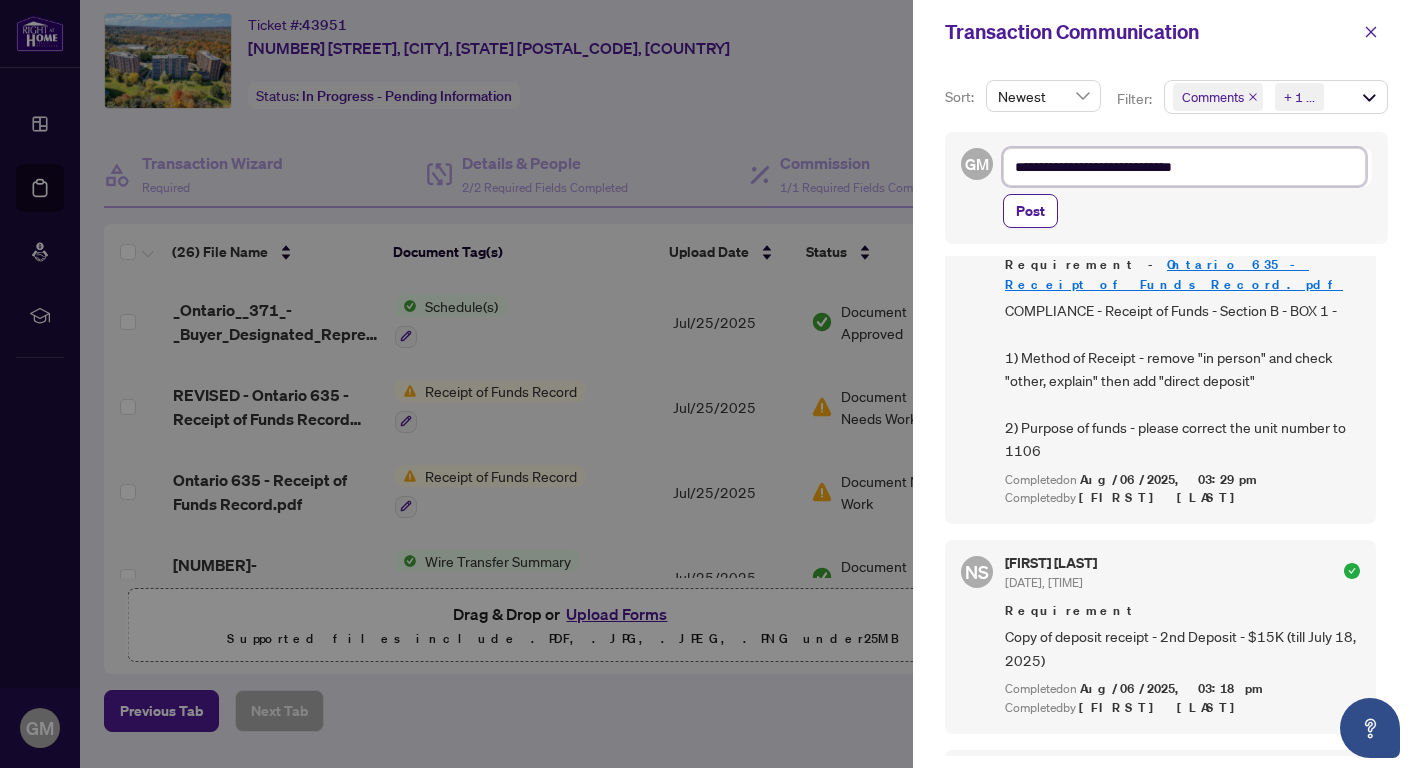type on "**********" 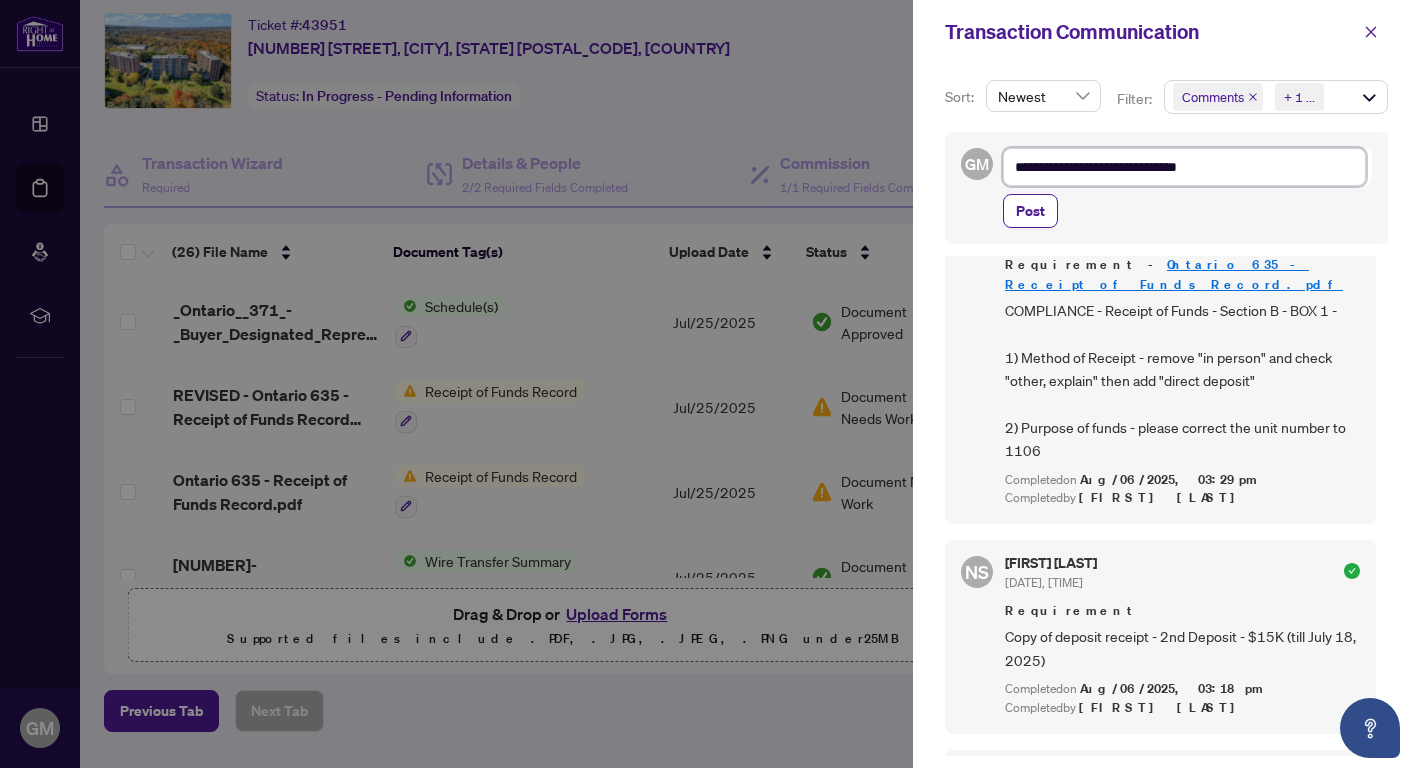 type on "**********" 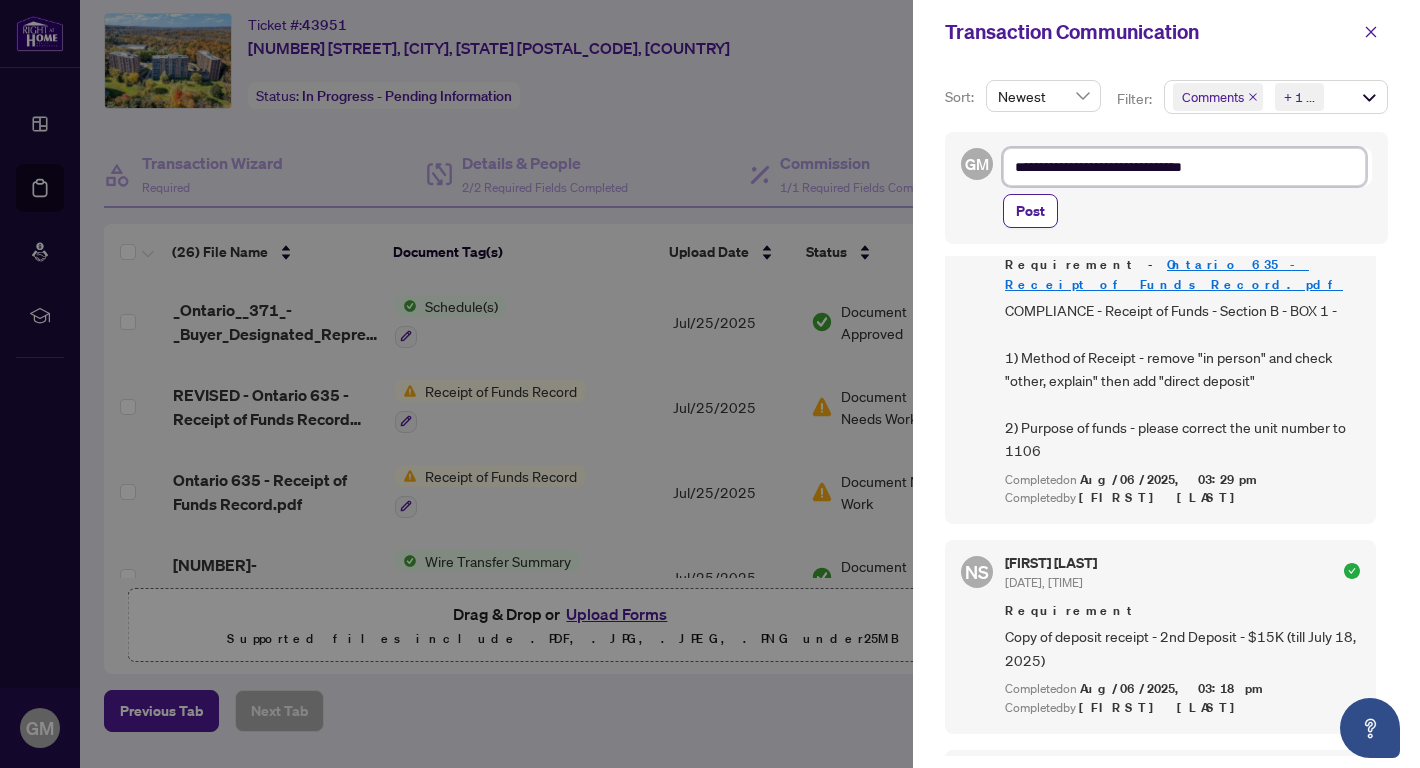 type on "**********" 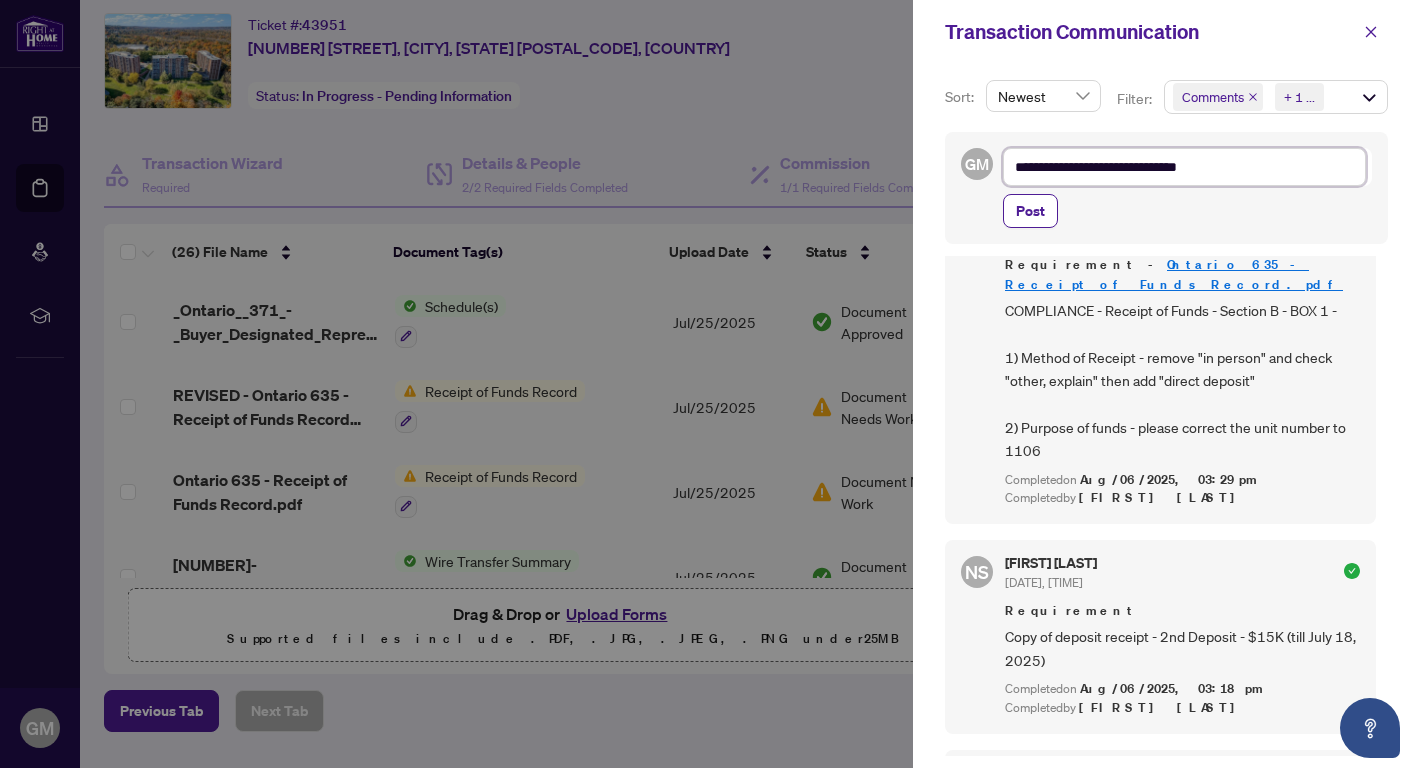 type on "**********" 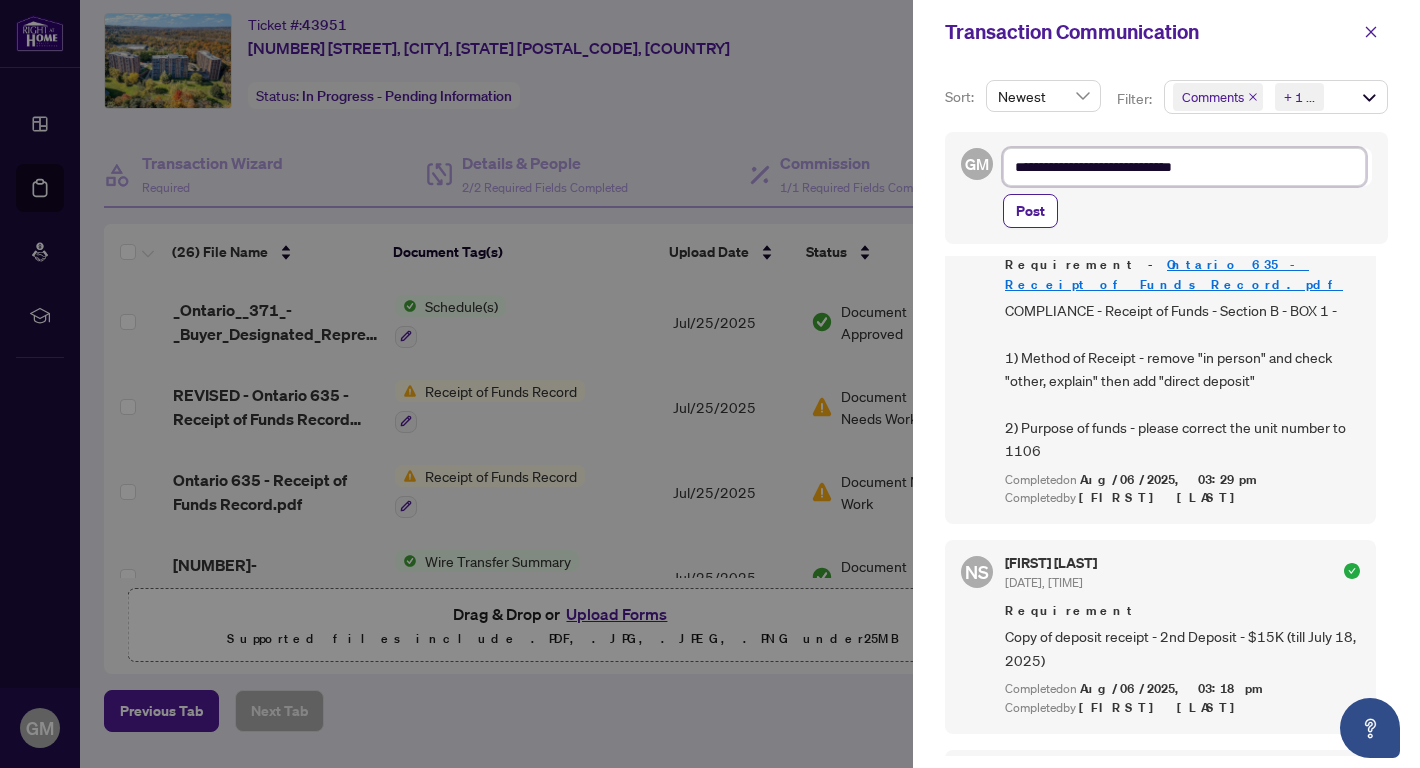 type on "**********" 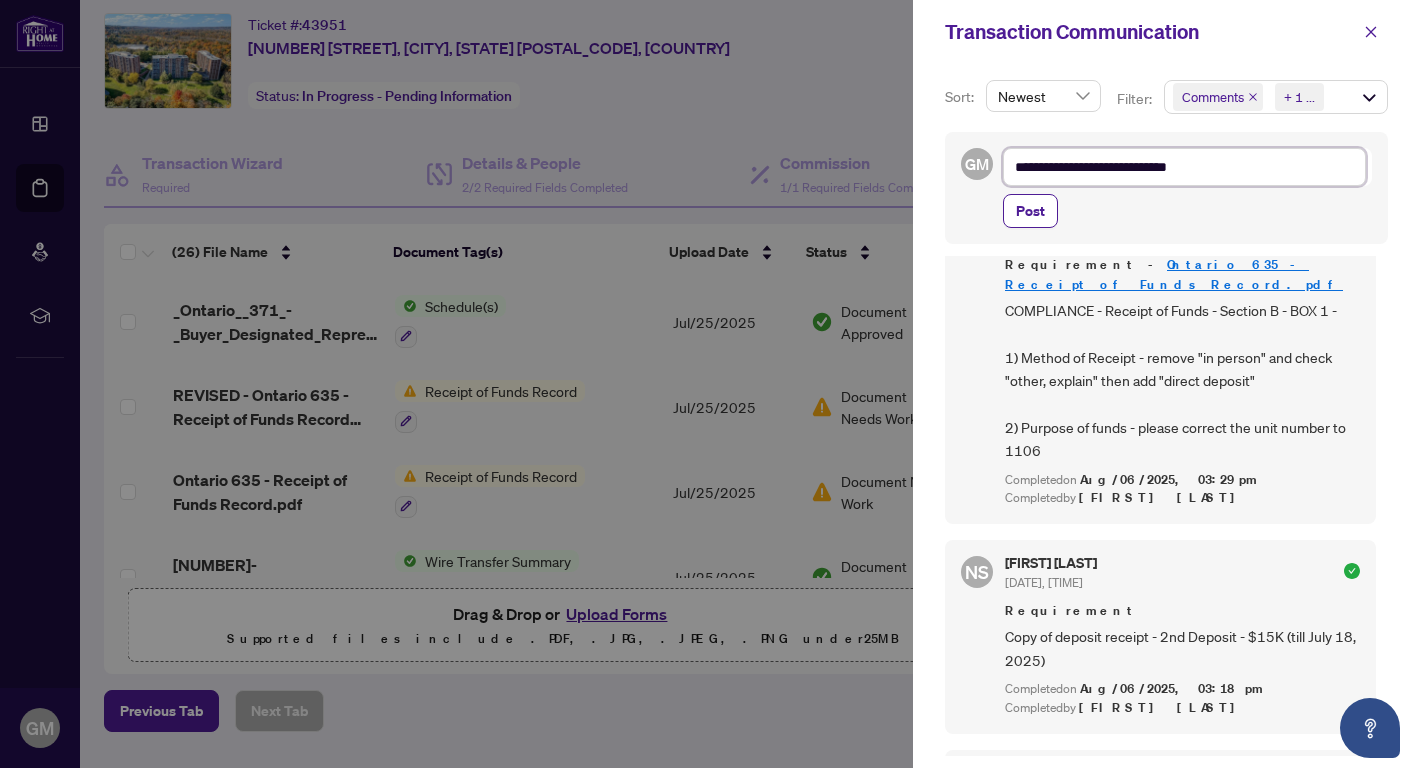type on "**********" 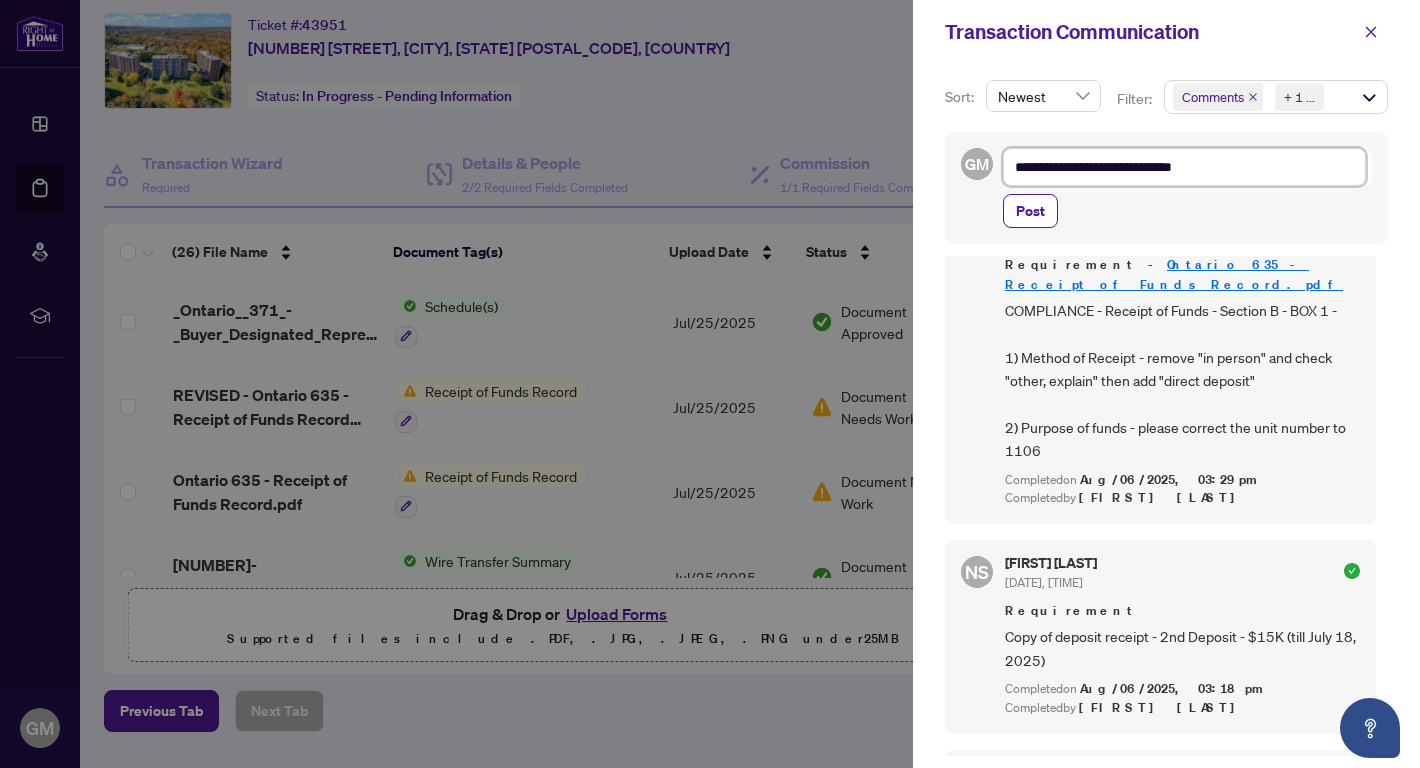 type on "**********" 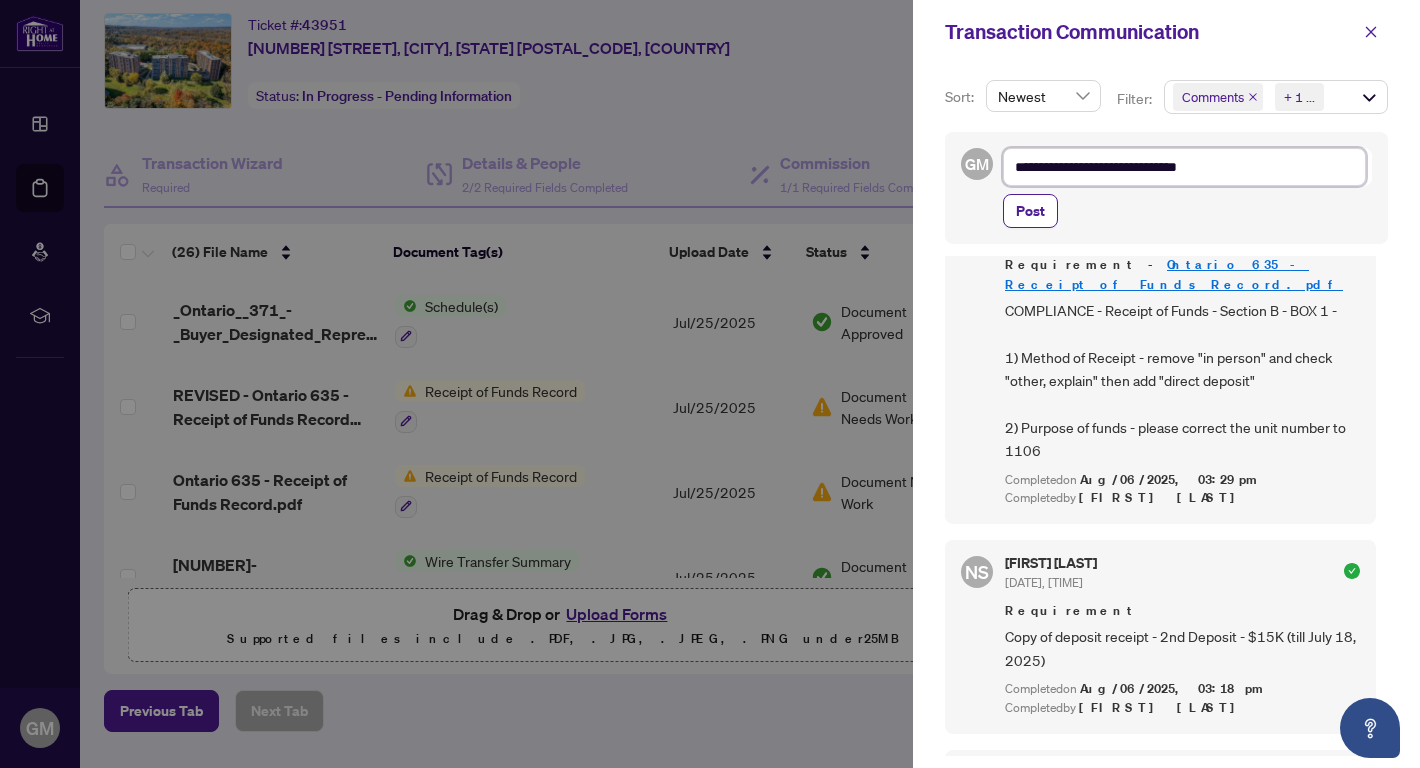type on "**********" 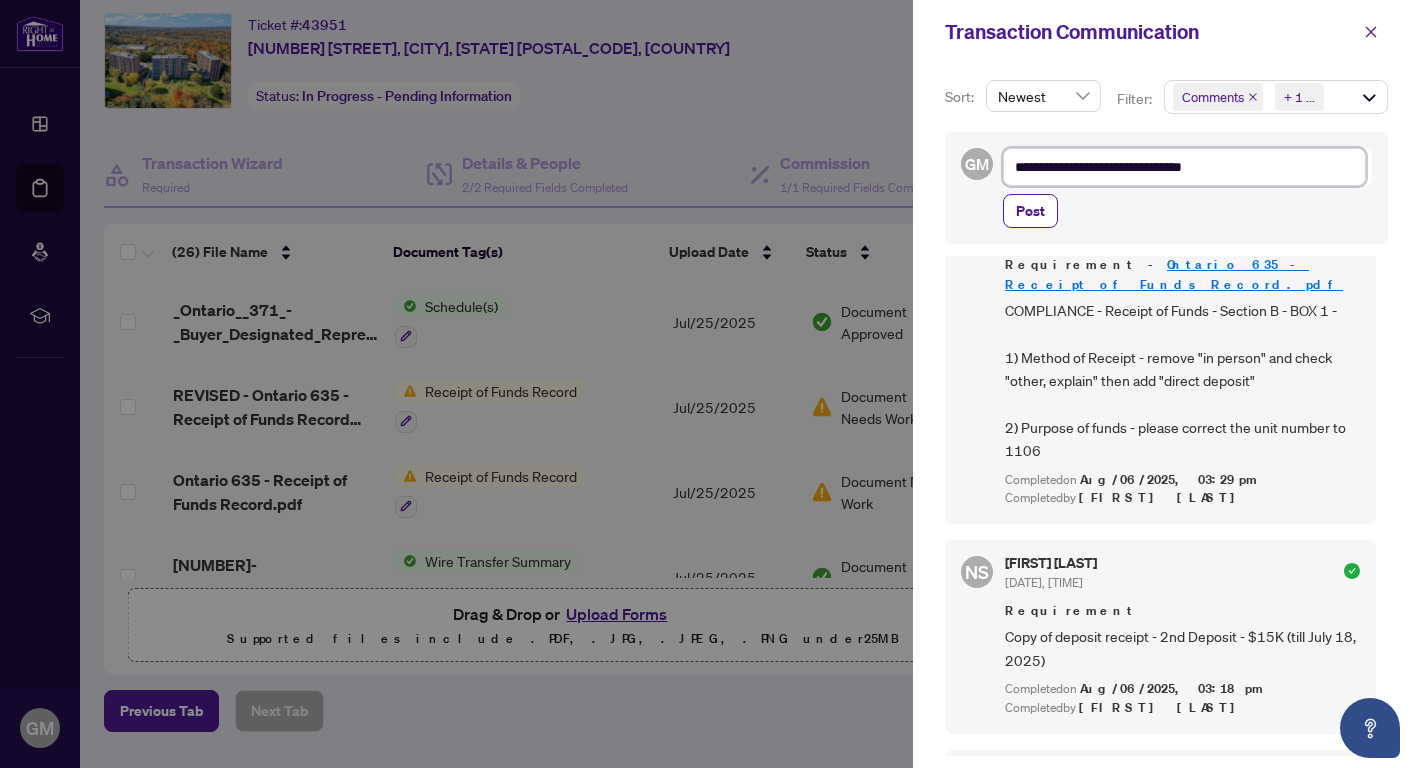 type on "**********" 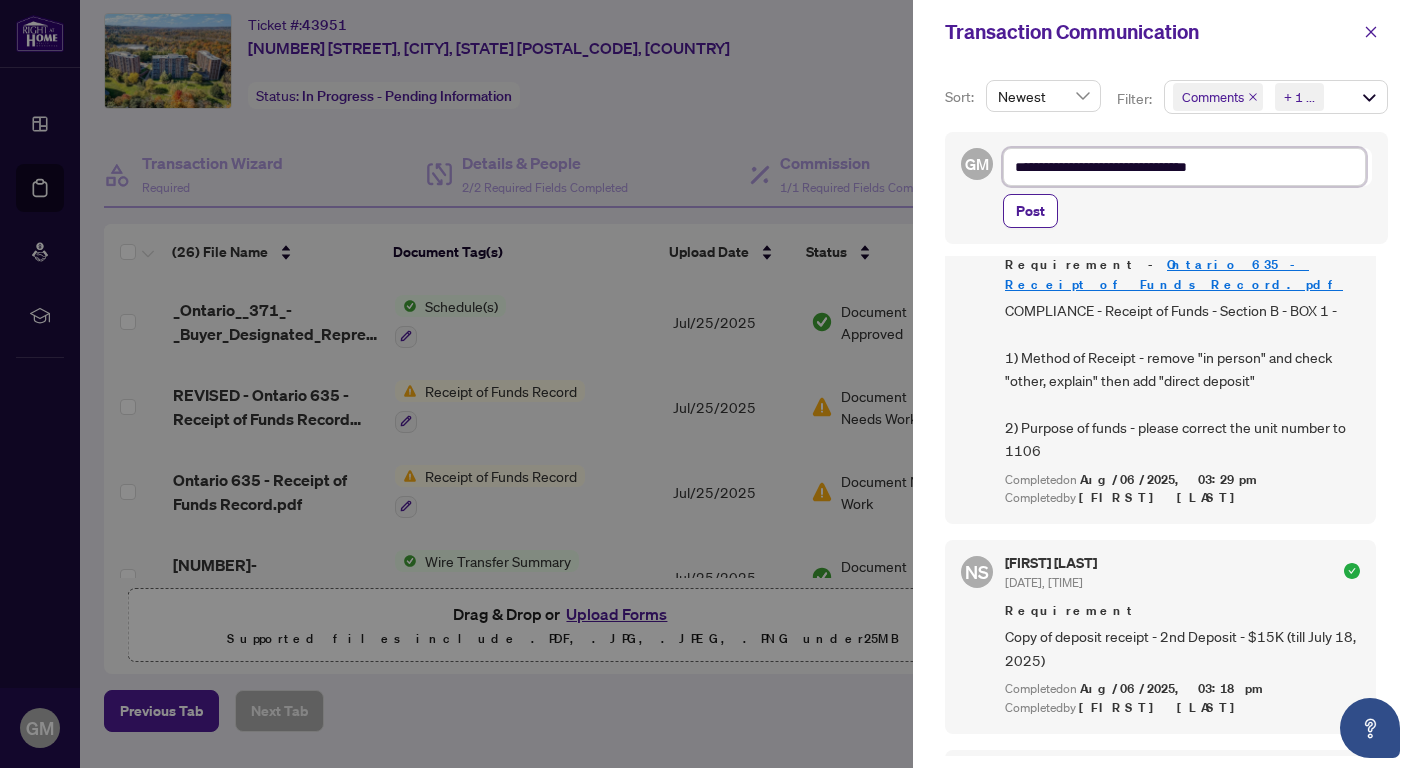 type on "**********" 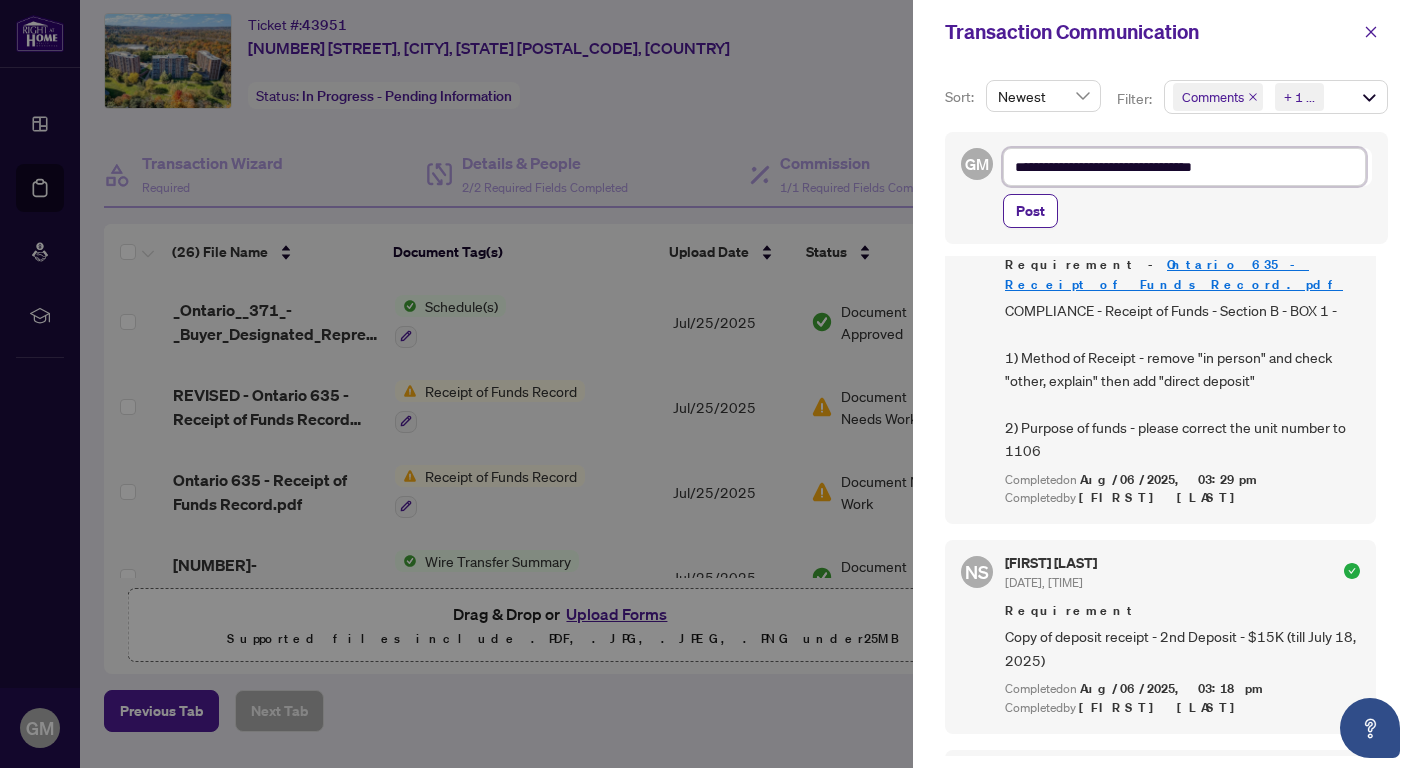 type on "**********" 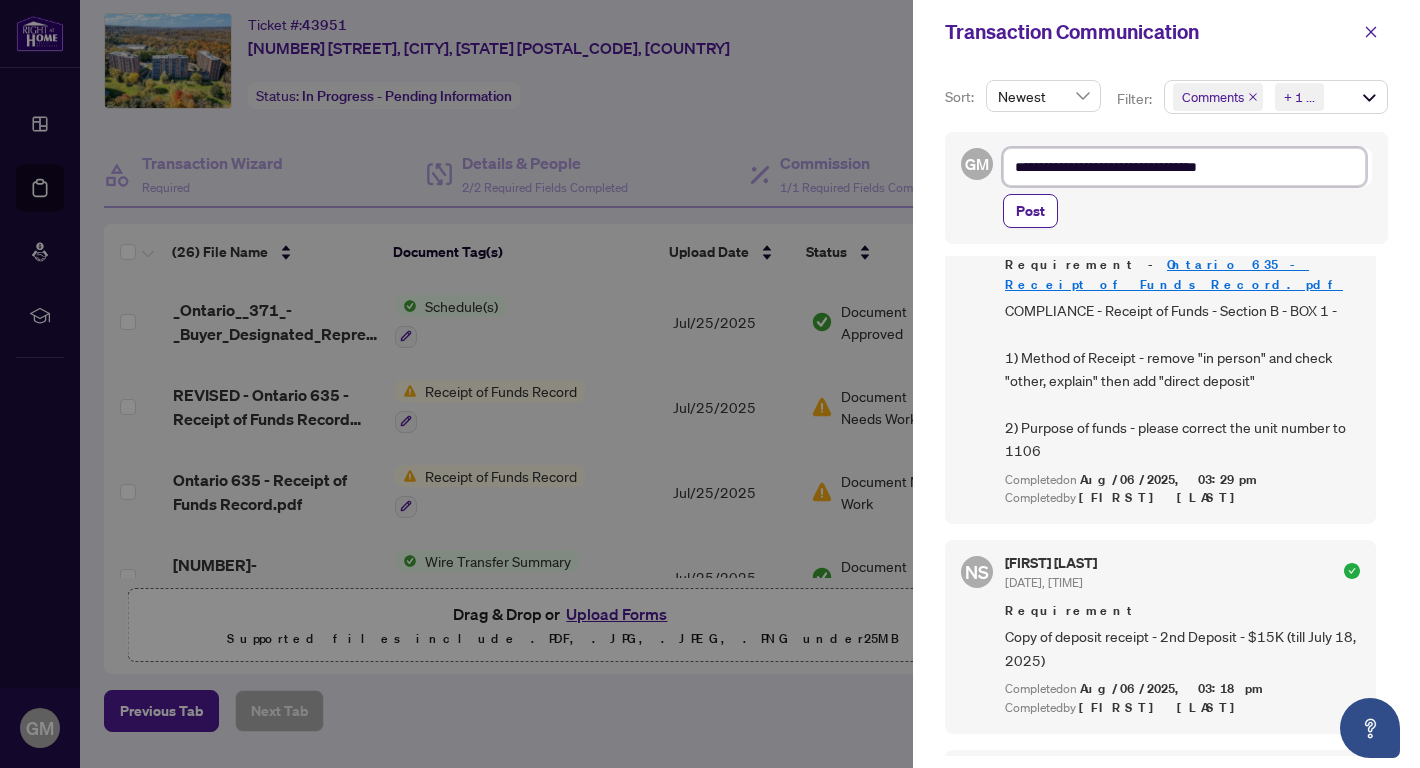 type on "**********" 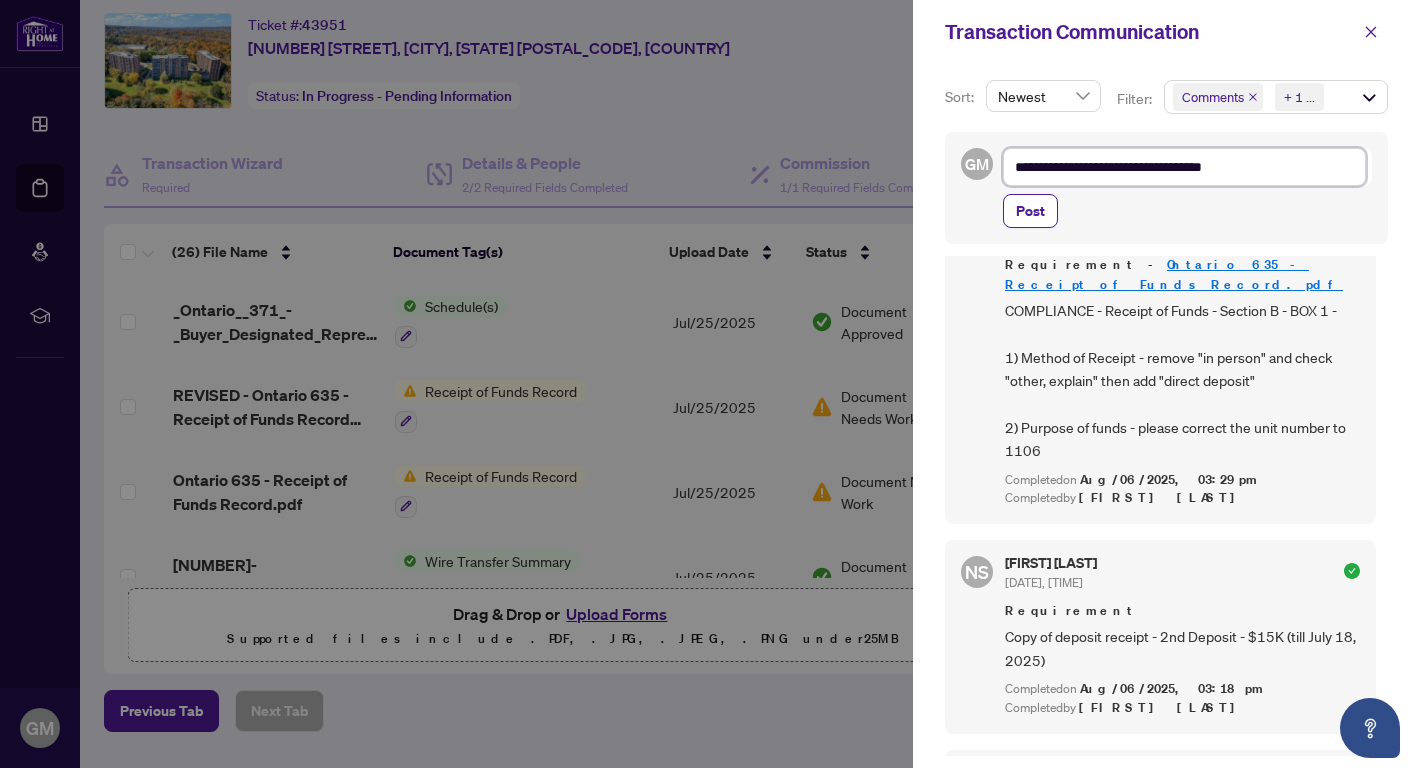type on "**********" 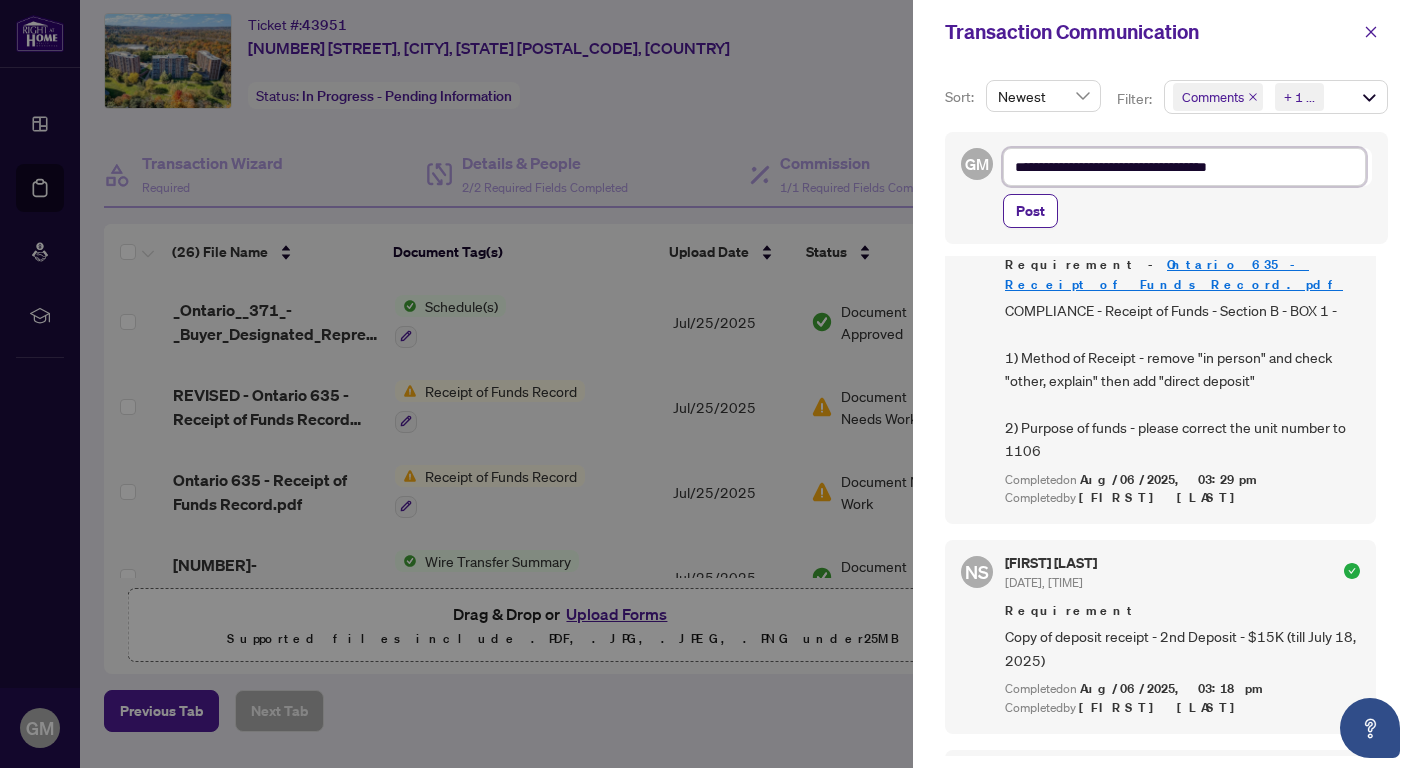 type on "**********" 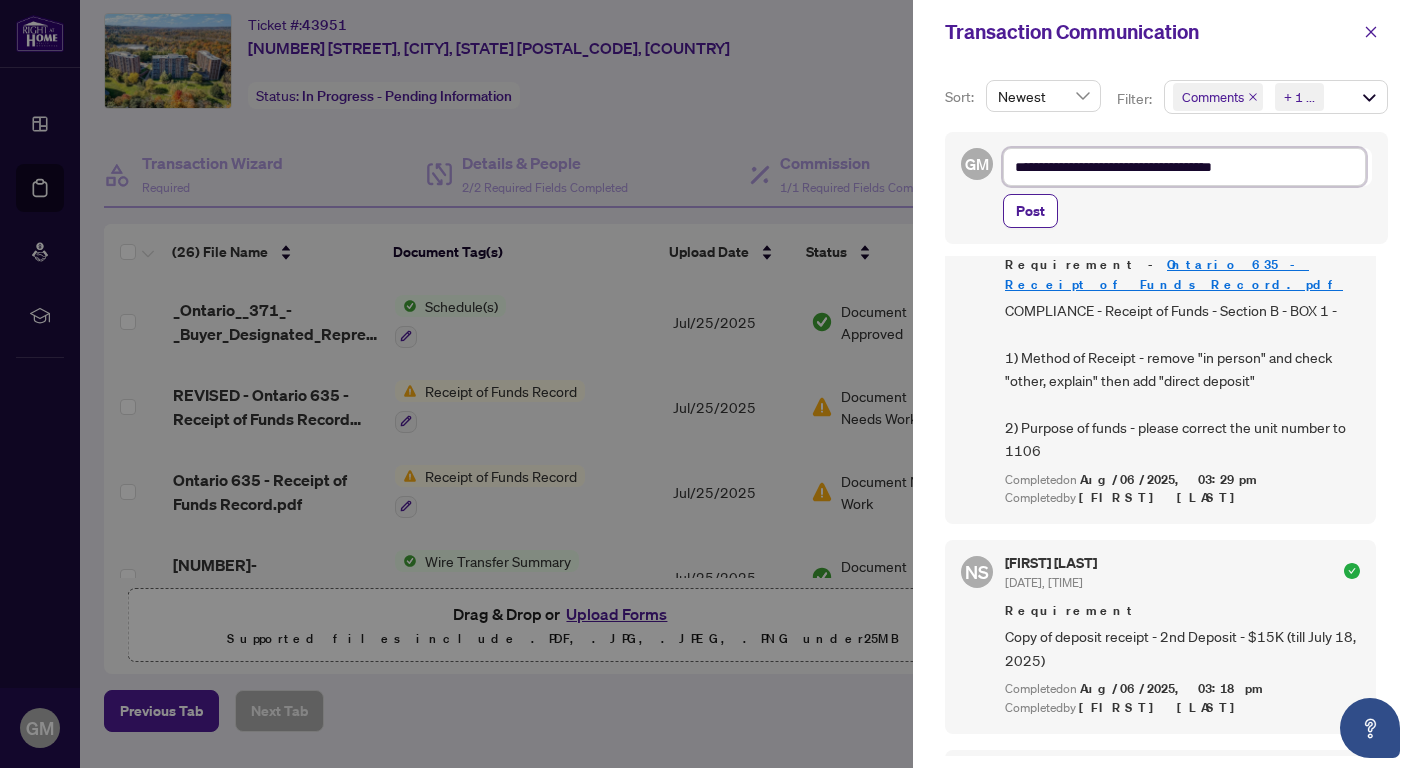 type on "**********" 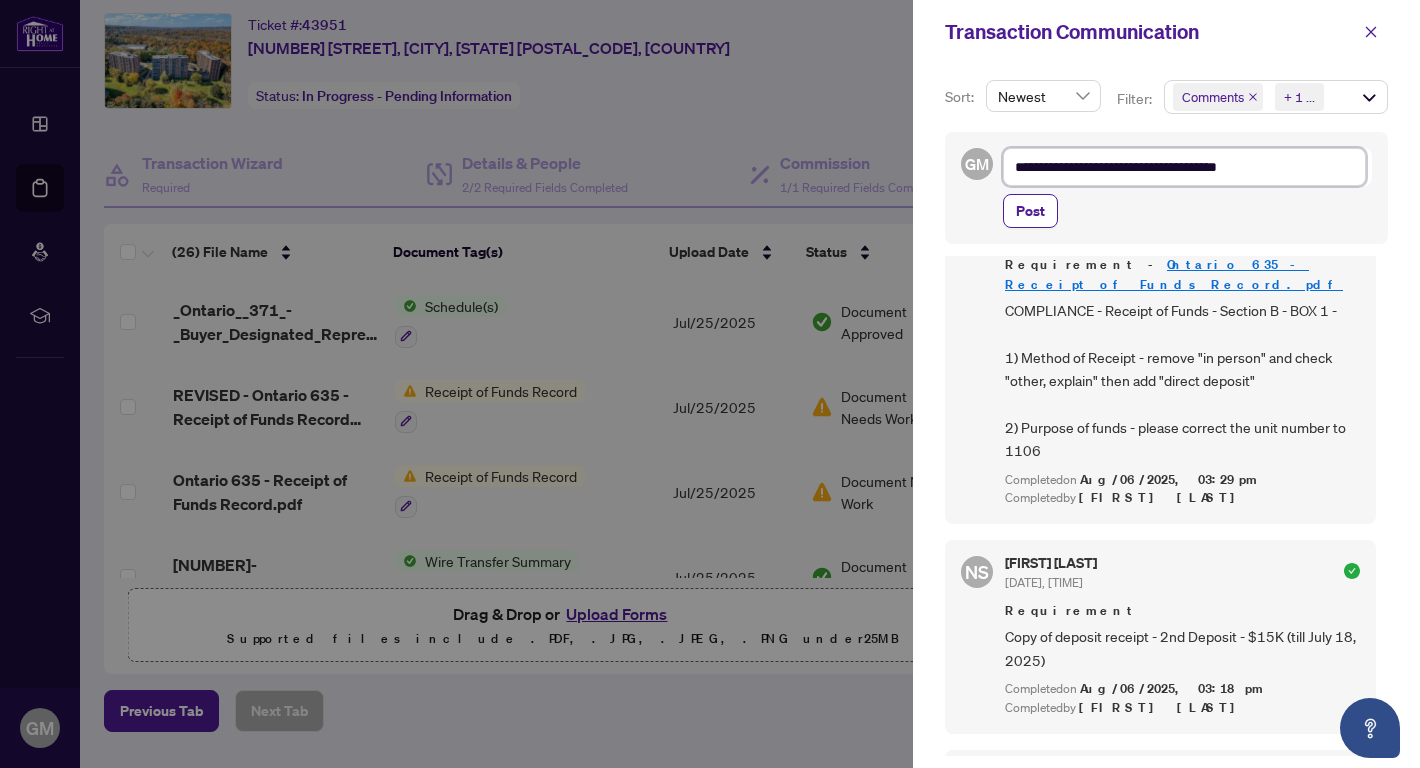 type on "**********" 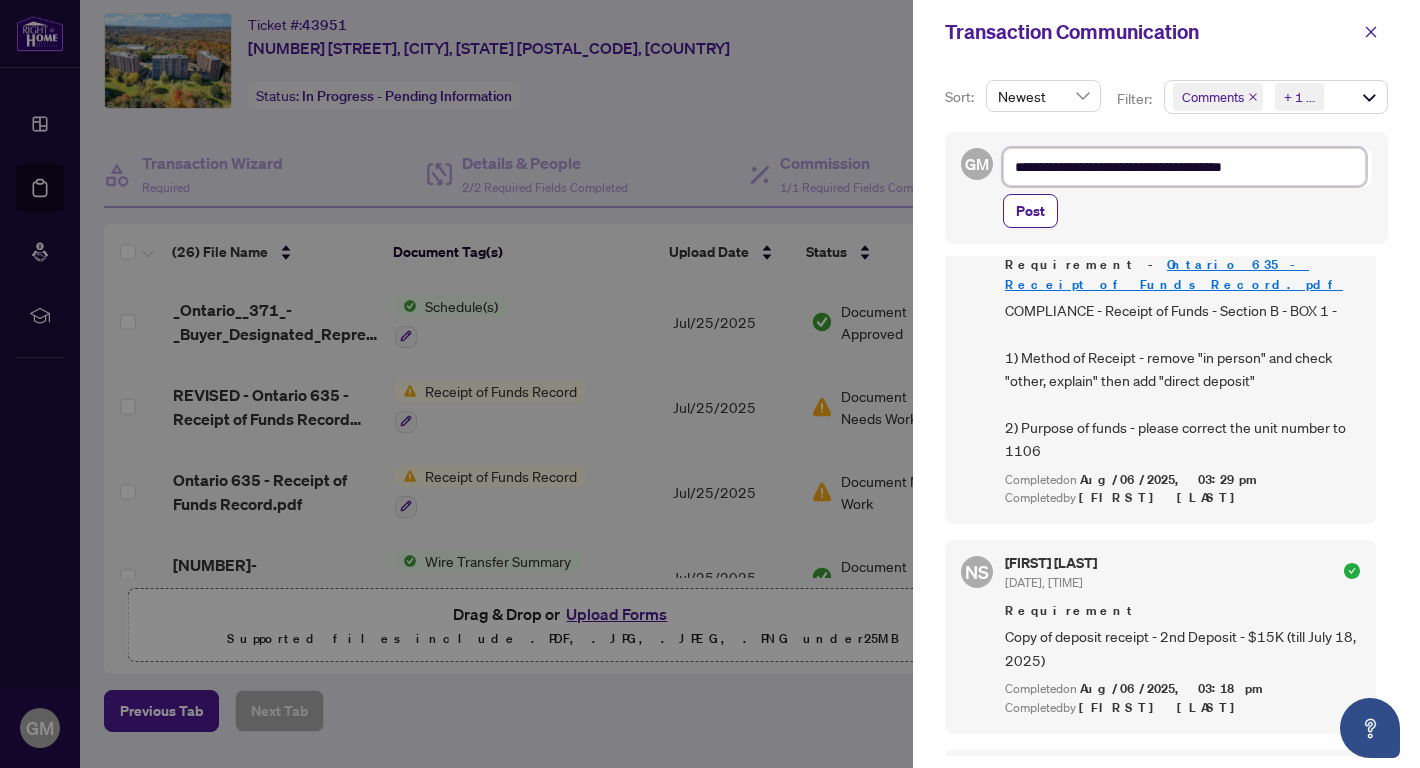 type on "**********" 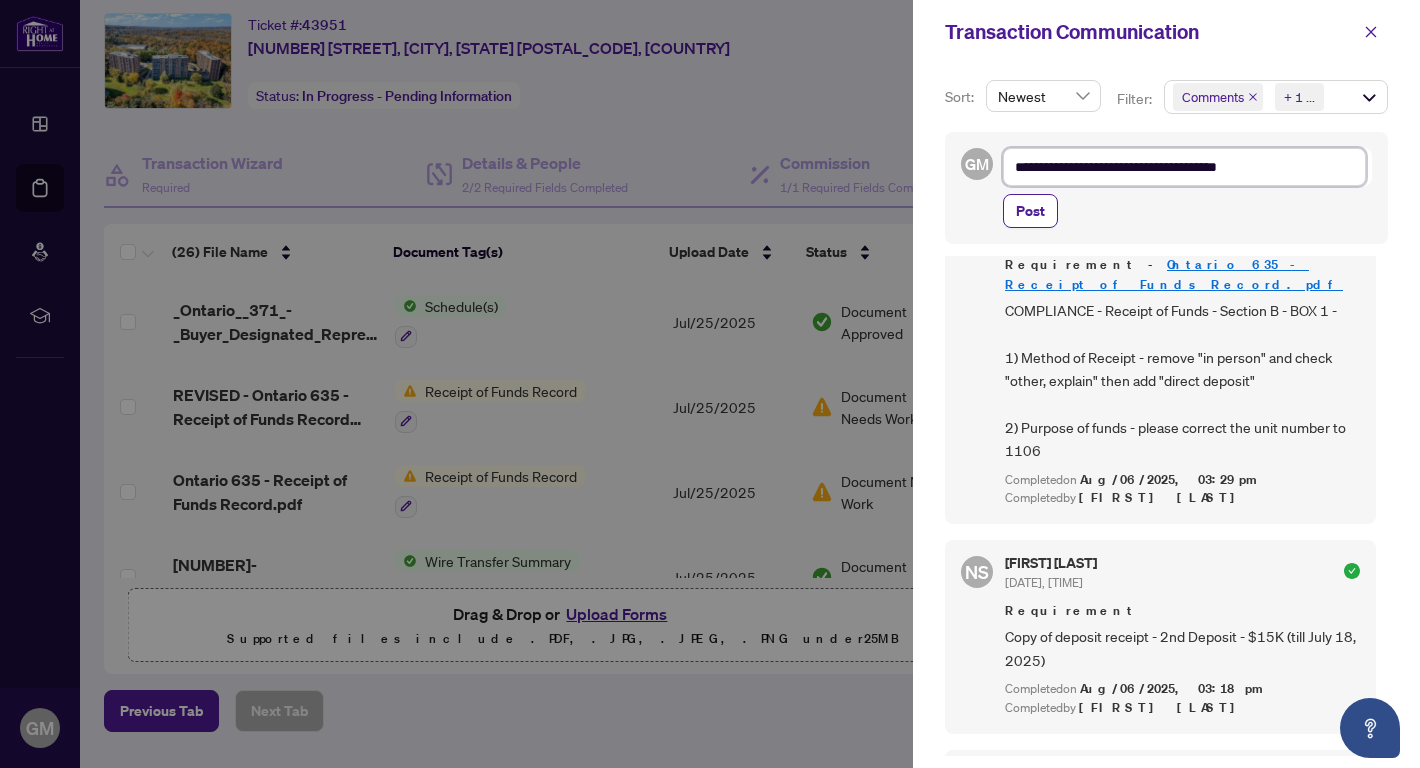 type on "**********" 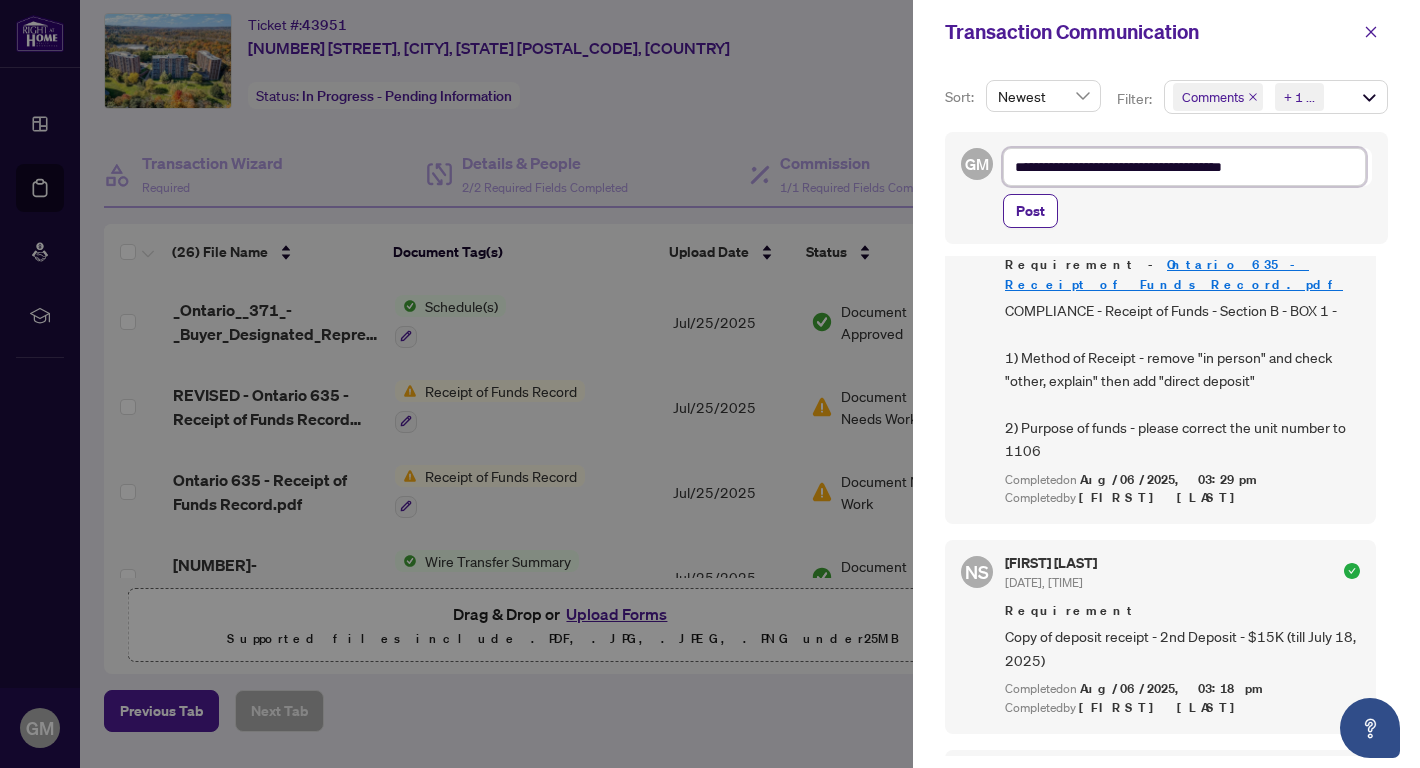 type on "**********" 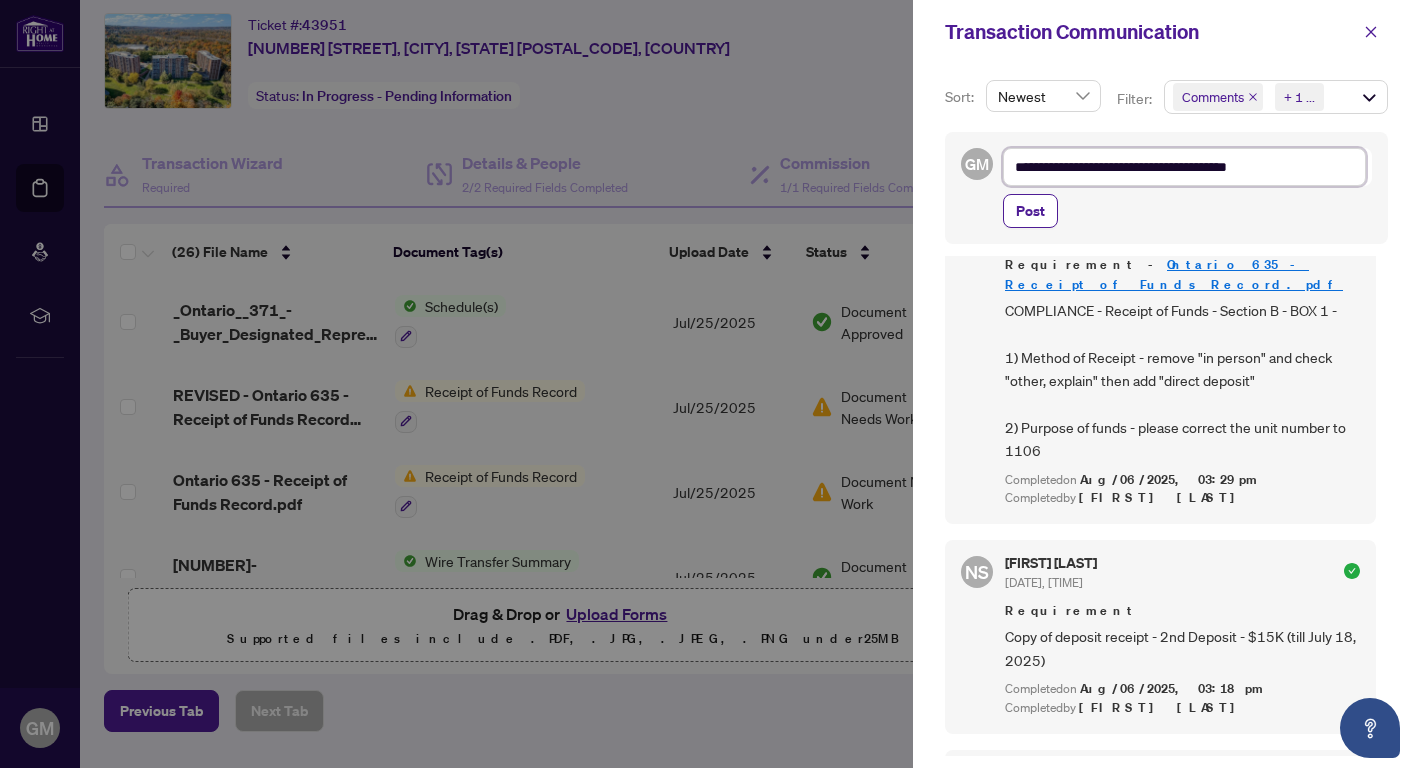 type on "**********" 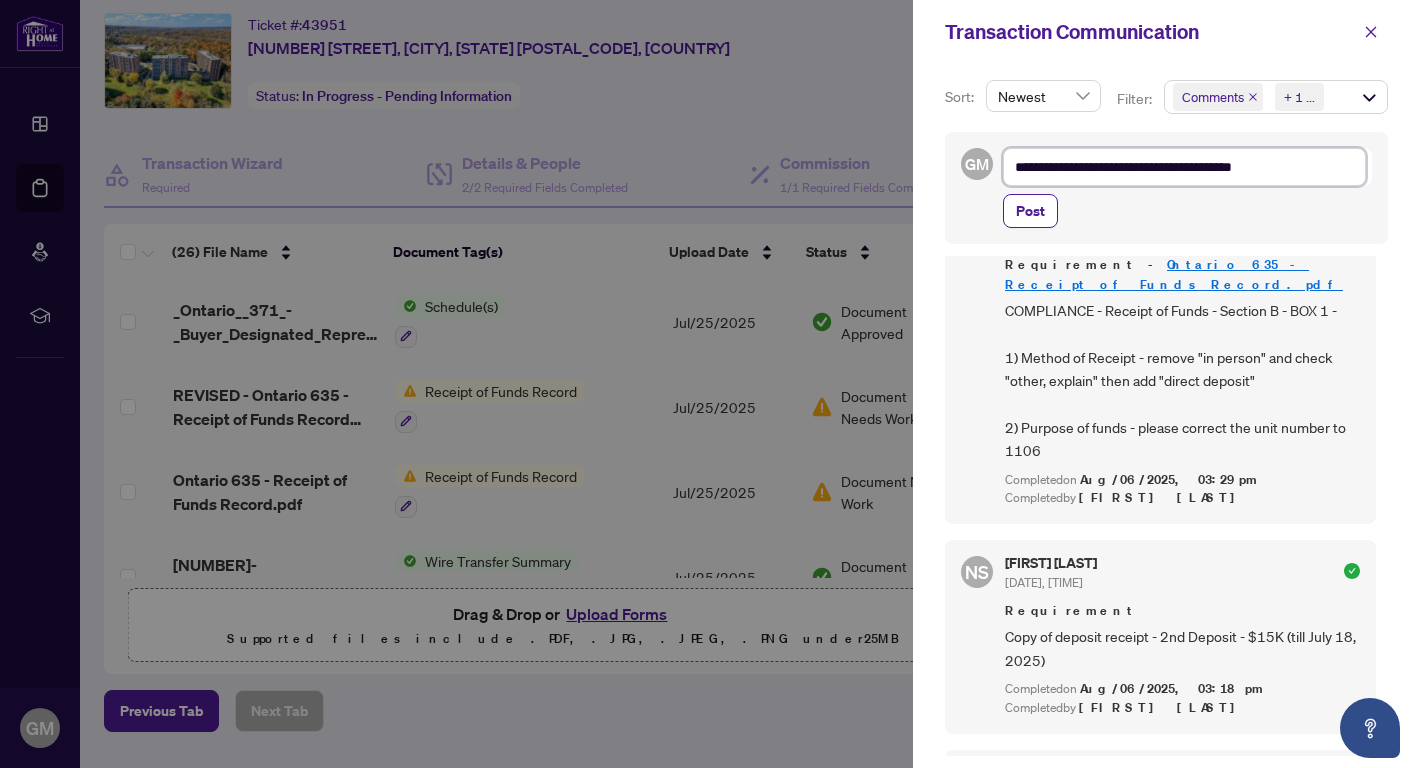 type on "**********" 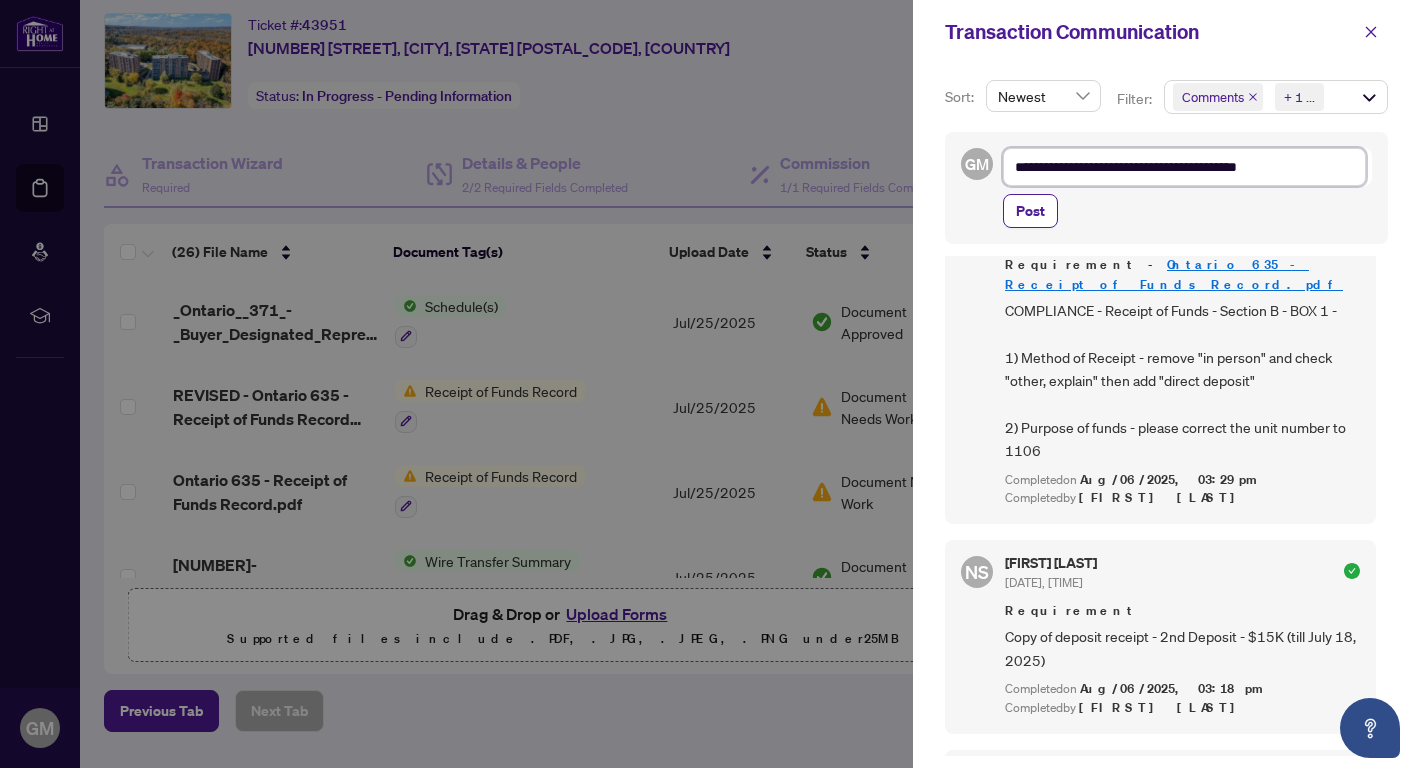 type on "**********" 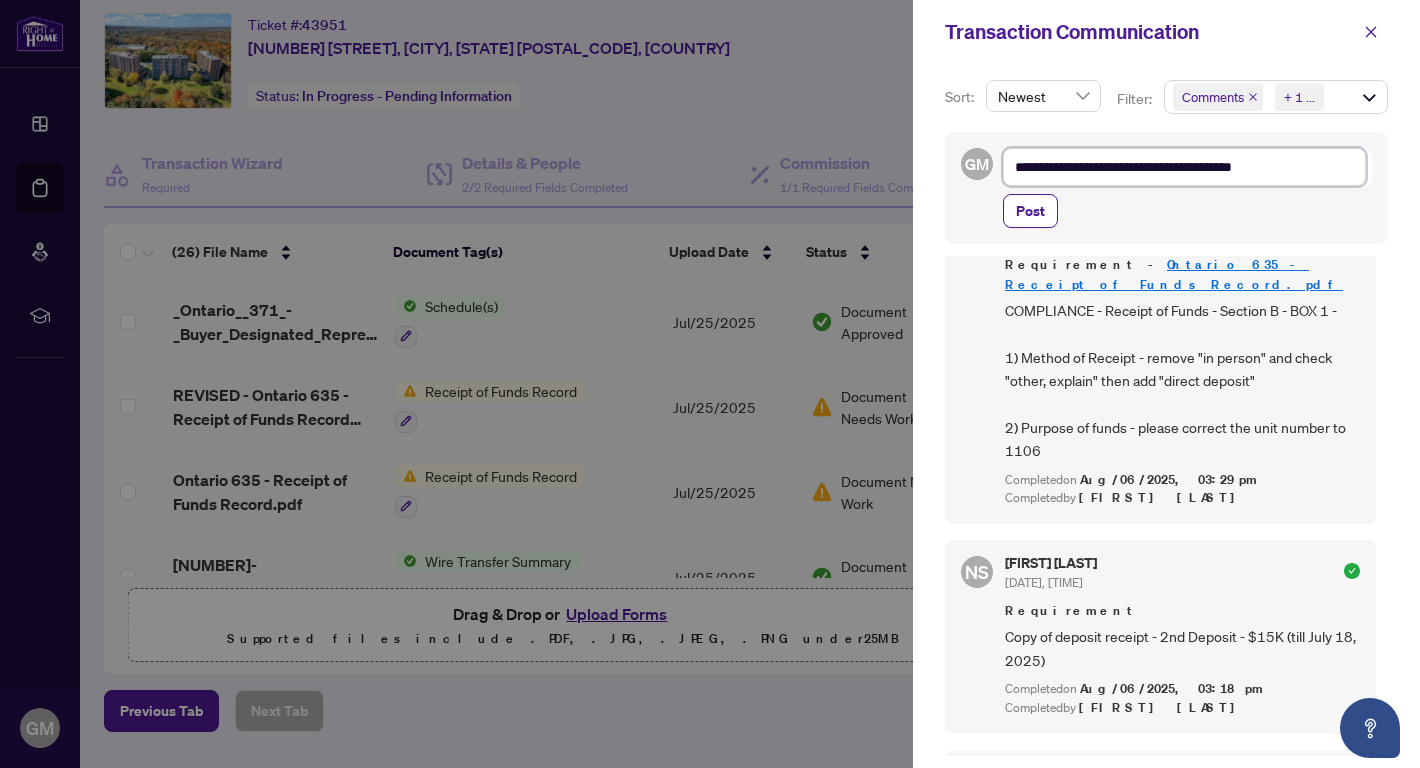 type on "**********" 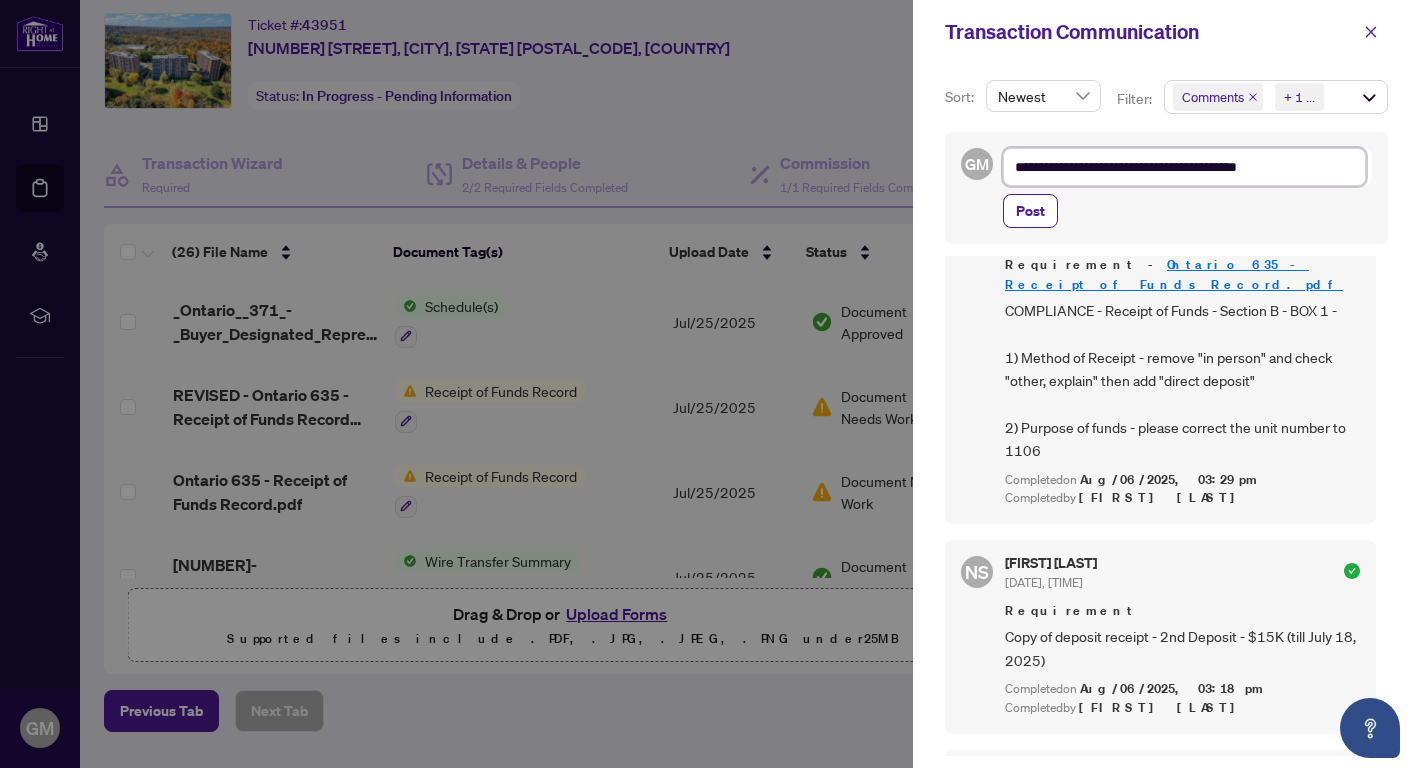 type on "**********" 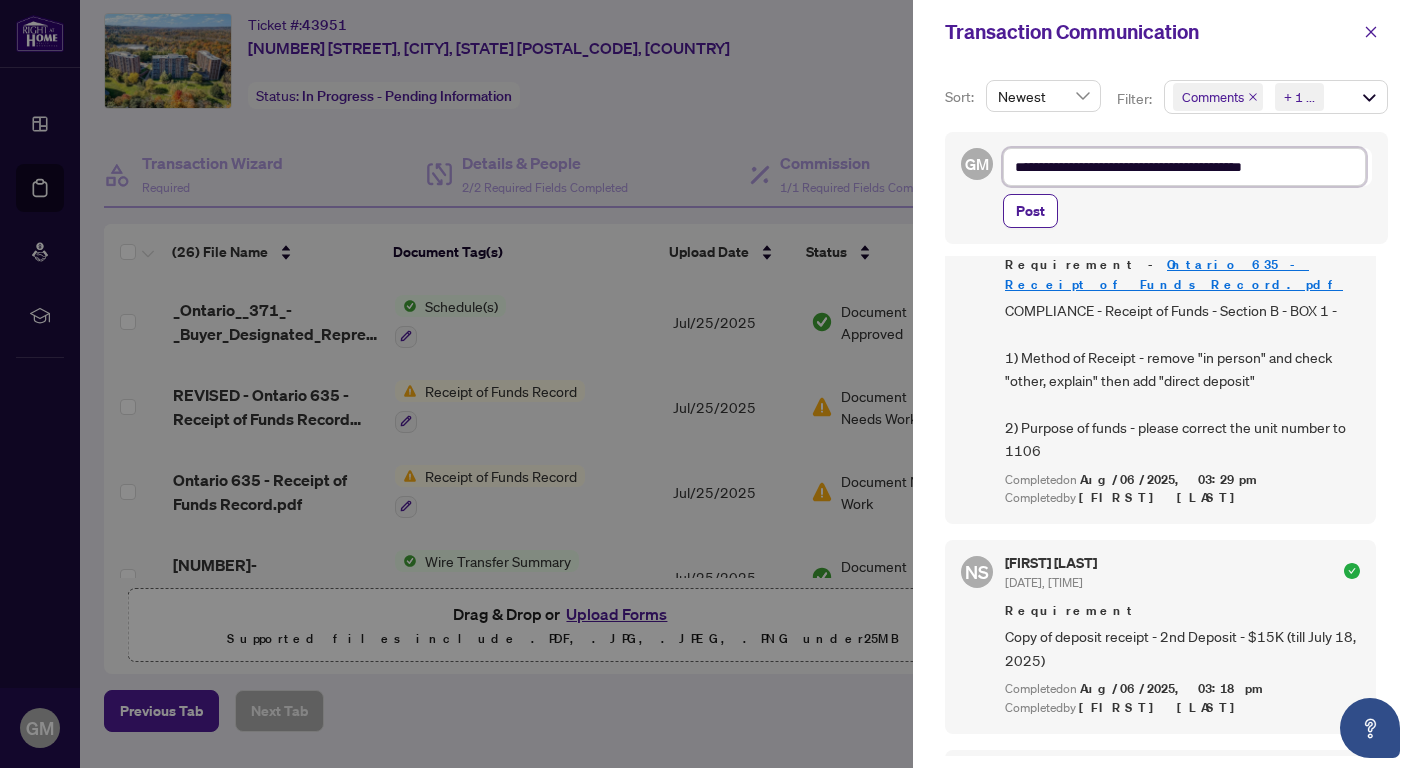 type on "**********" 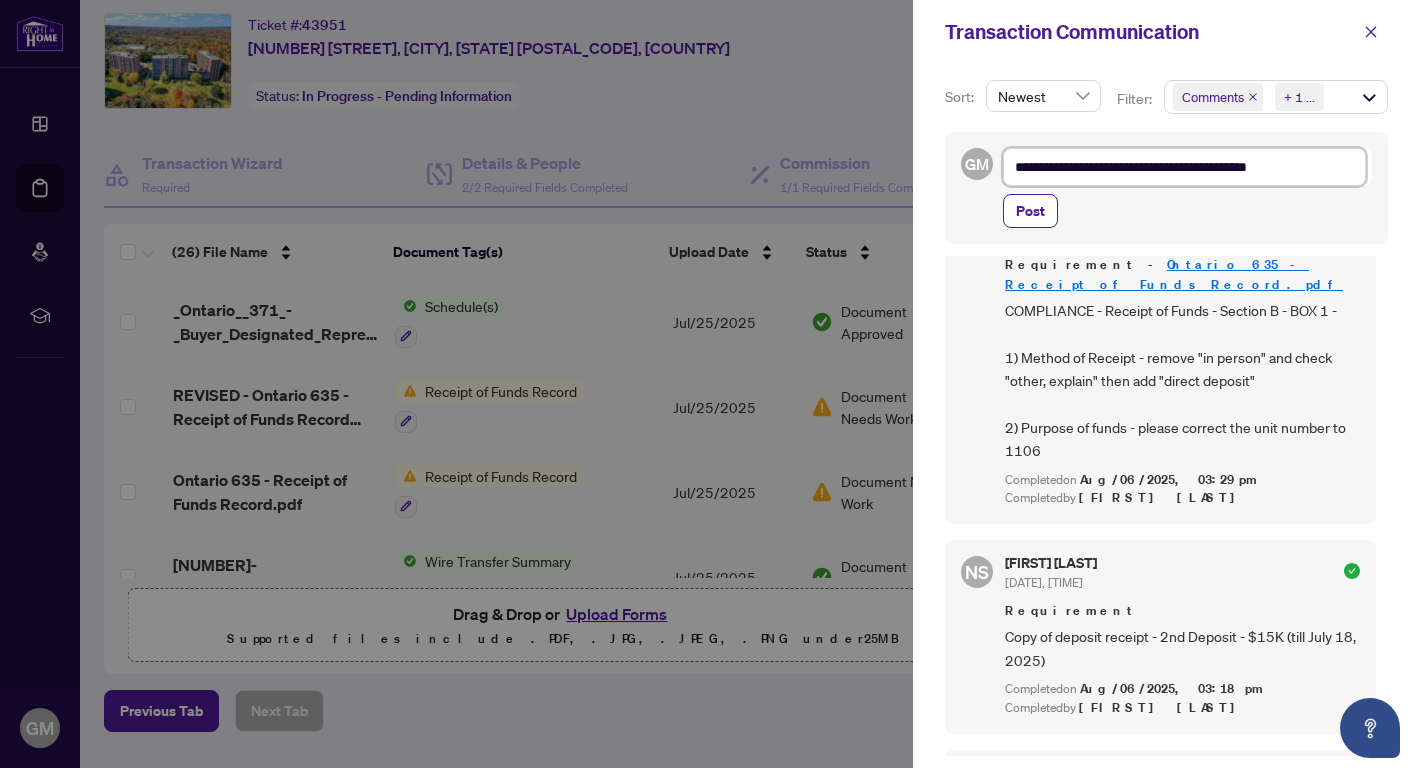 type on "**********" 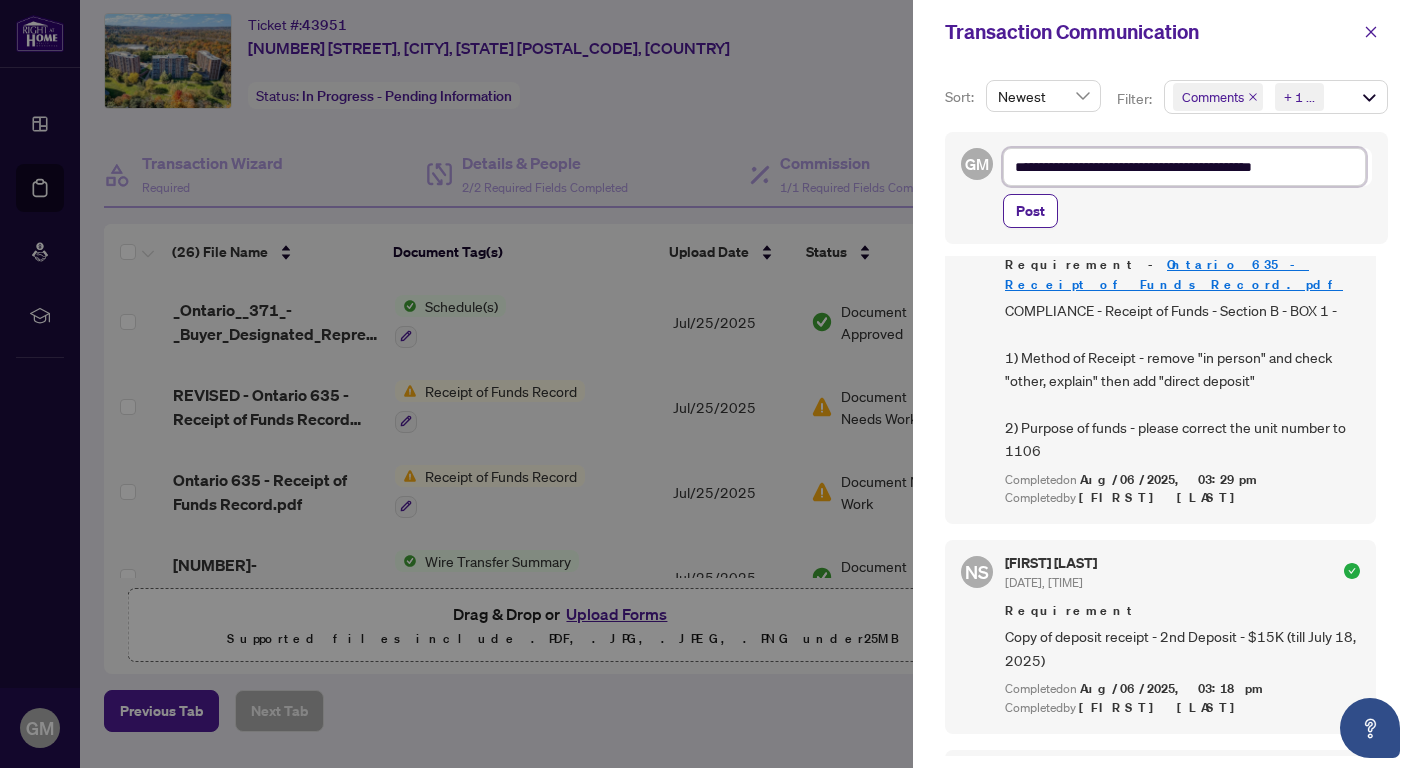 type on "**********" 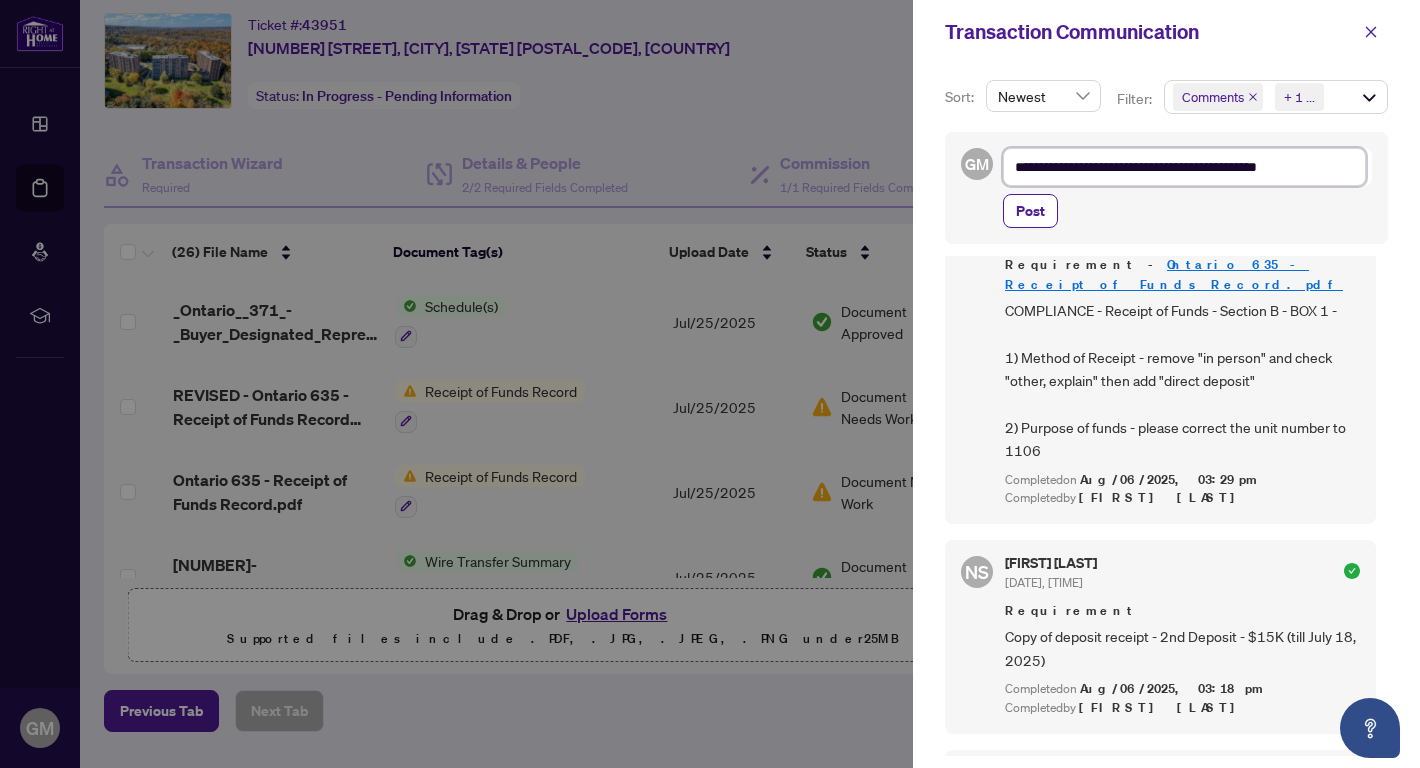 type on "**********" 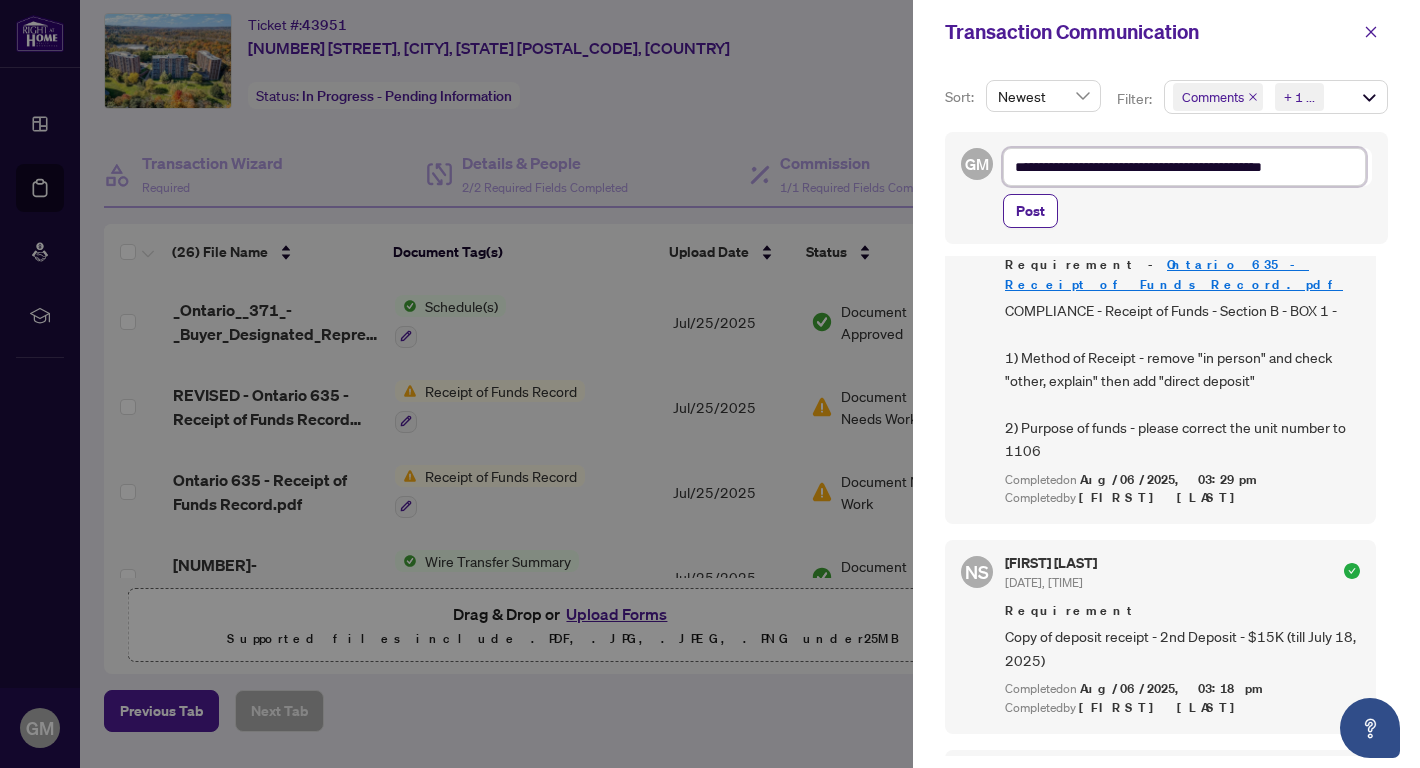 type on "**********" 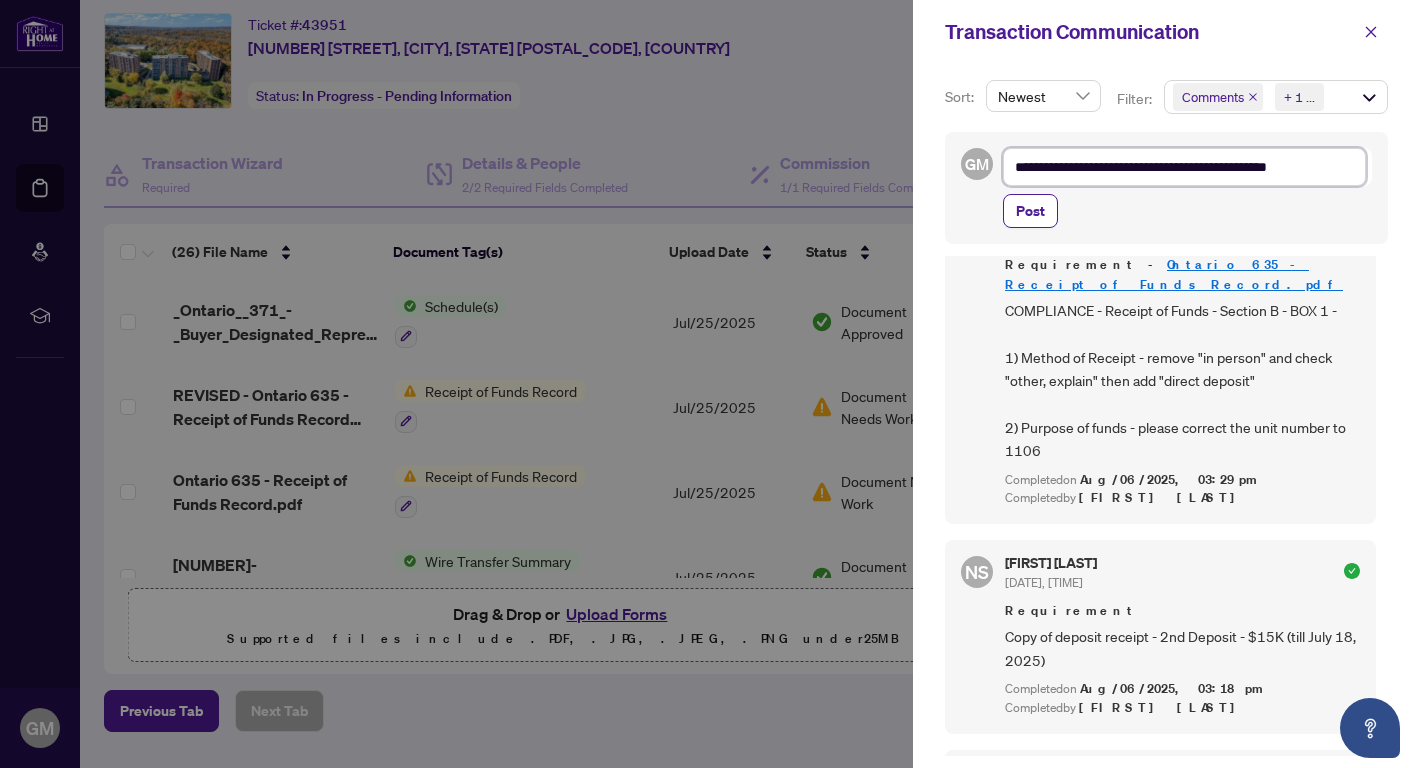 type on "**********" 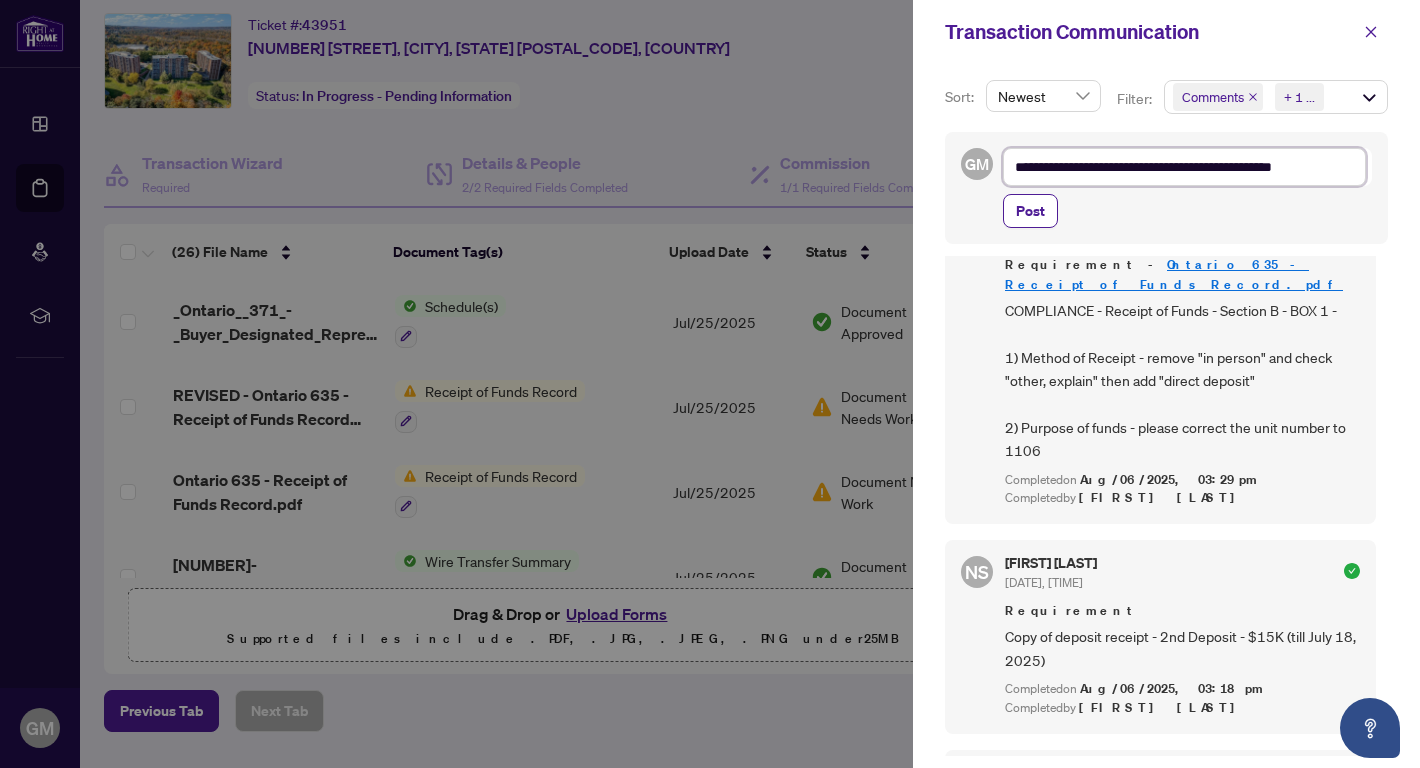 type on "**********" 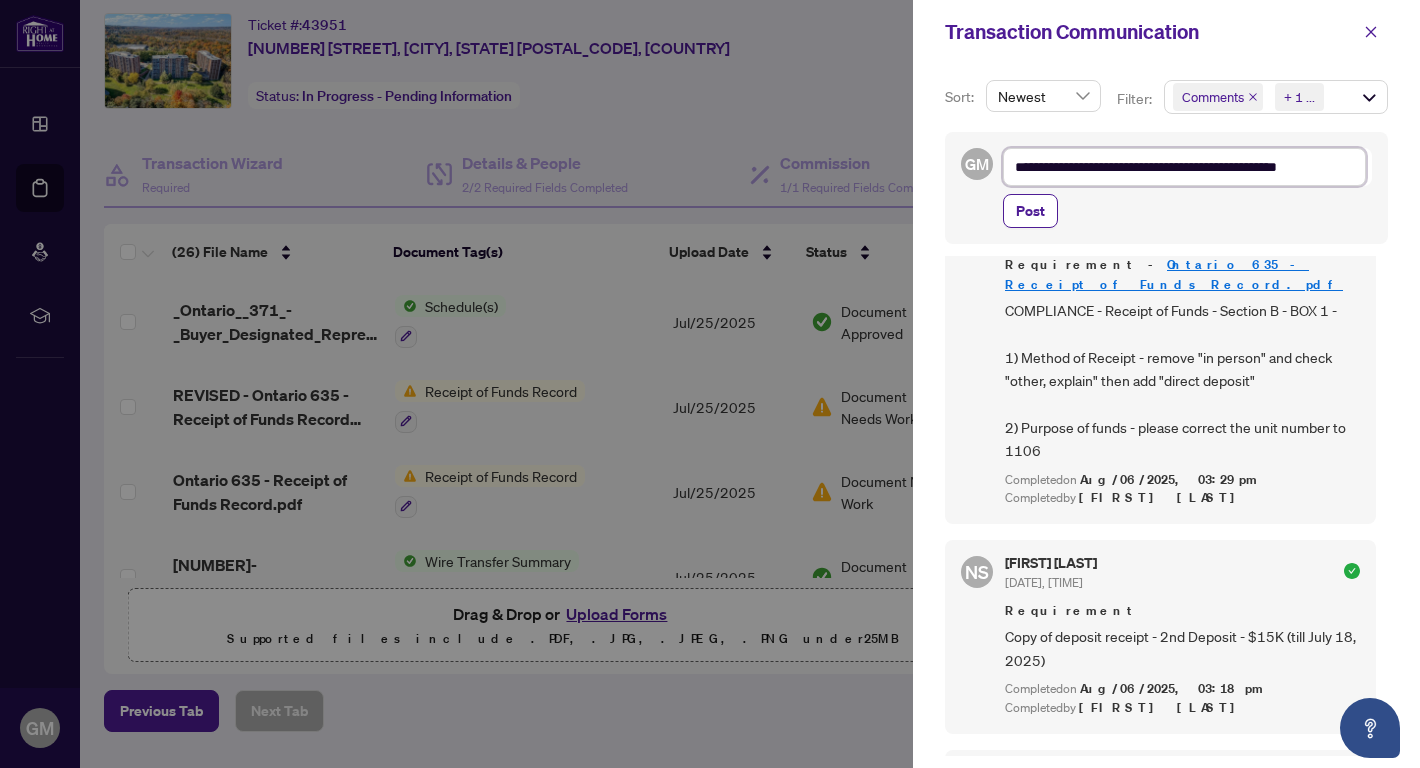 type on "**********" 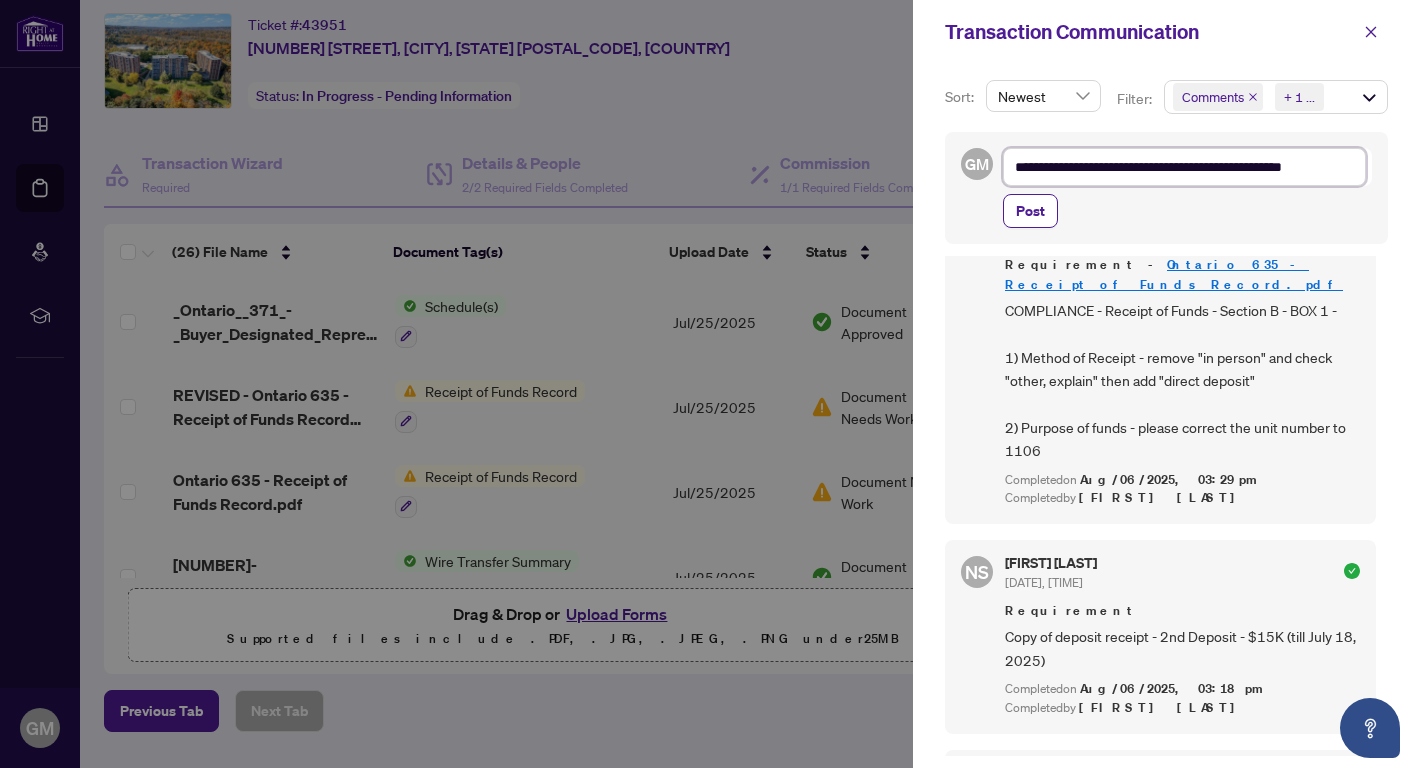 type on "**********" 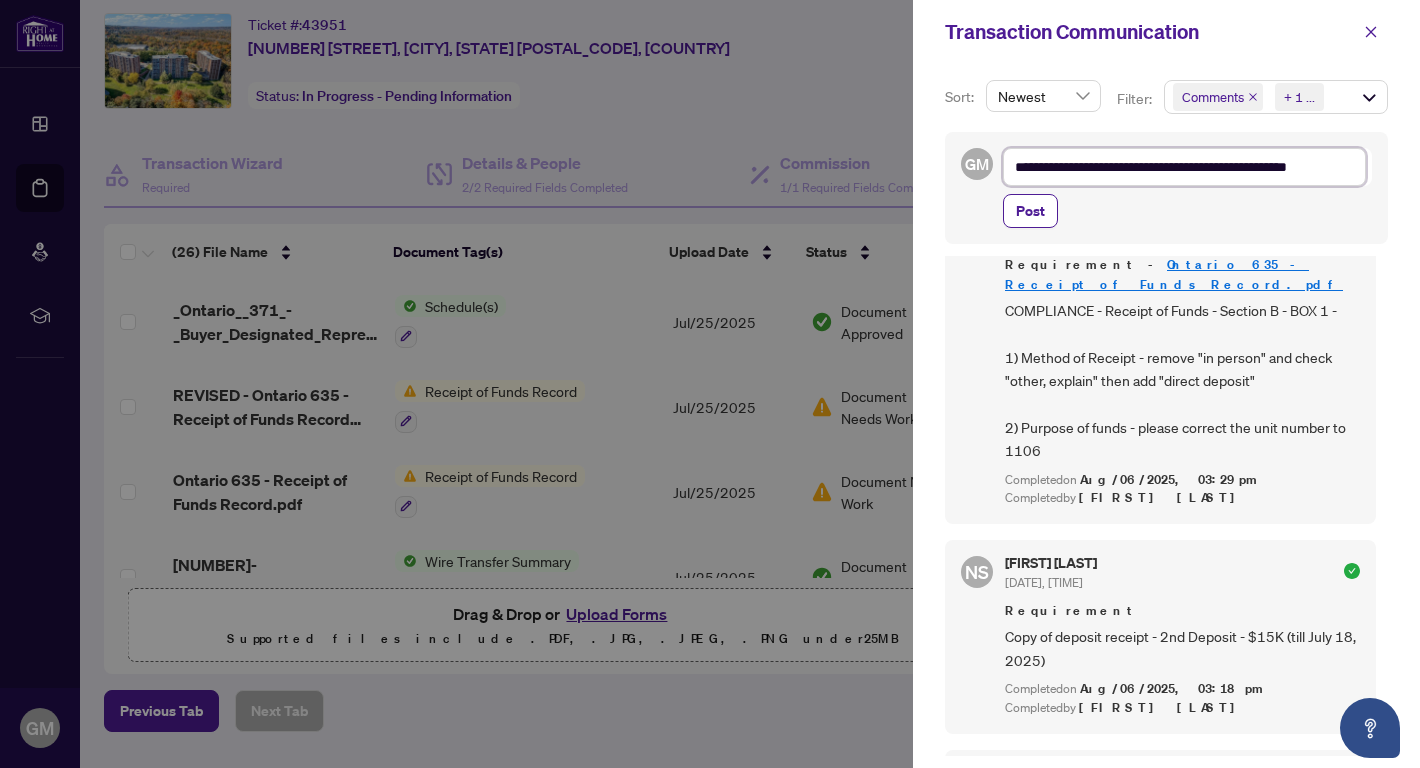 type on "**********" 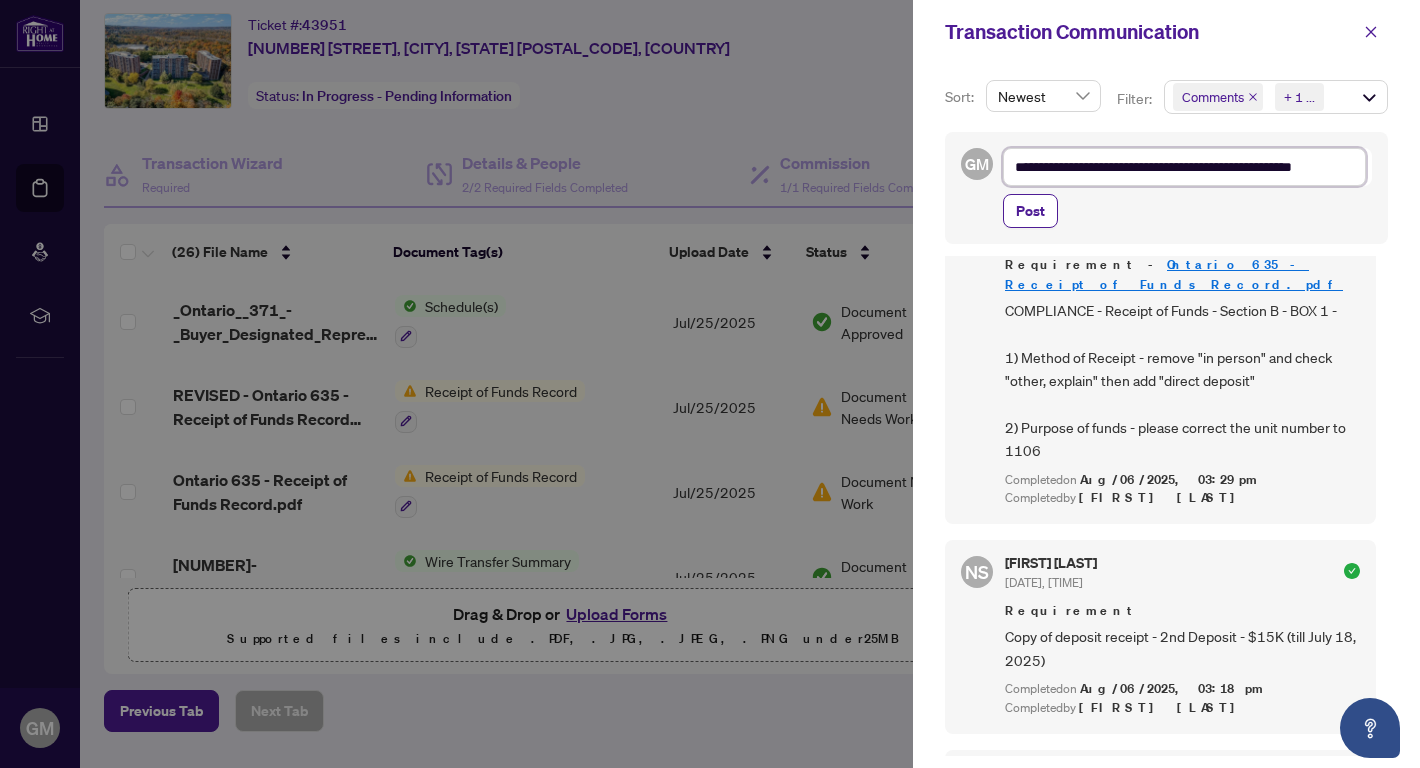 type on "**********" 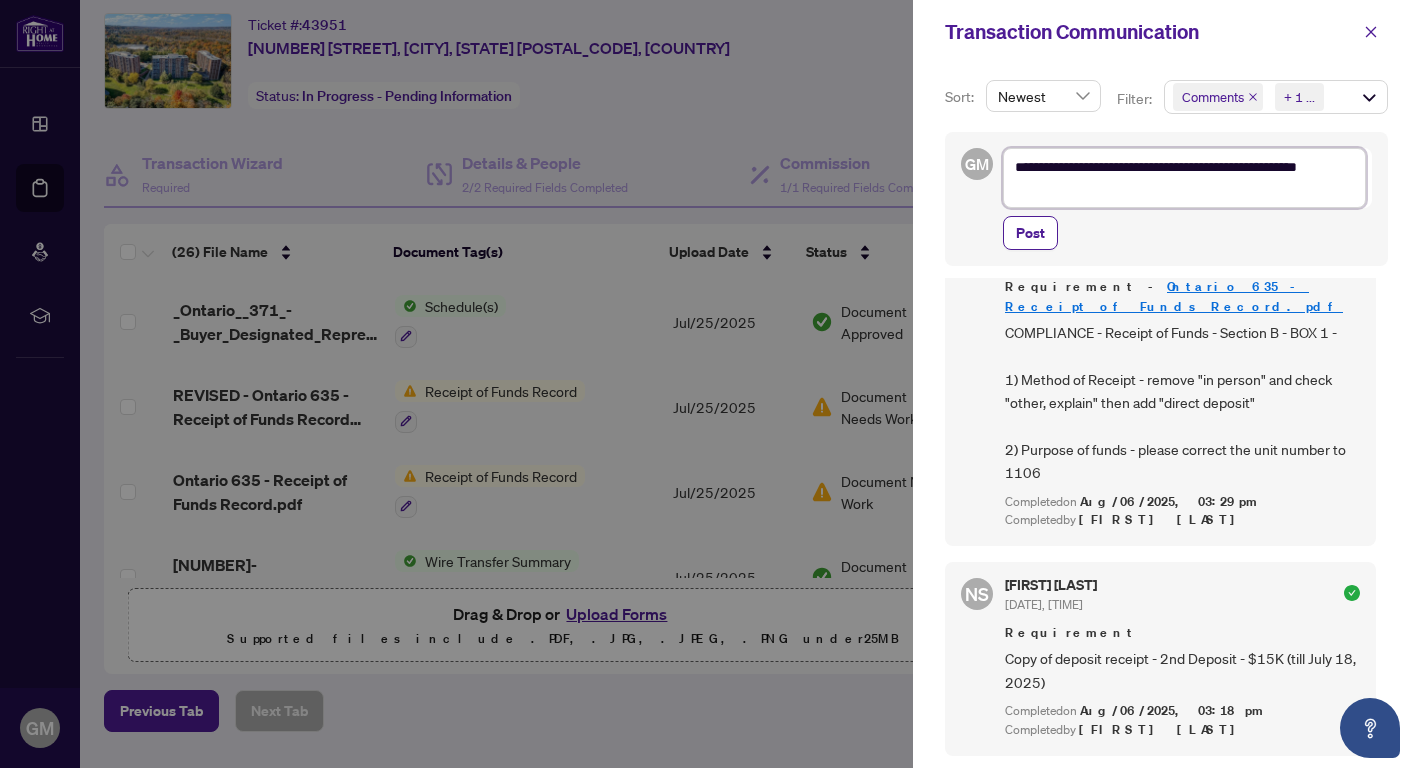 type on "**********" 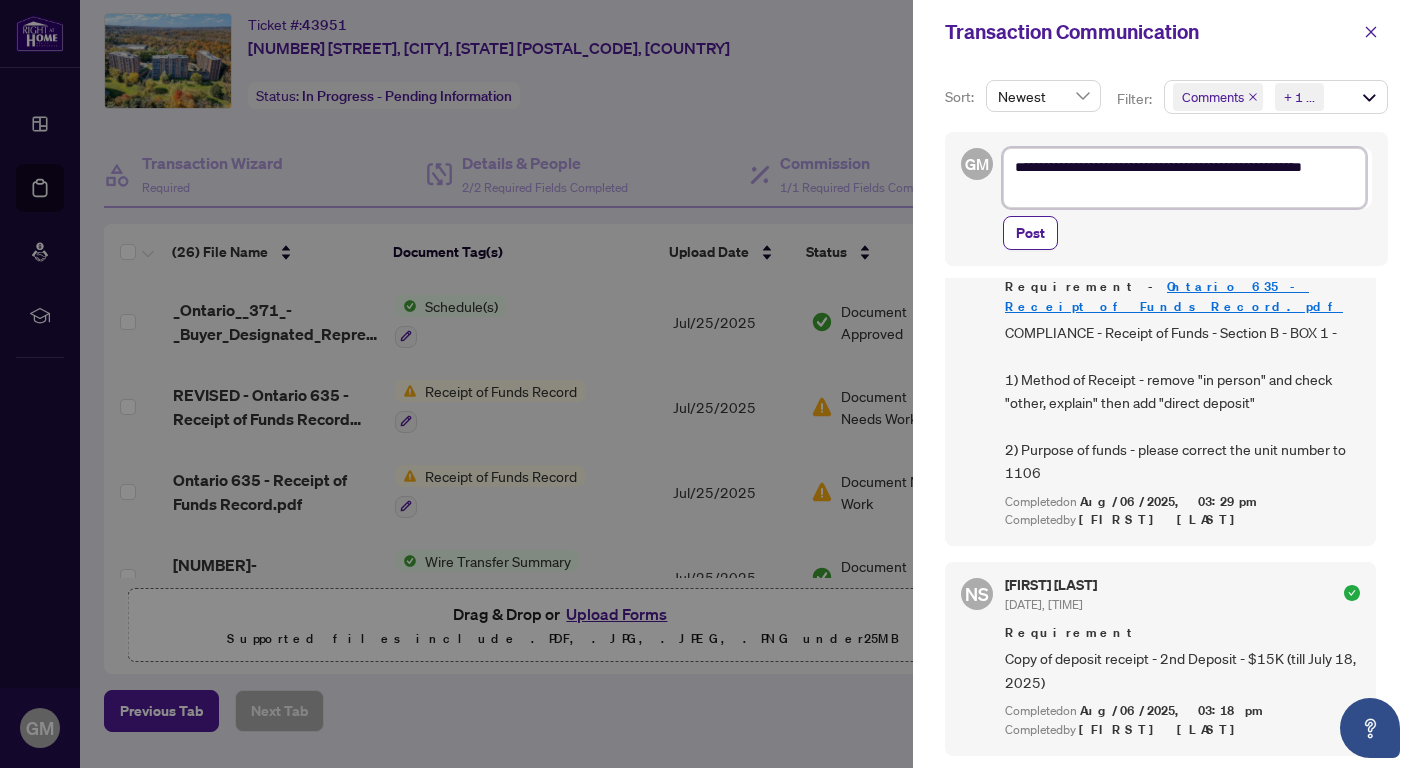 type on "**********" 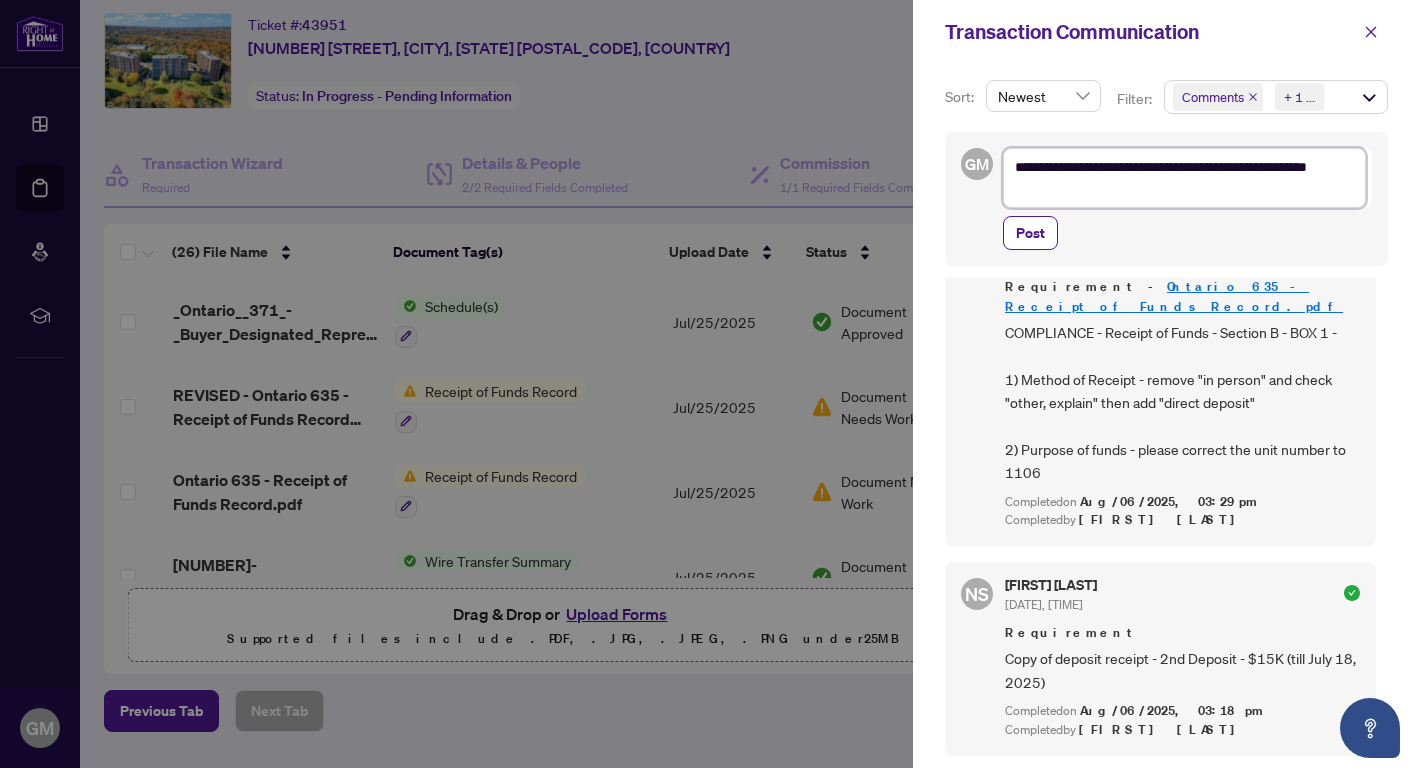 type on "**********" 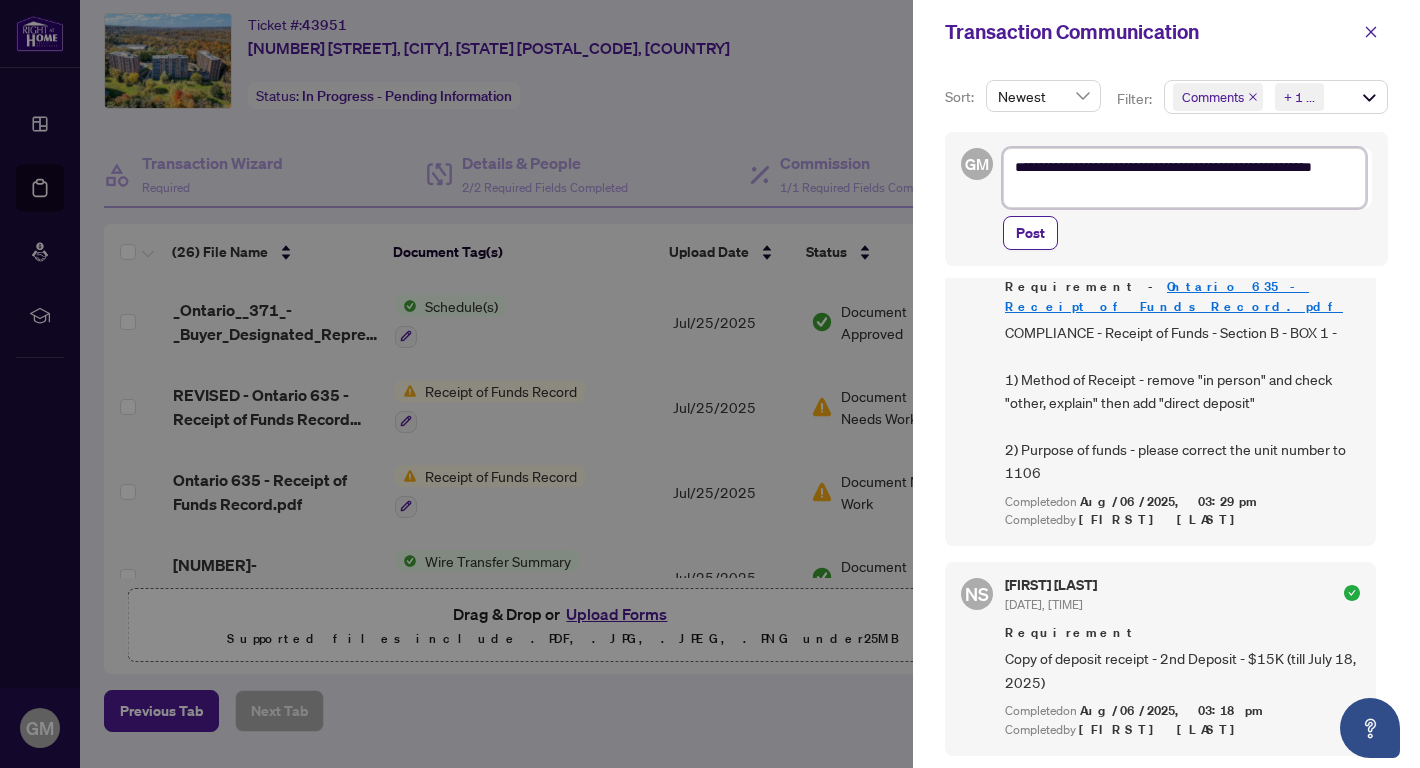type on "**********" 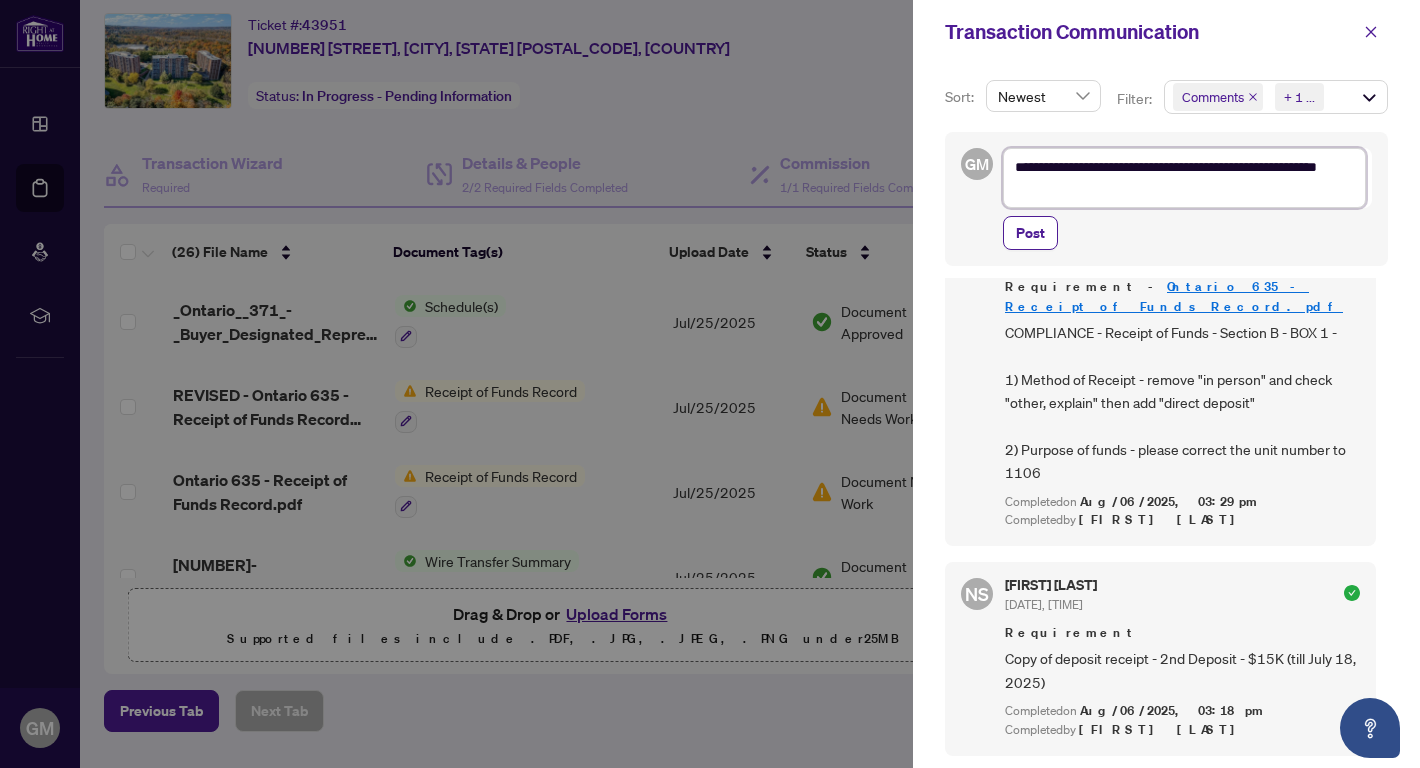 type on "**********" 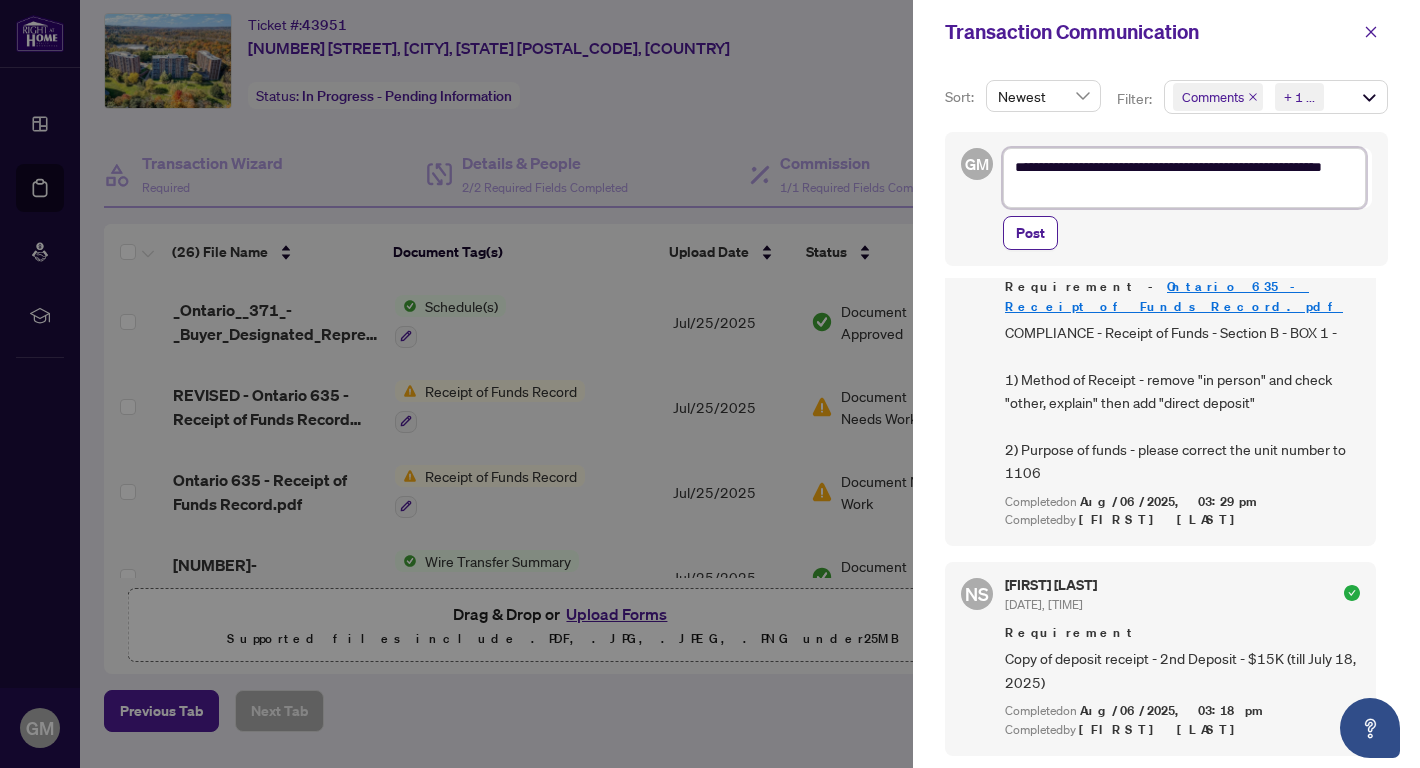 type on "**********" 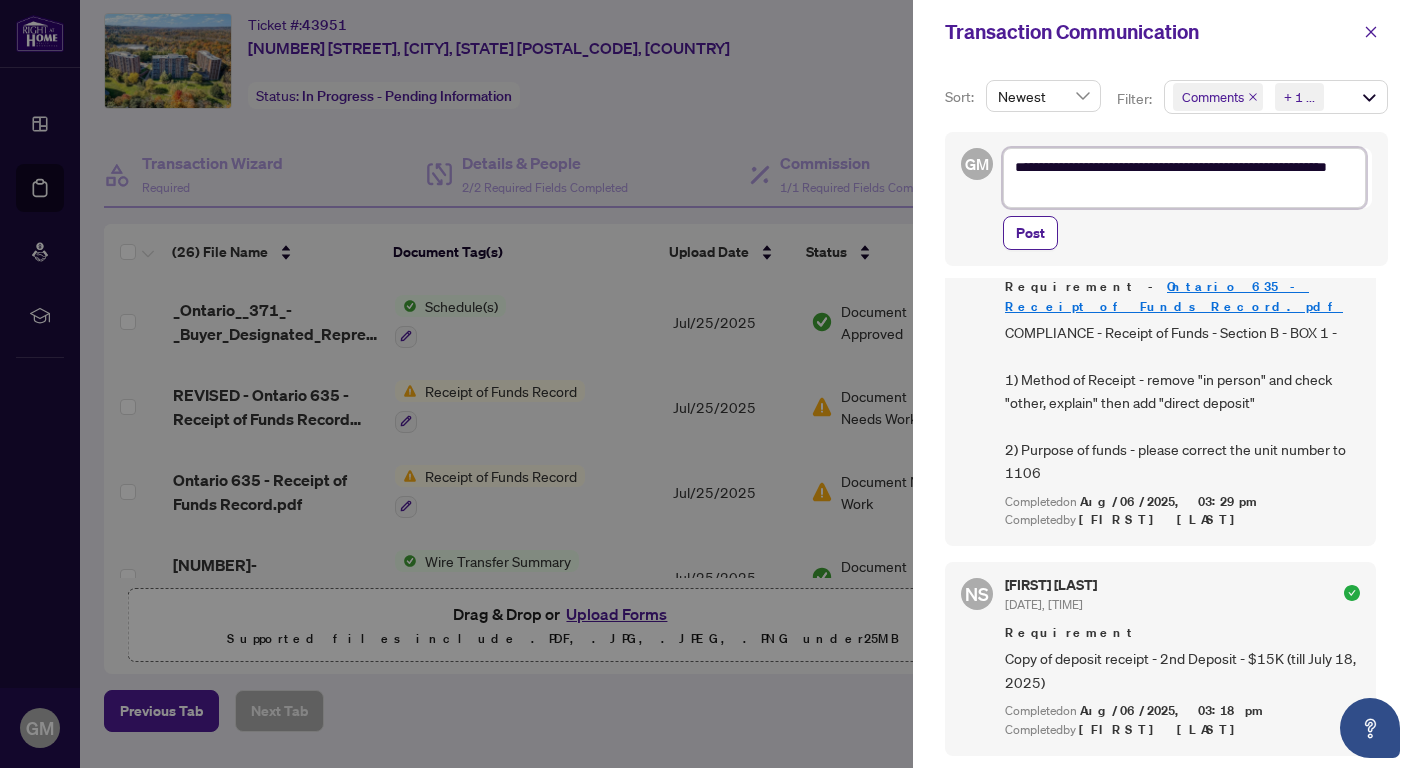 type on "**********" 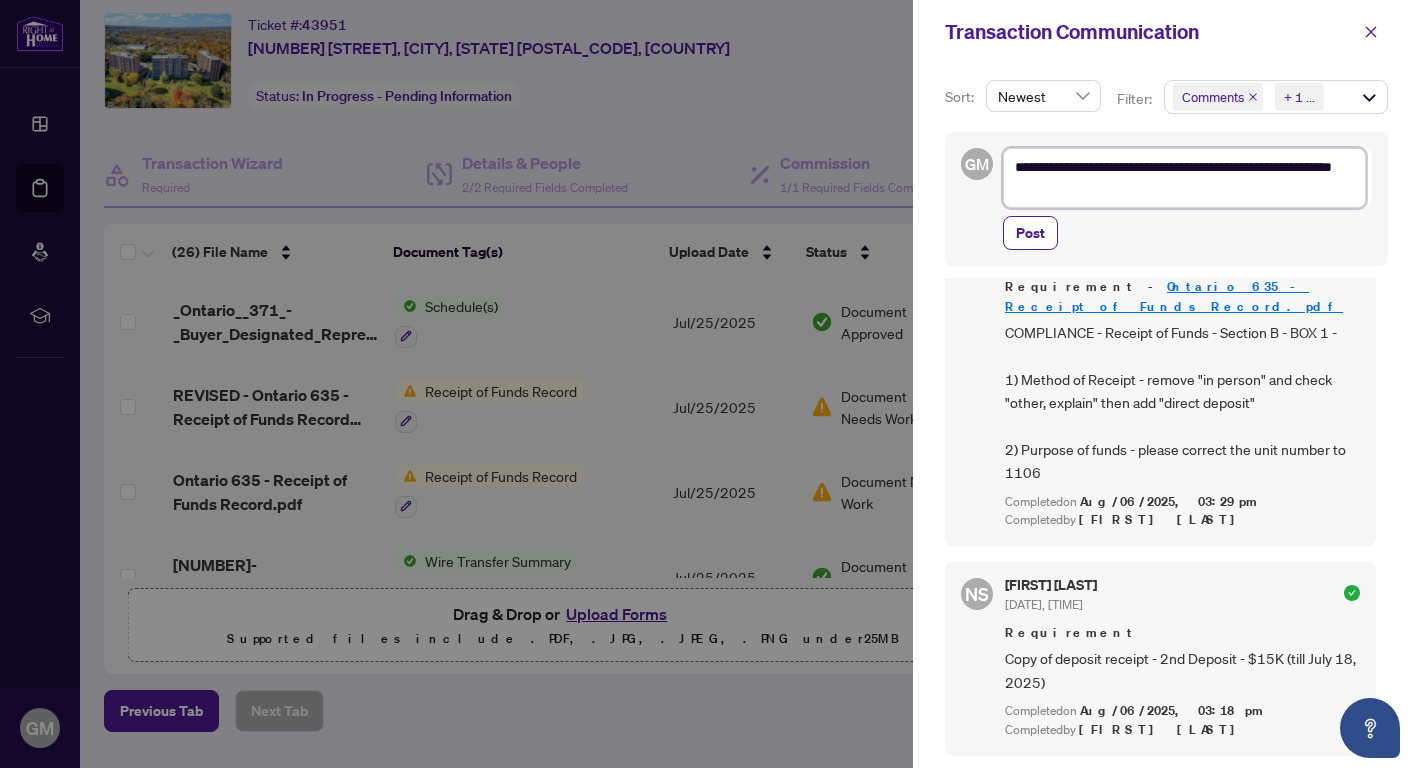 type on "**********" 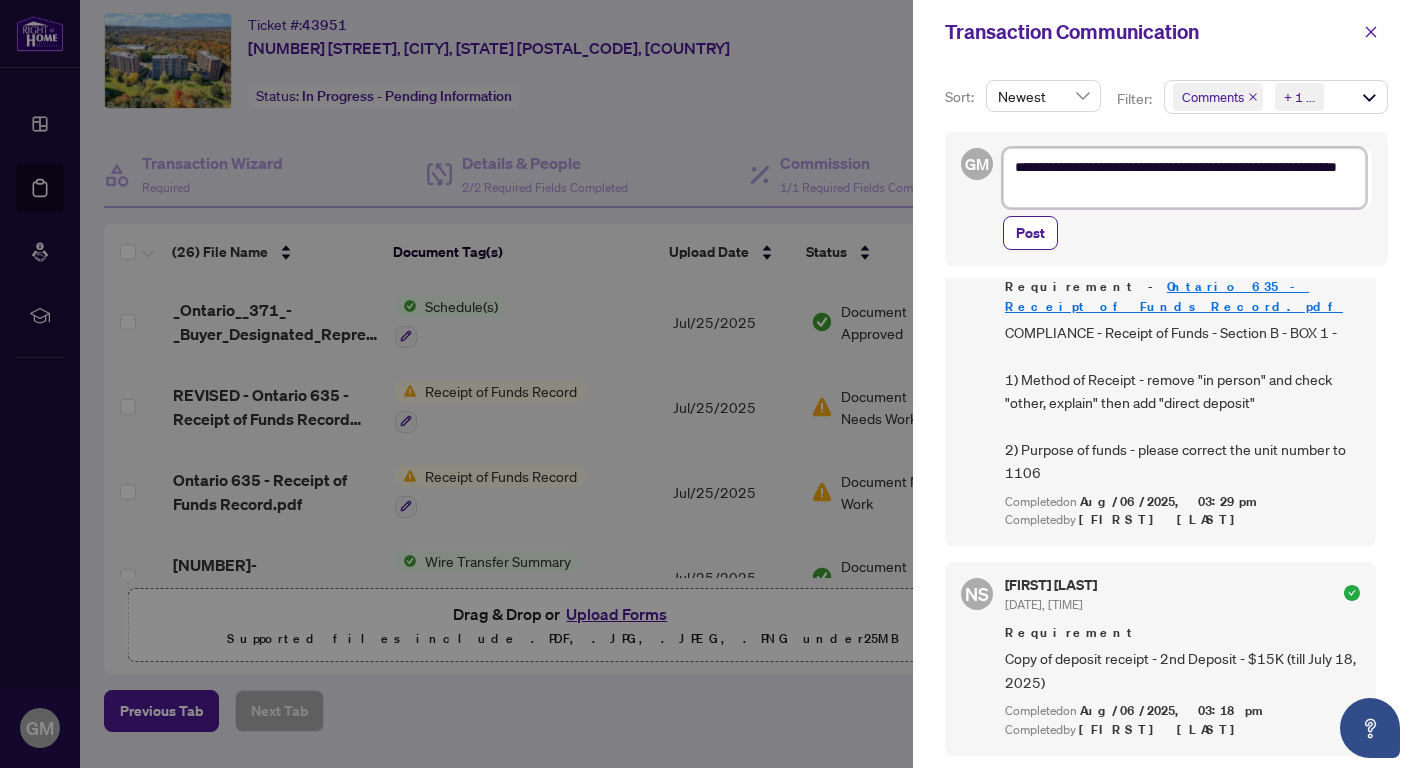 type on "**********" 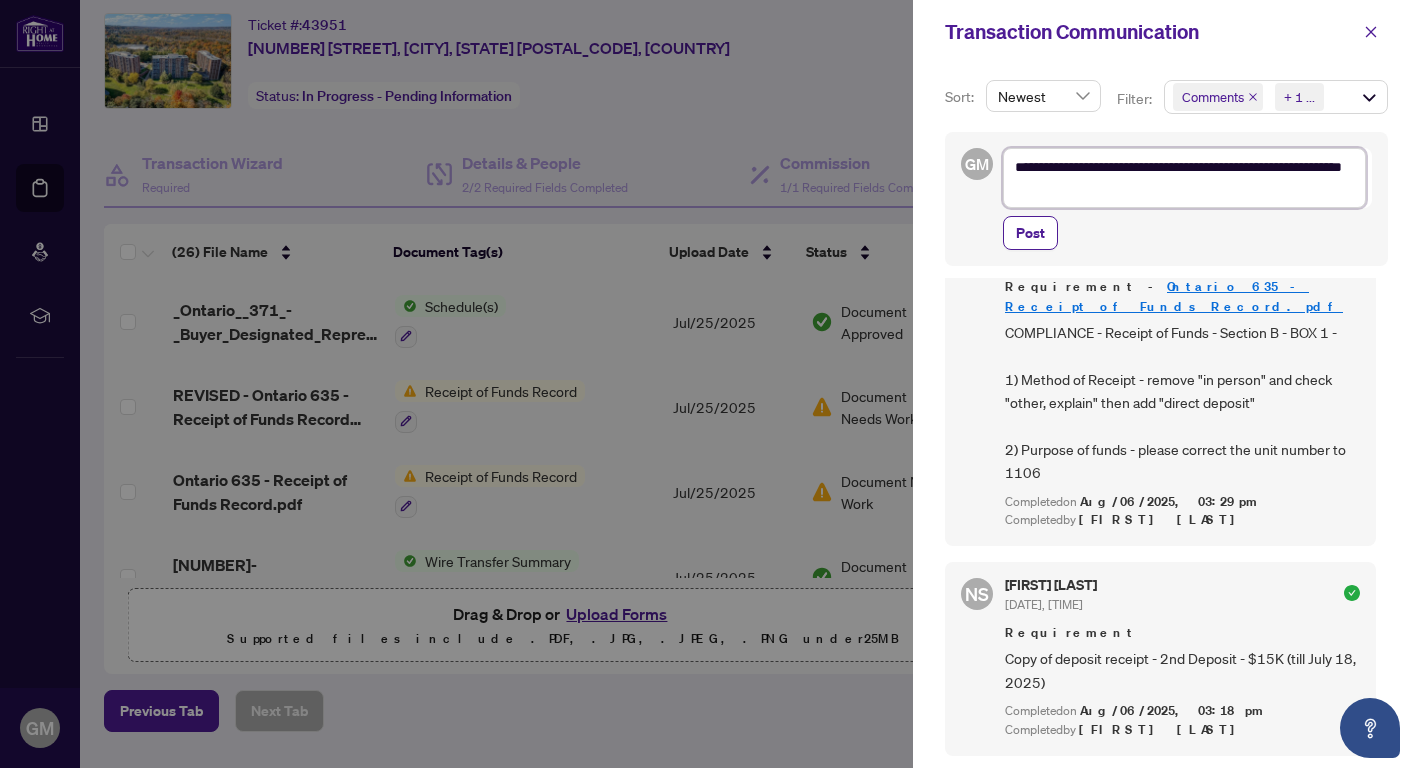 type on "**********" 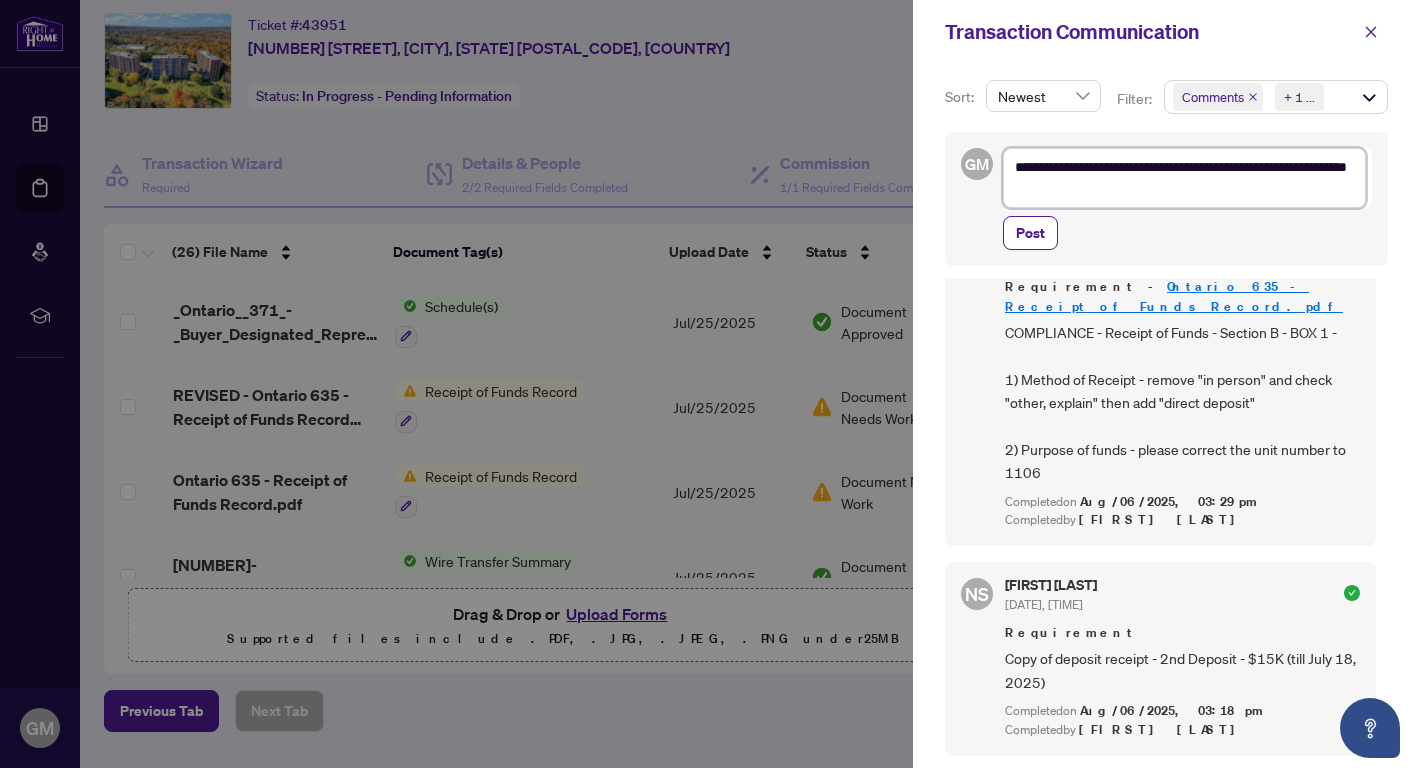 type on "**********" 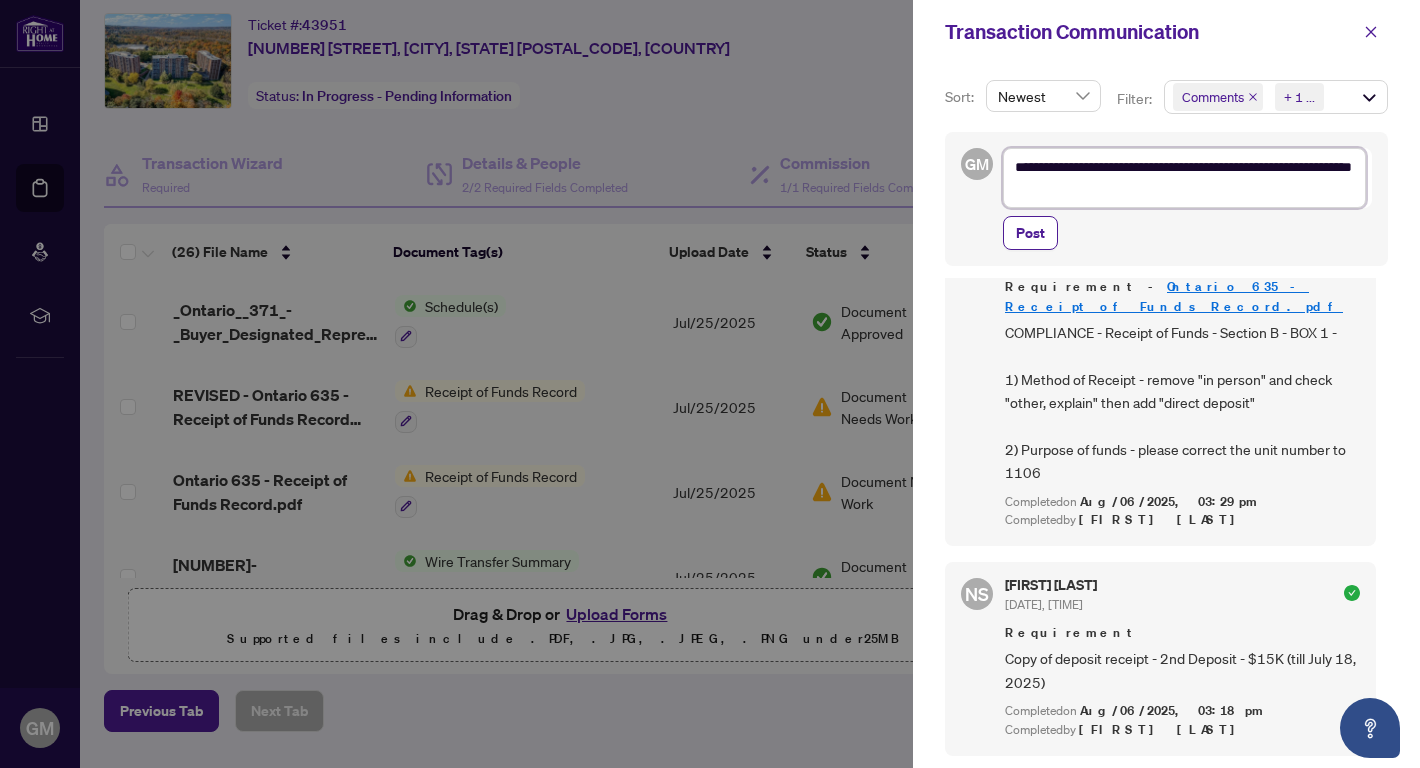 type on "**********" 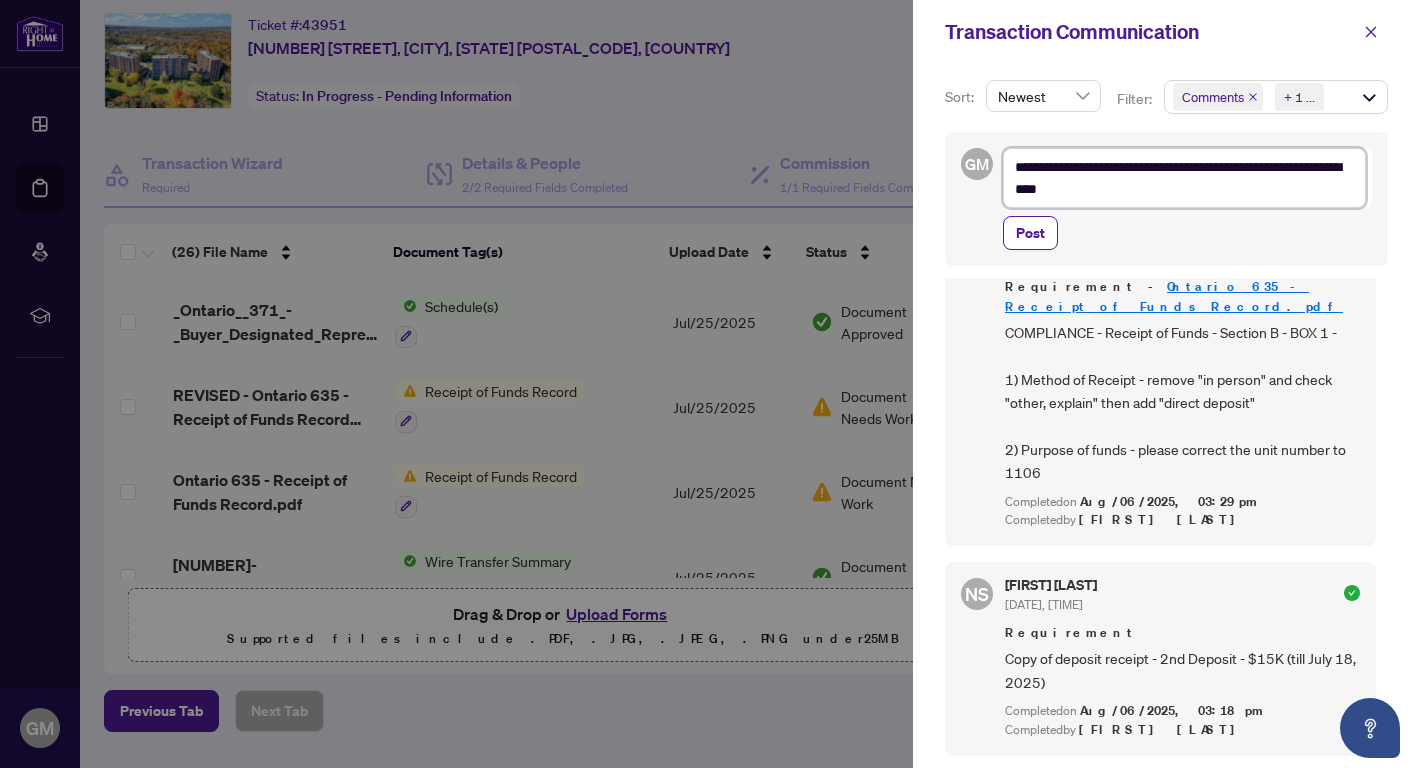 type on "**********" 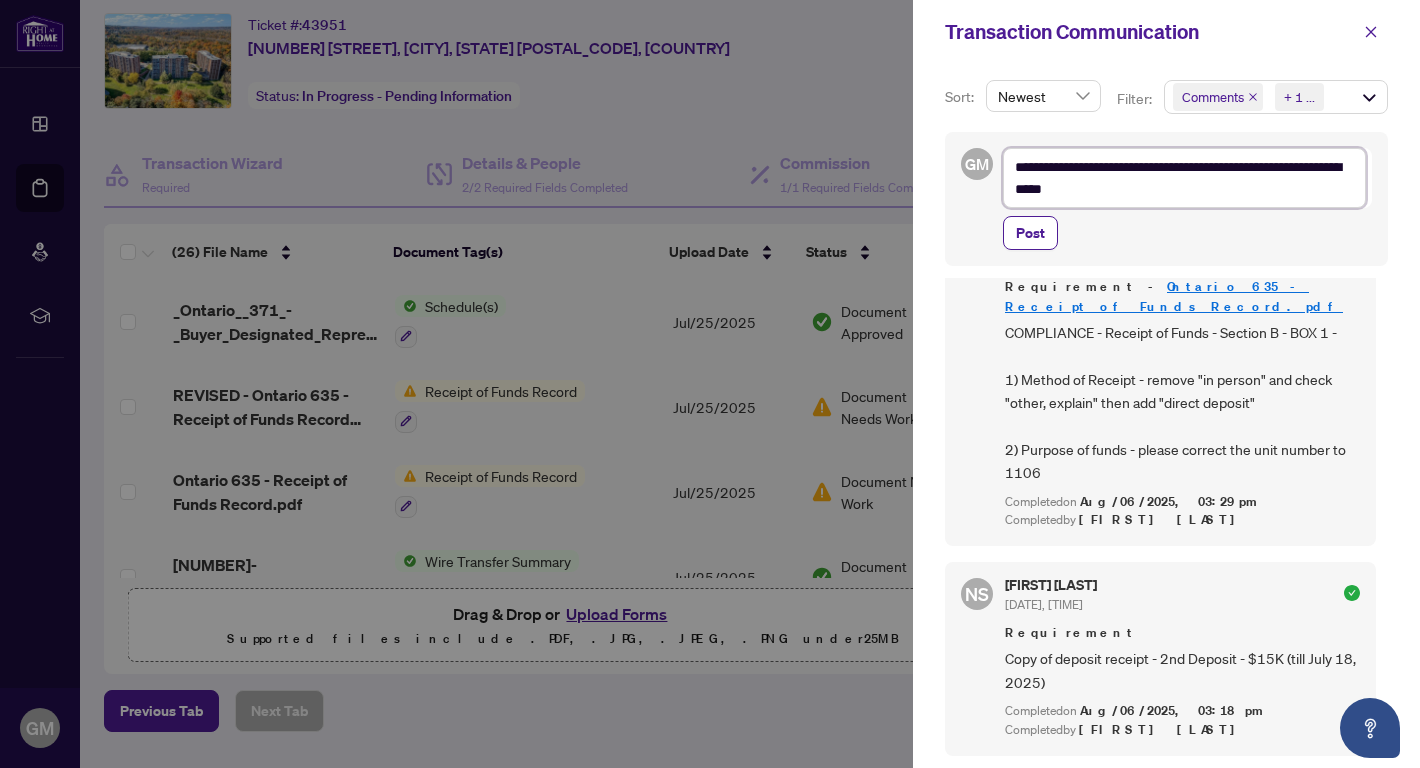 type on "**********" 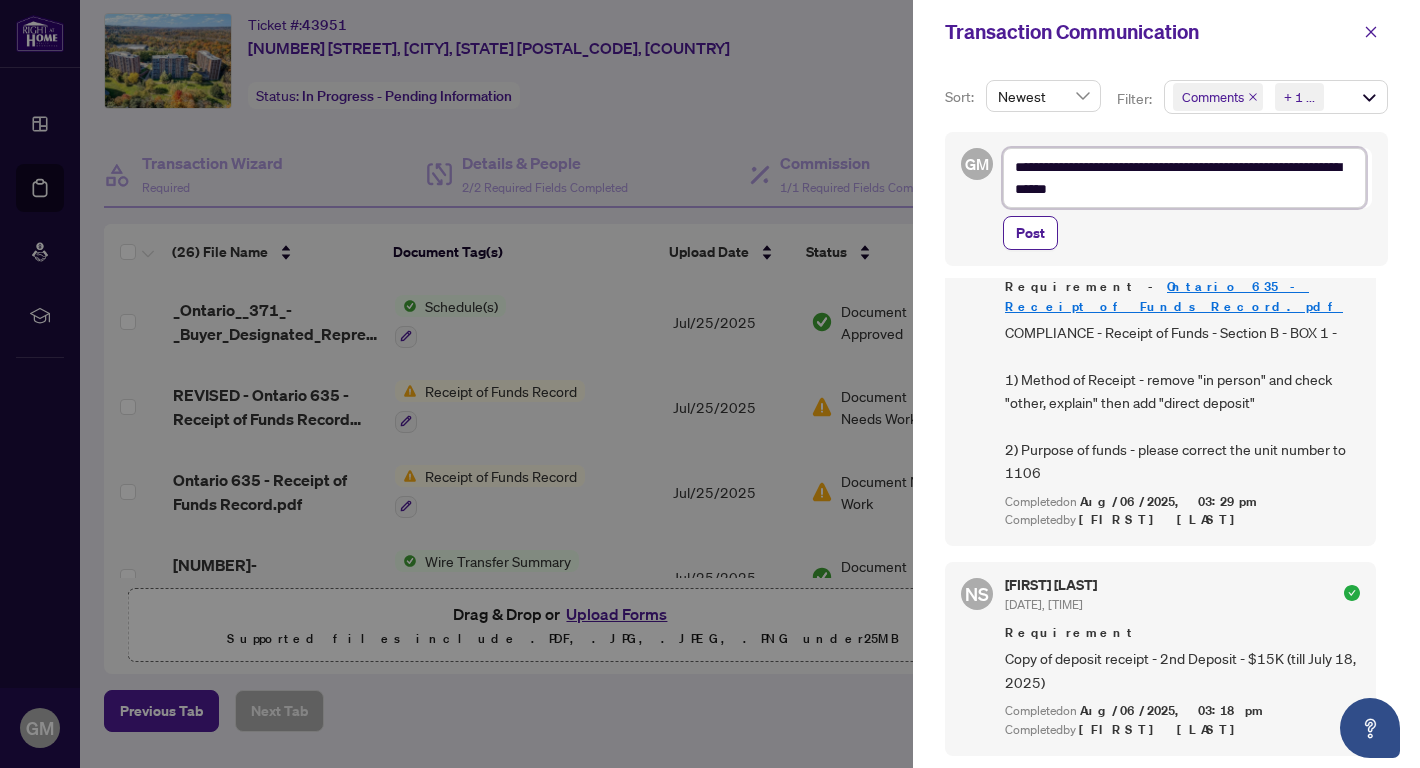type on "**********" 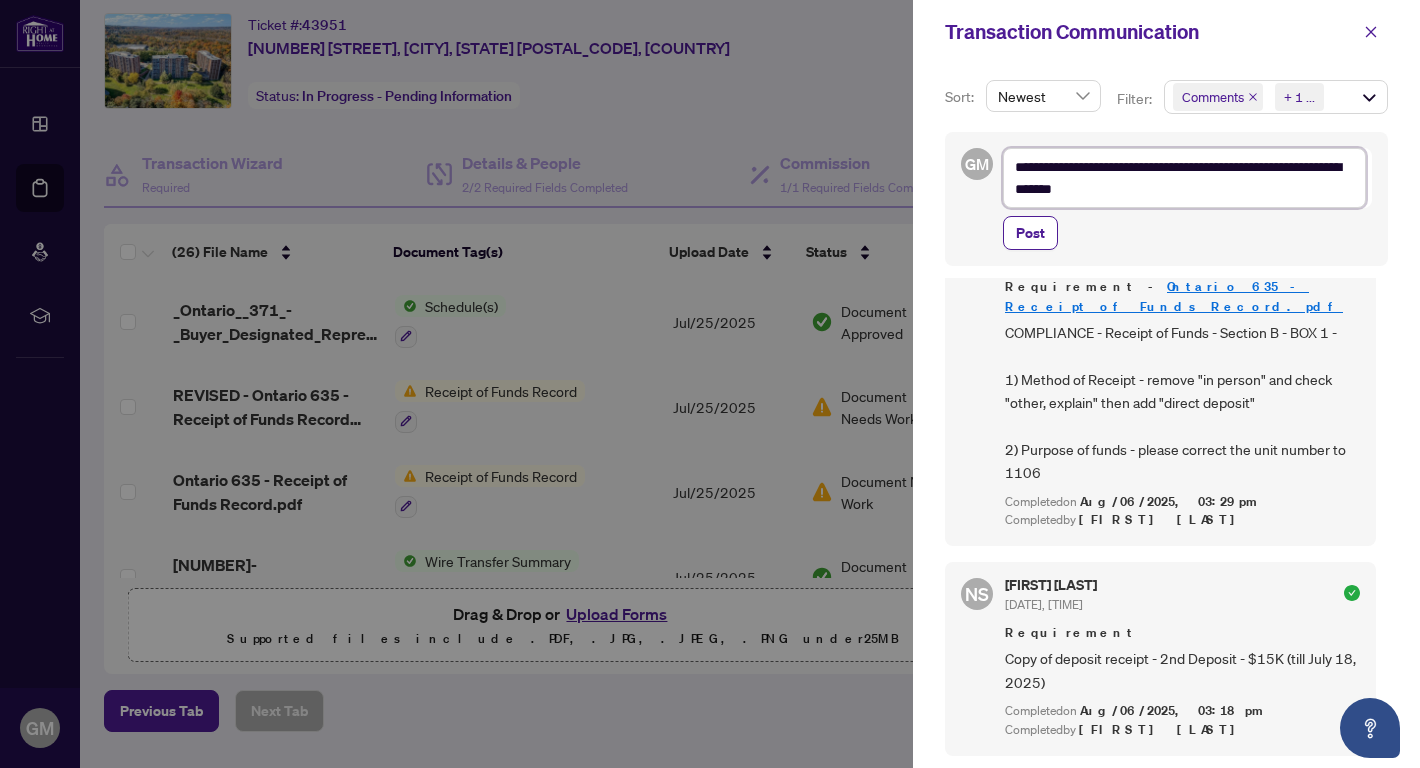 type on "**********" 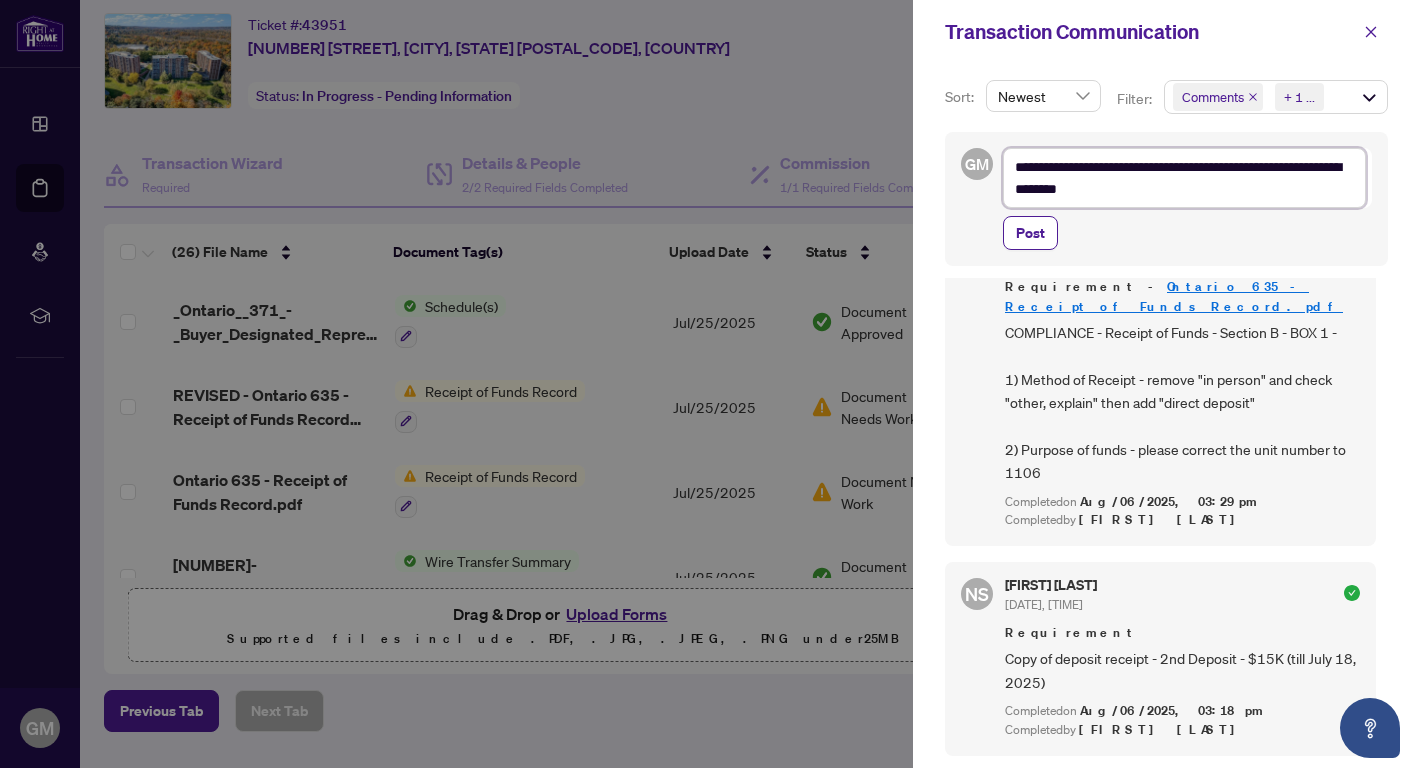 type on "**********" 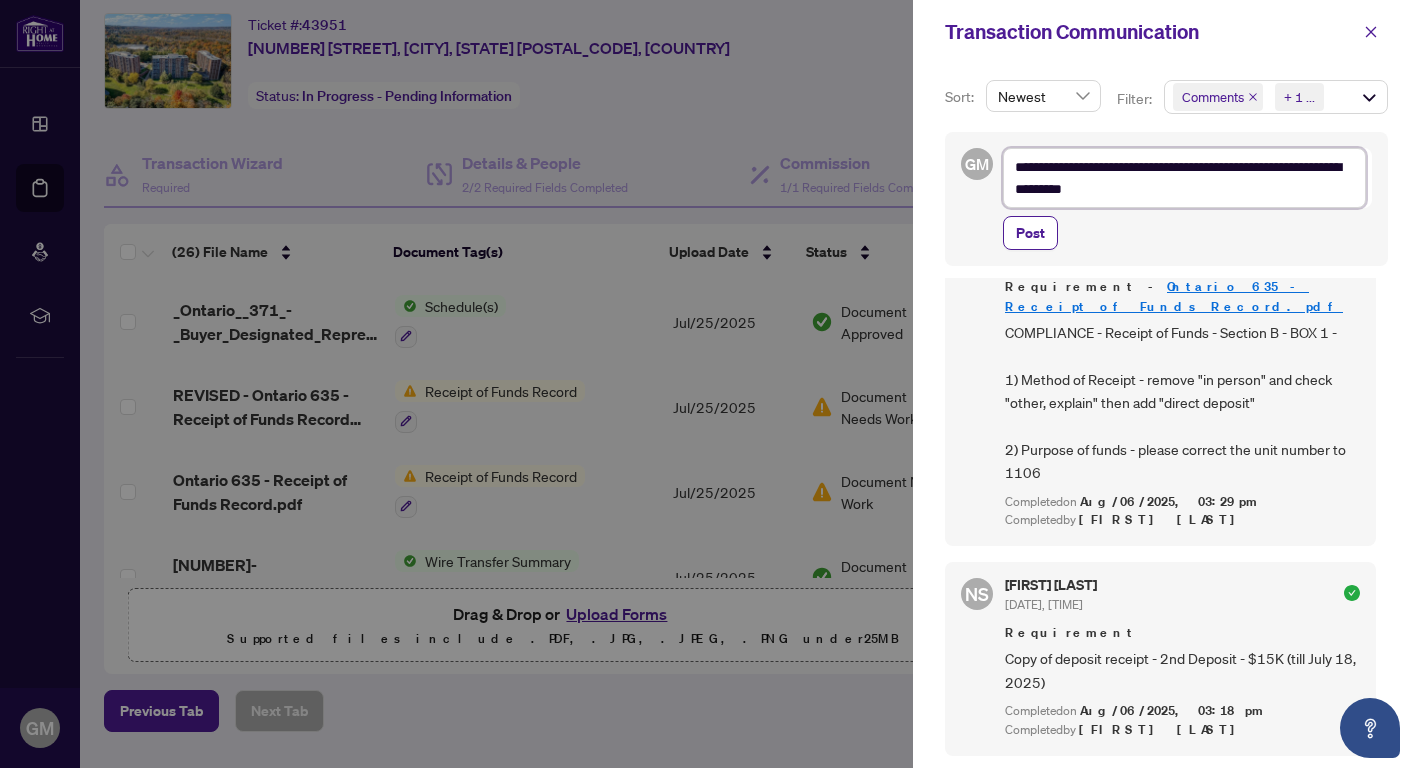 type on "**********" 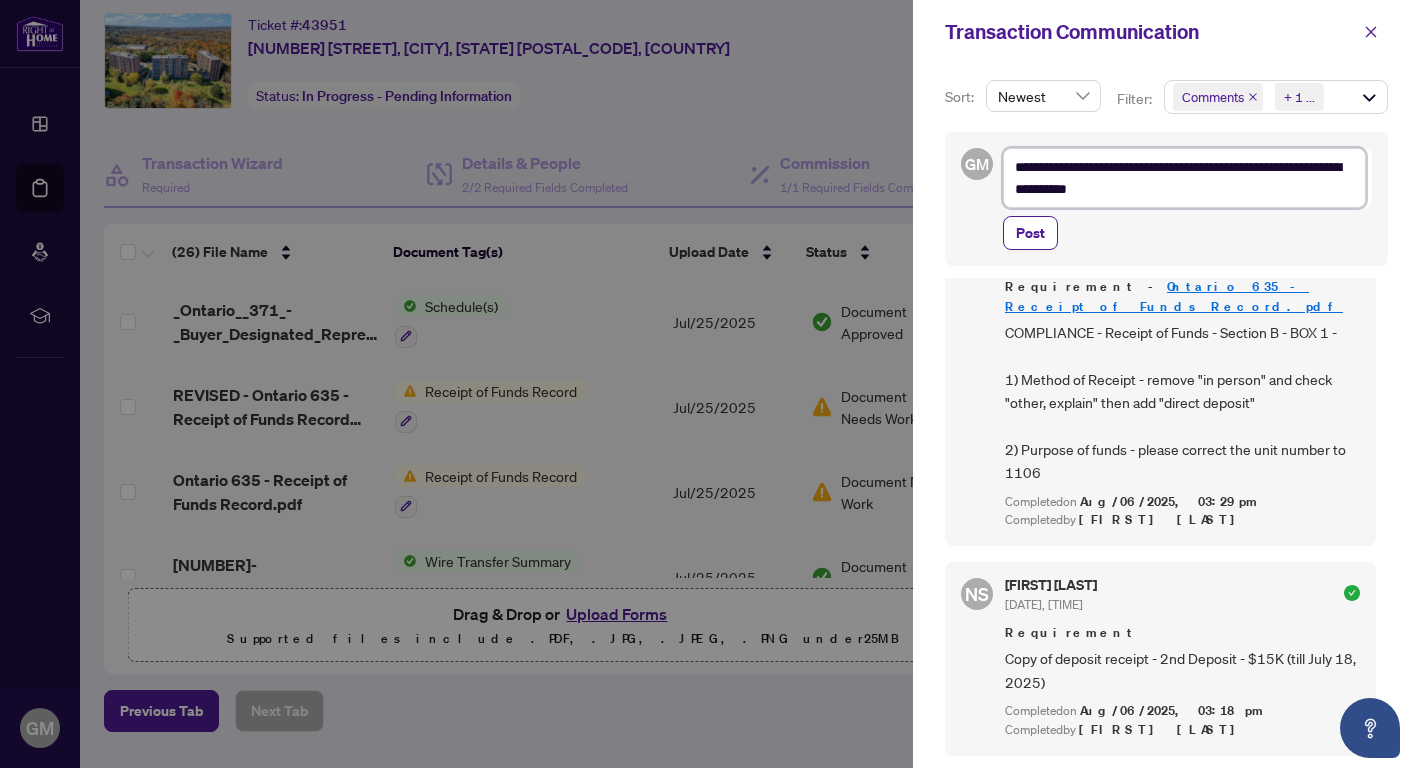 type on "**********" 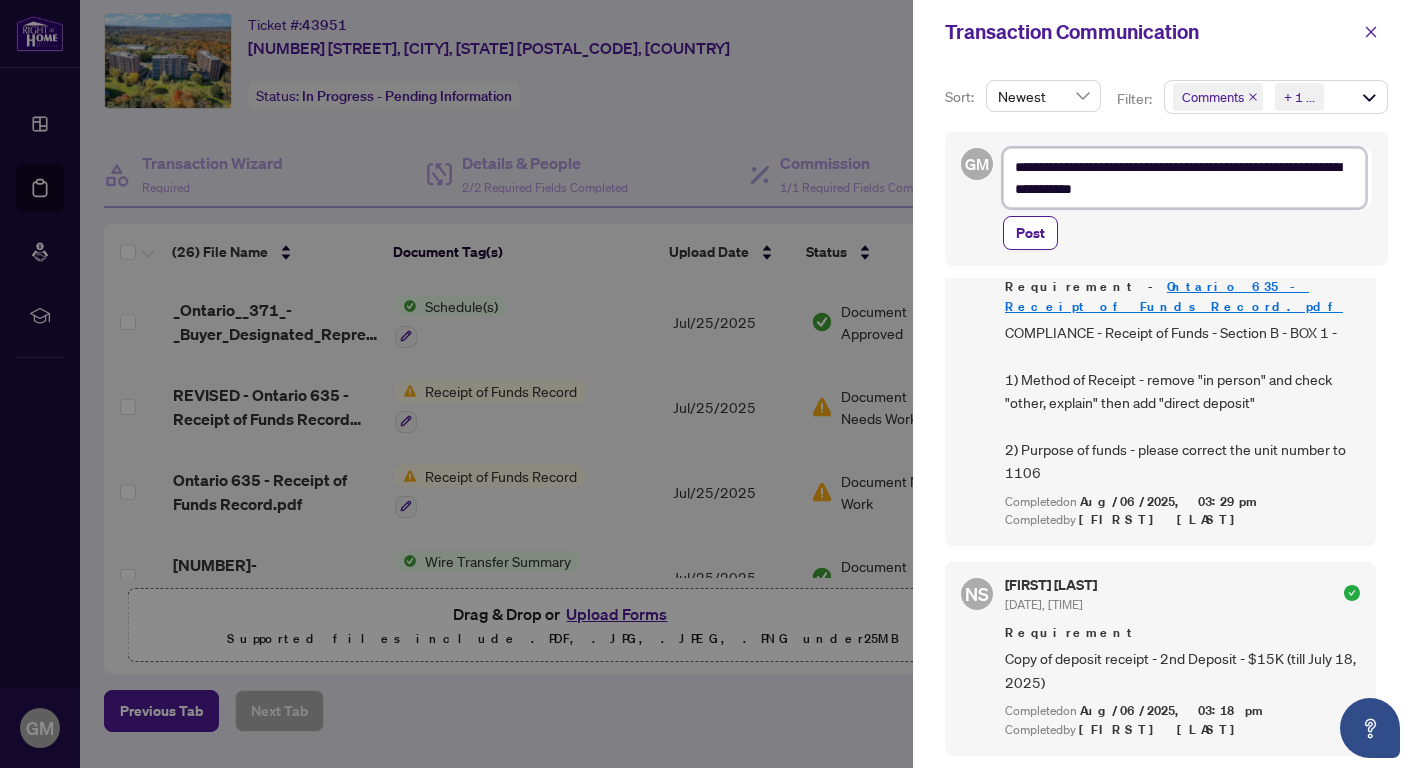 type on "**********" 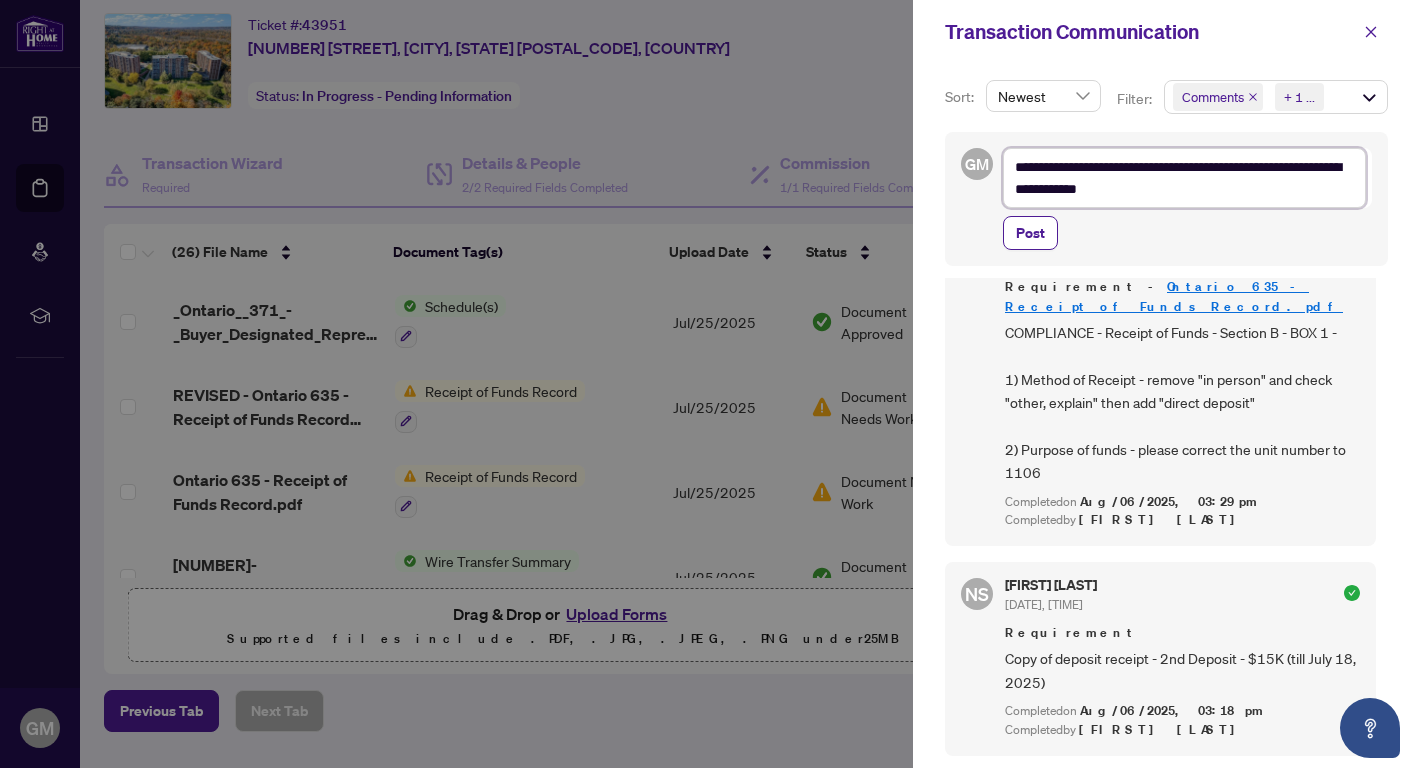 type on "**********" 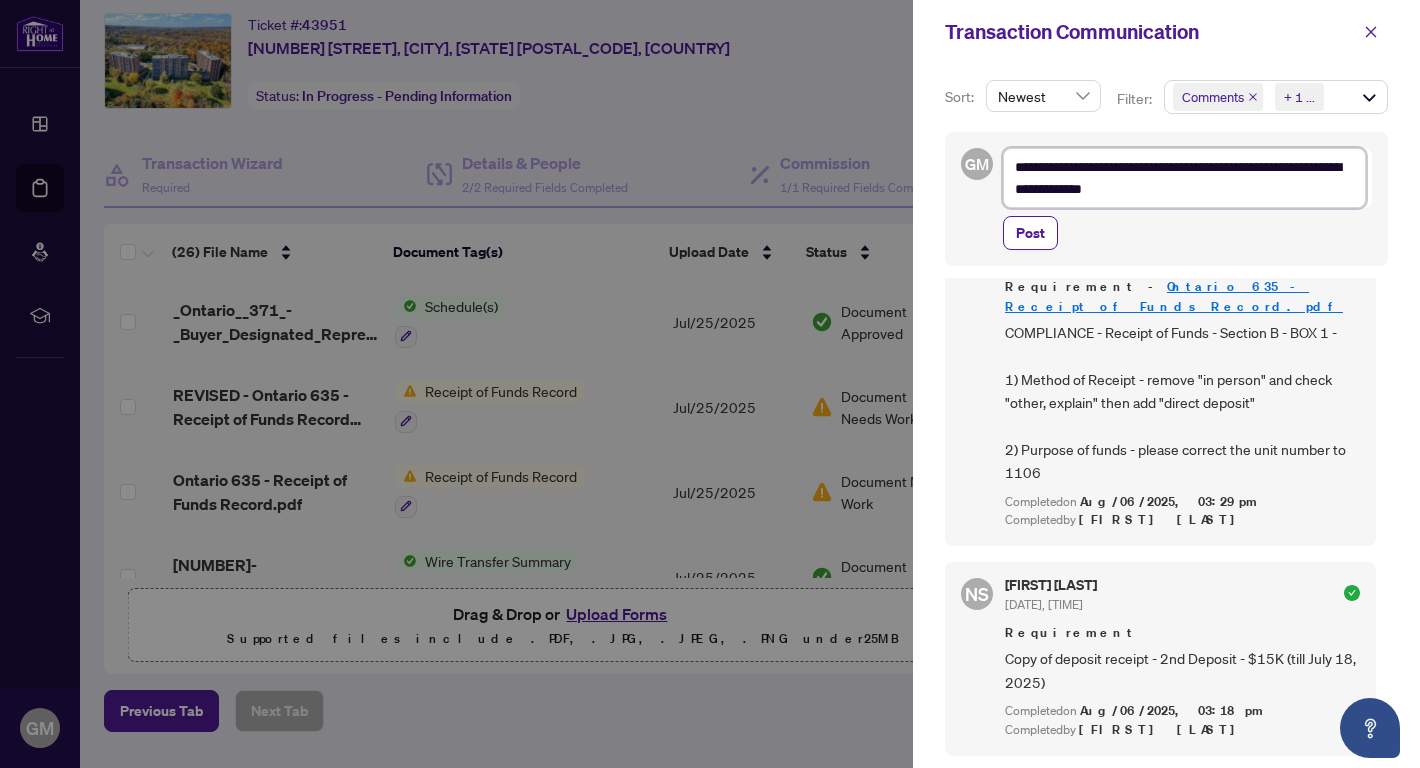 type on "**********" 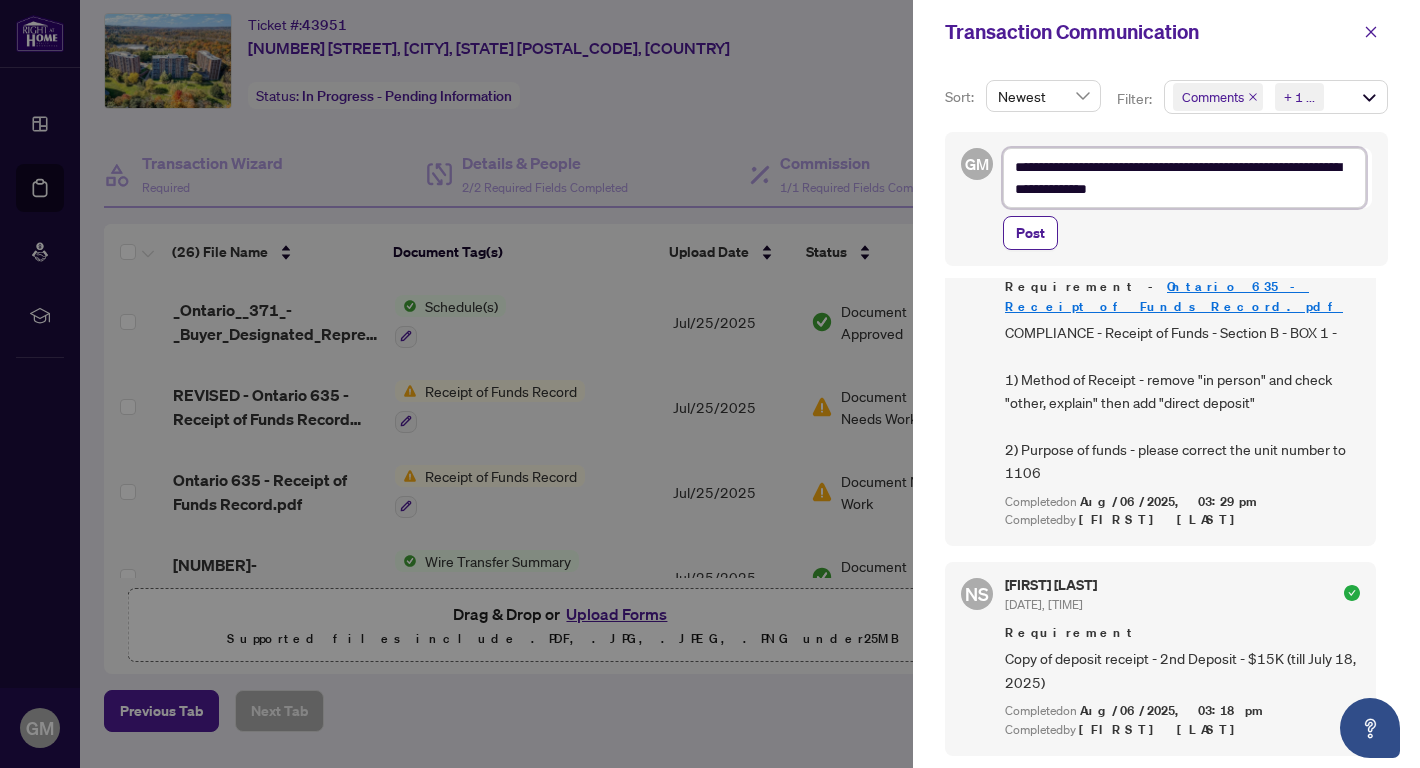 type on "**********" 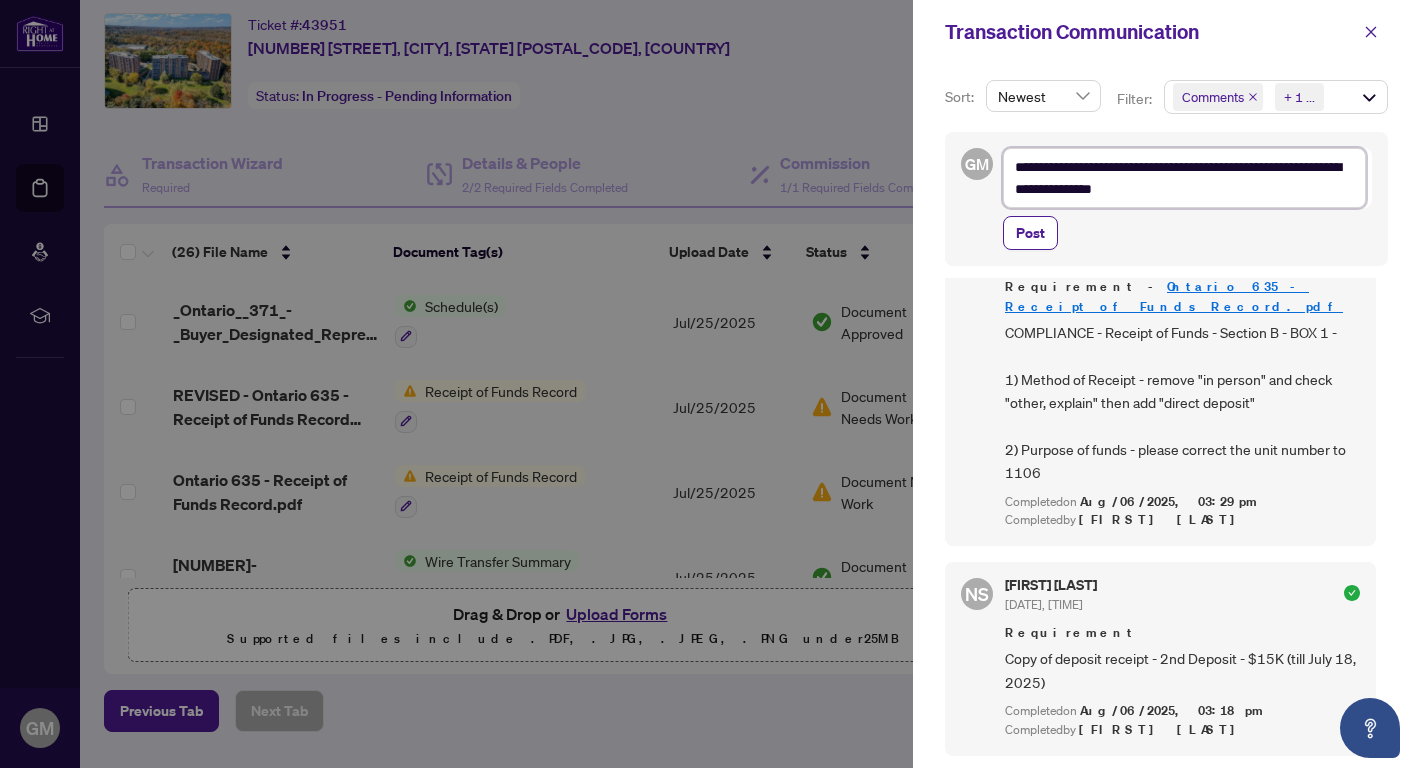 type on "**********" 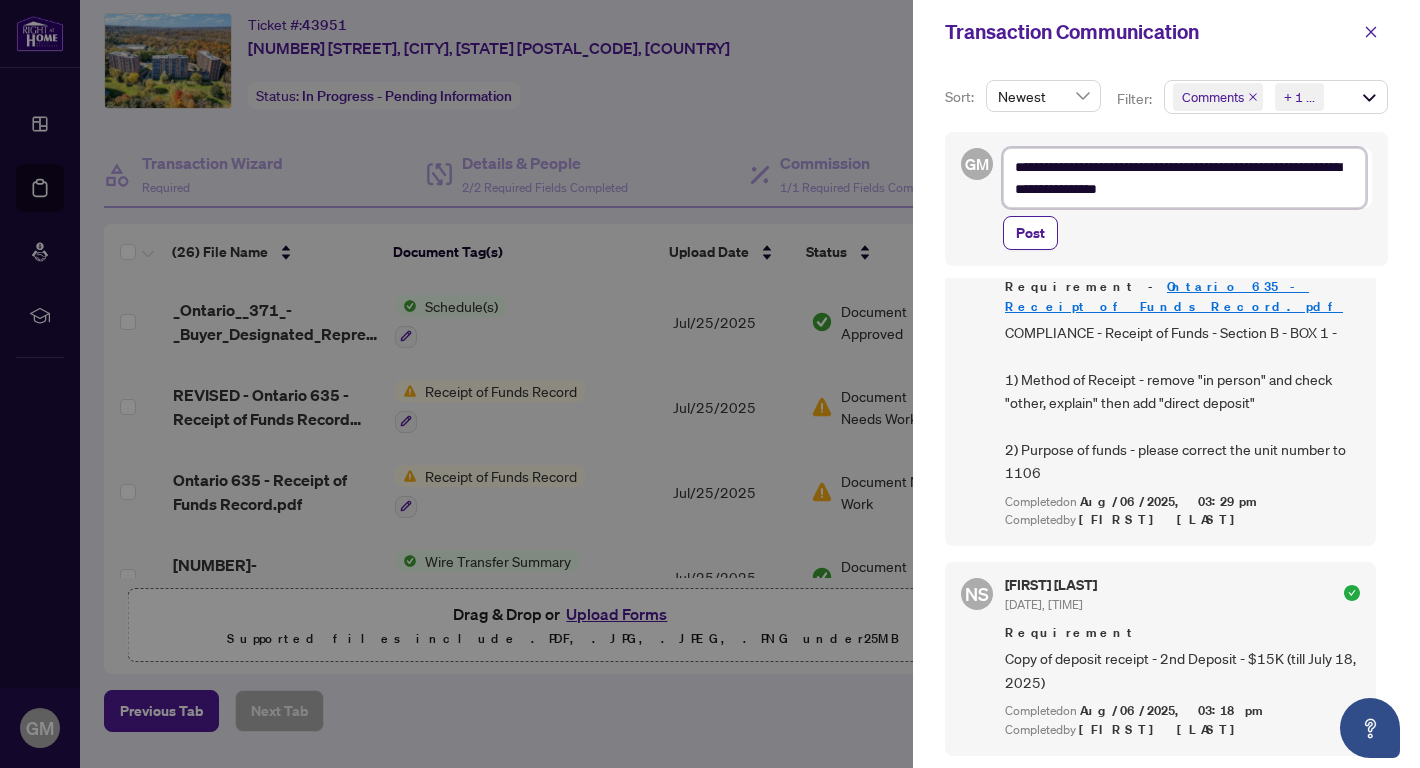 type on "**********" 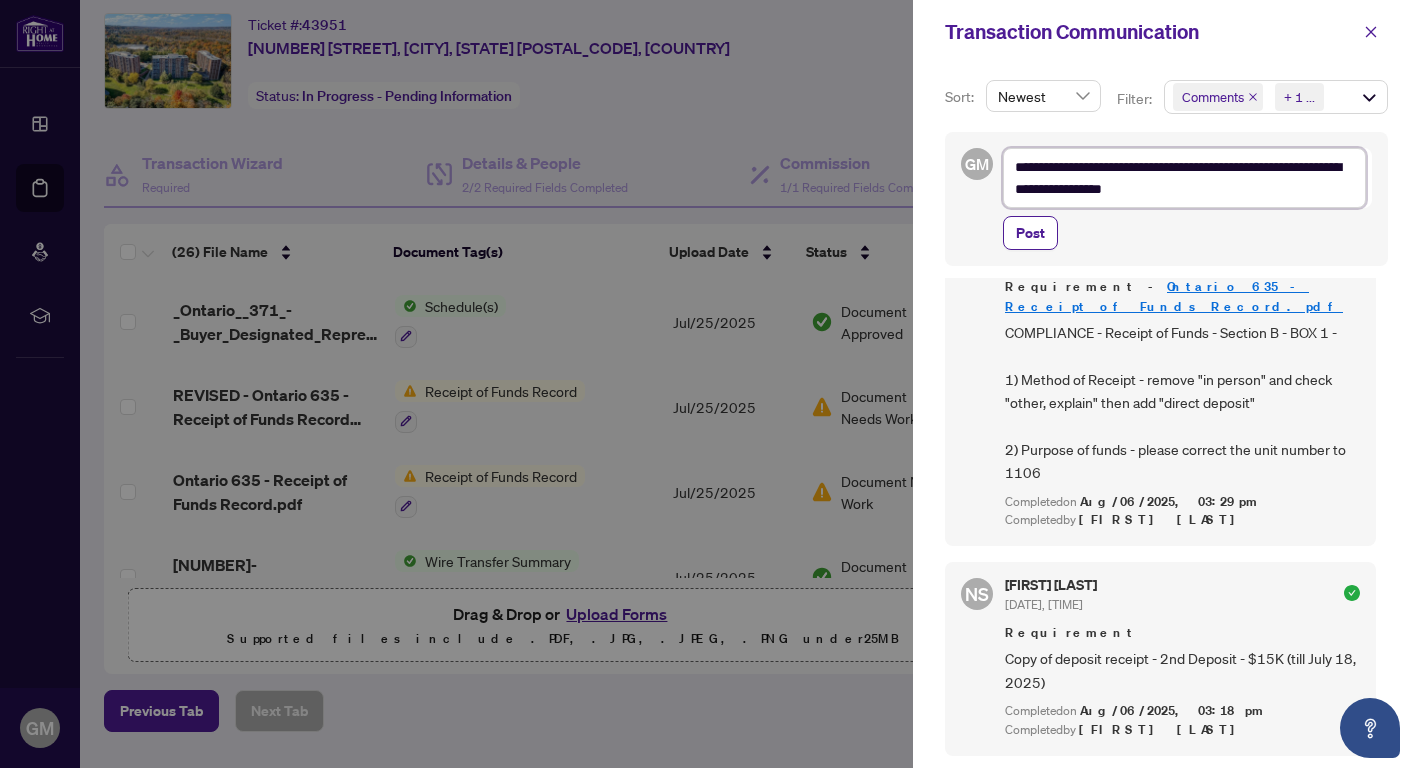 type on "**********" 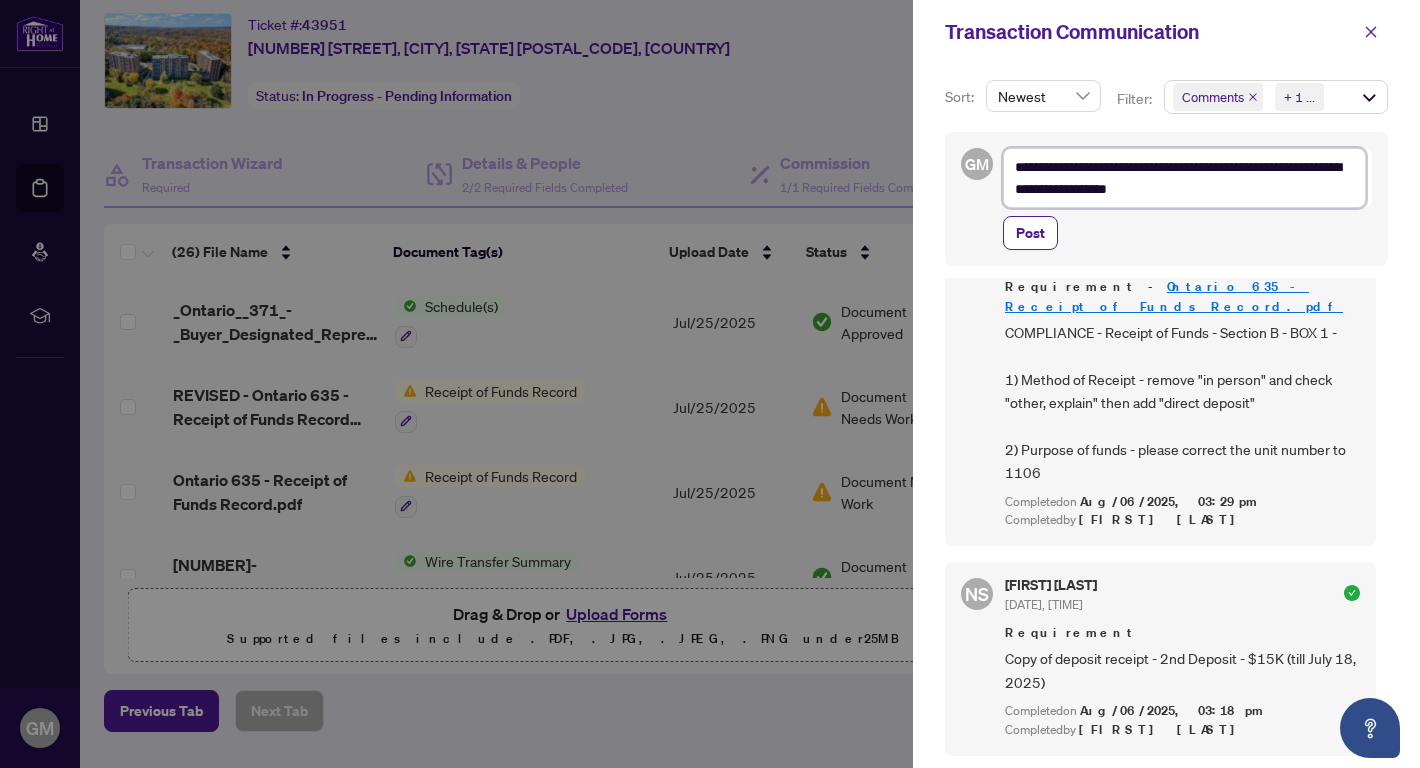 type on "**********" 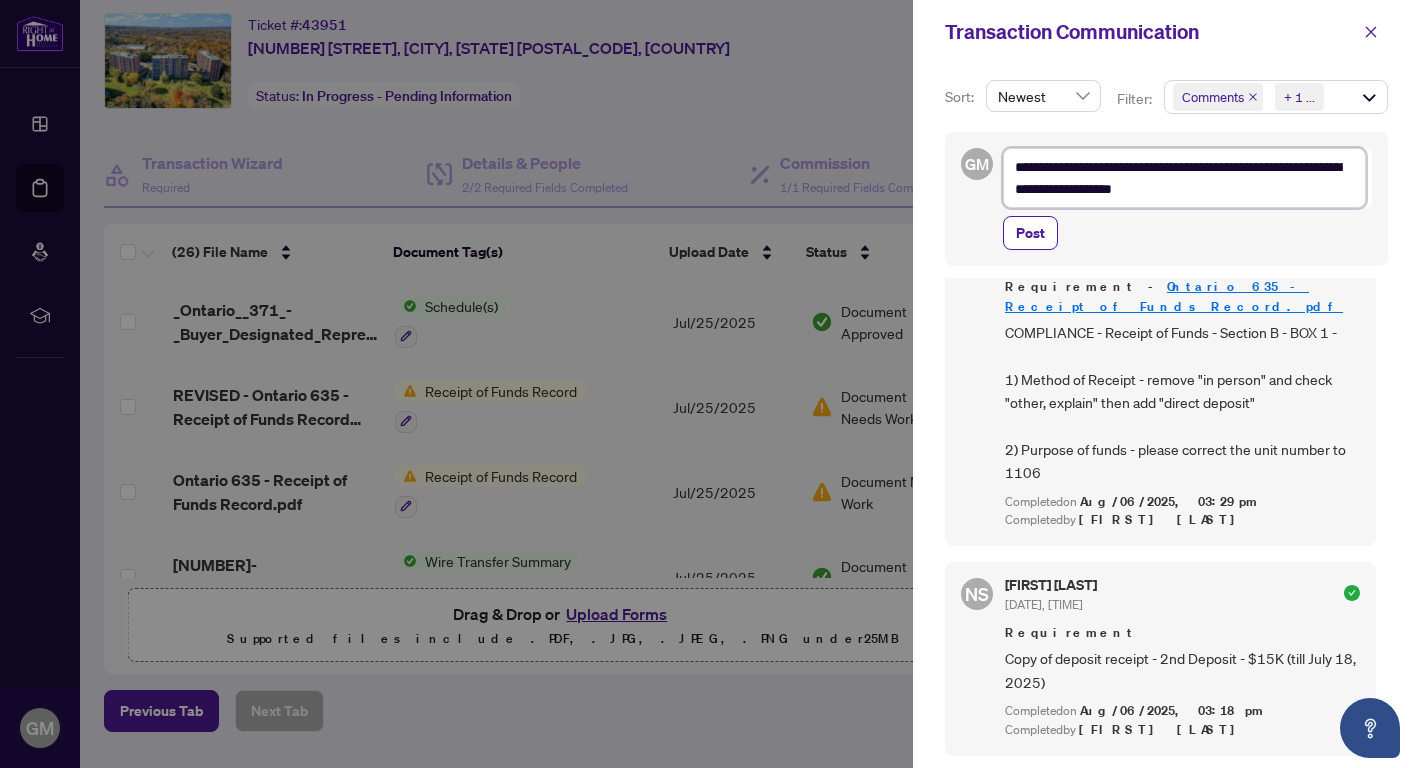 type on "**********" 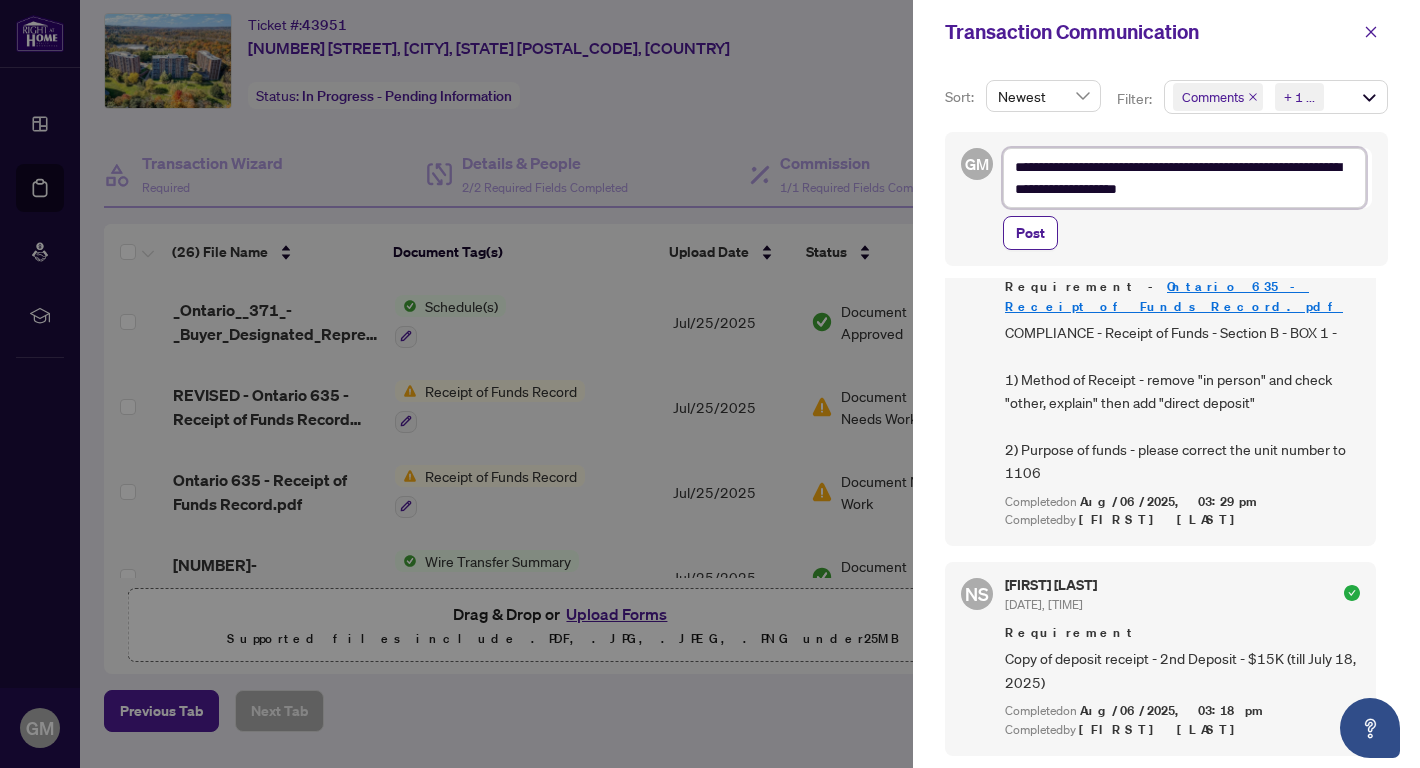type on "**********" 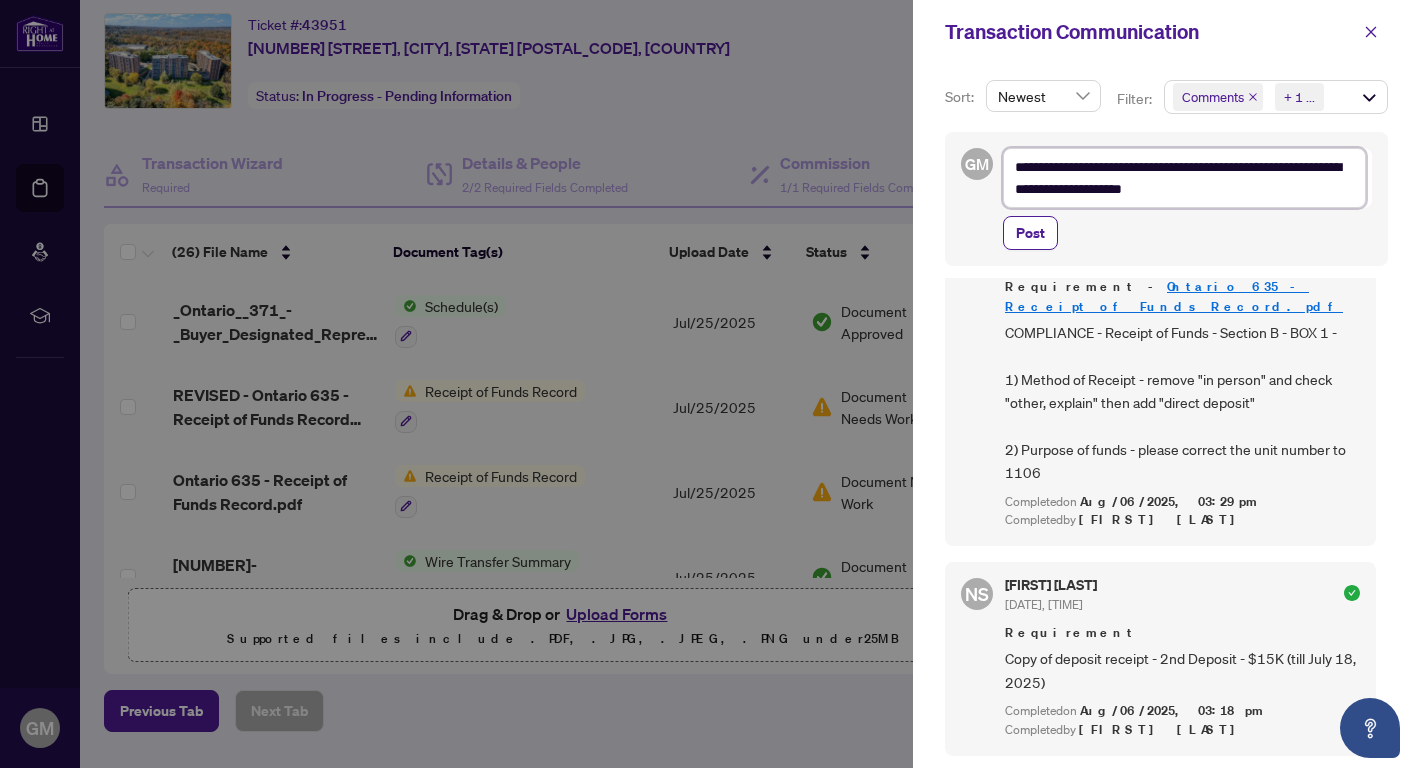 type on "**********" 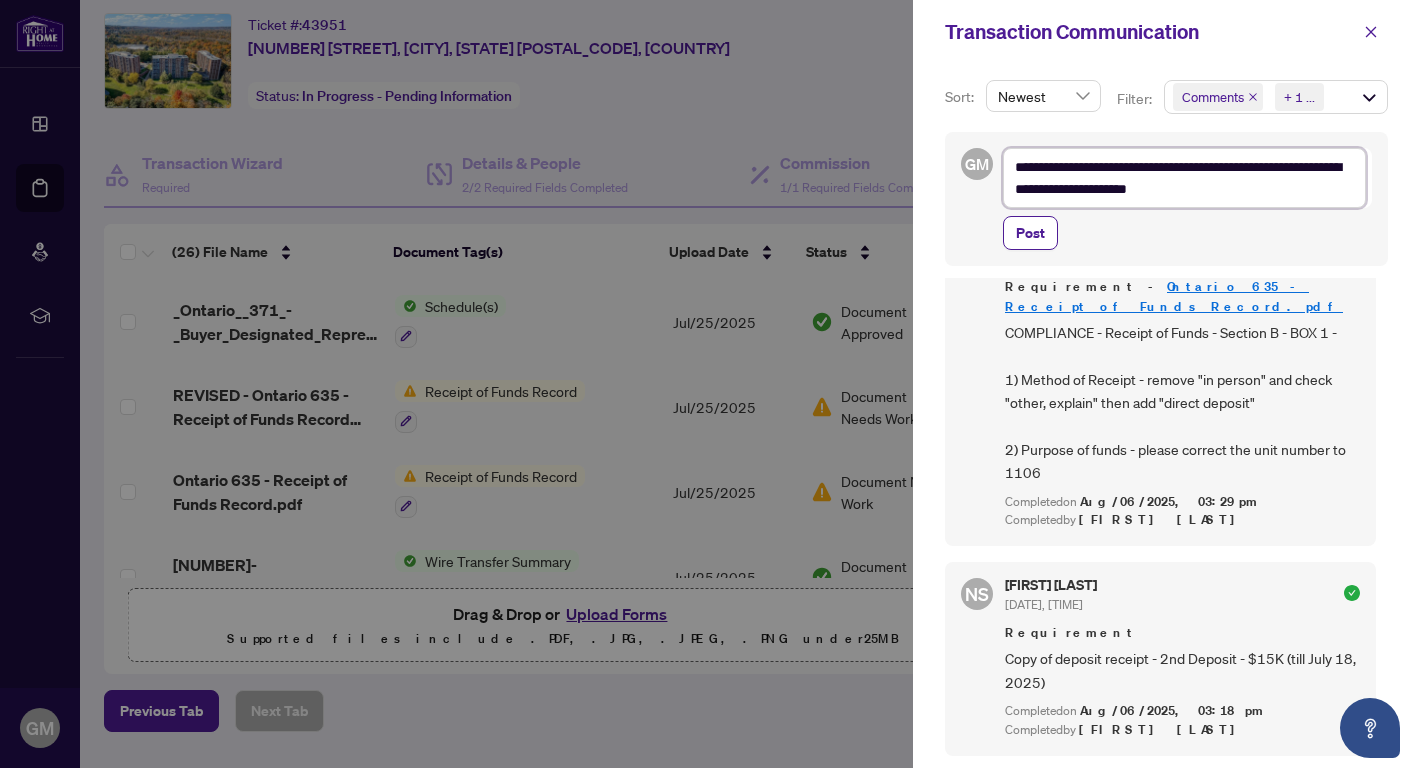 type on "**********" 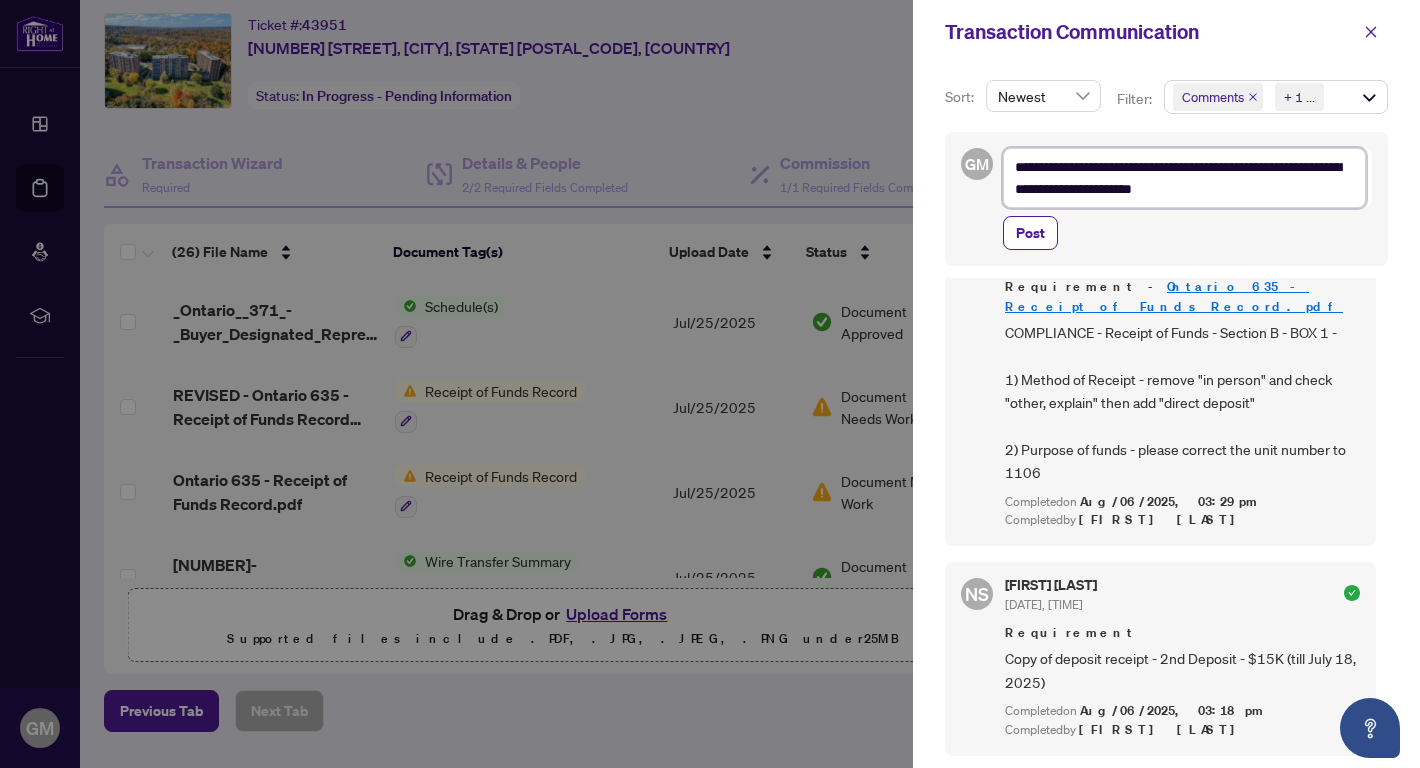 type on "**********" 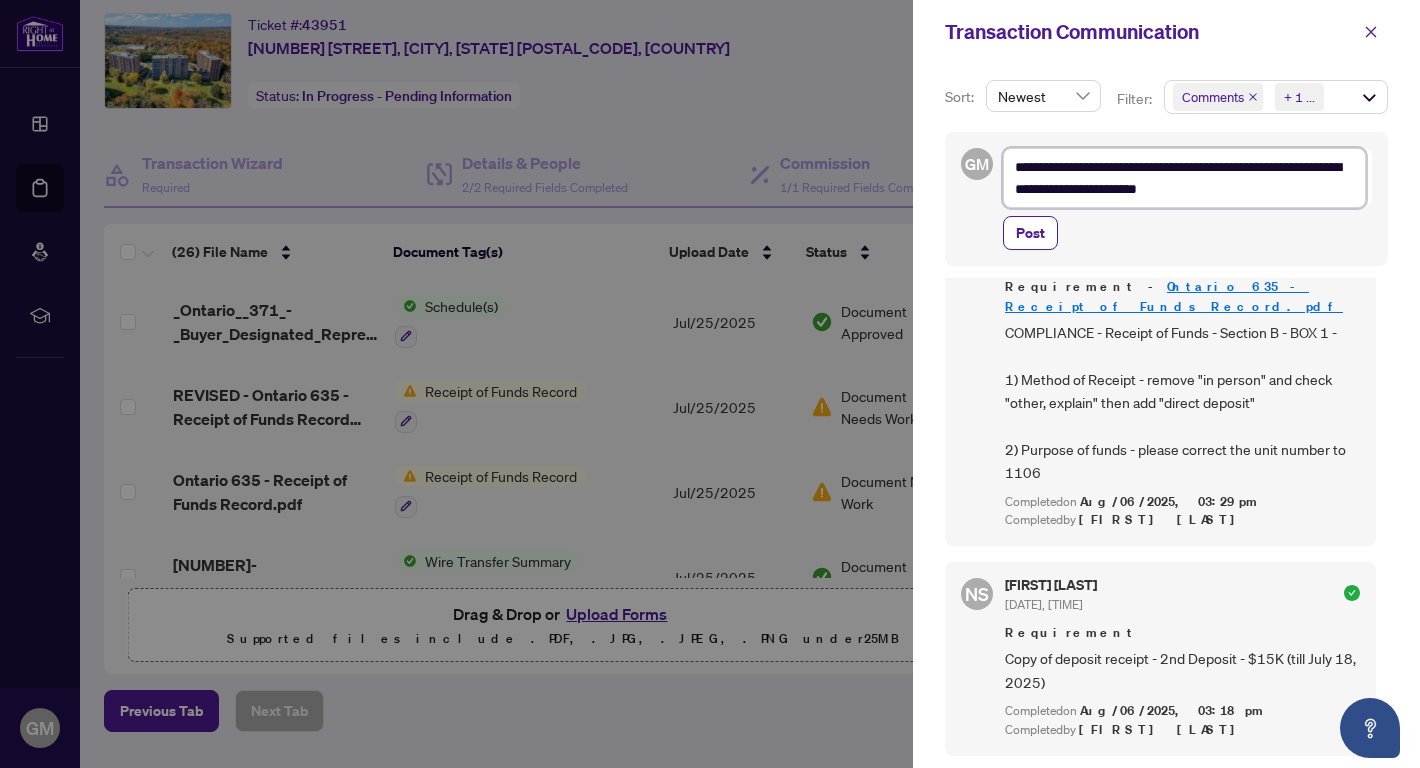 type on "**********" 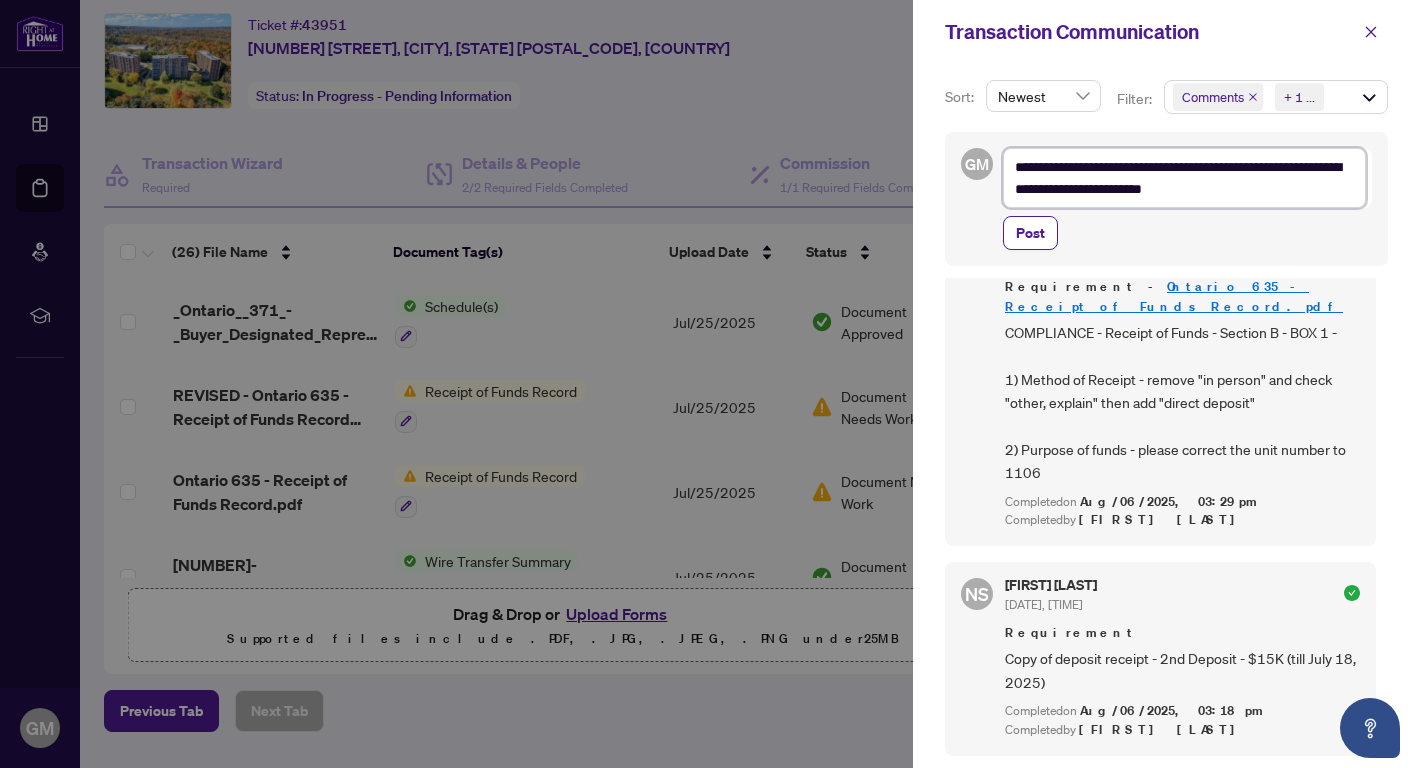 type on "**********" 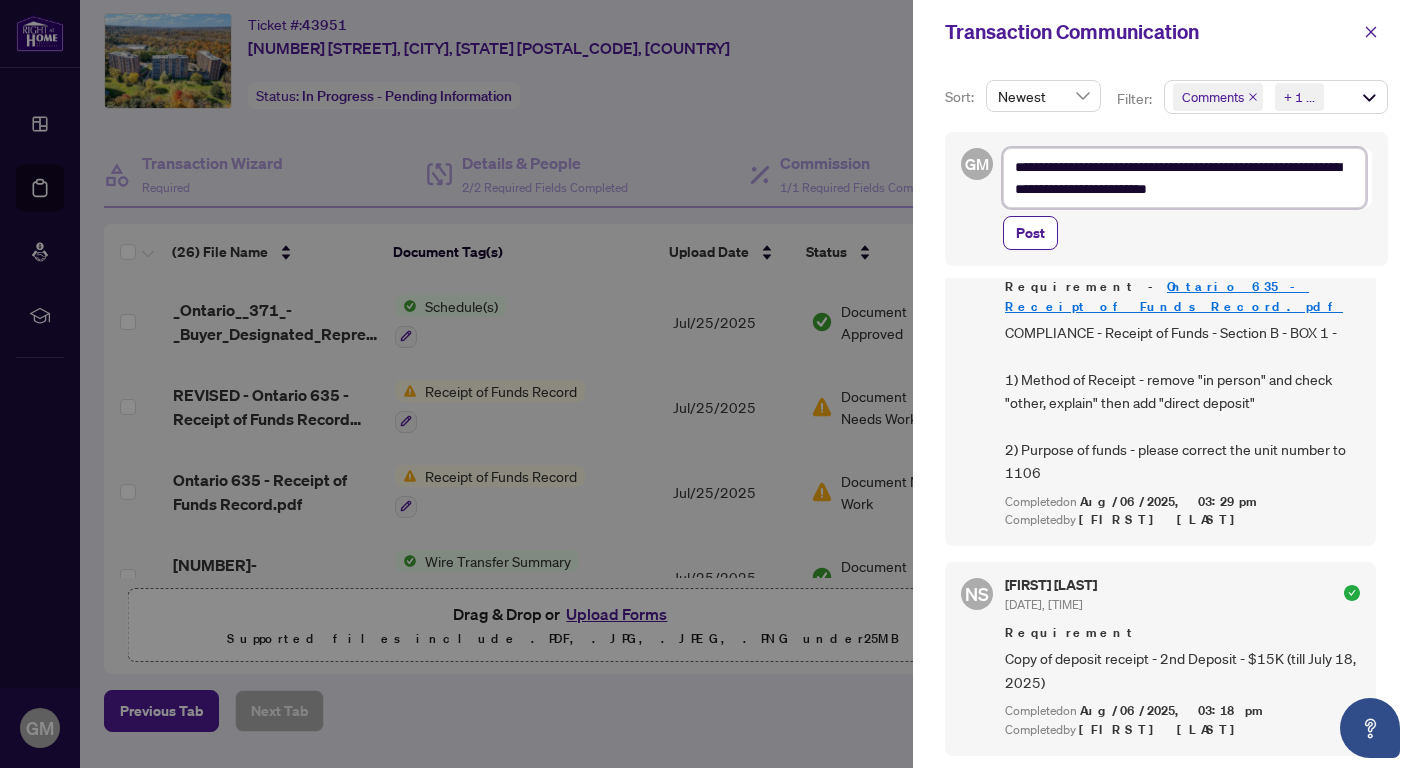 type on "**********" 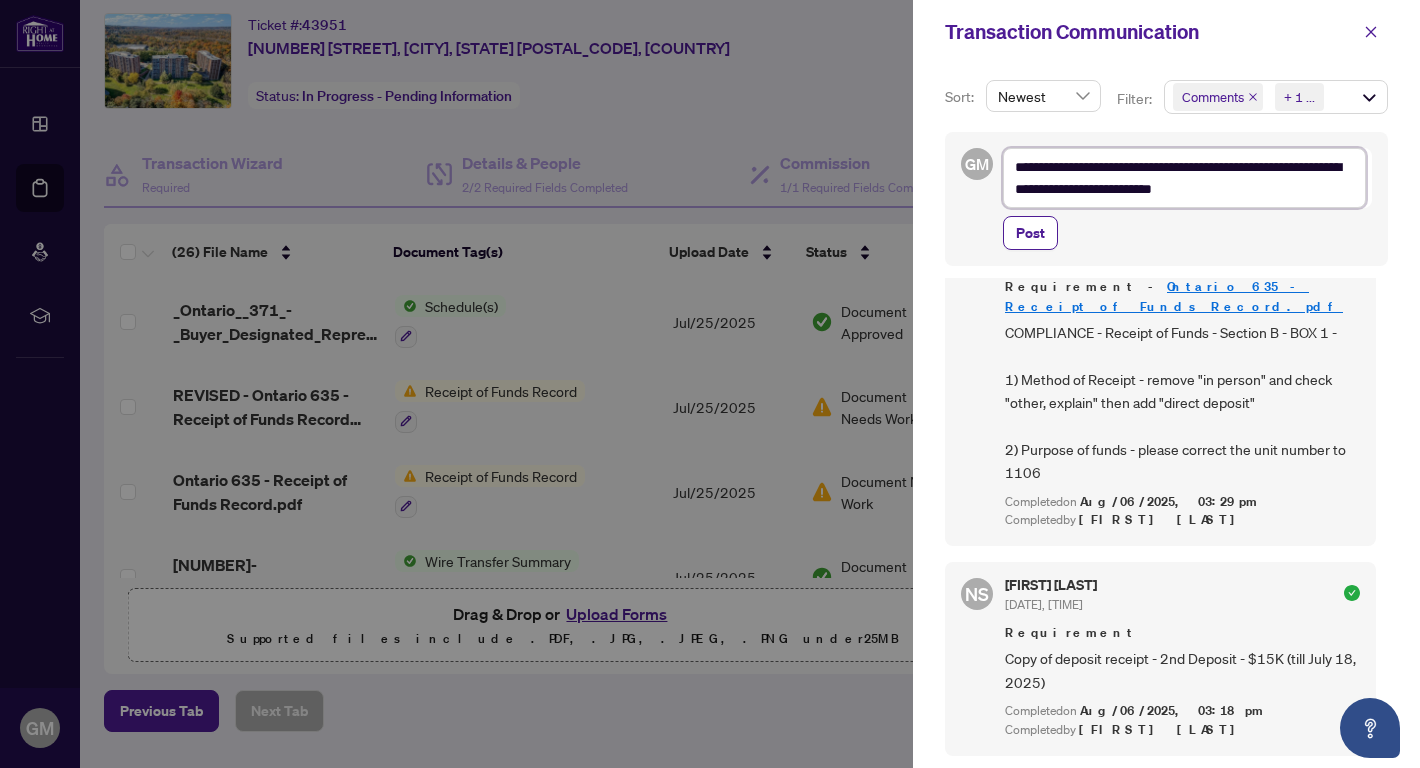 type on "**********" 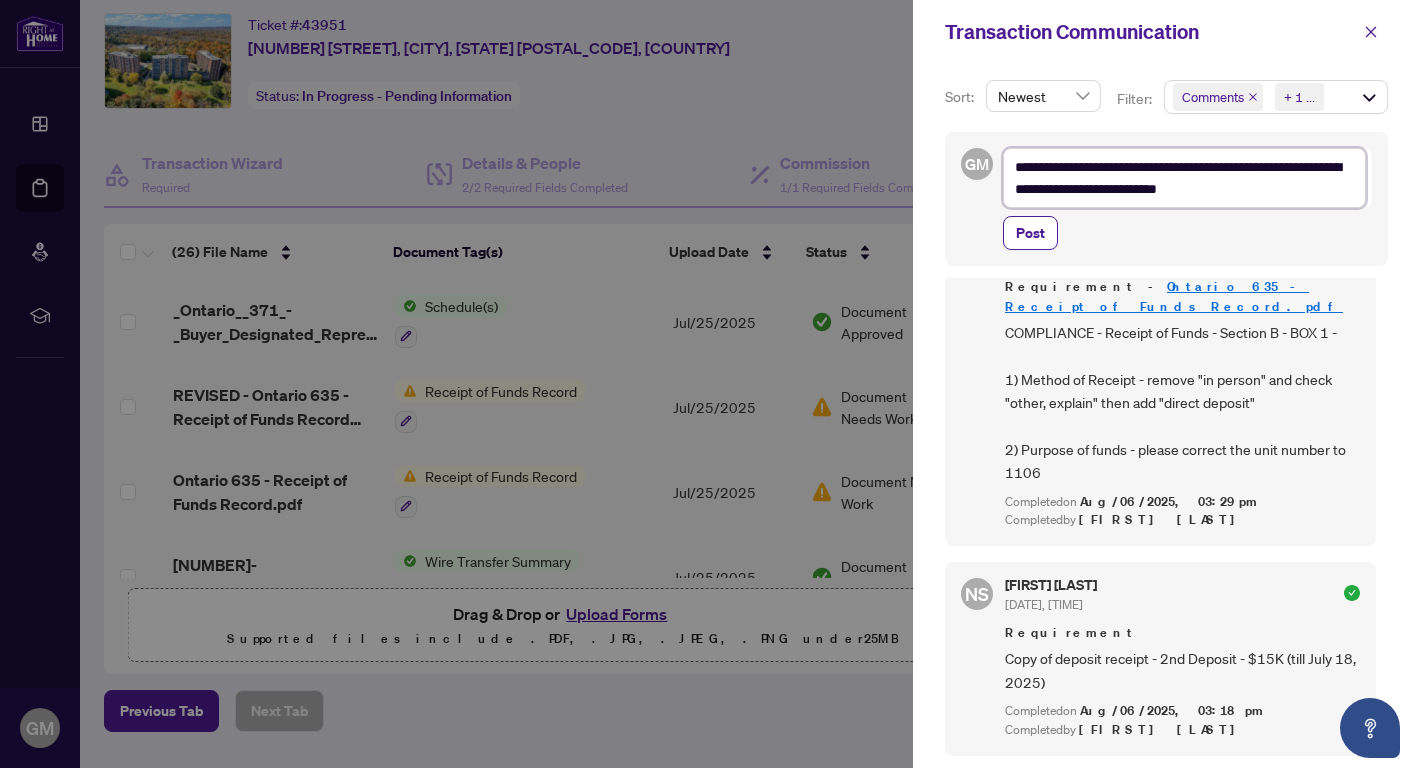 type on "**********" 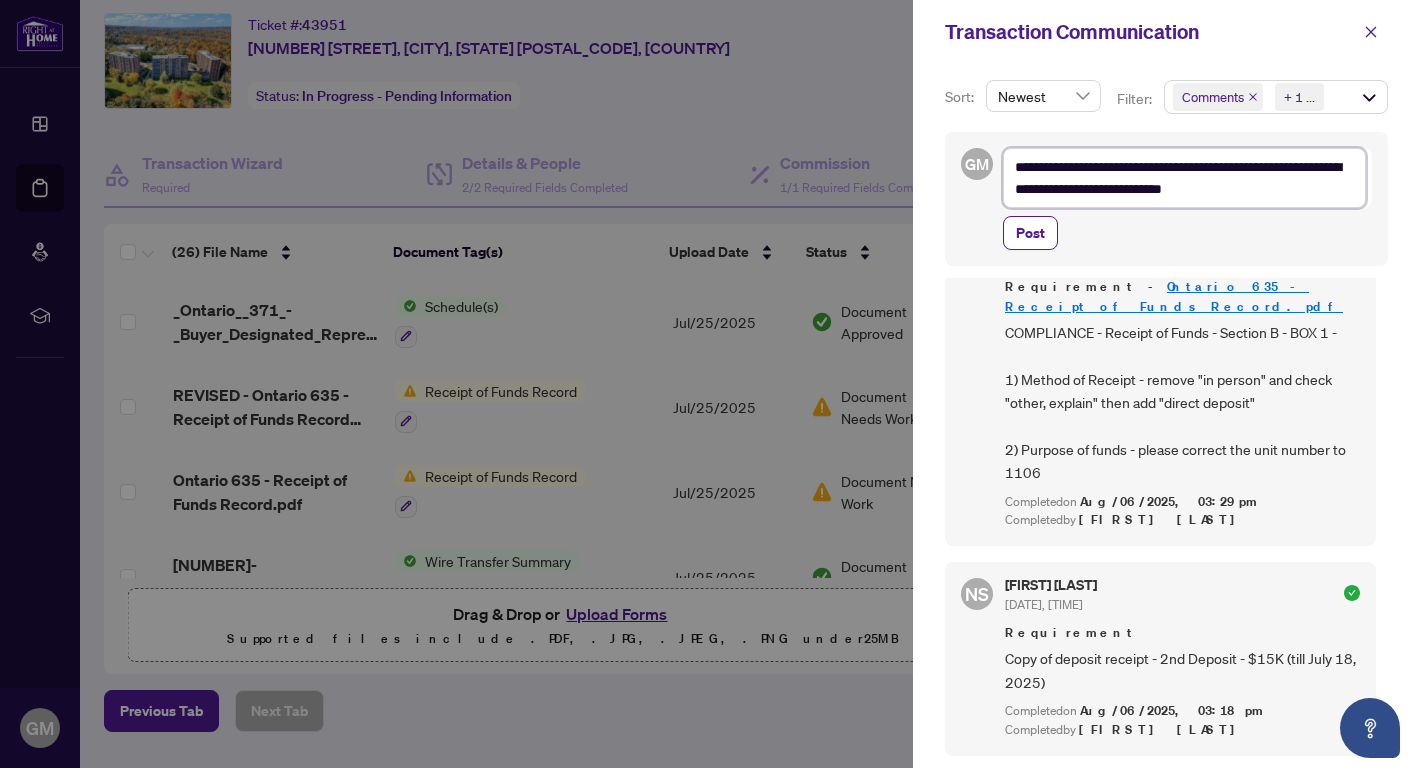 type on "**********" 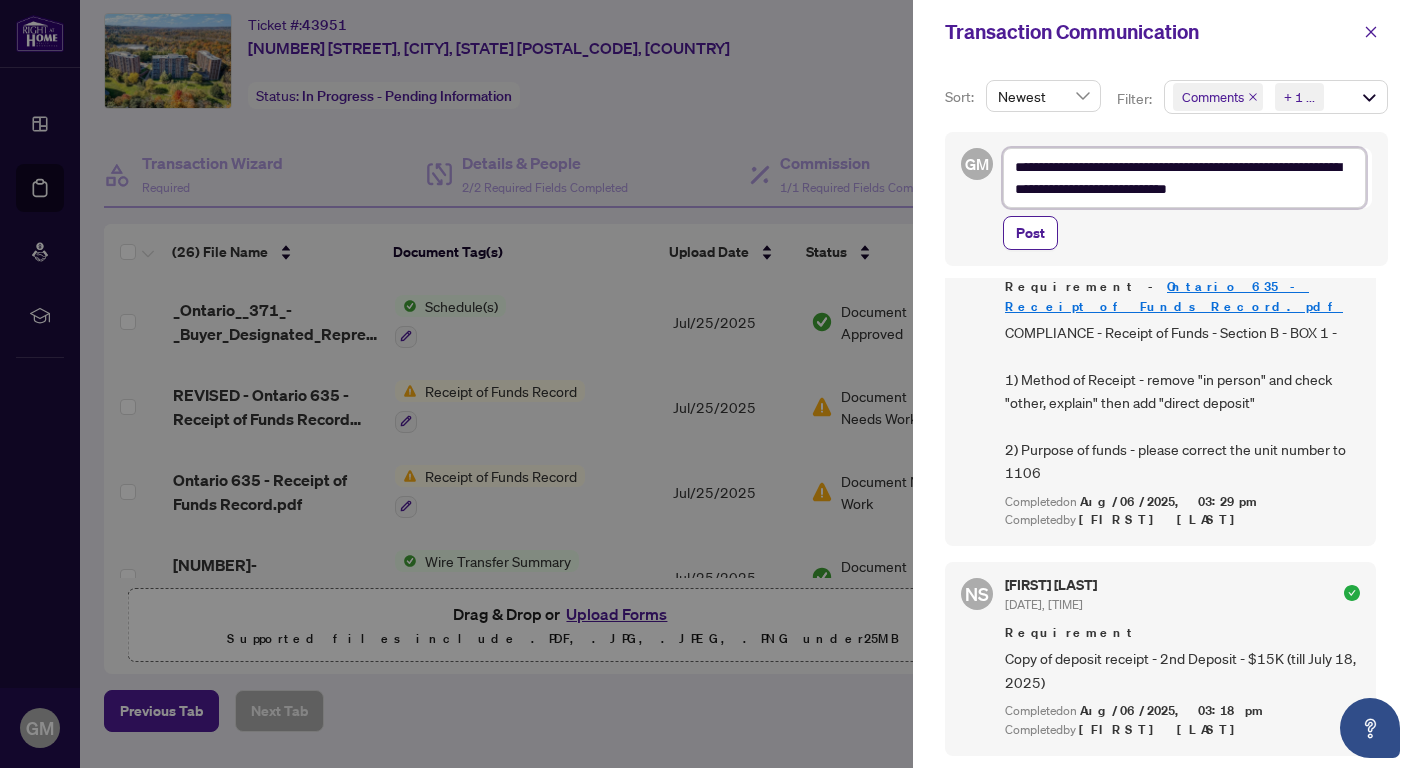 type on "**********" 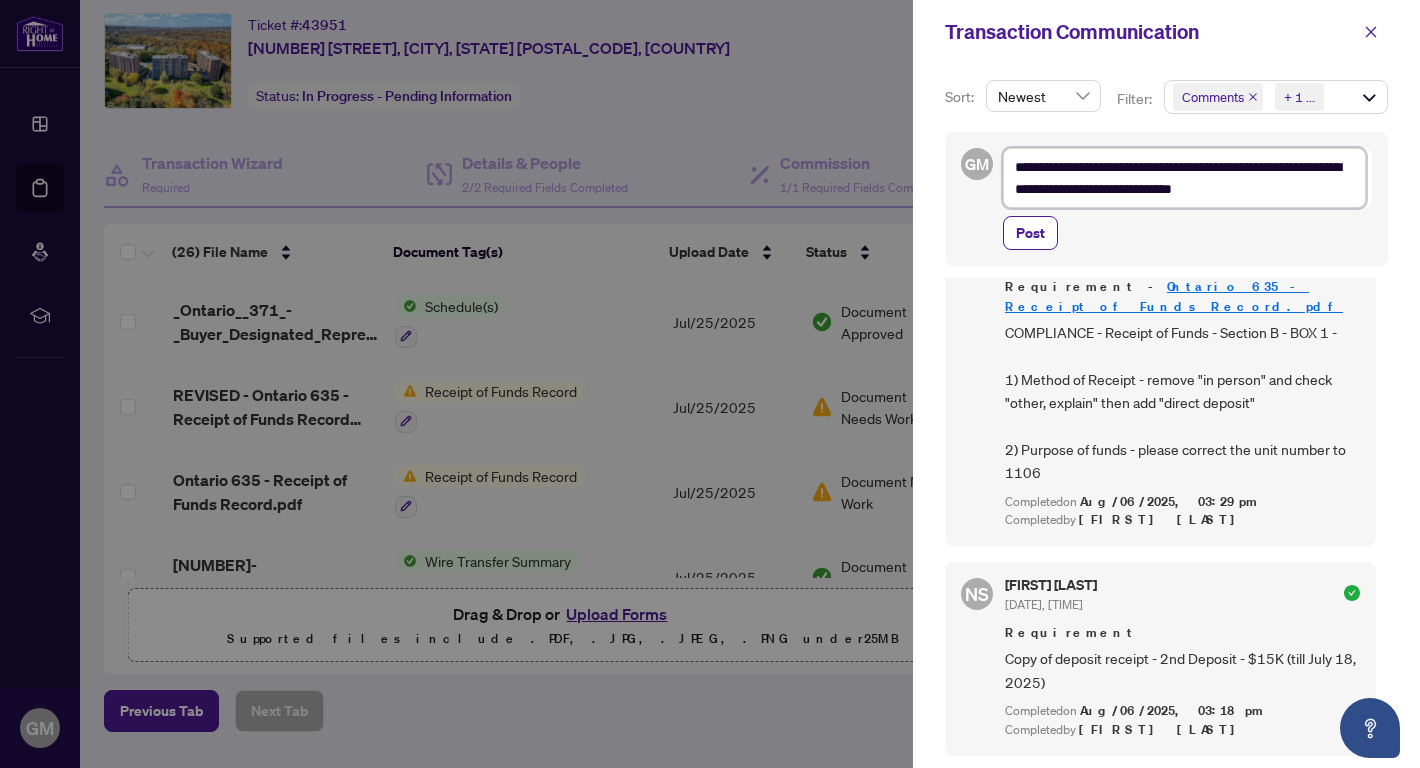 type on "**********" 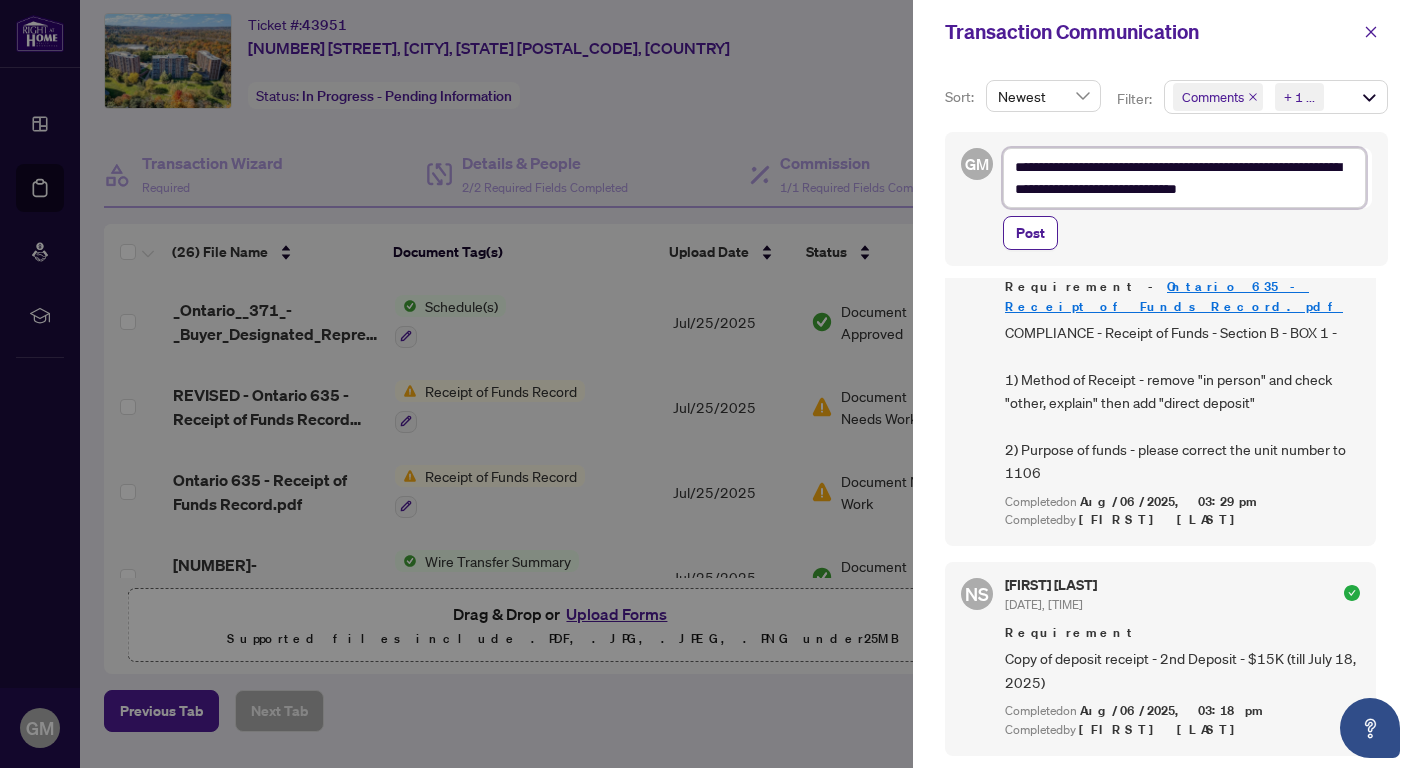type on "**********" 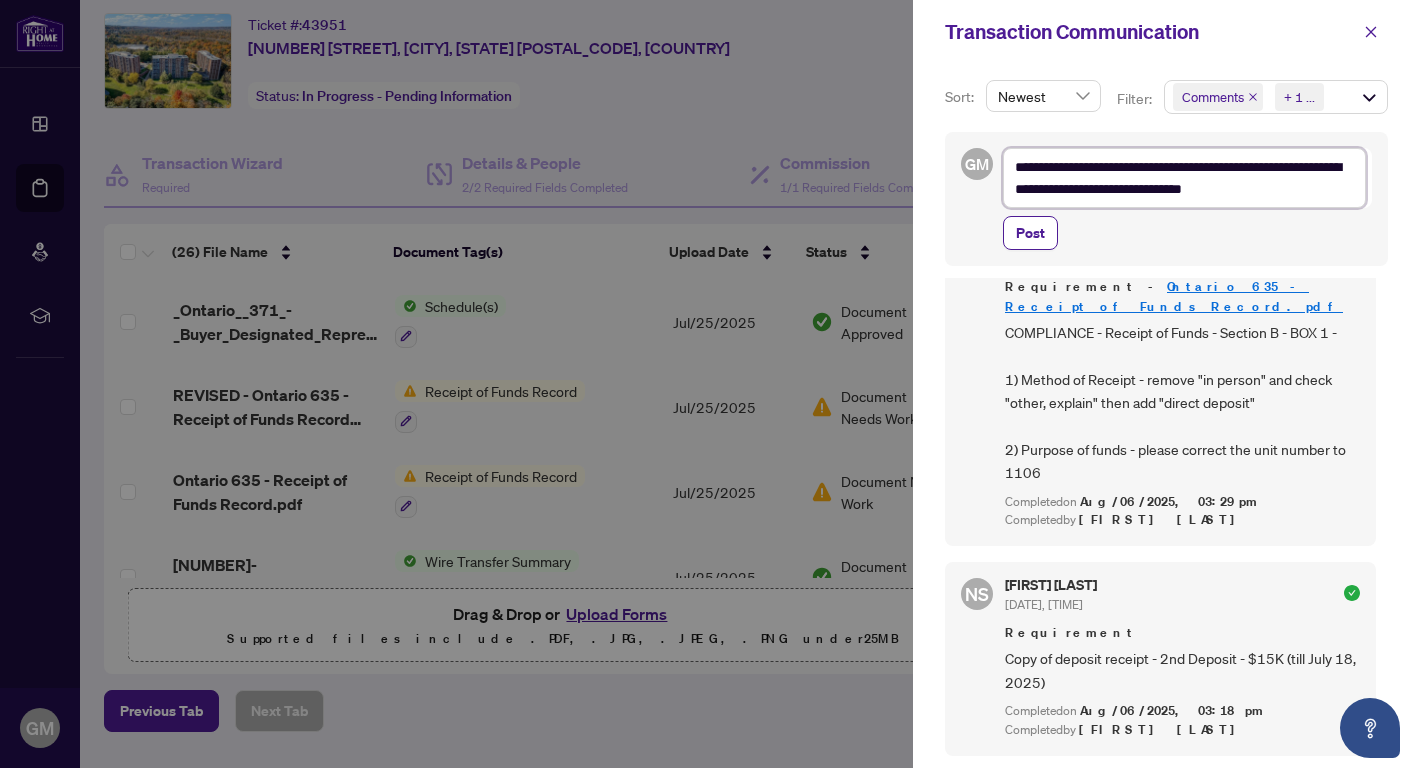 type on "**********" 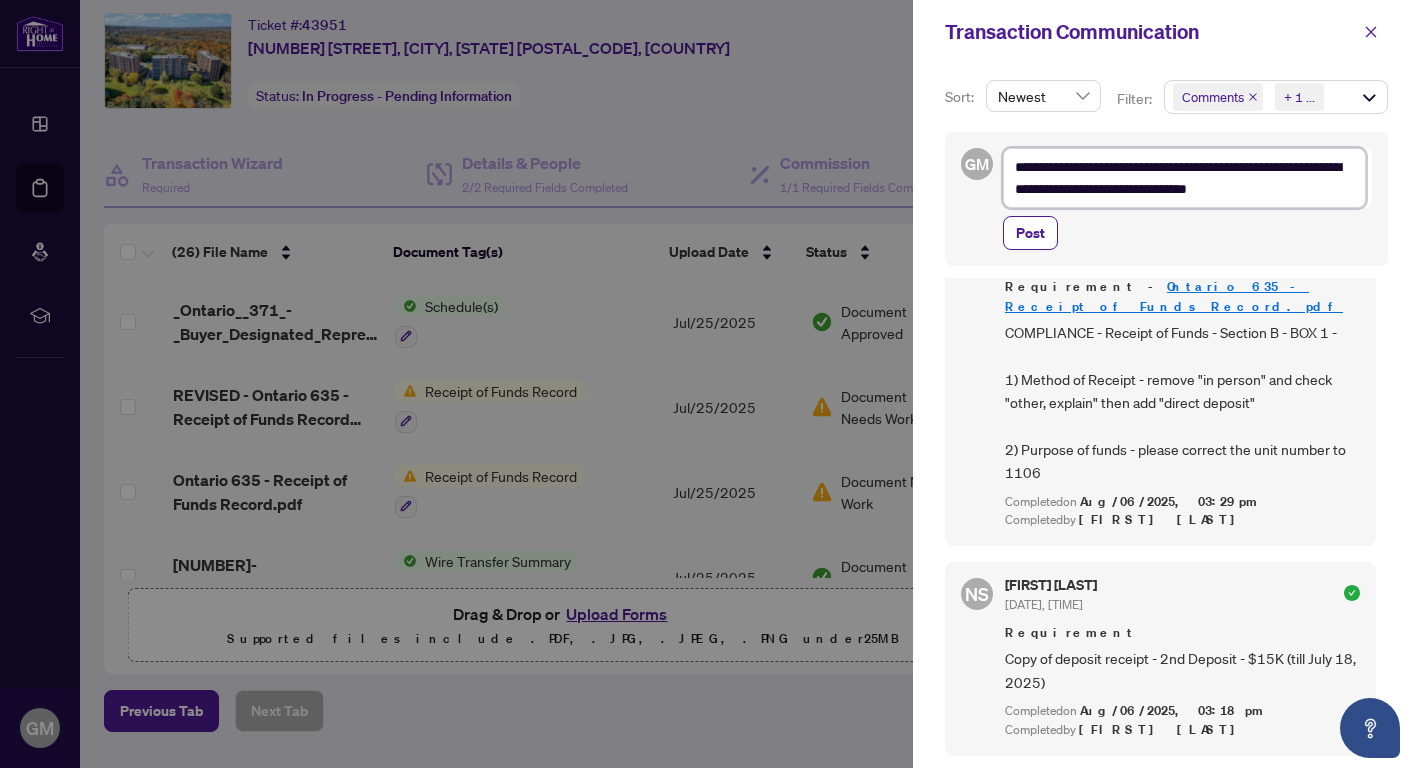 type on "**********" 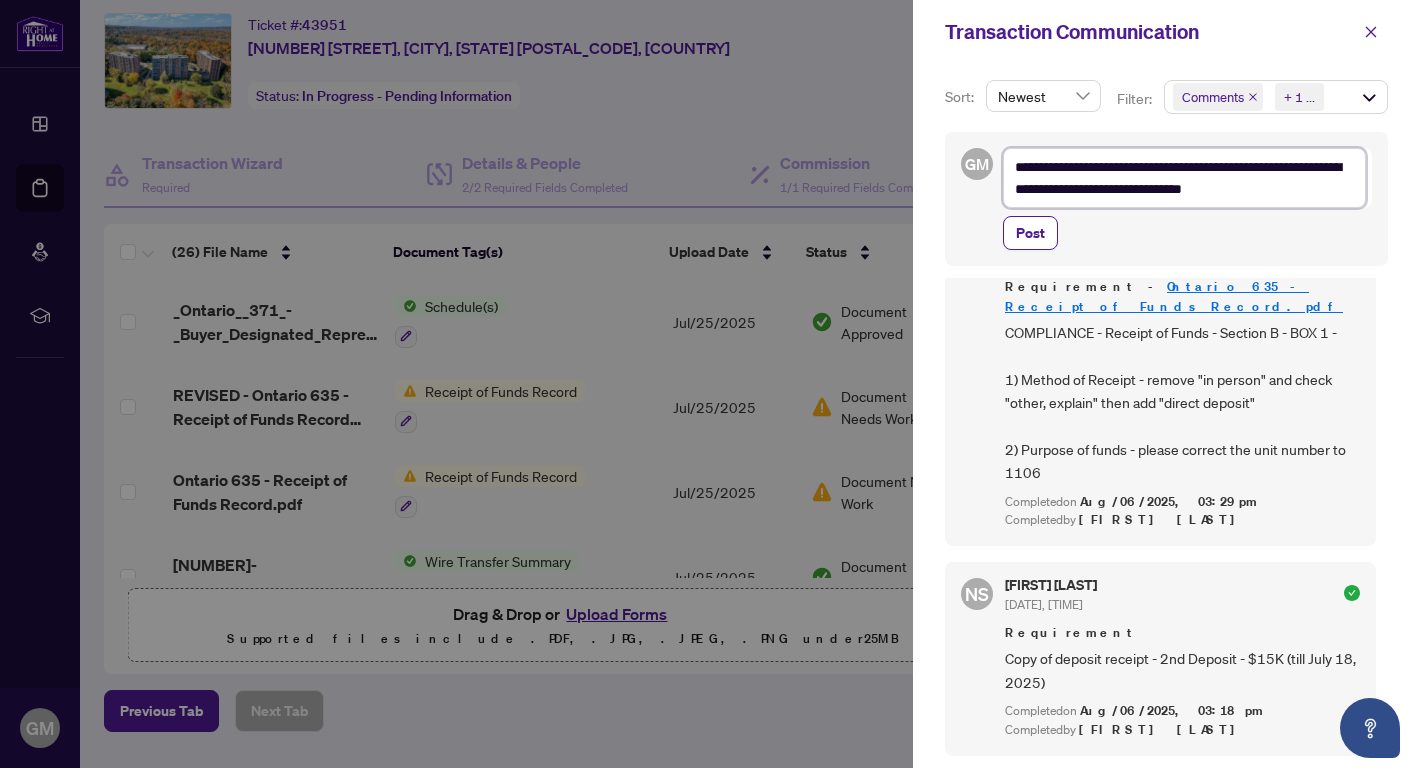 type on "**********" 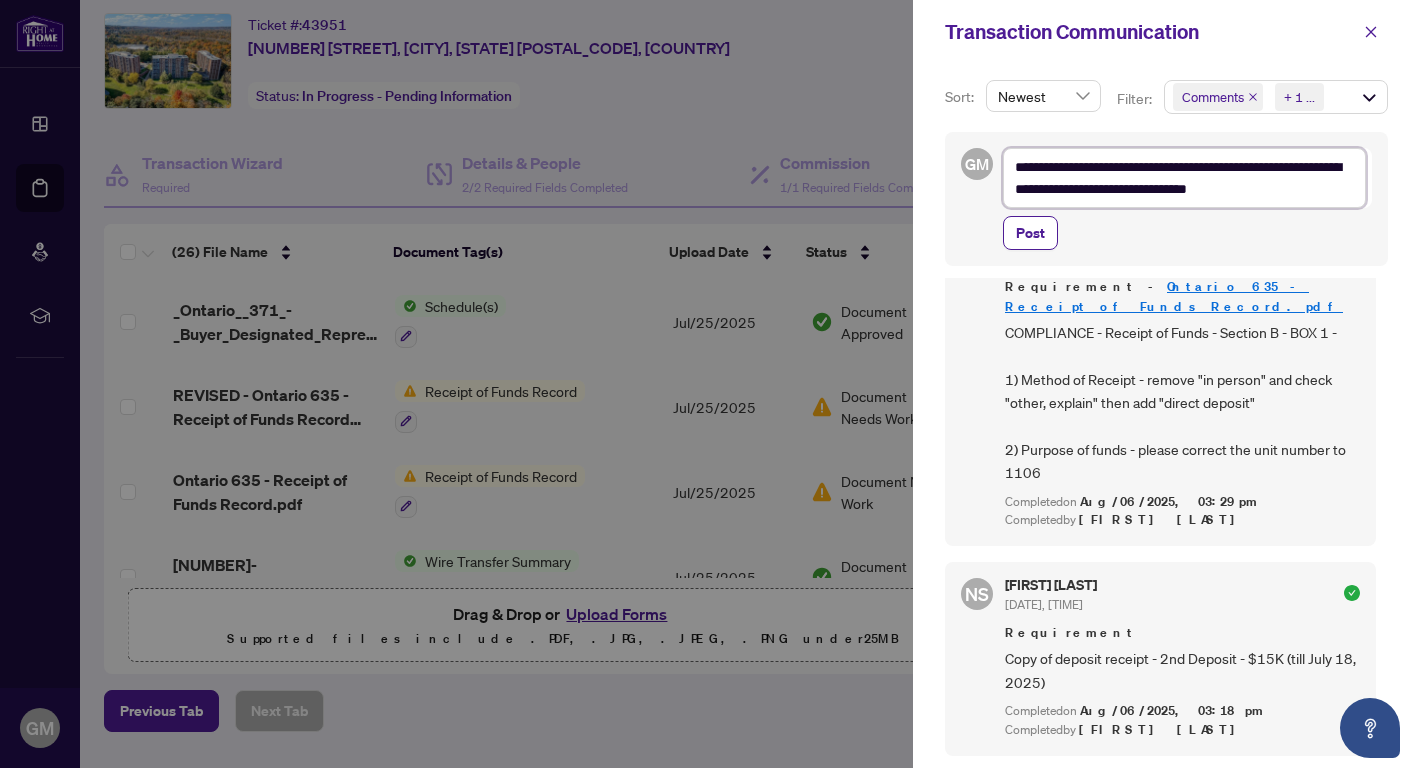 type 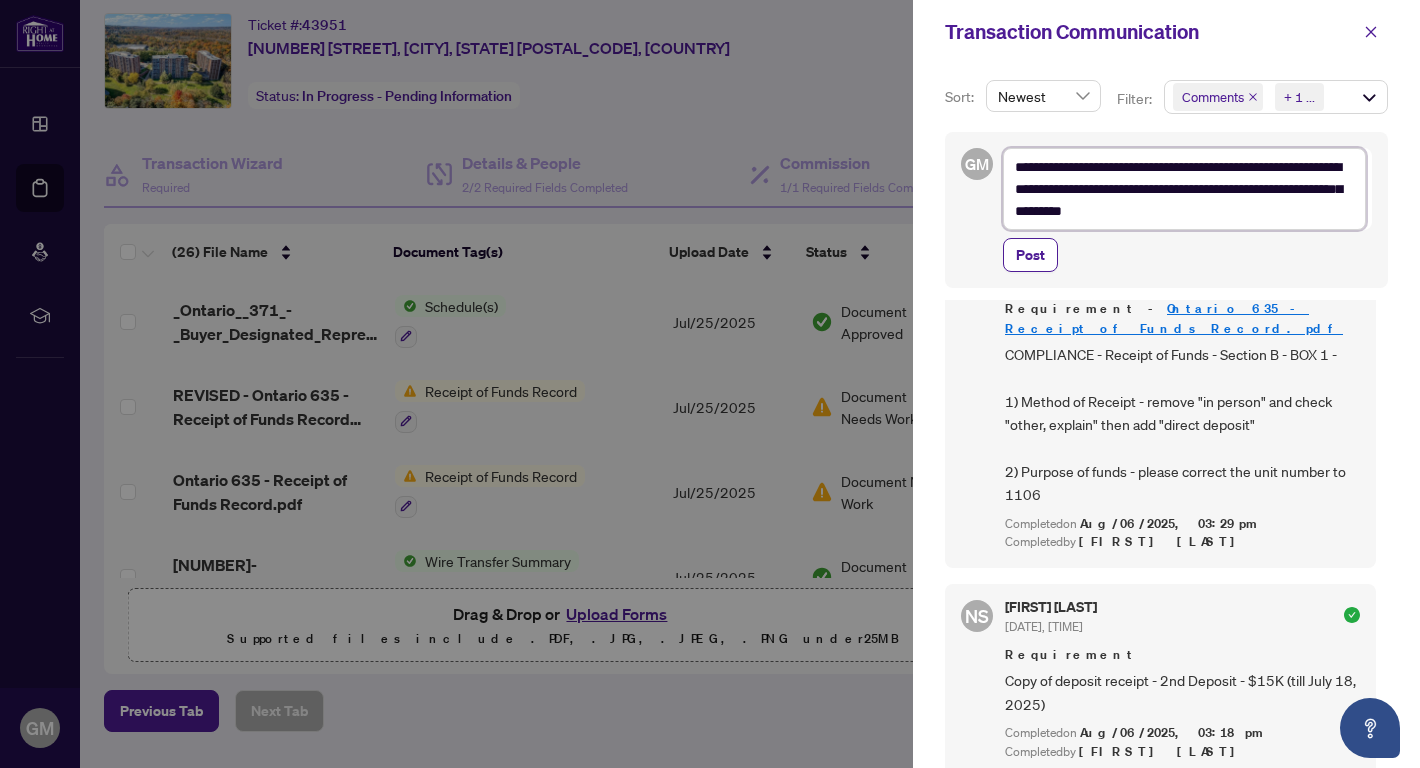 click on "**********" at bounding box center (1184, 189) 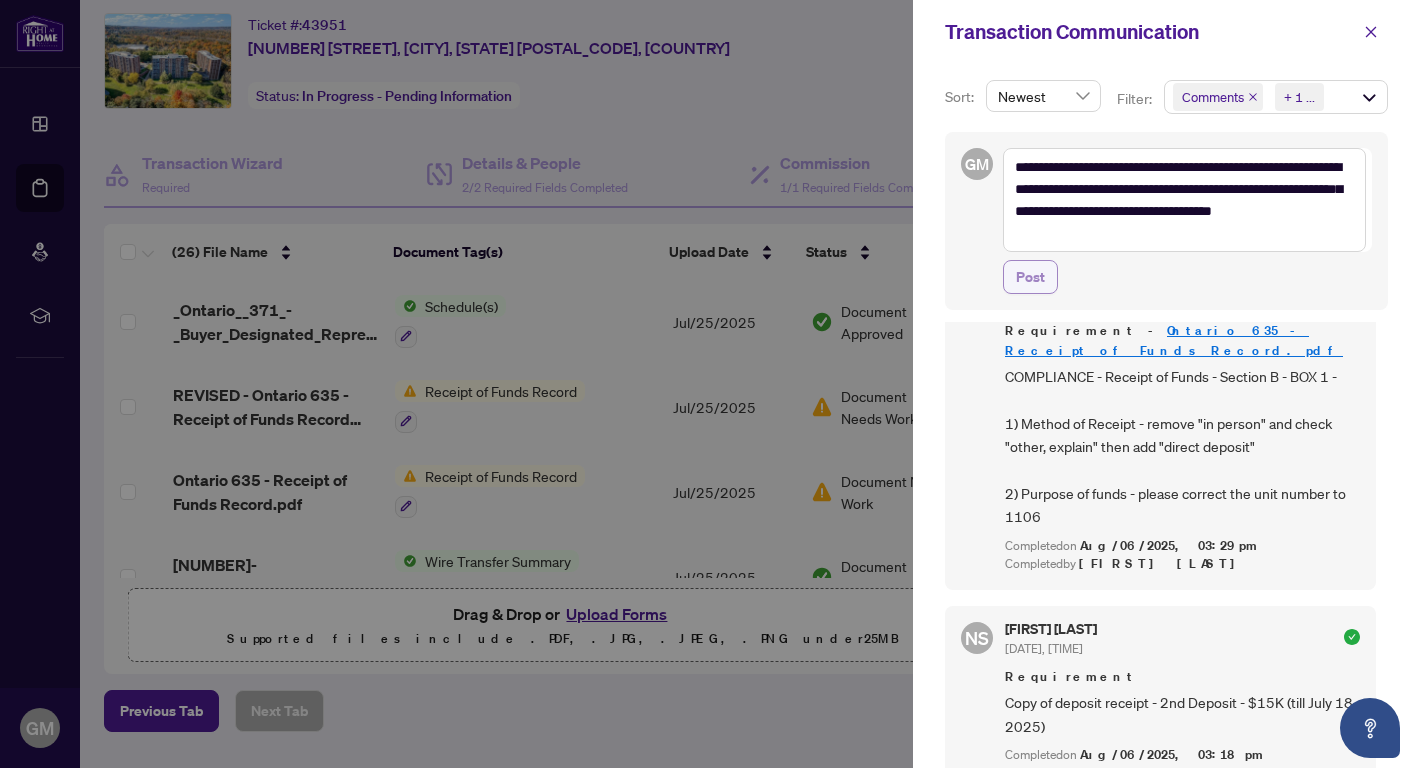 click on "Post" at bounding box center (1030, 277) 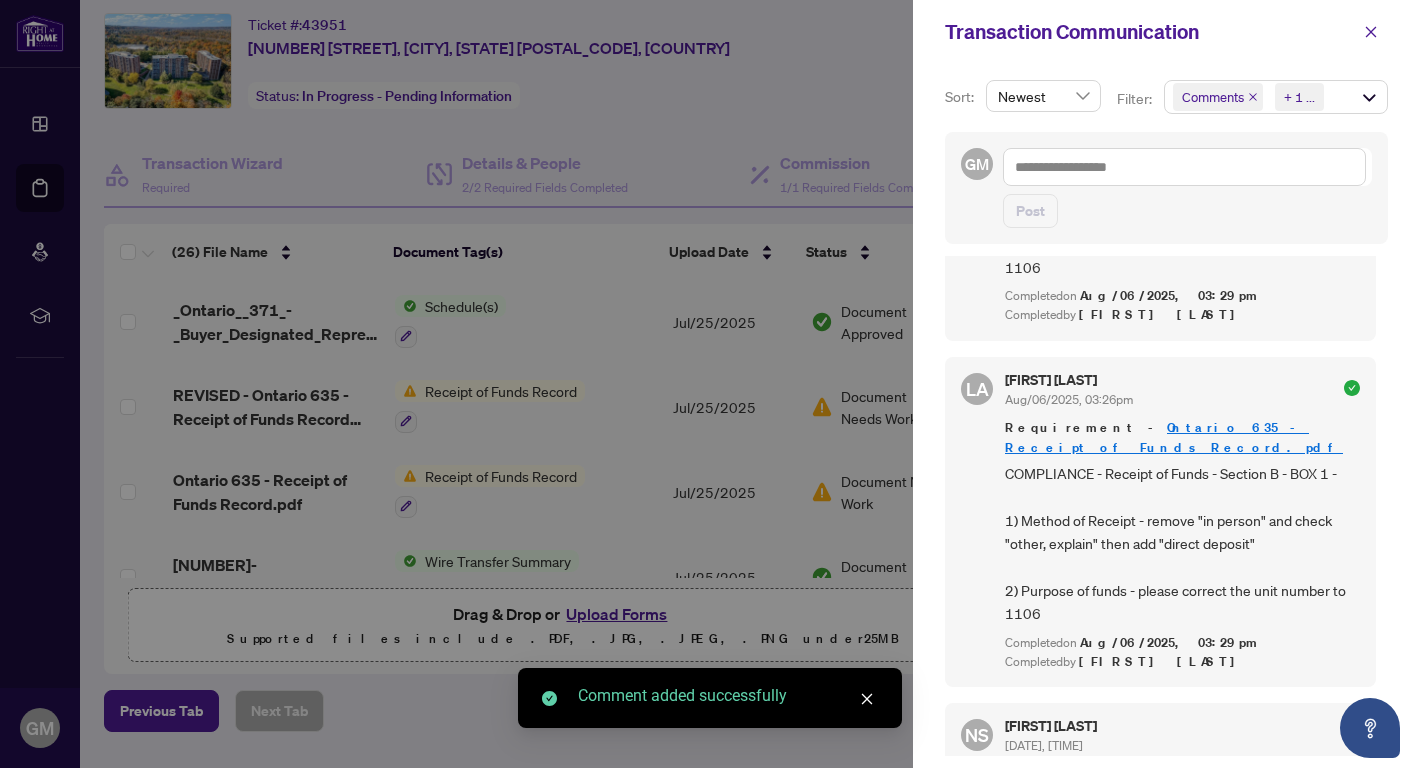 scroll, scrollTop: 0, scrollLeft: 0, axis: both 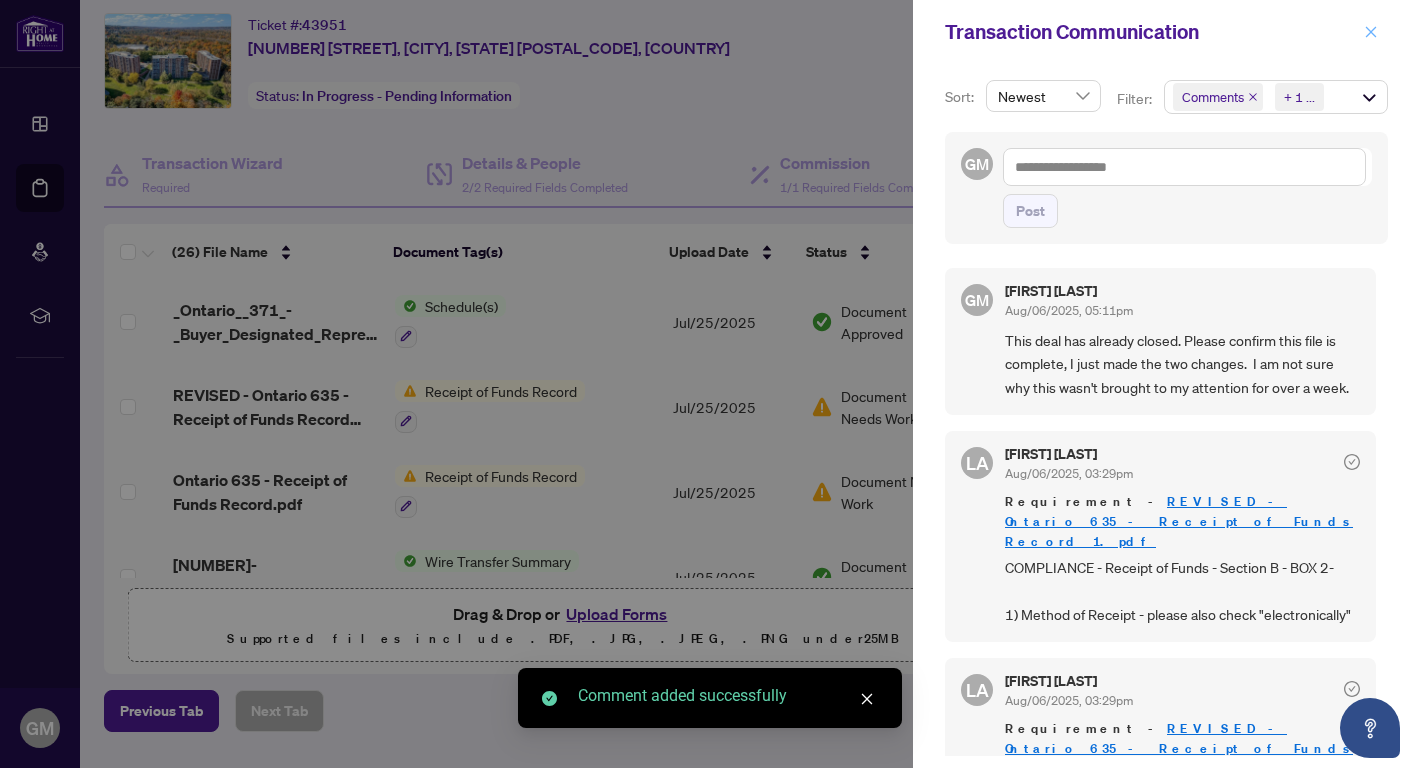 click 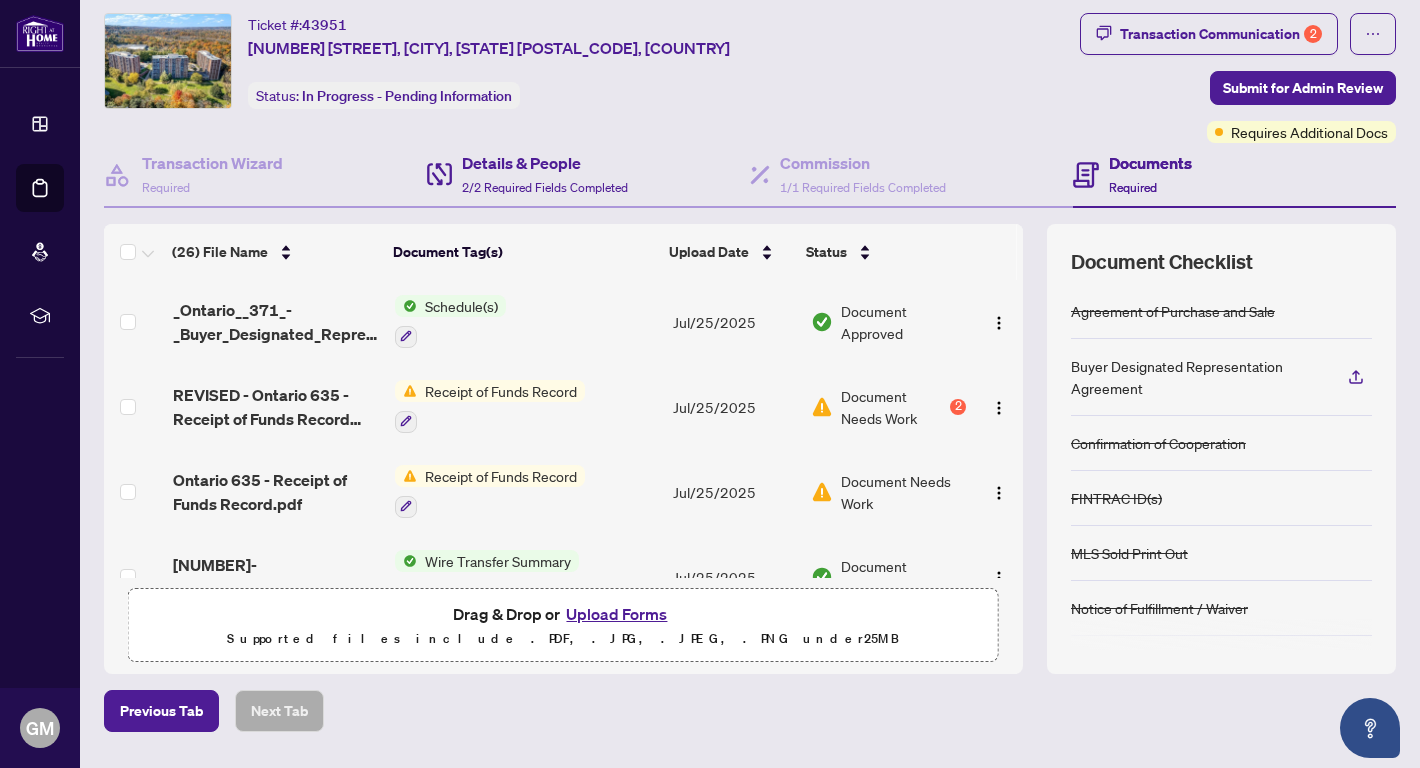 scroll, scrollTop: 0, scrollLeft: 0, axis: both 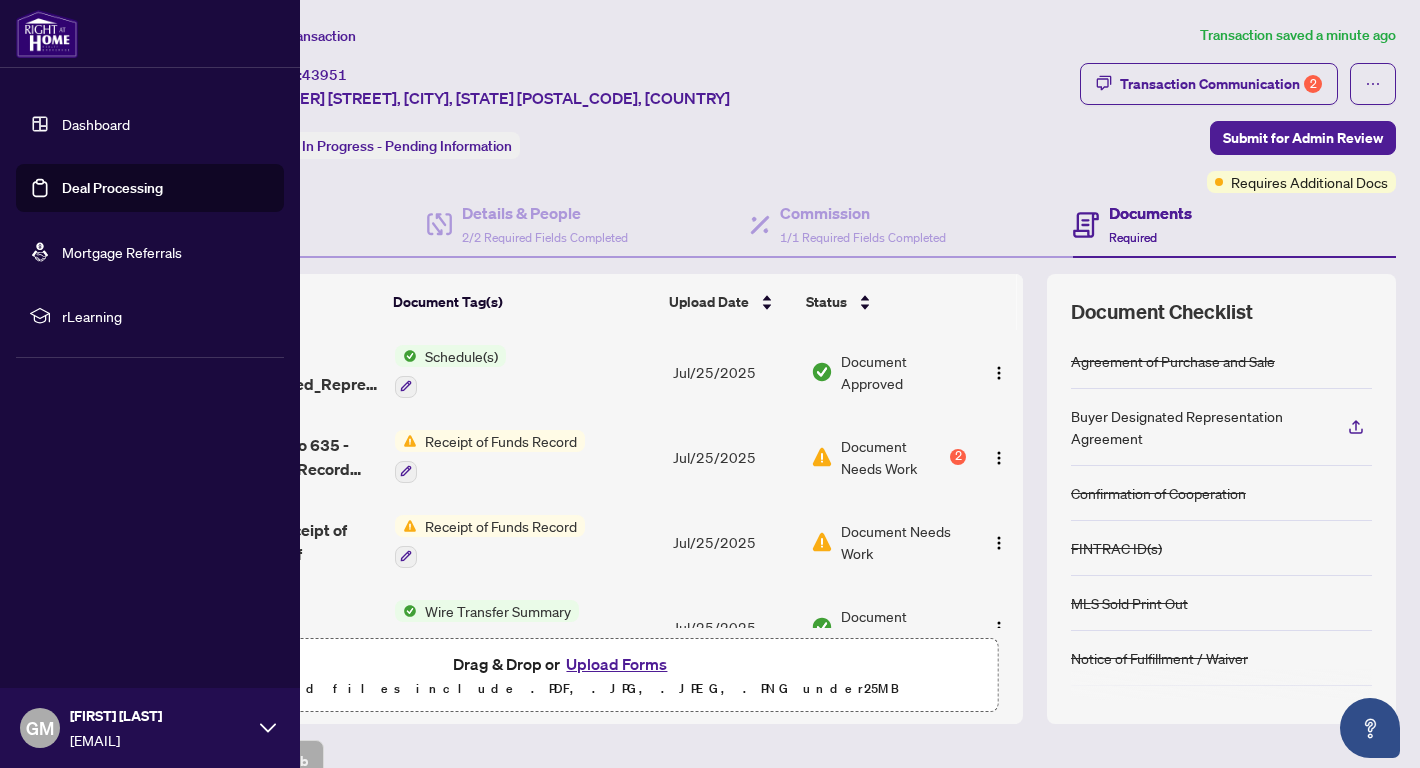 click on "Dashboard" at bounding box center (96, 124) 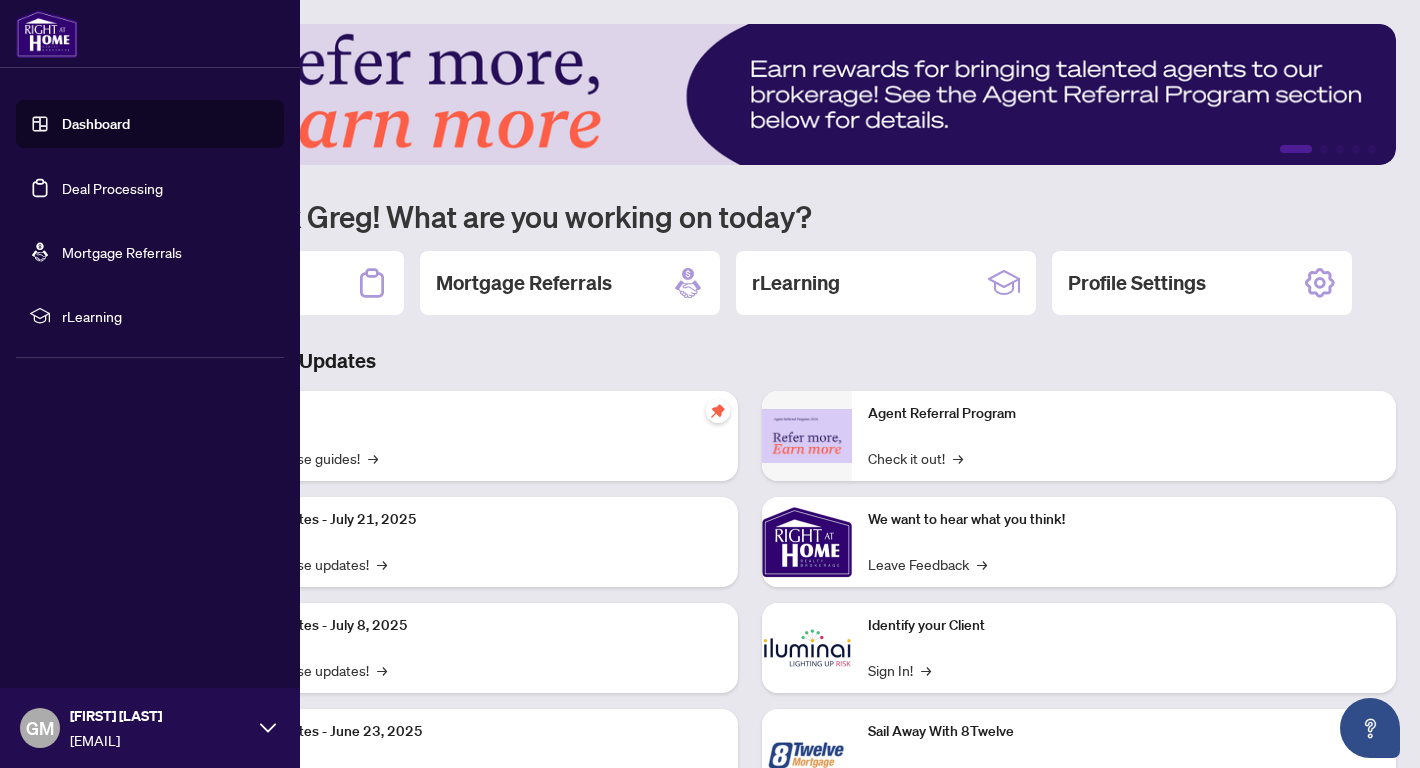 click on "Deal Processing" at bounding box center (112, 188) 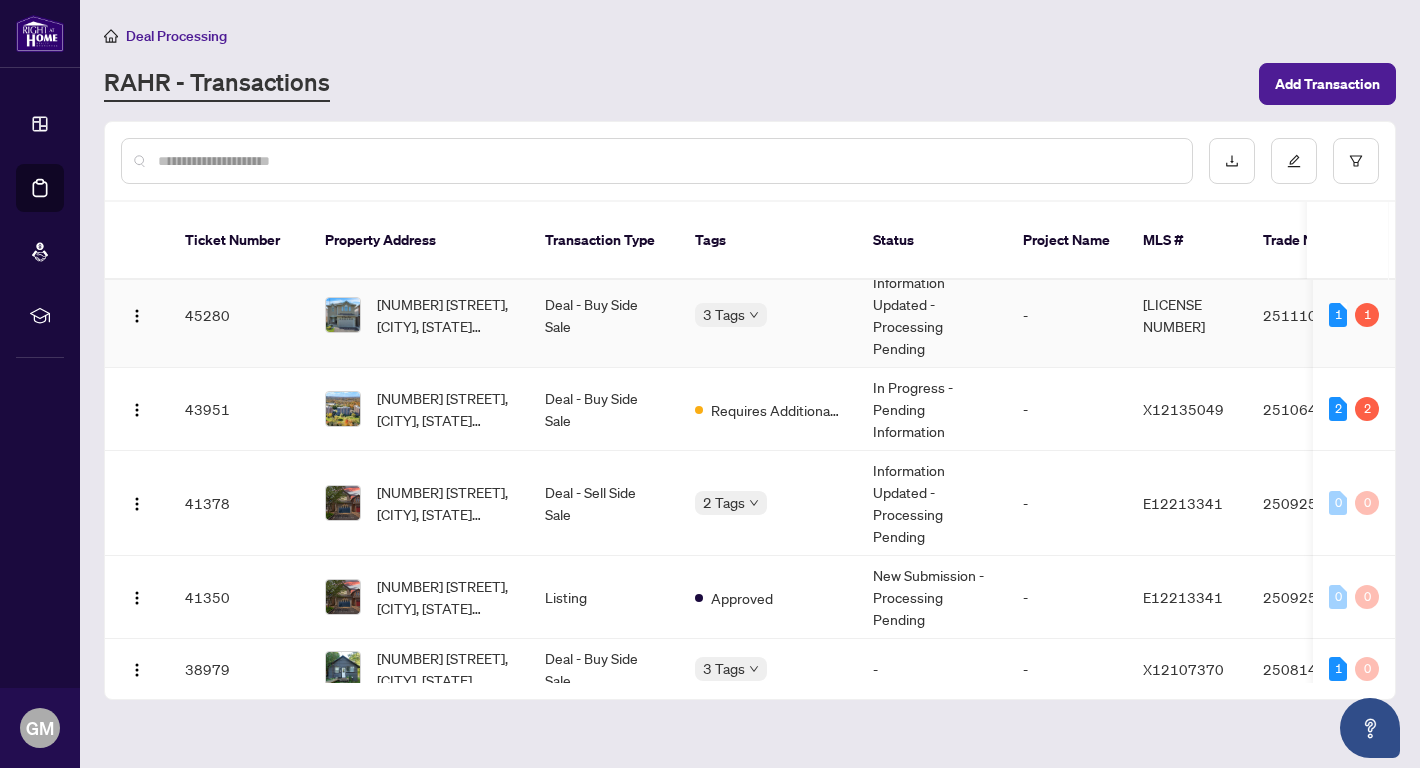 scroll, scrollTop: 0, scrollLeft: 0, axis: both 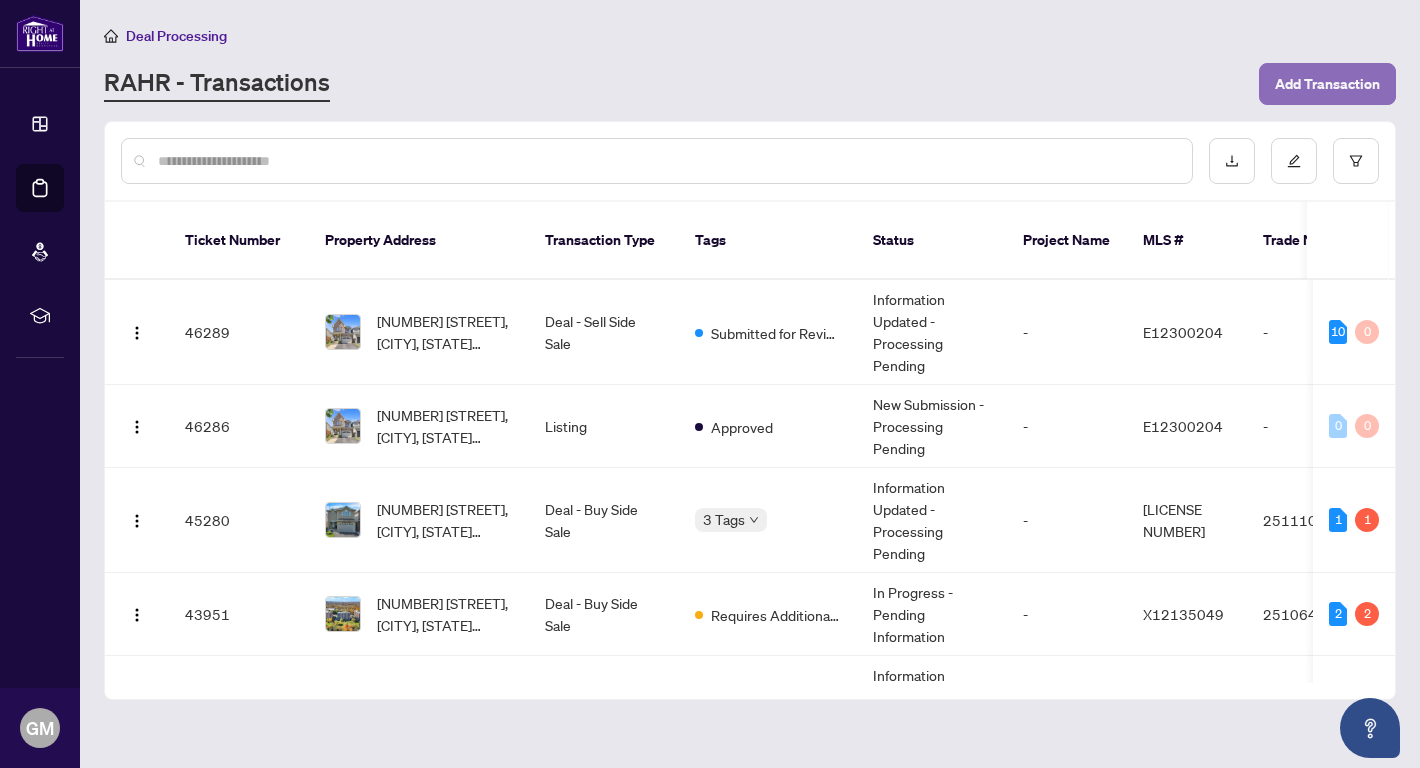 click on "Add Transaction" at bounding box center [1327, 84] 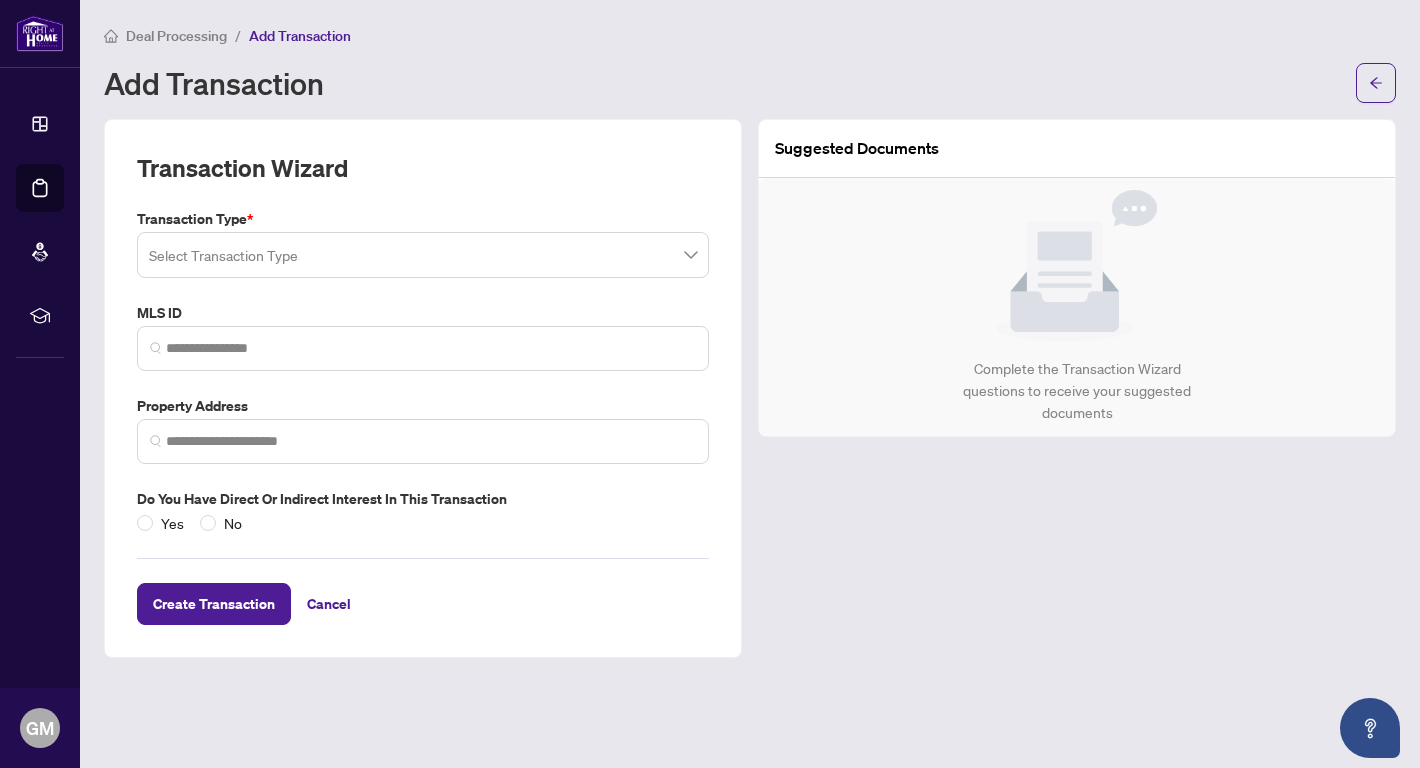 click at bounding box center [423, 255] 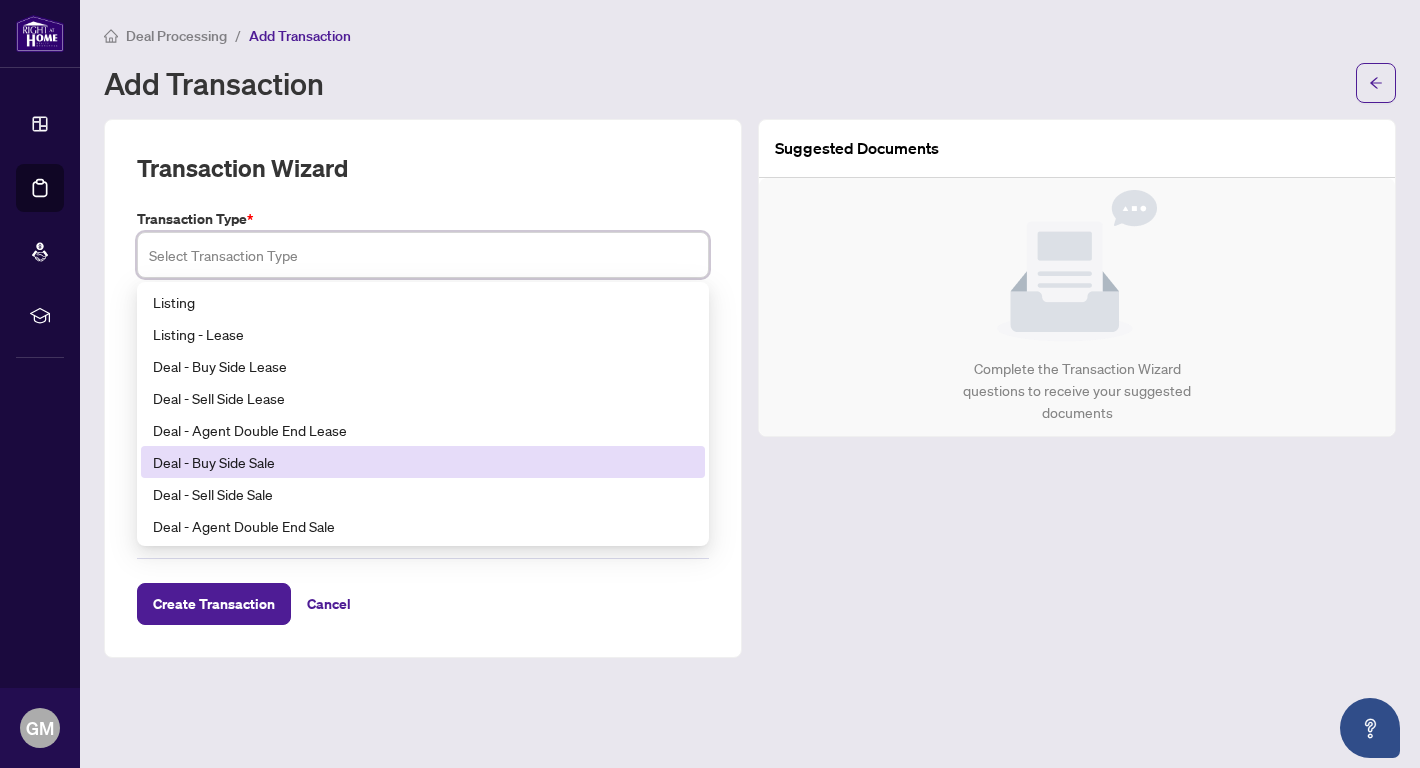 click on "Deal - Buy Side Sale" at bounding box center (423, 462) 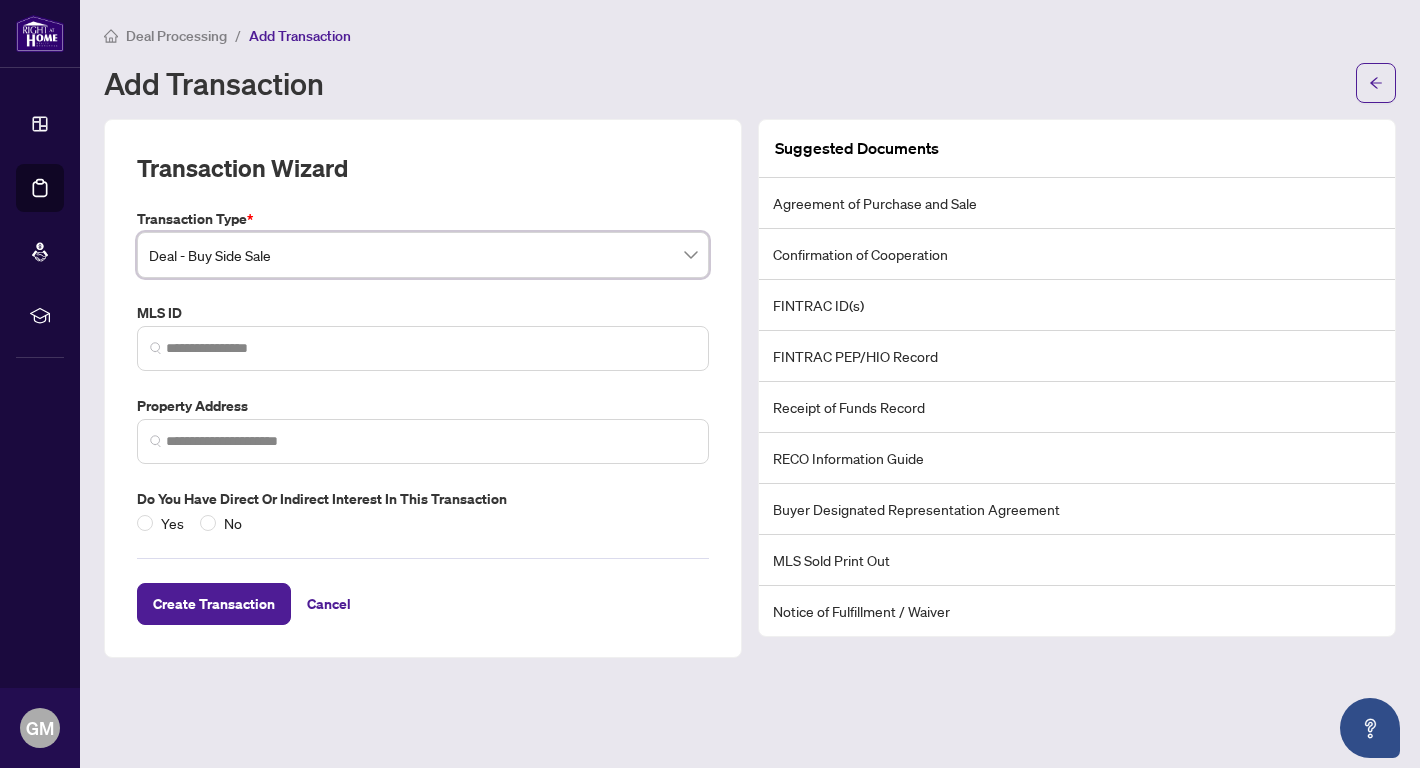 click on "Add Transaction" at bounding box center [724, 83] 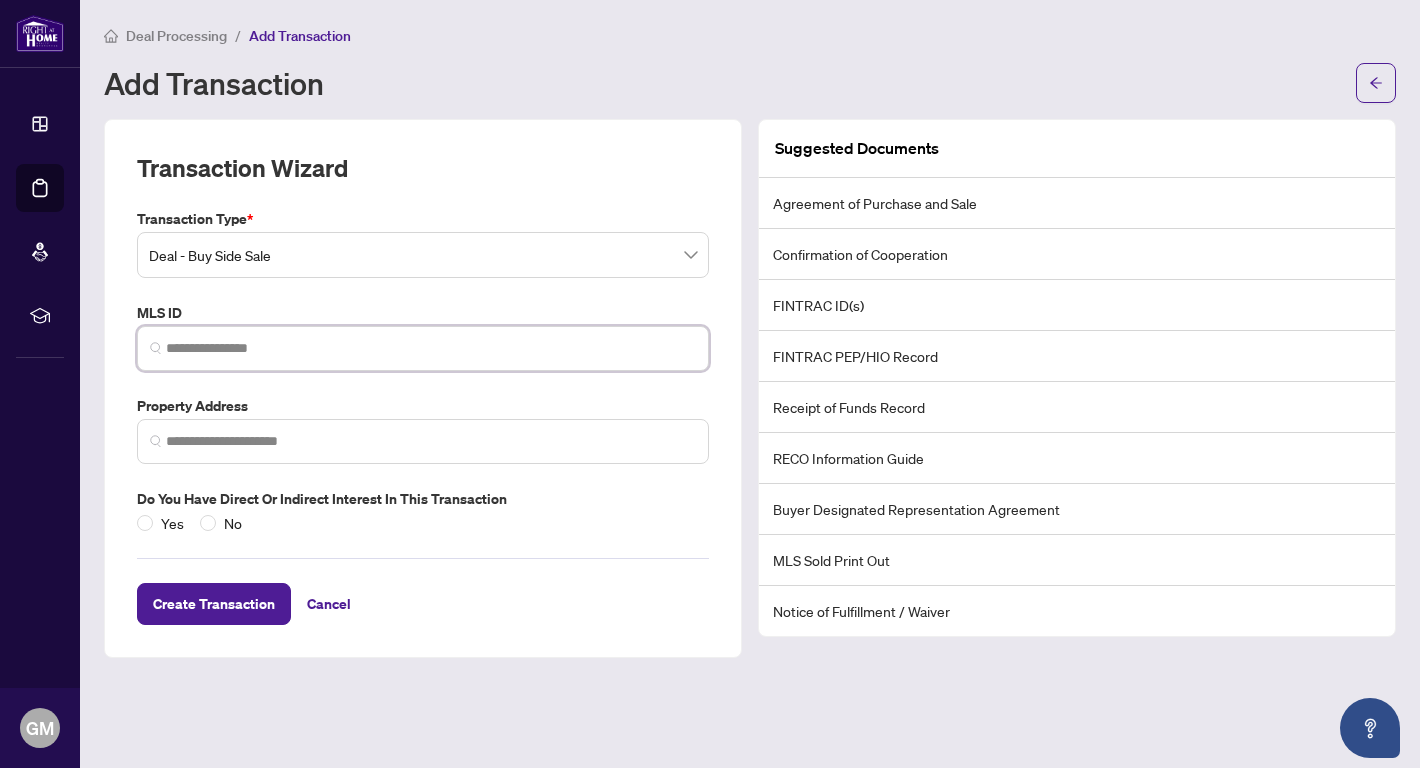 click at bounding box center [431, 348] 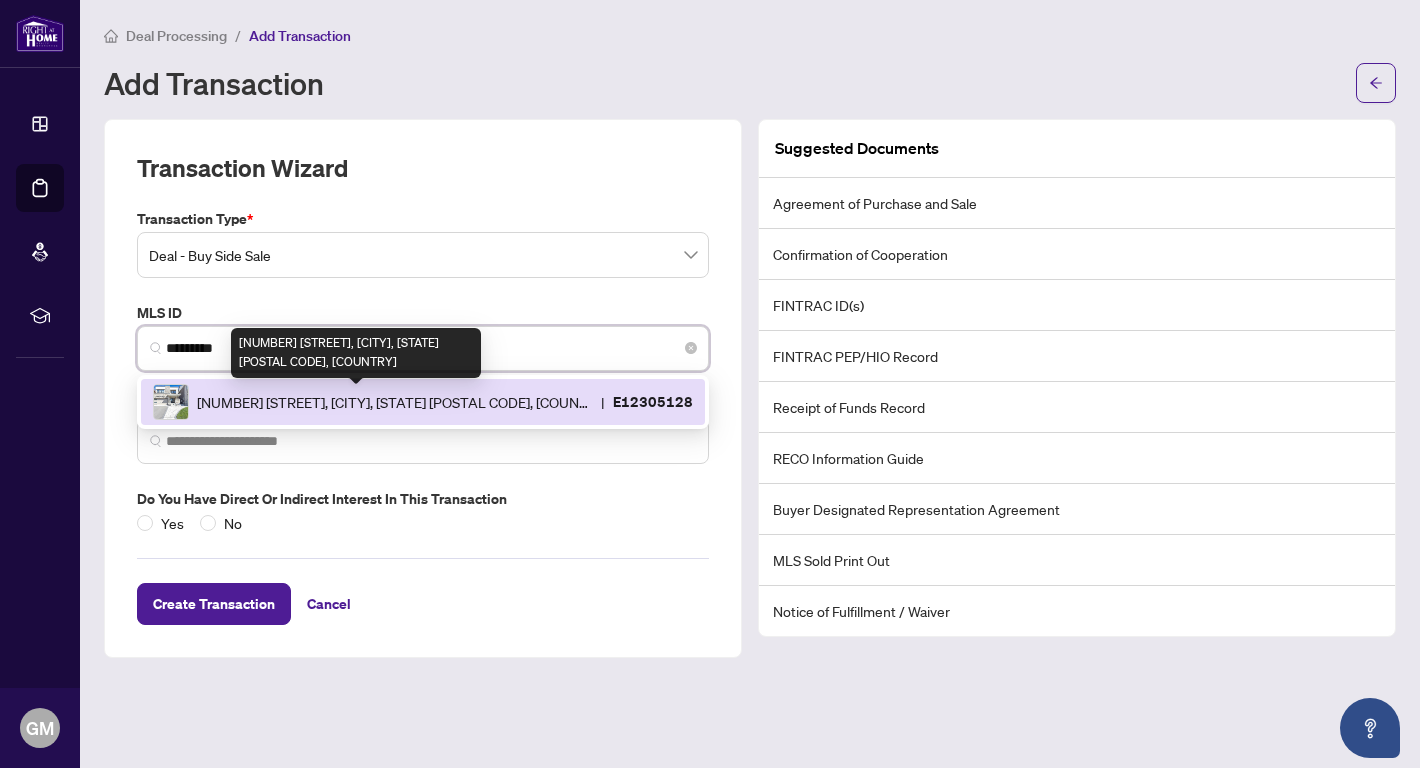 click on "[NUMBER] [STREET], [CITY], [STATE] [POSTAL CODE], [COUNTRY]" at bounding box center [395, 402] 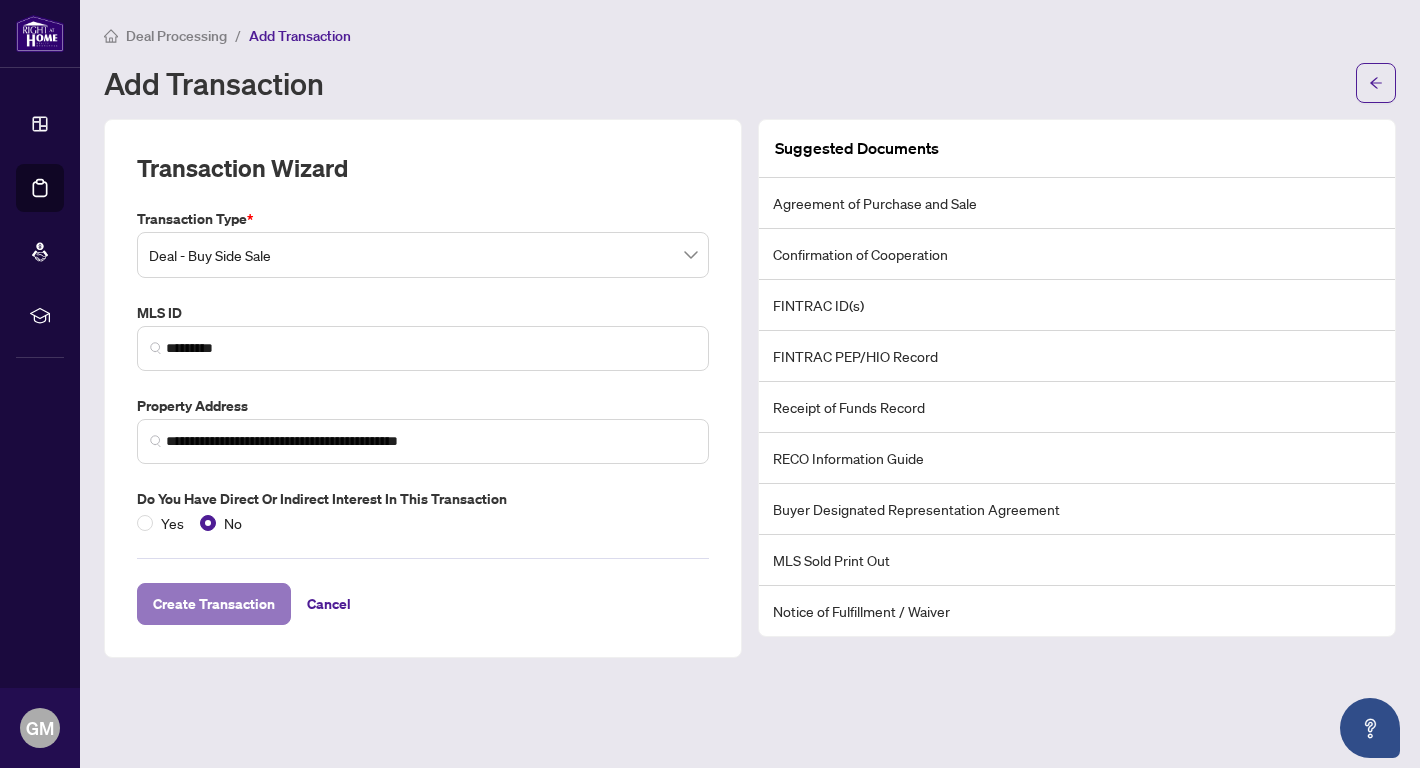 click on "Create Transaction" at bounding box center [214, 604] 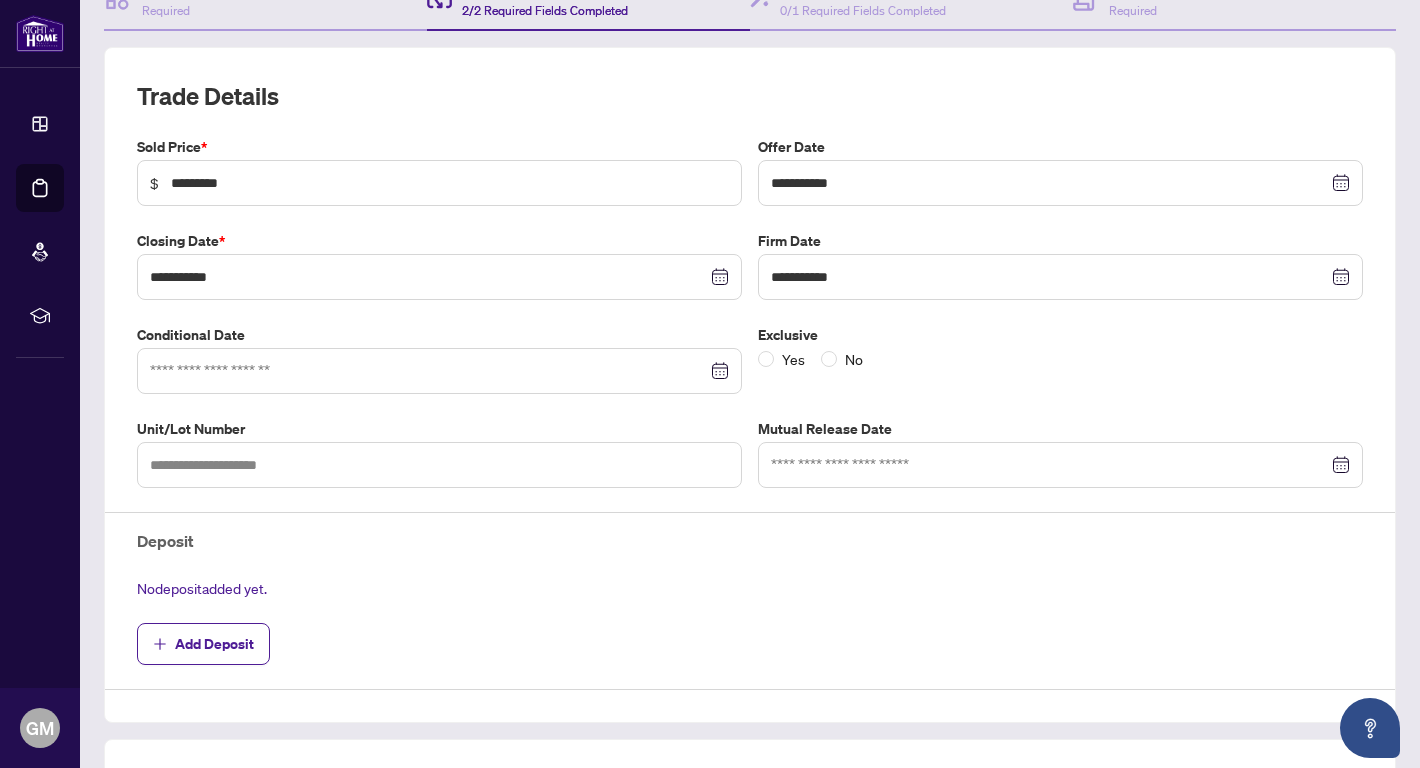 scroll, scrollTop: 240, scrollLeft: 0, axis: vertical 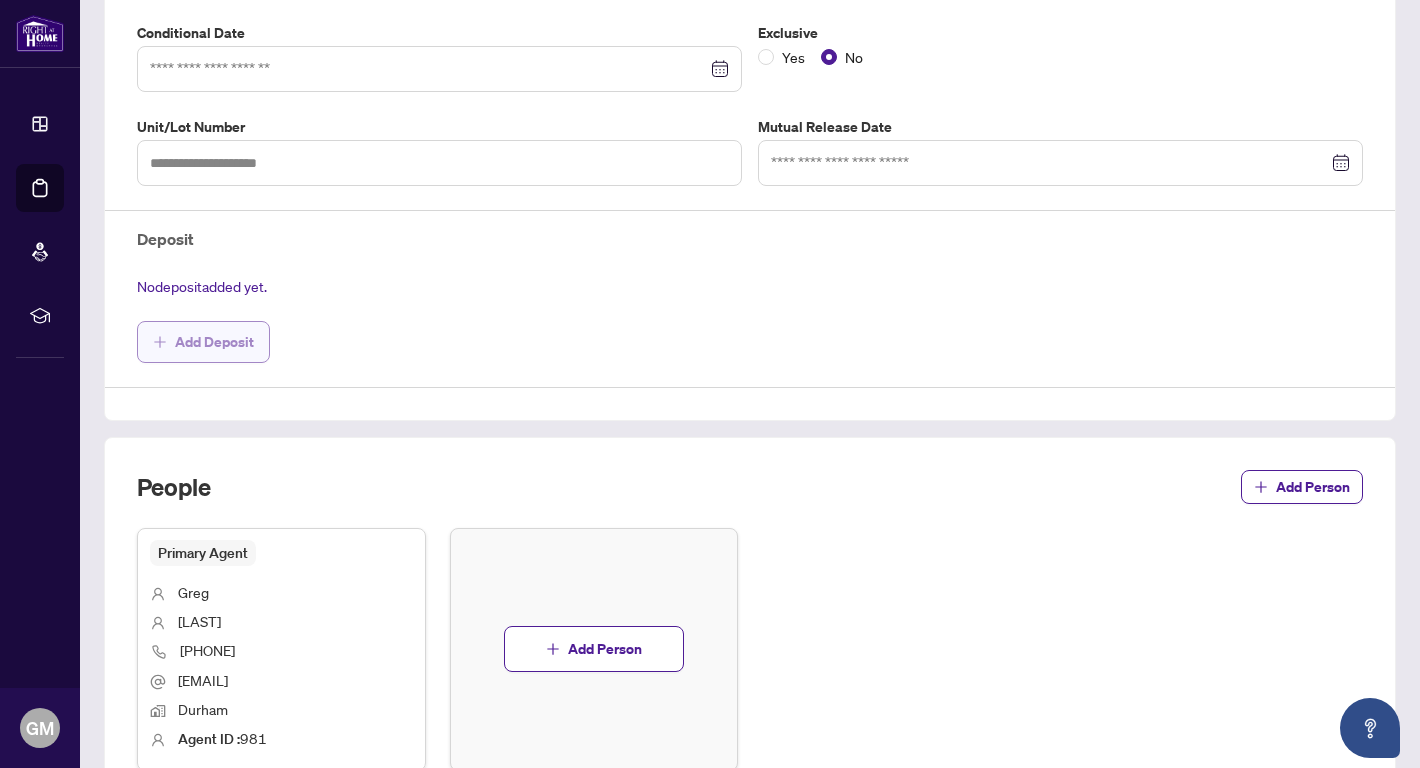click on "Add Deposit" at bounding box center [214, 342] 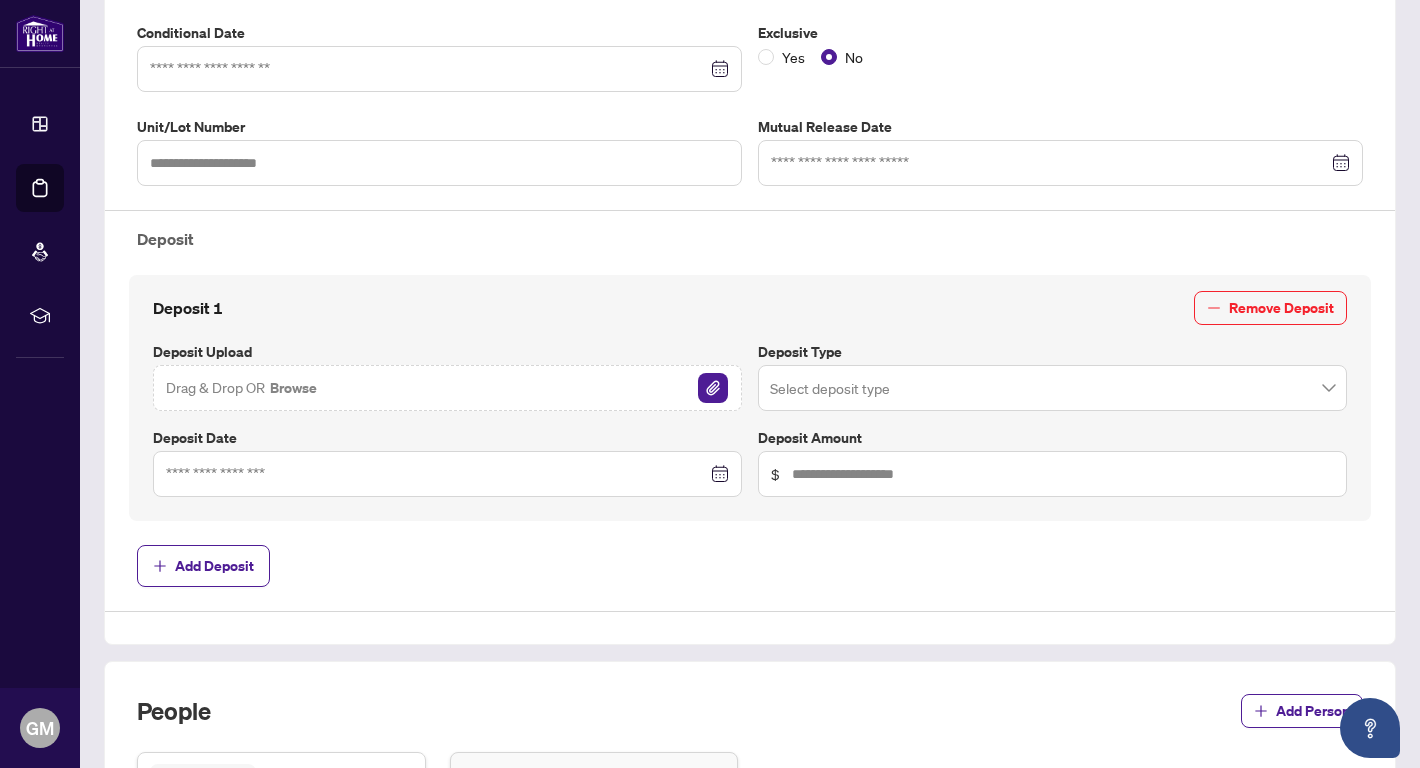 click at bounding box center (1052, 388) 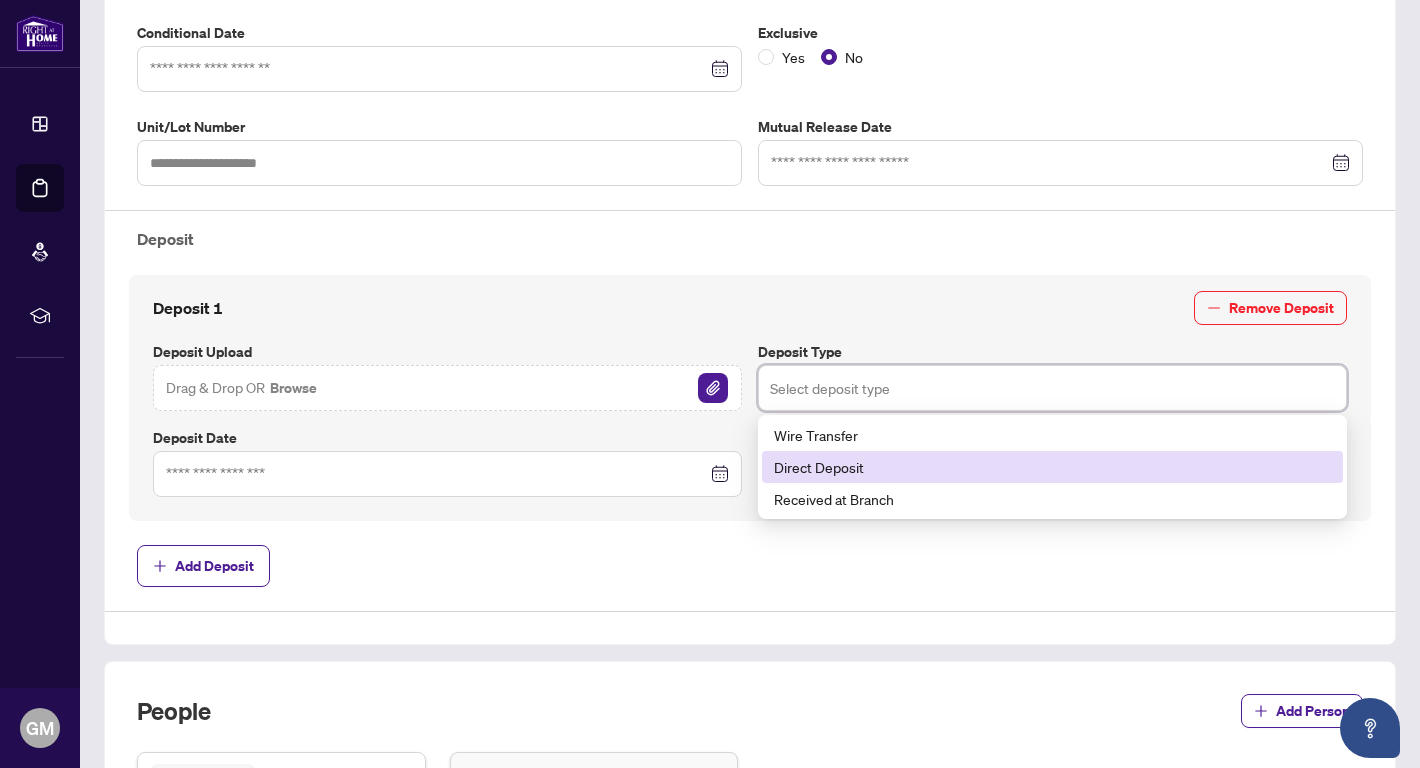 click on "Direct Deposit" at bounding box center [1052, 467] 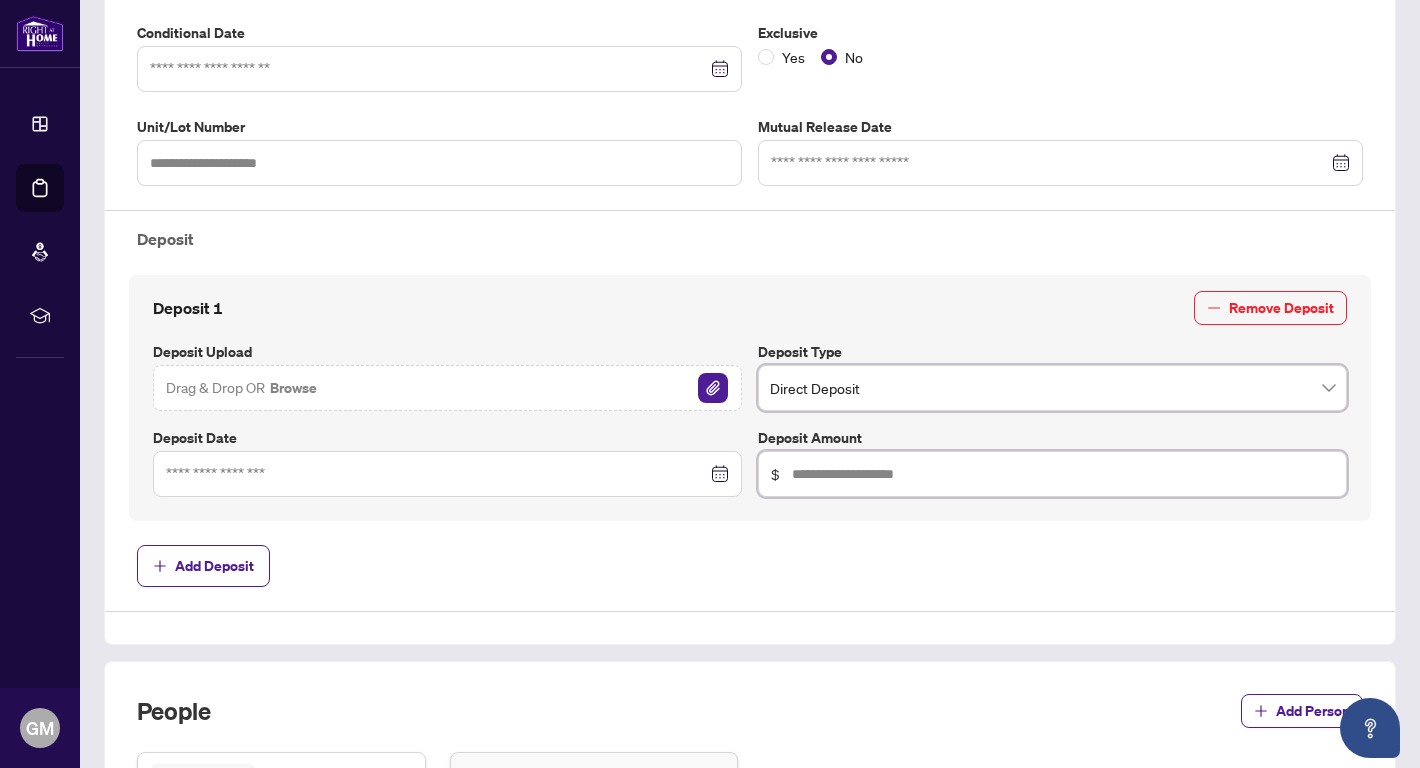 click at bounding box center [1063, 474] 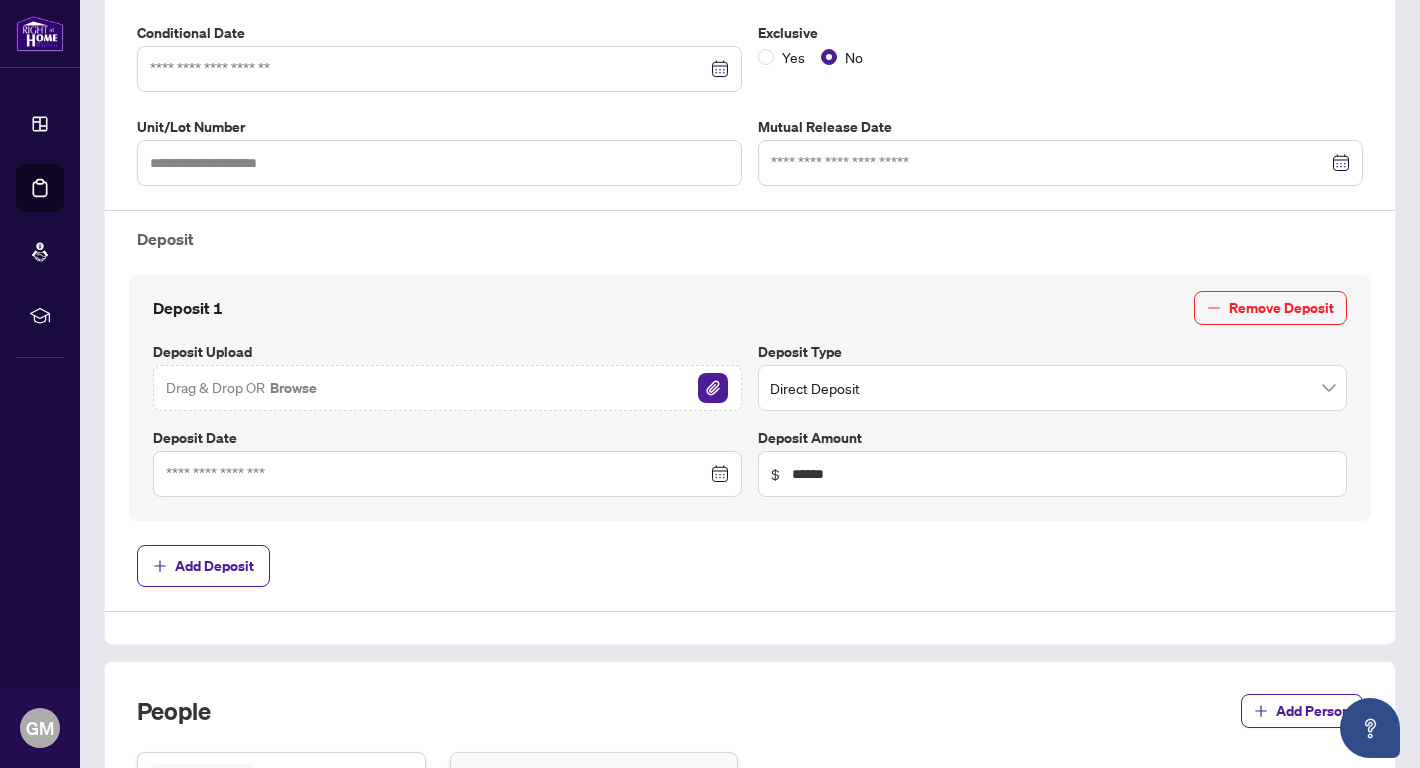 click on "Deposit 1 Remove Deposit" at bounding box center (750, 308) 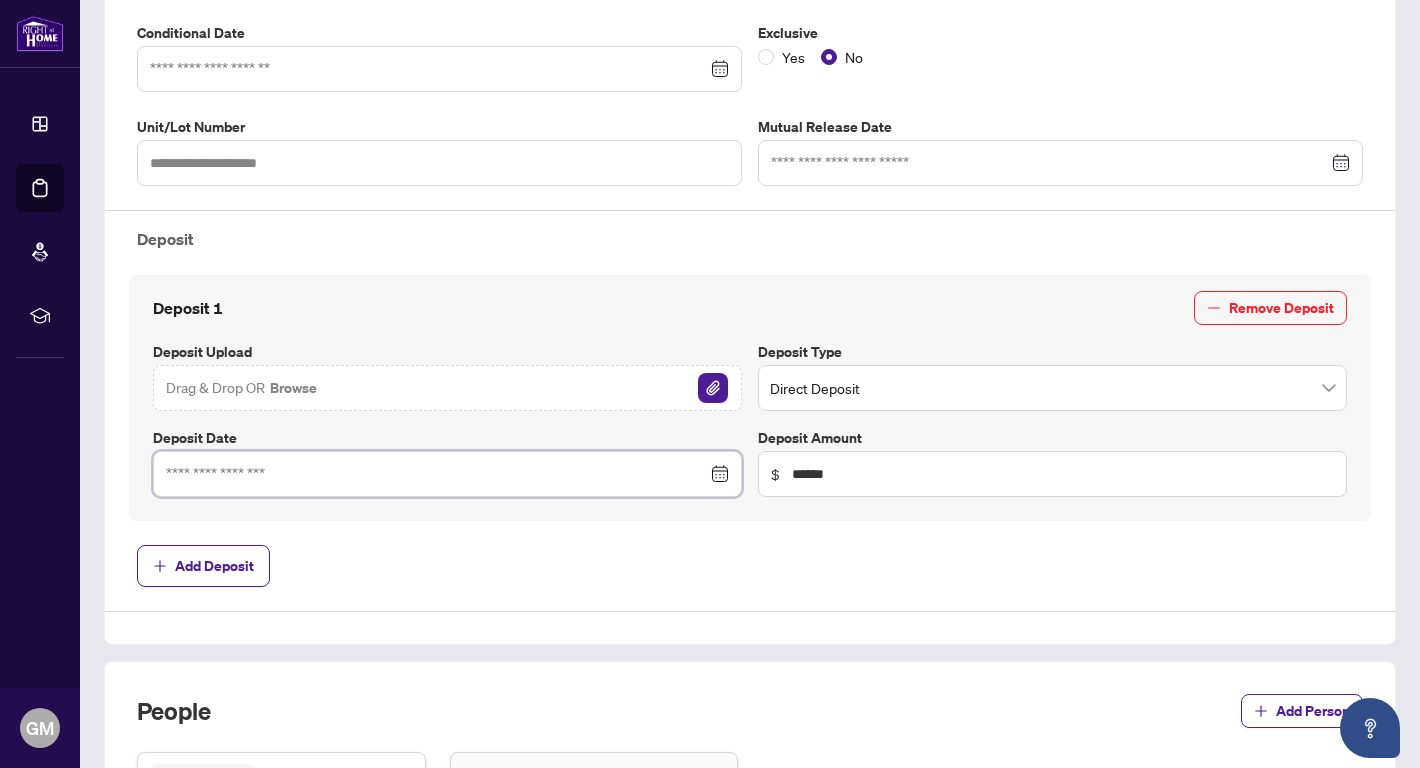 click at bounding box center (436, 474) 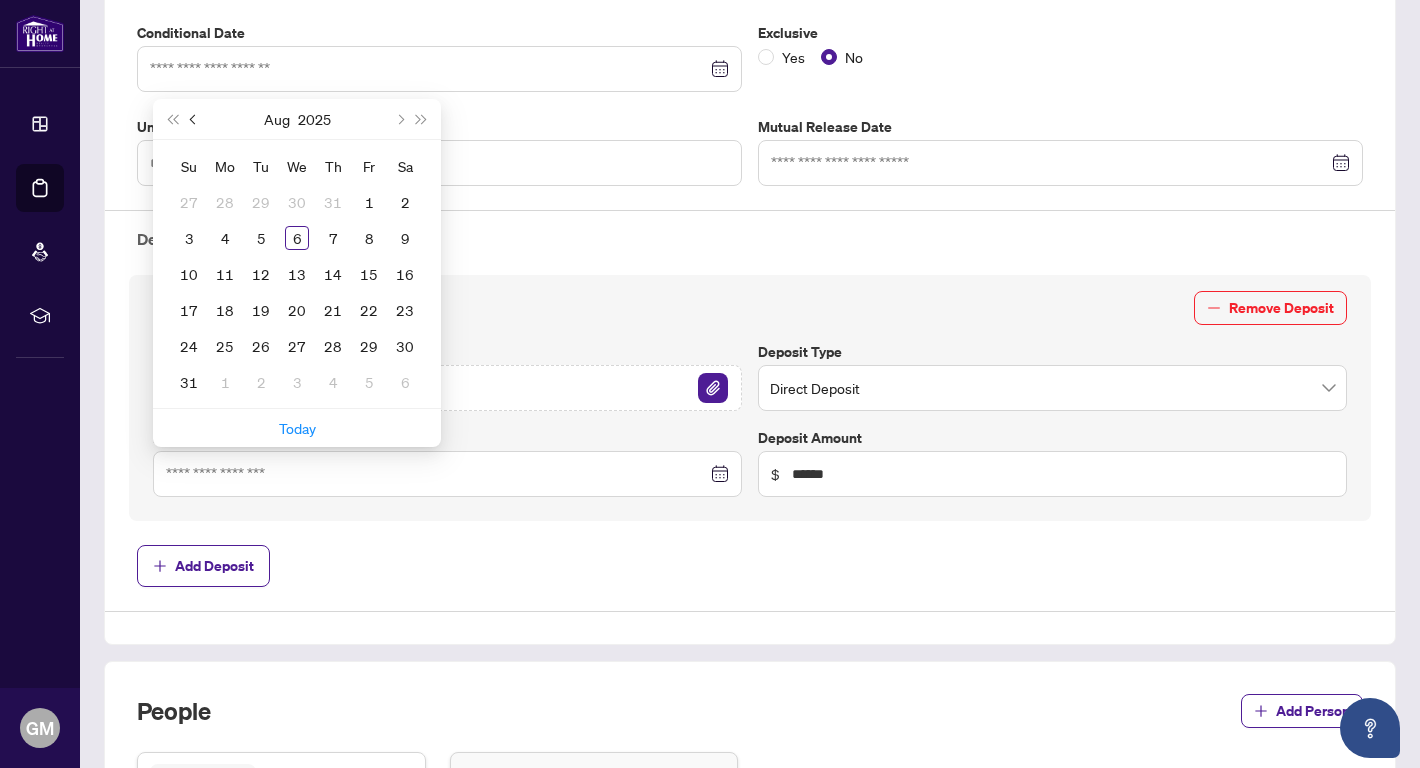 click at bounding box center [194, 119] 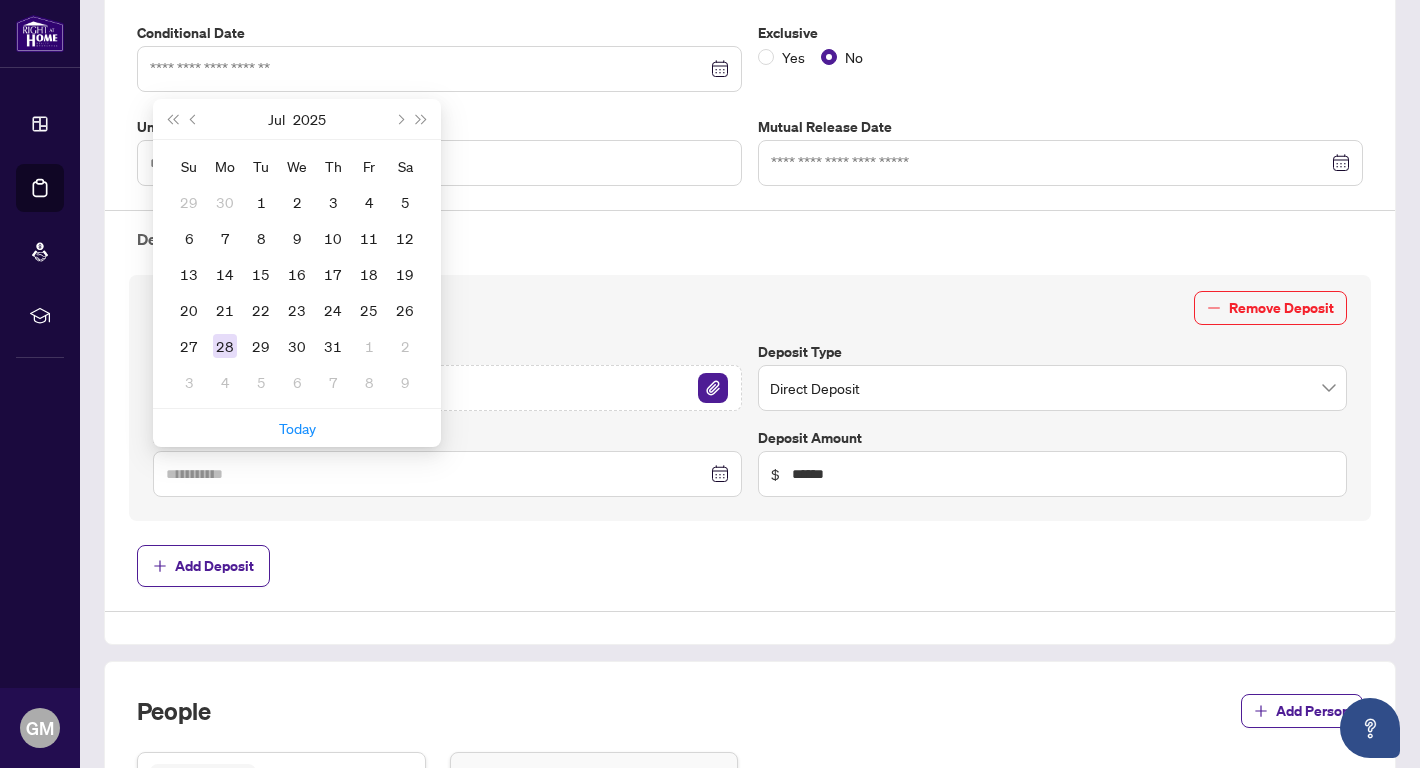 click on "28" at bounding box center [225, 346] 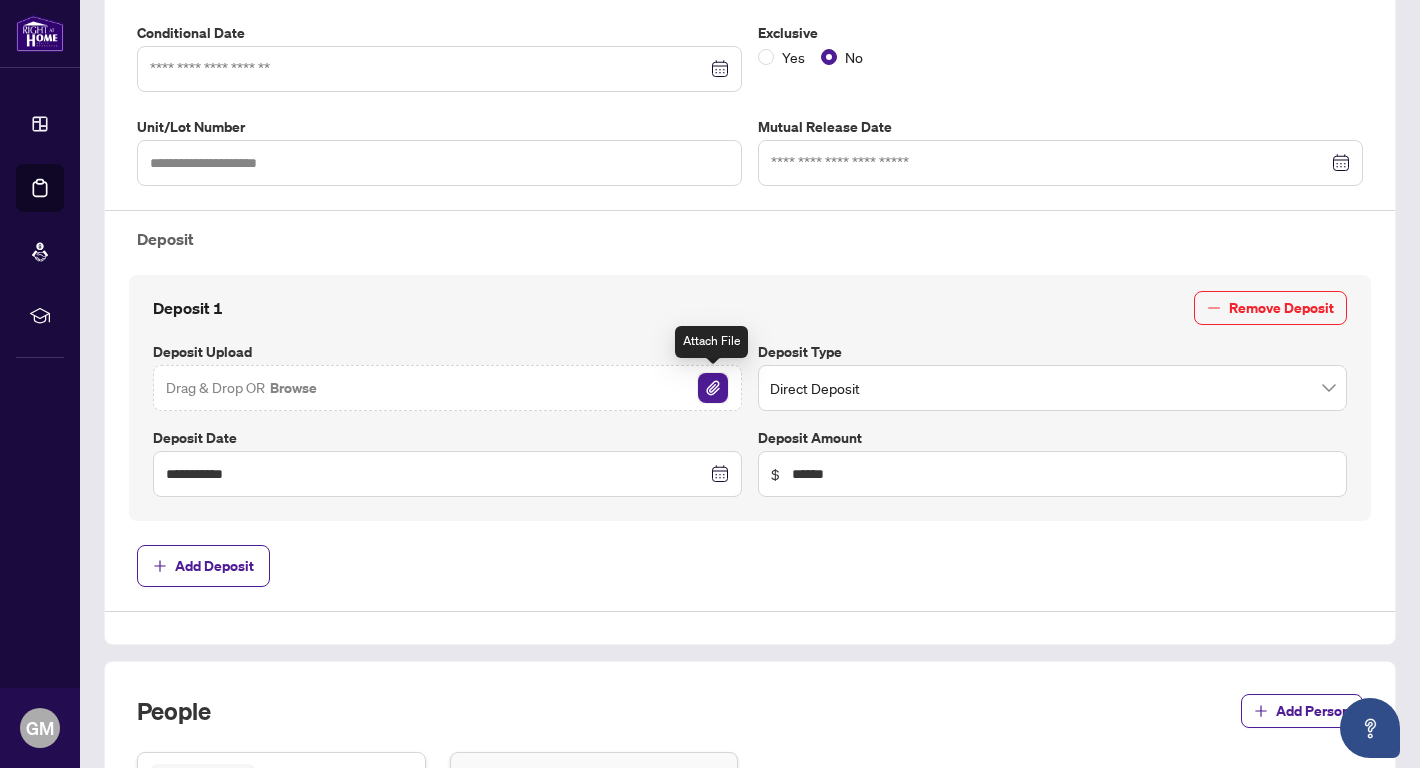 click at bounding box center [713, 388] 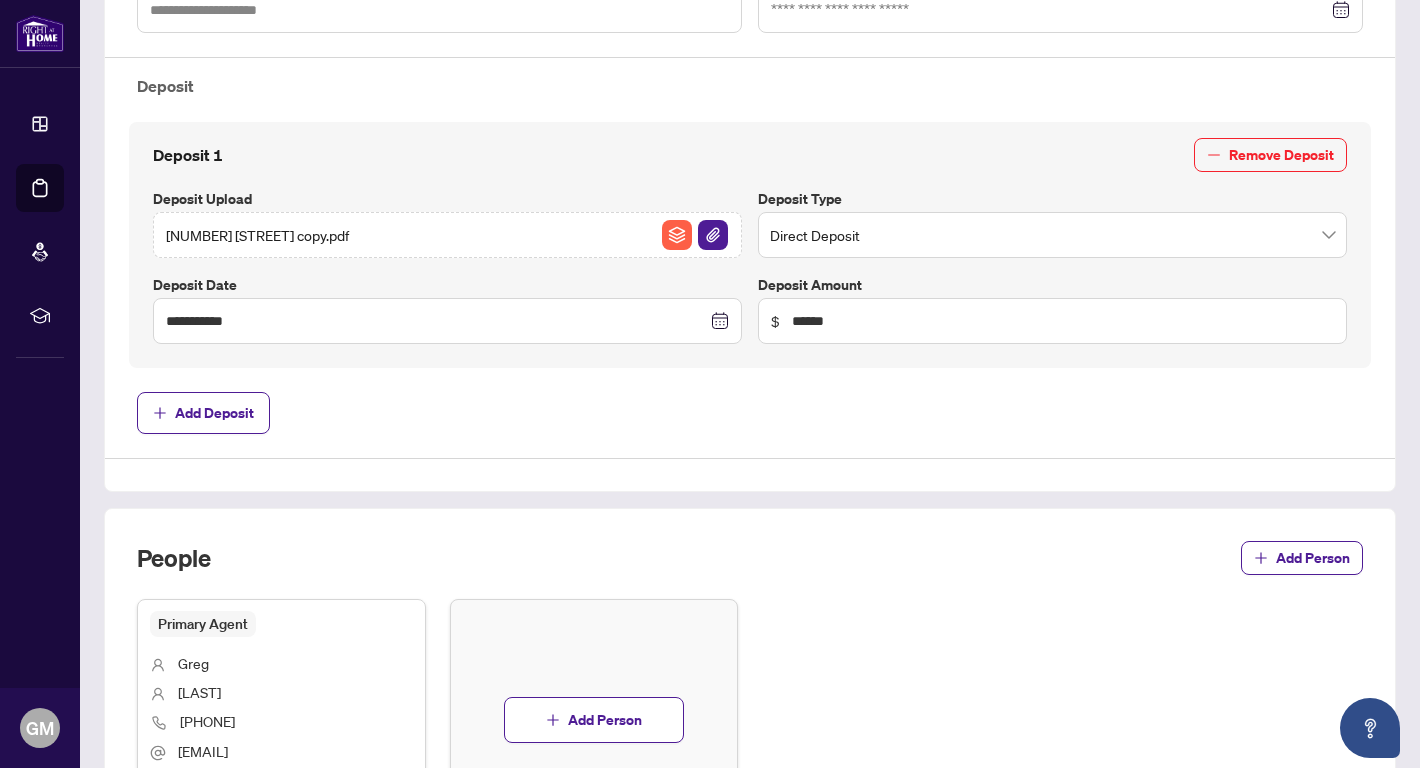 scroll, scrollTop: 729, scrollLeft: 0, axis: vertical 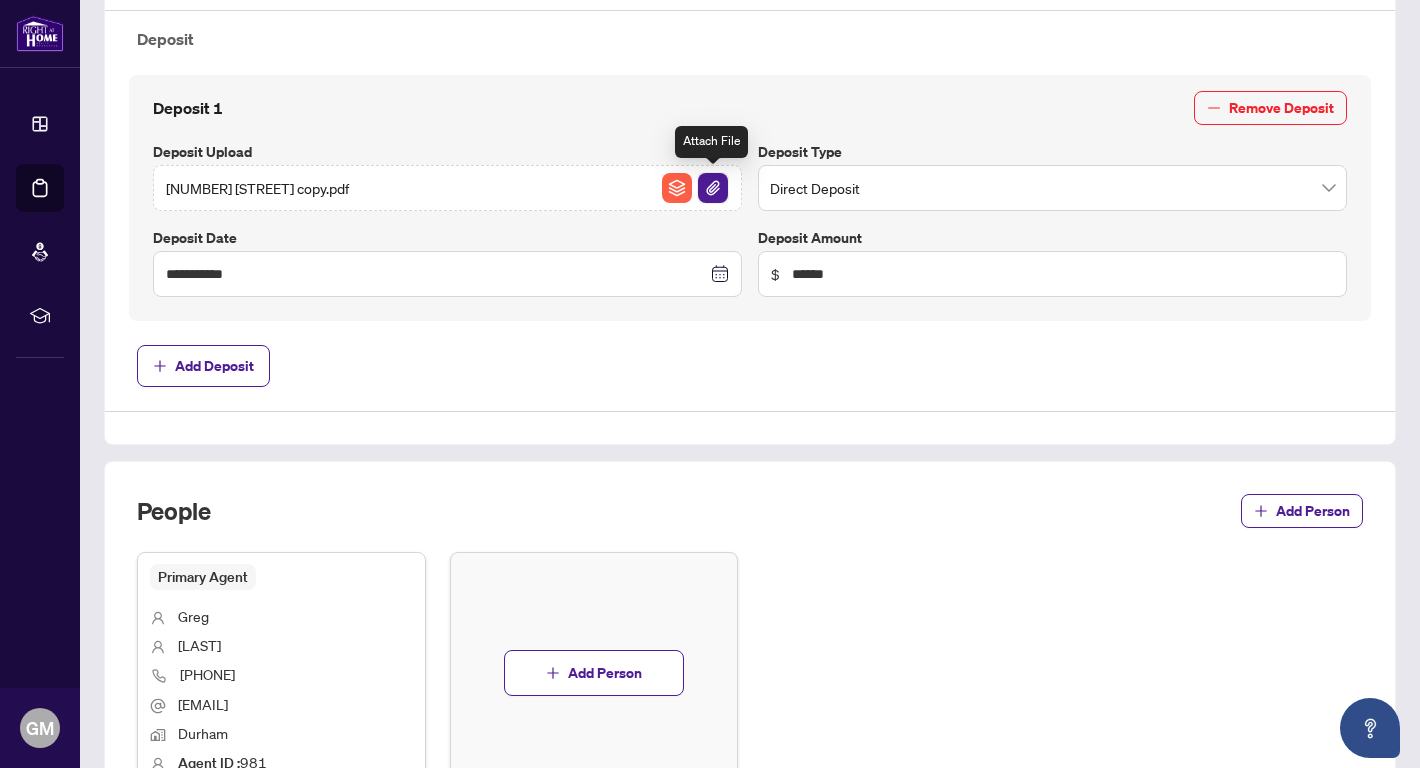click at bounding box center [713, 188] 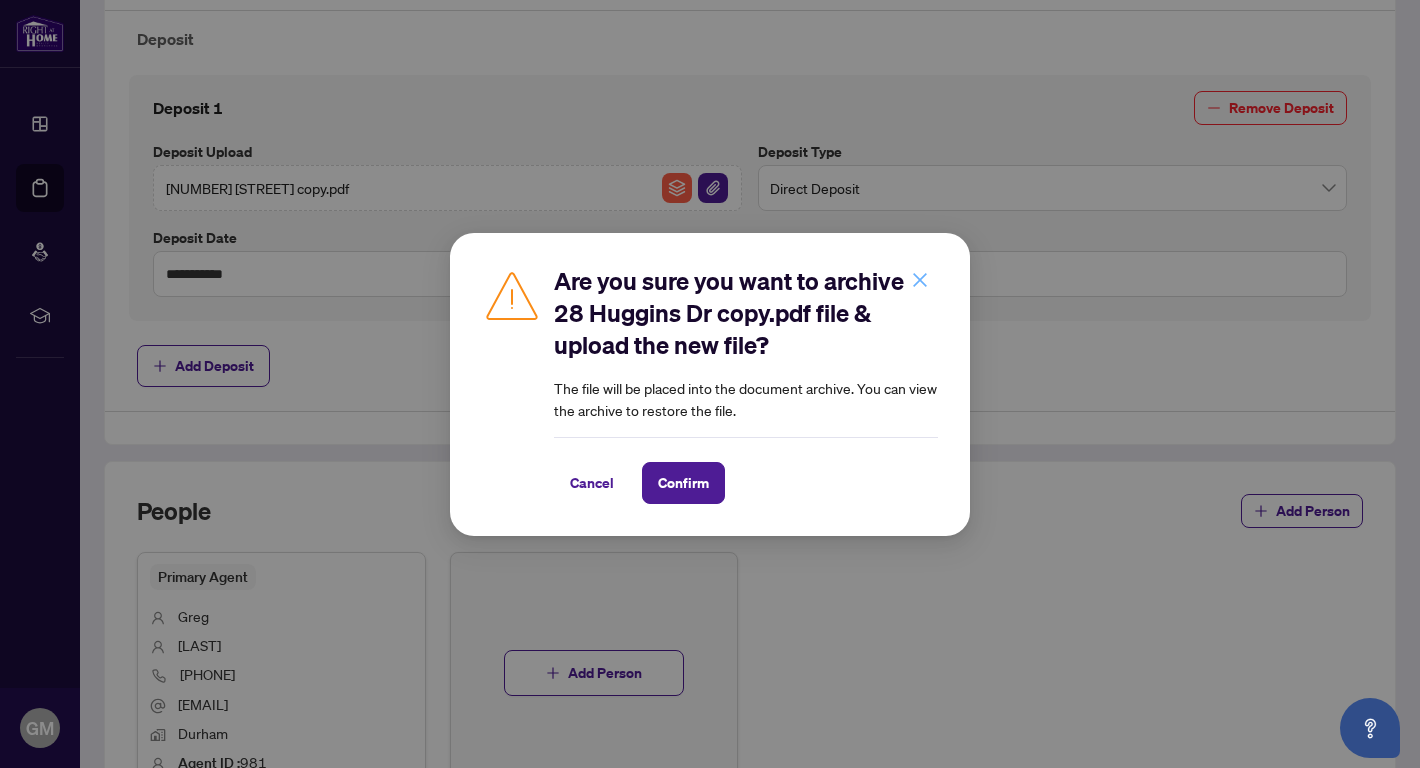click 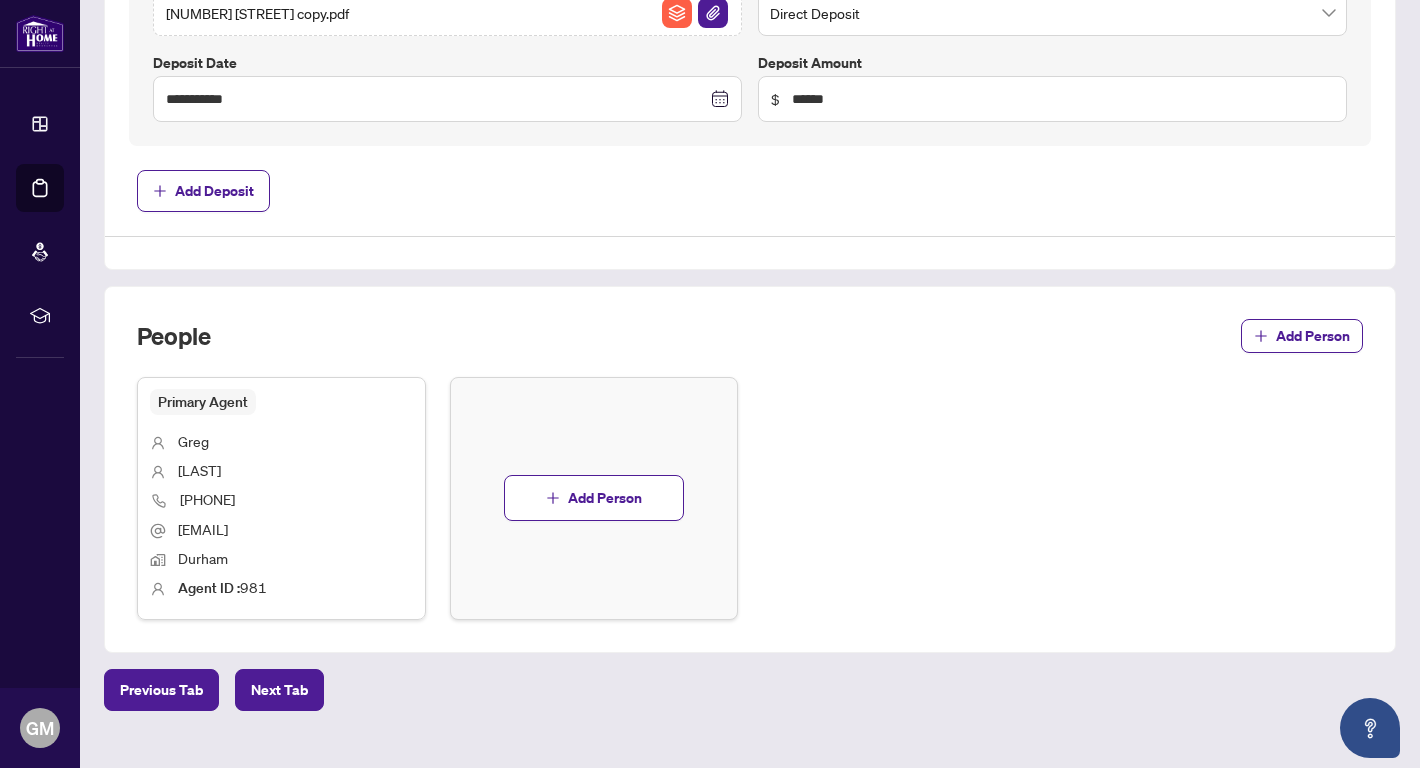 scroll, scrollTop: 938, scrollLeft: 0, axis: vertical 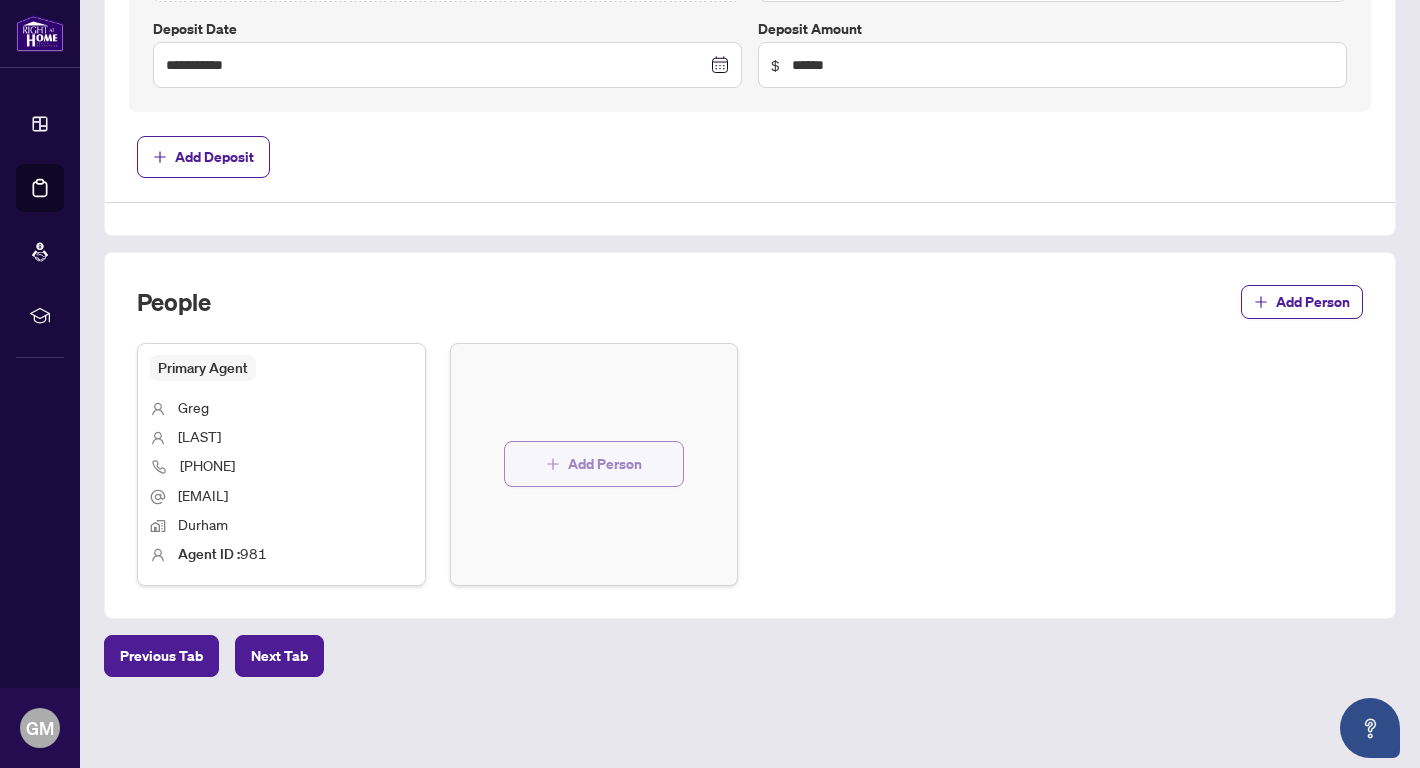 click on "Add Person" at bounding box center (605, 464) 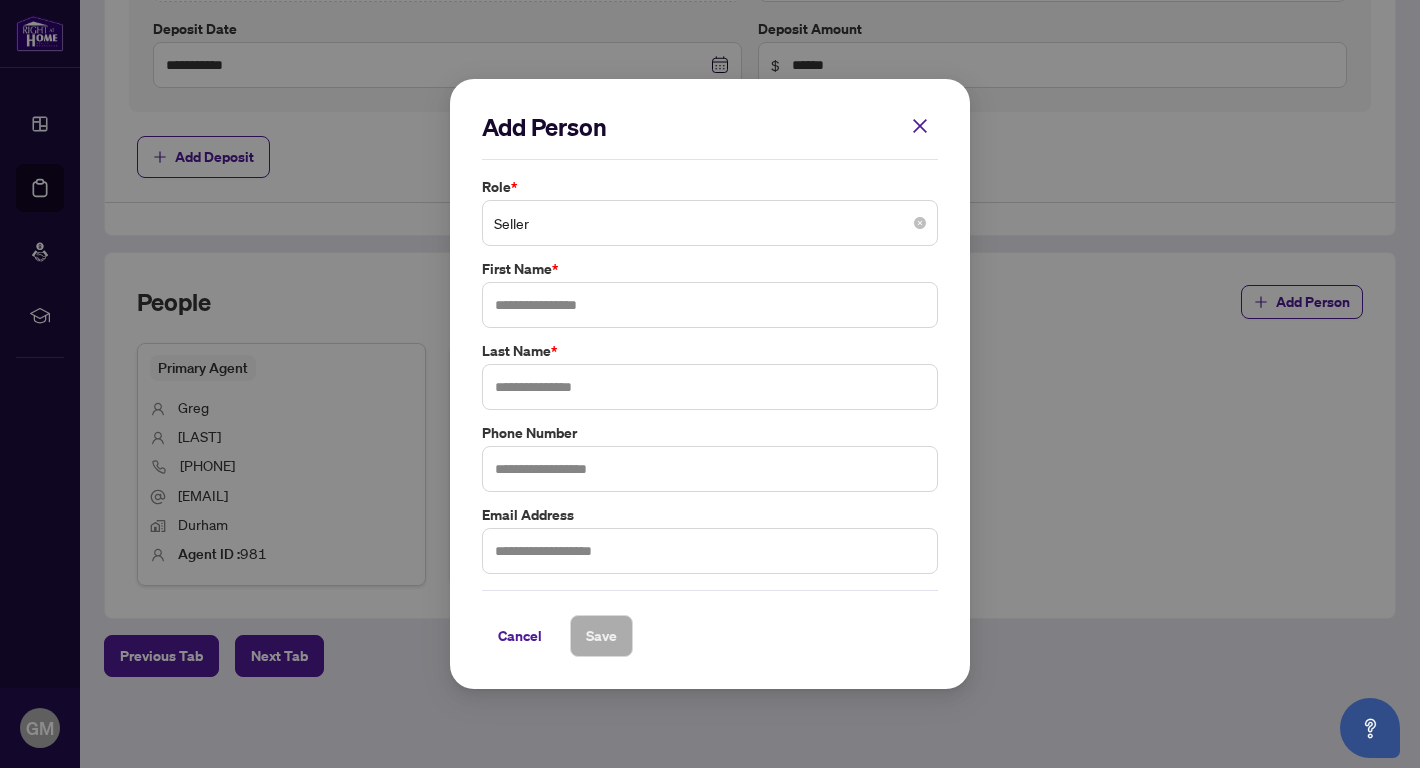 click on "Seller" at bounding box center (710, 223) 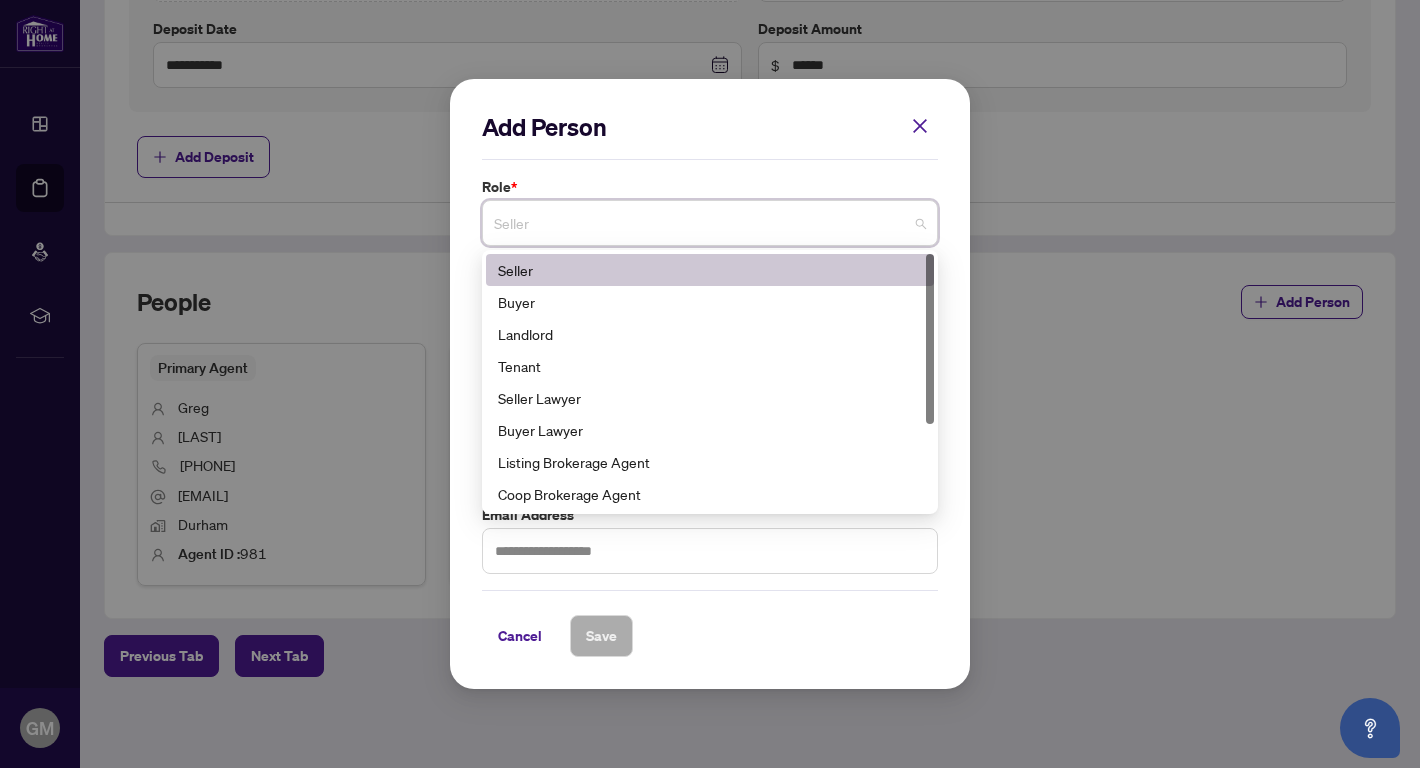 click on "Role *" at bounding box center [710, 187] 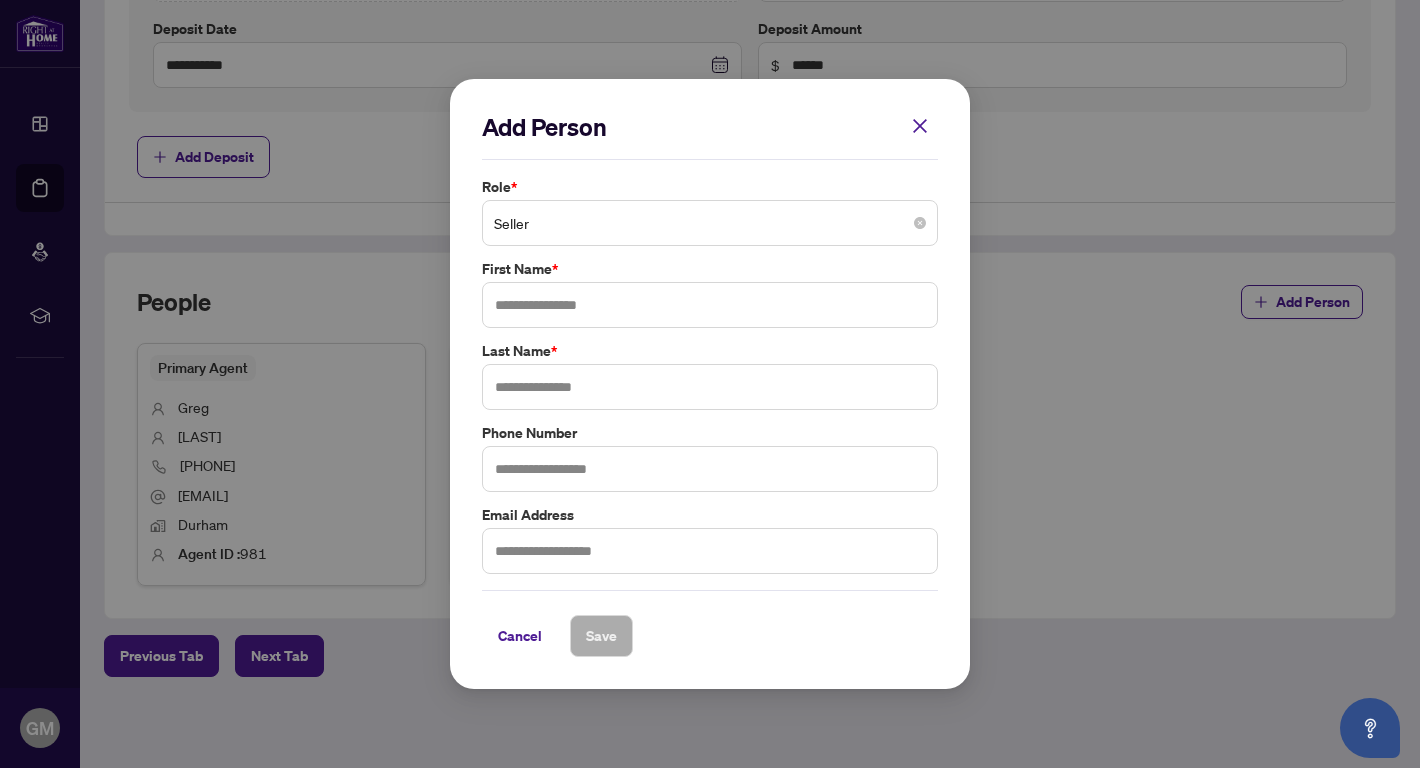 click on "Seller" at bounding box center [710, 223] 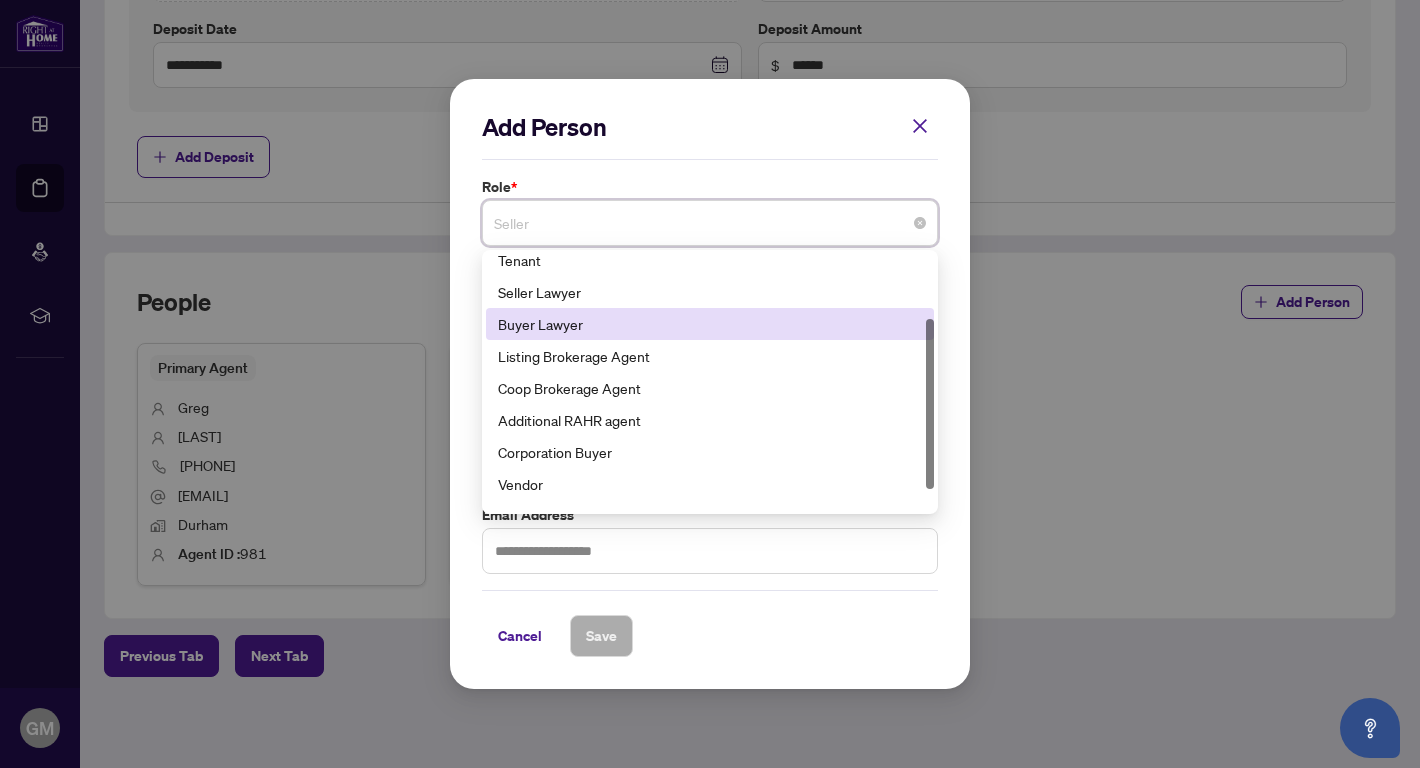 scroll, scrollTop: 110, scrollLeft: 0, axis: vertical 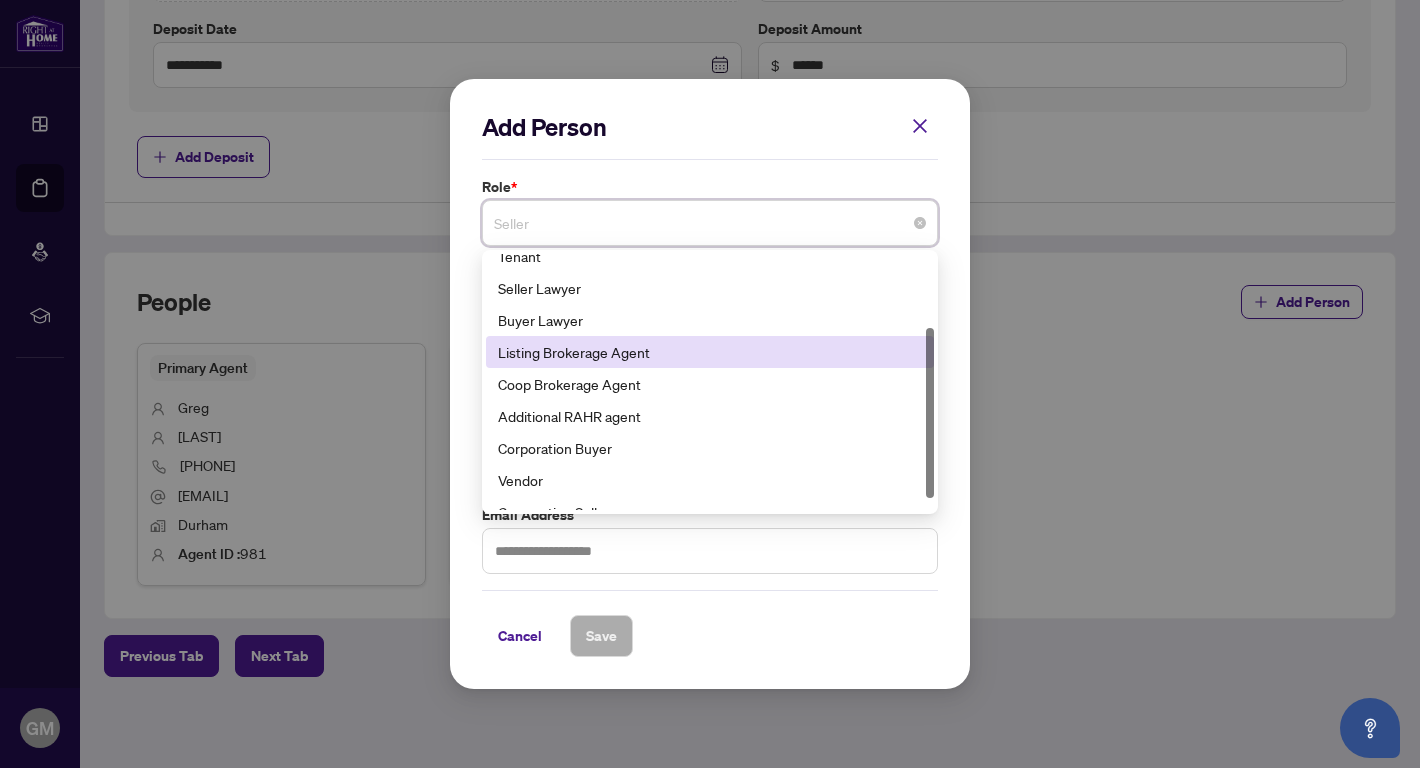click on "Listing Brokerage Agent" at bounding box center (710, 352) 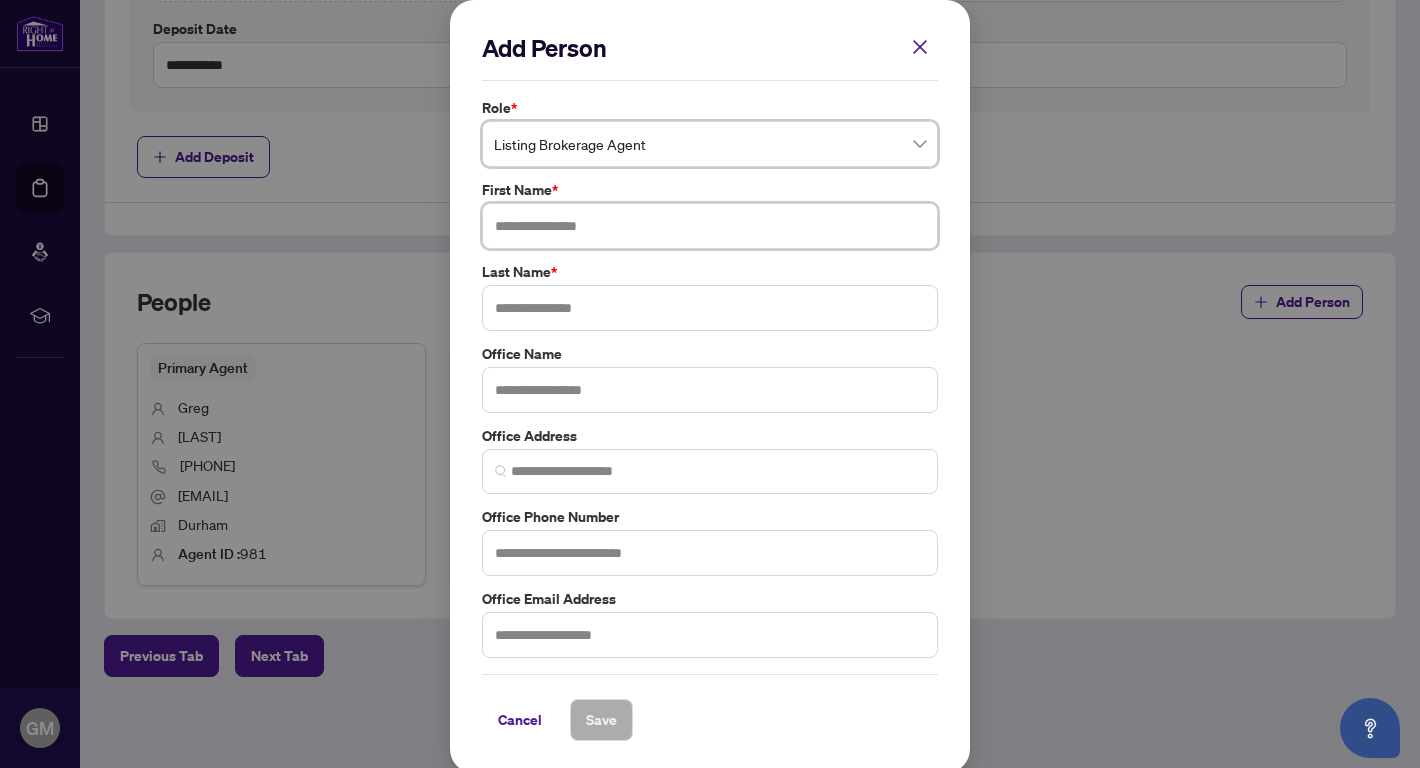 click at bounding box center (710, 226) 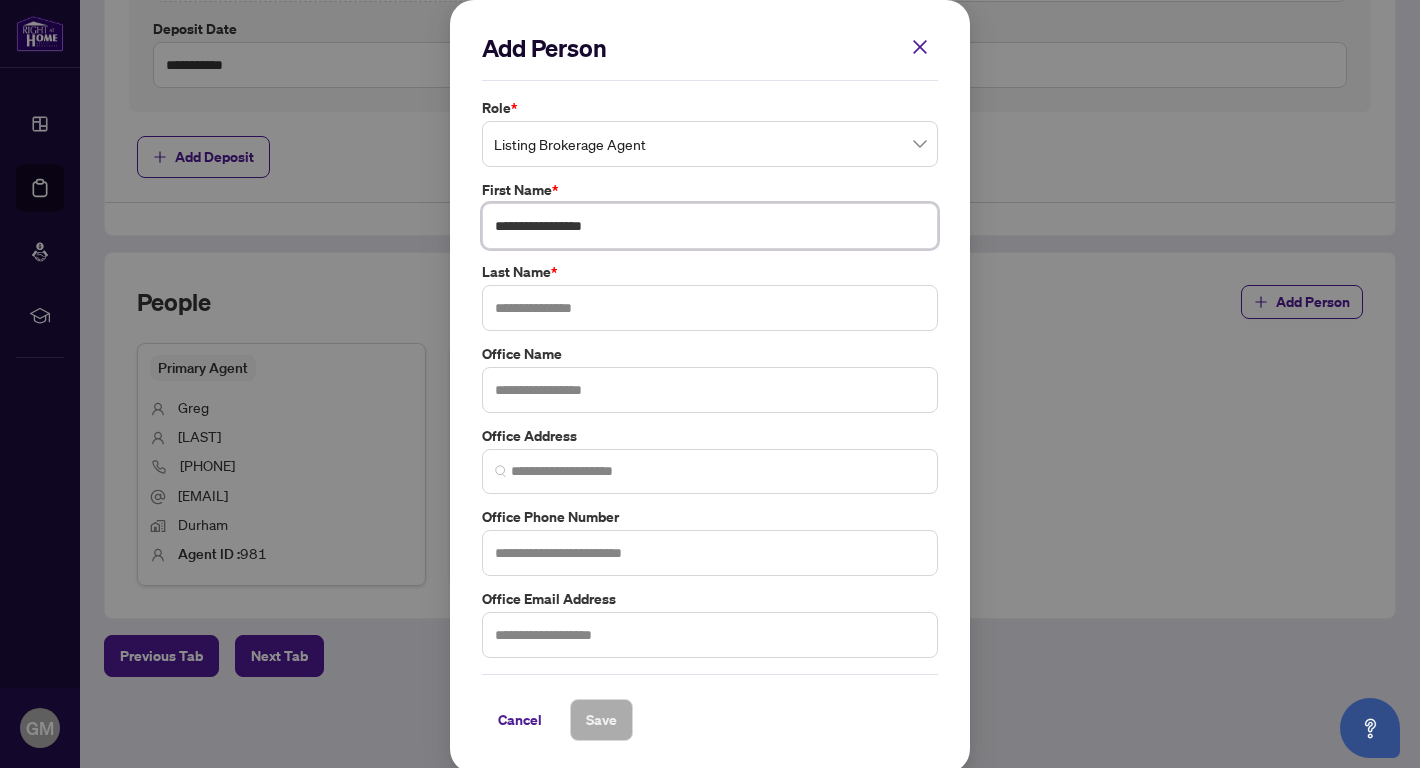 click on "**********" at bounding box center (710, 226) 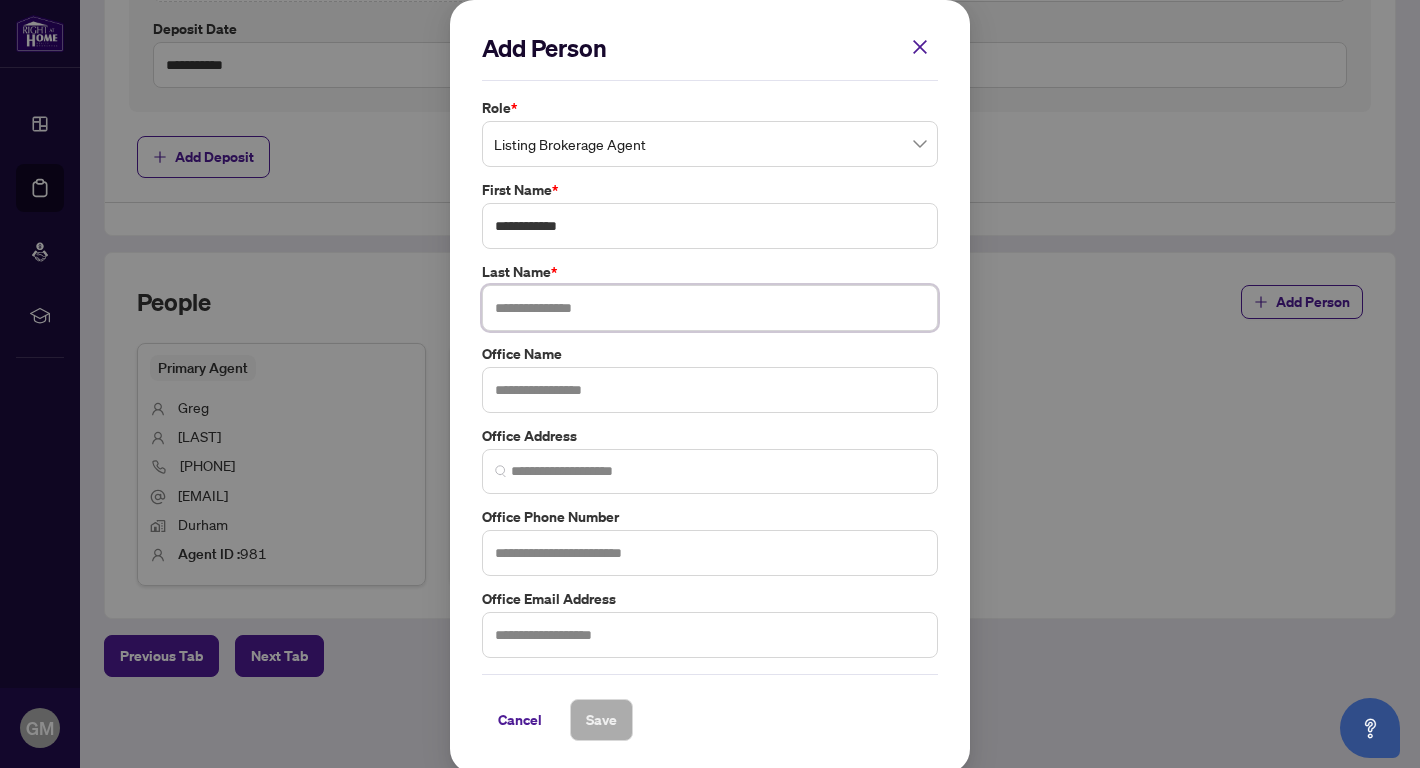 click at bounding box center [710, 308] 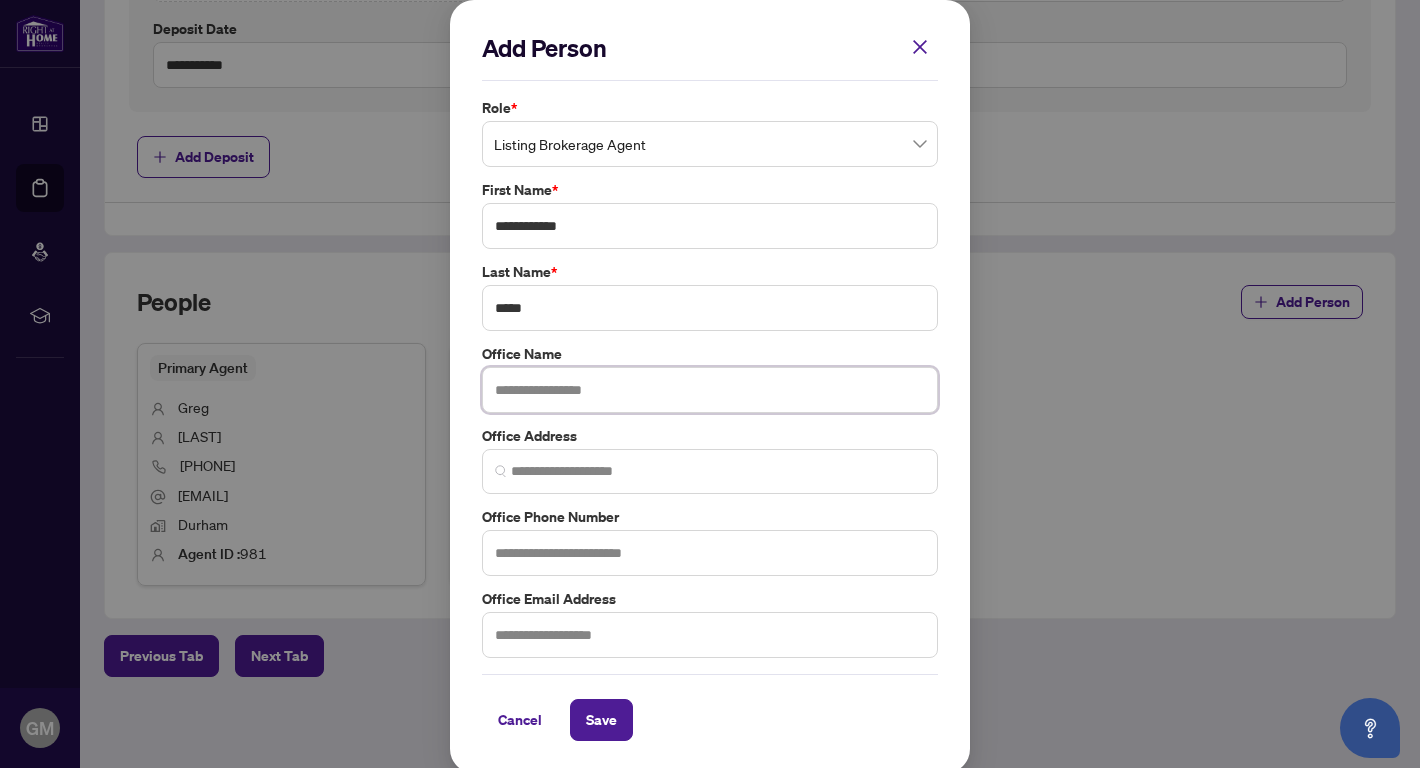 click at bounding box center (710, 390) 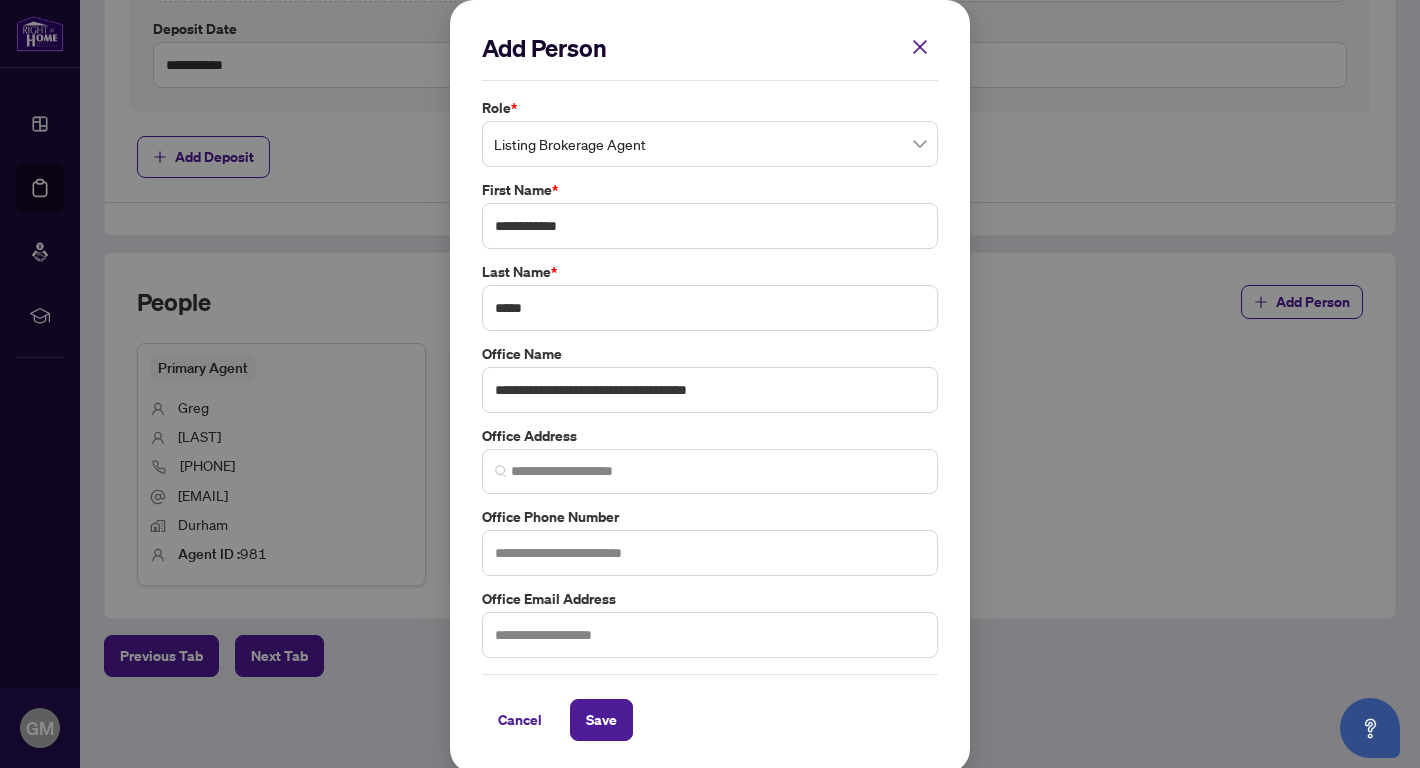 click on "**********" at bounding box center (710, 377) 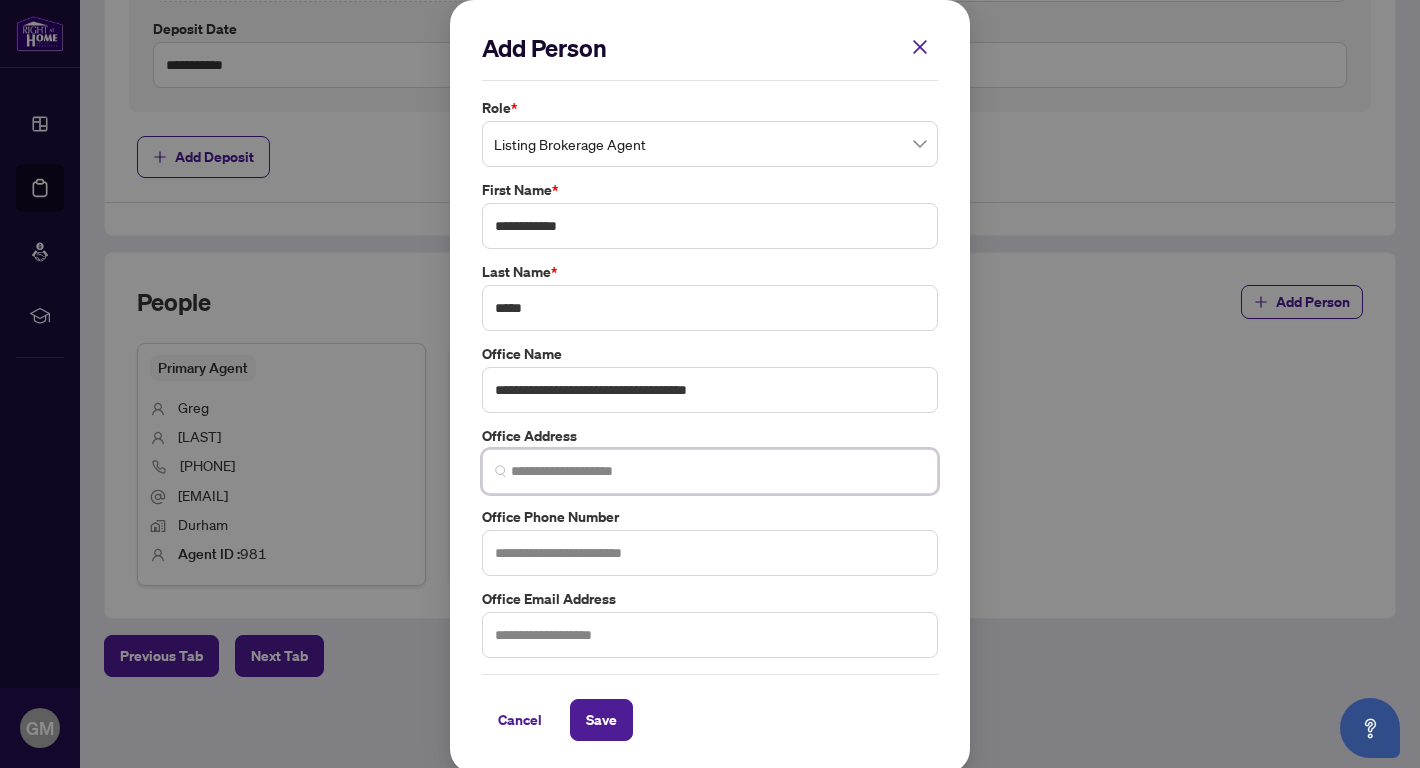 click at bounding box center [718, 471] 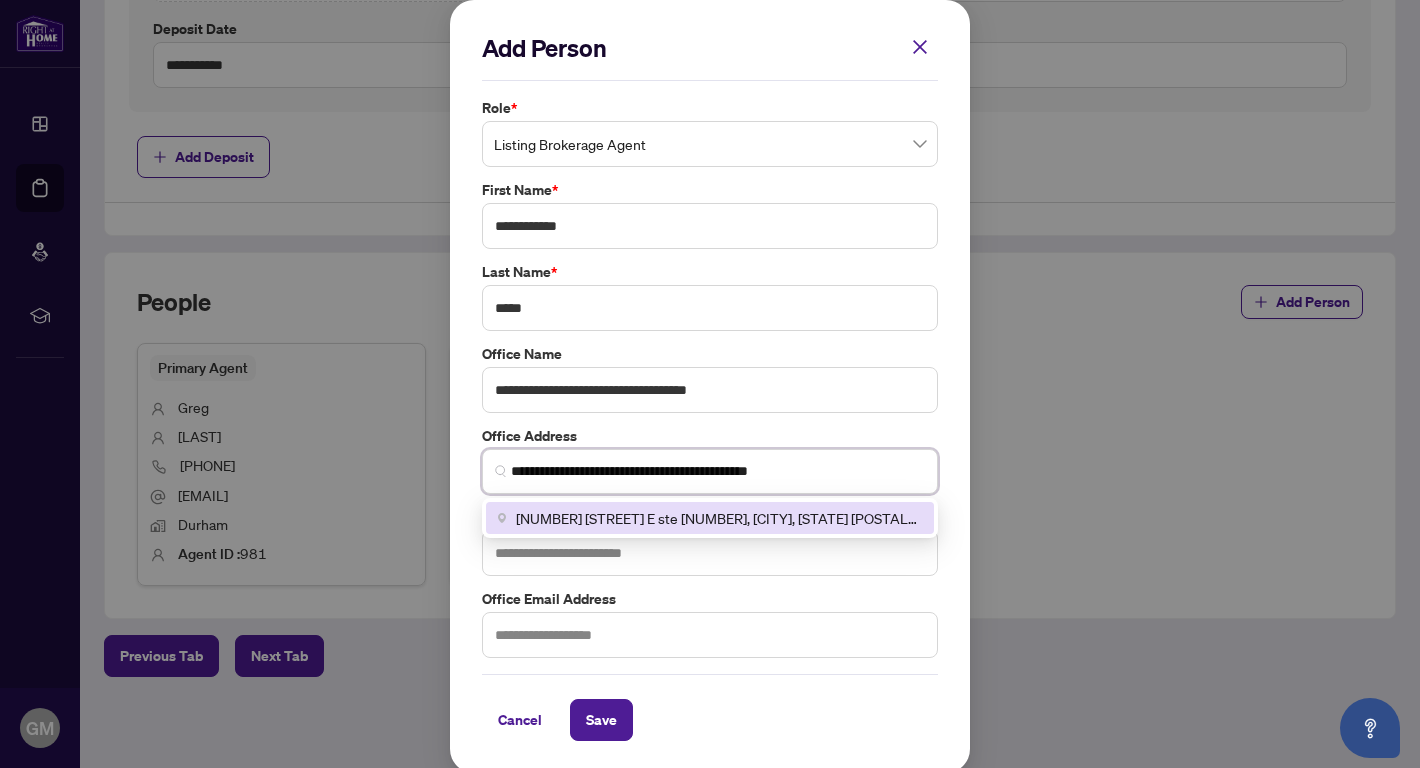 click on "[NUMBER] [STREET] E ste [NUMBER], [CITY], [STATE] [POSTAL_CODE], [COUNTRY]" at bounding box center [719, 518] 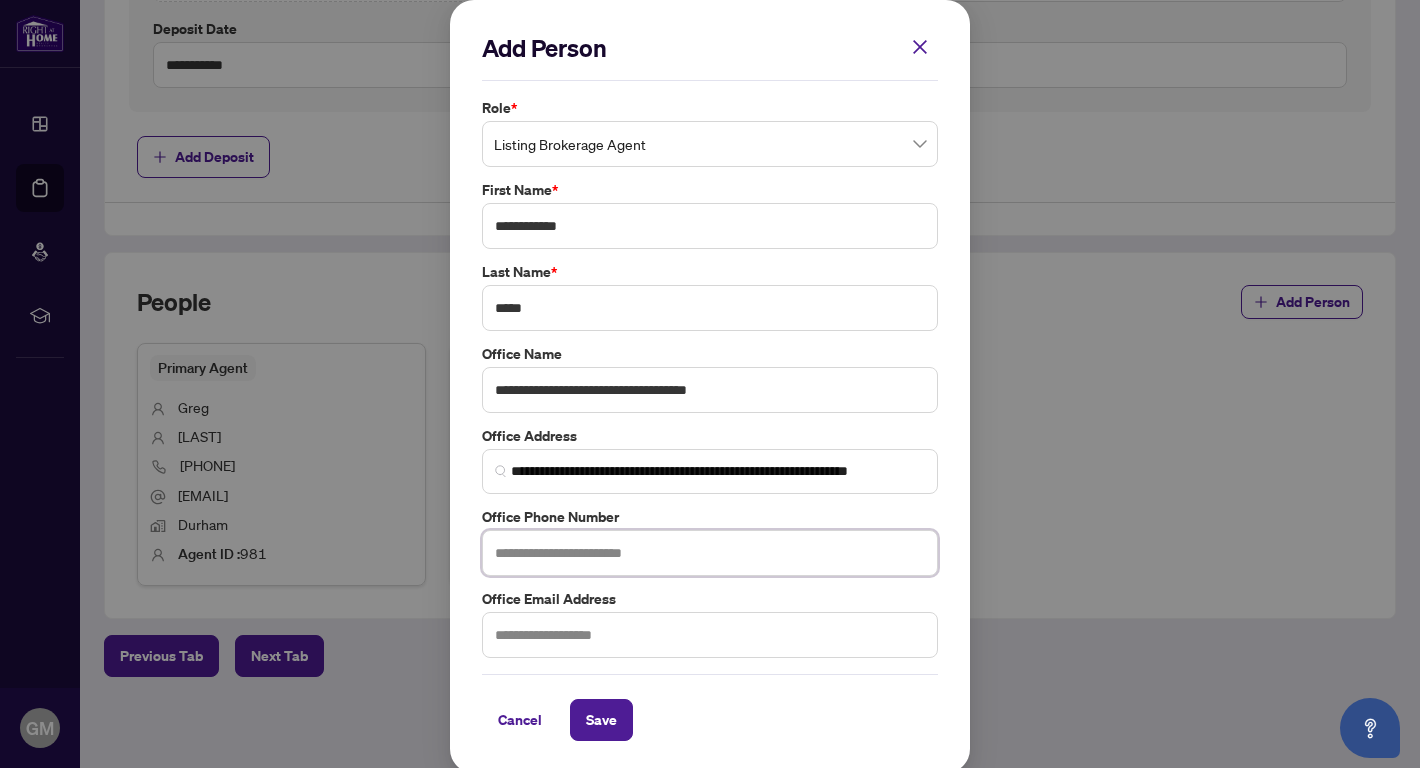 click at bounding box center [710, 553] 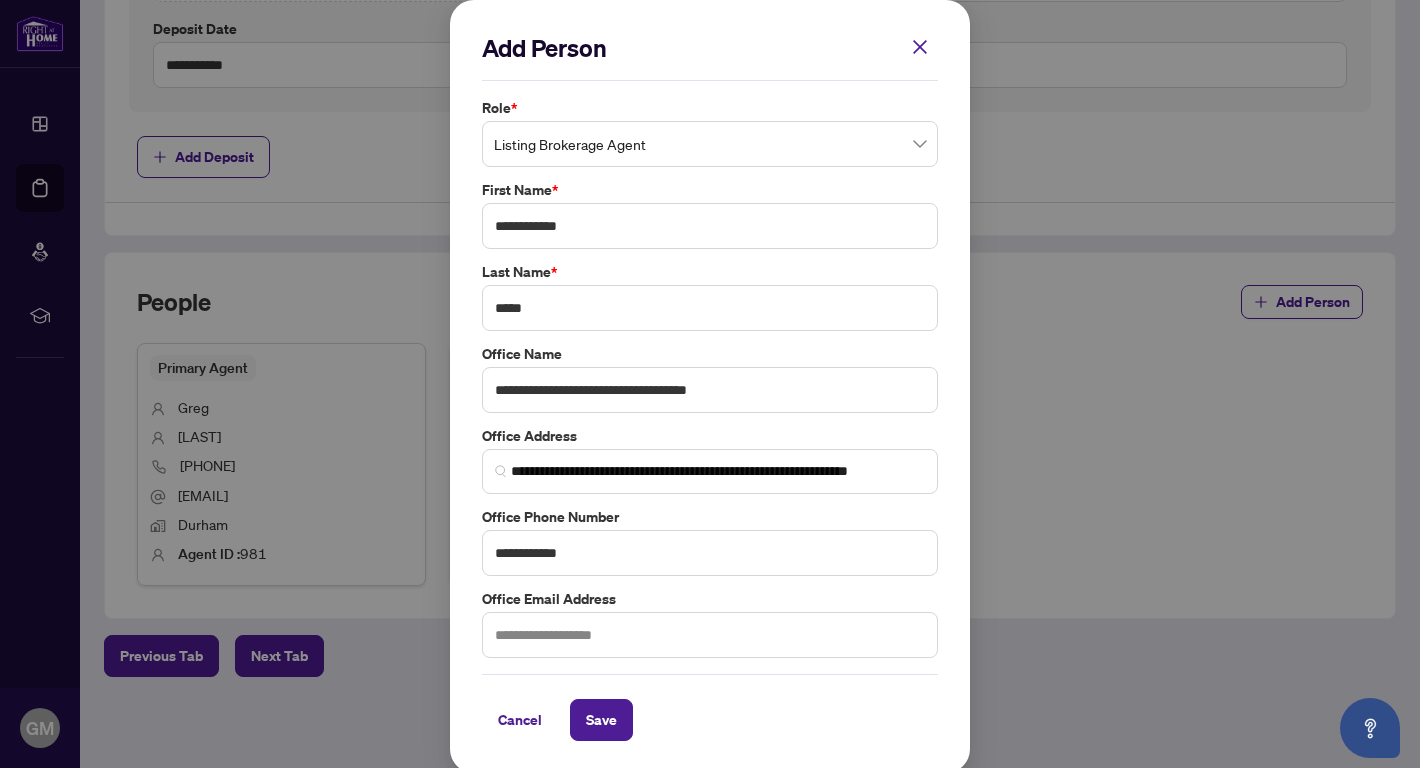 click on "**********" at bounding box center [710, 384] 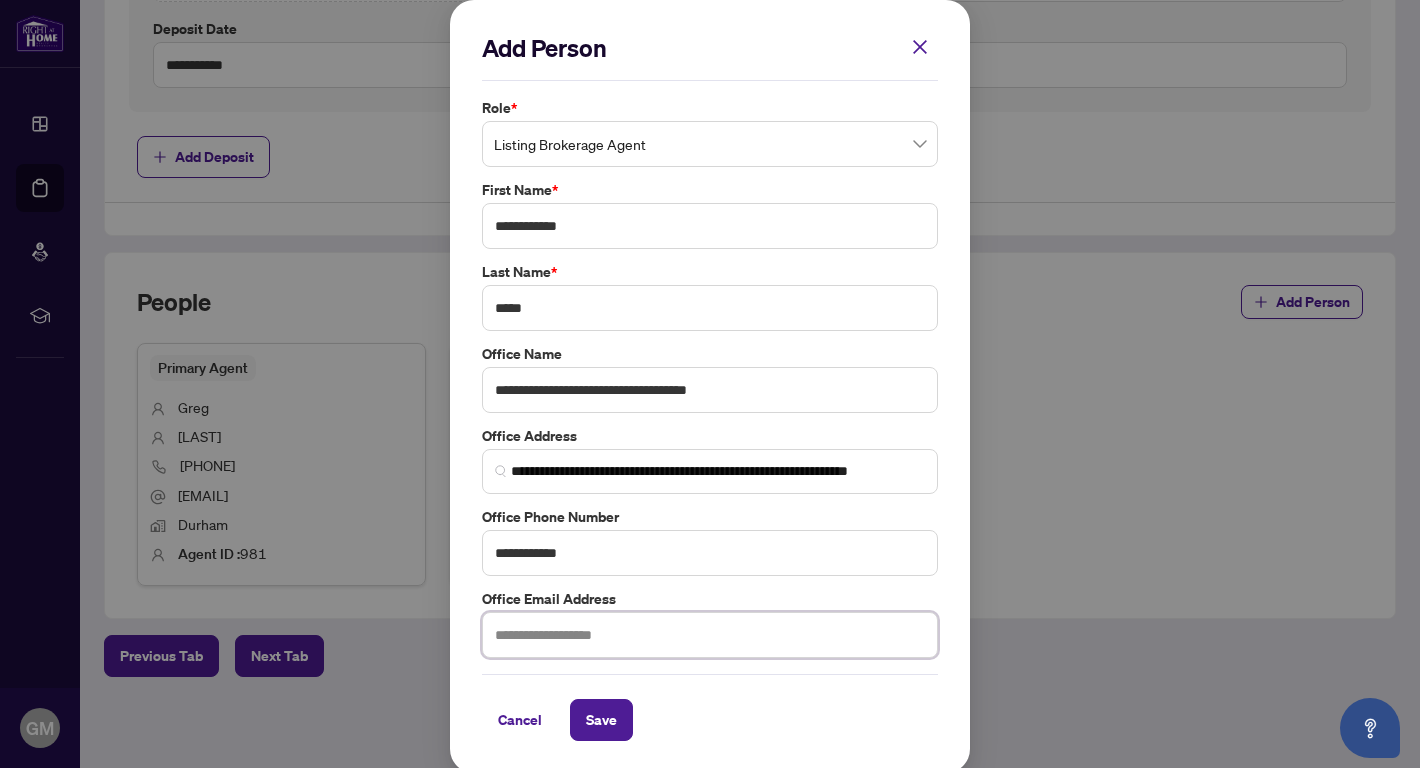 click at bounding box center (710, 635) 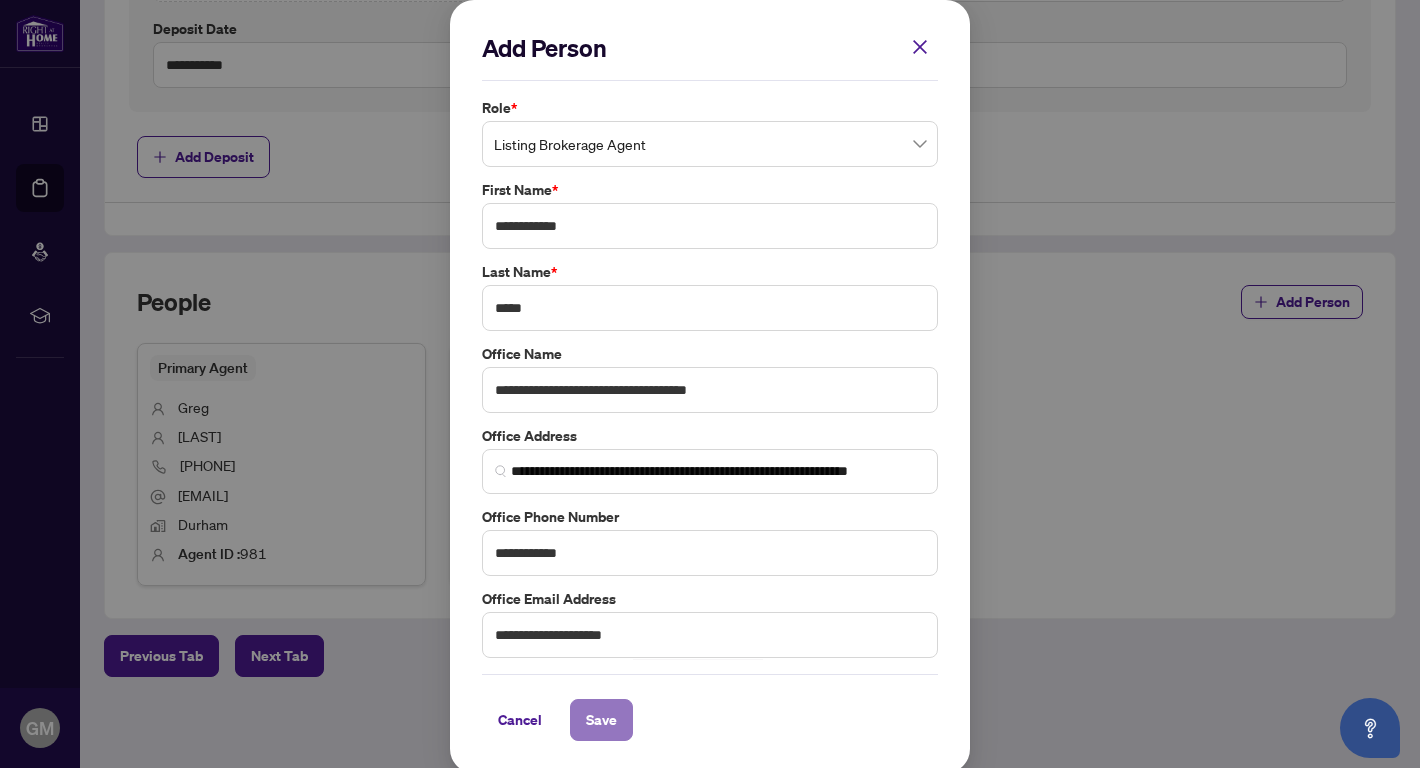 click on "Save" at bounding box center [601, 720] 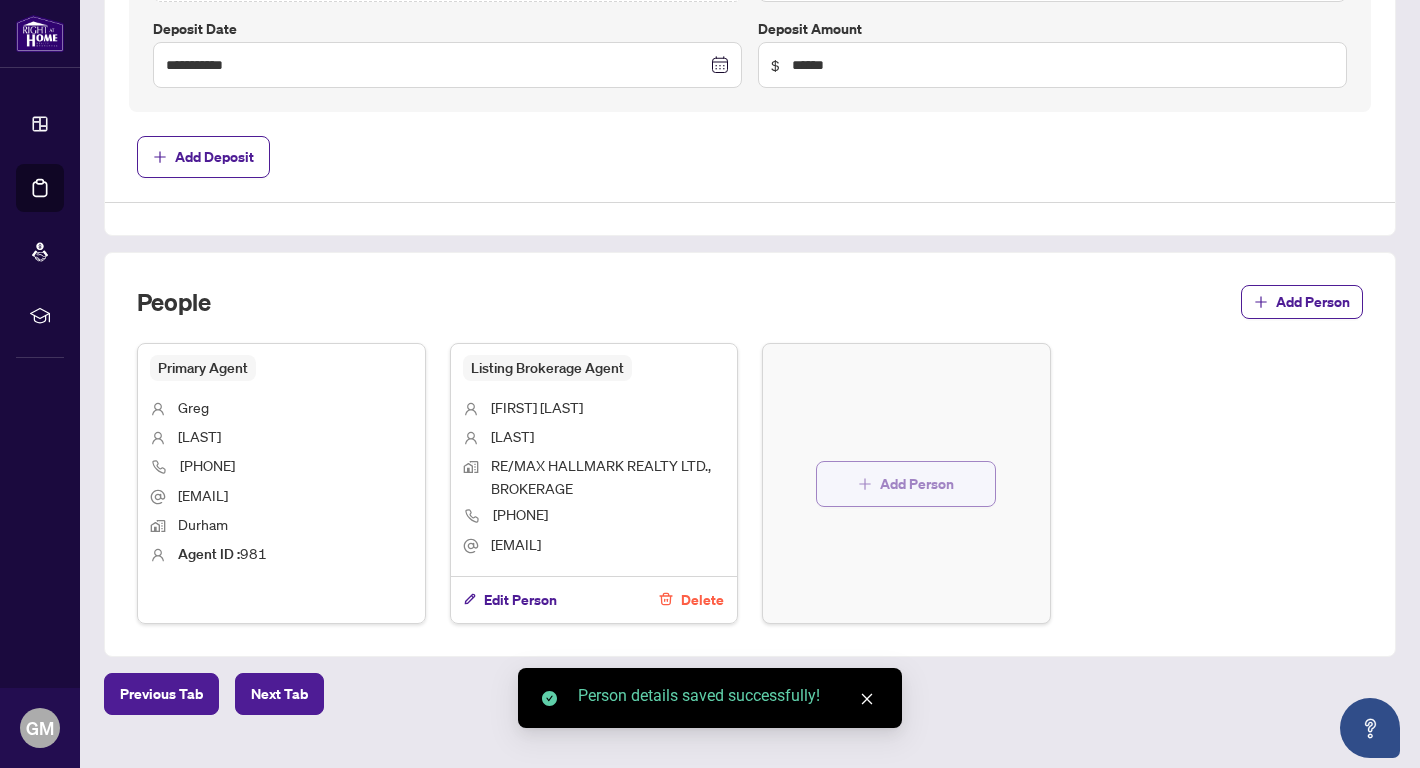 click on "Add Person" at bounding box center (917, 484) 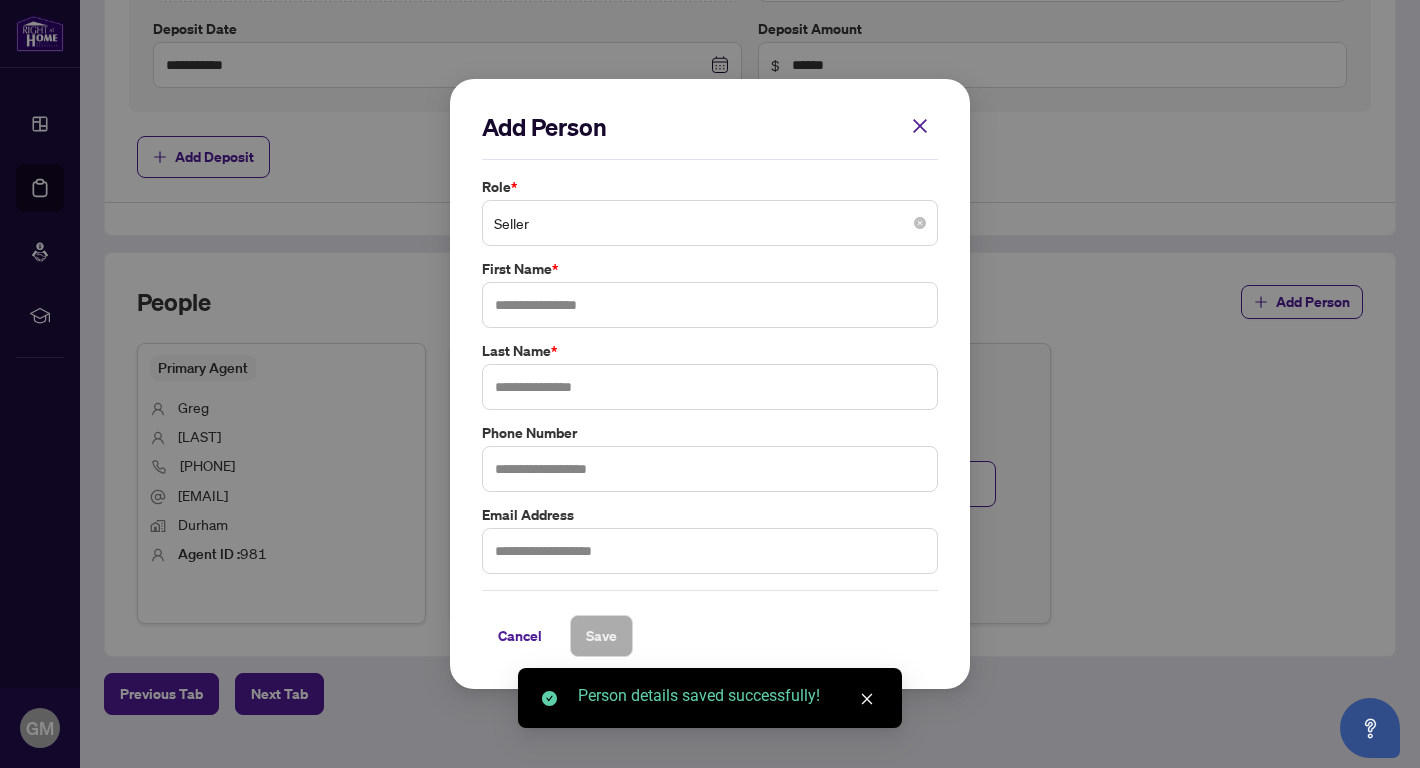 click on "Seller" at bounding box center (710, 223) 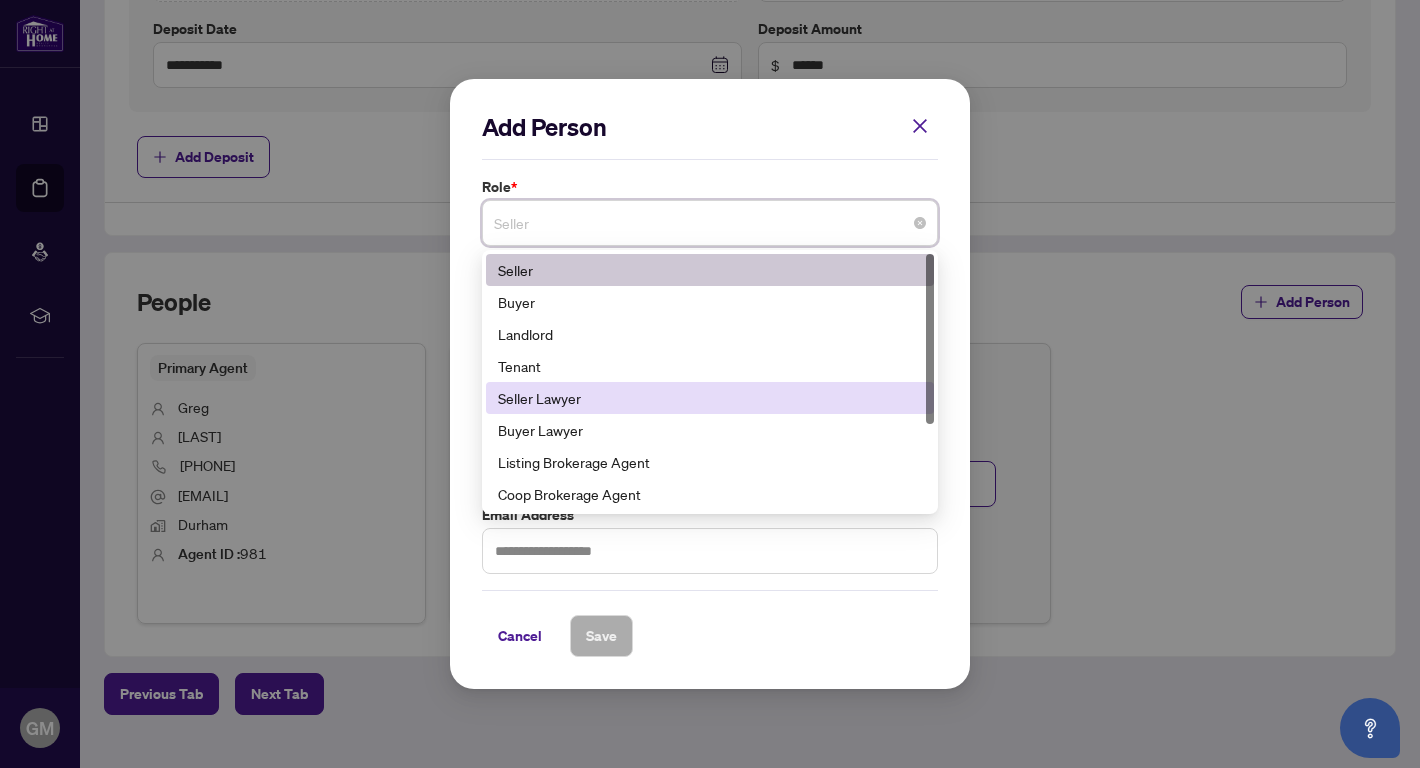 click on "Seller Lawyer" at bounding box center [710, 398] 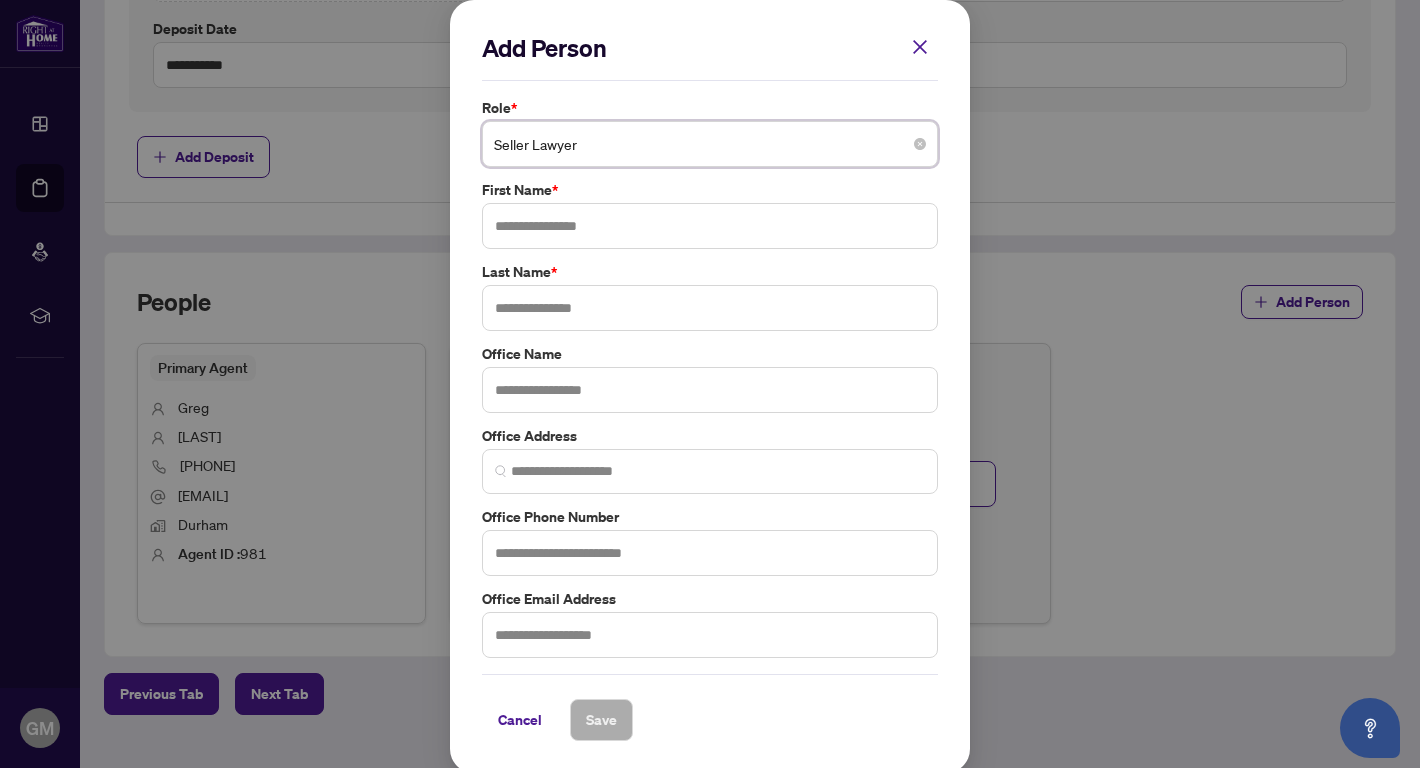 click on "Seller Lawyer" at bounding box center (710, 144) 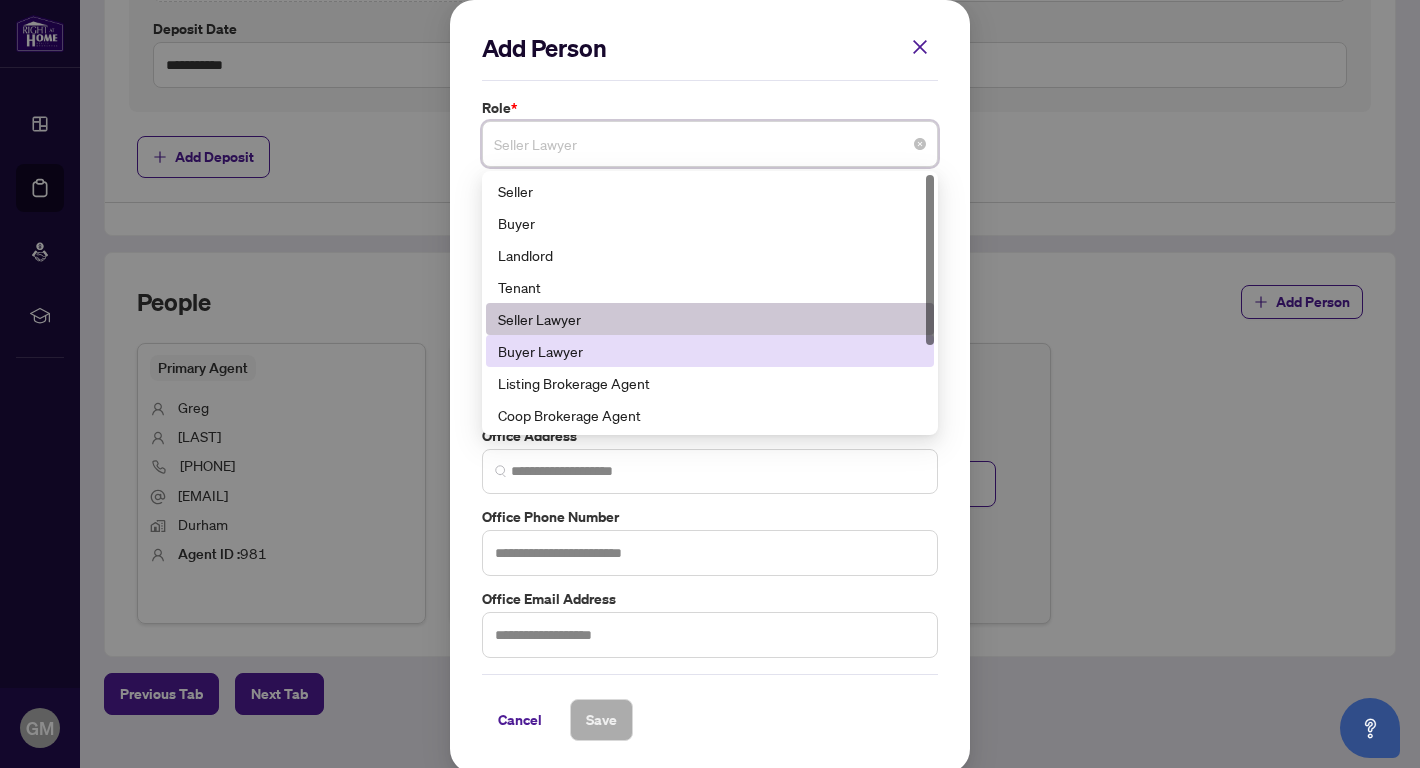 click on "Buyer Lawyer" at bounding box center [710, 351] 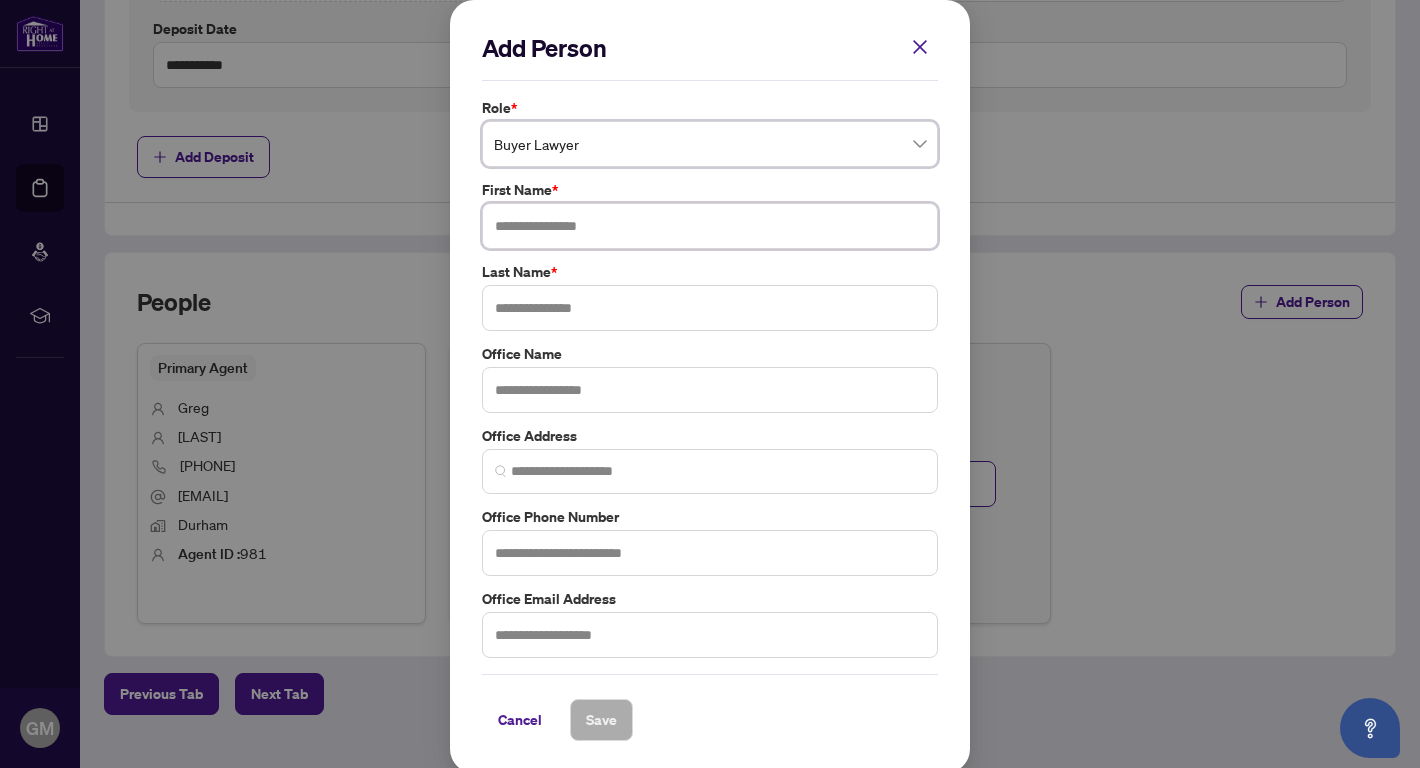 click at bounding box center (710, 226) 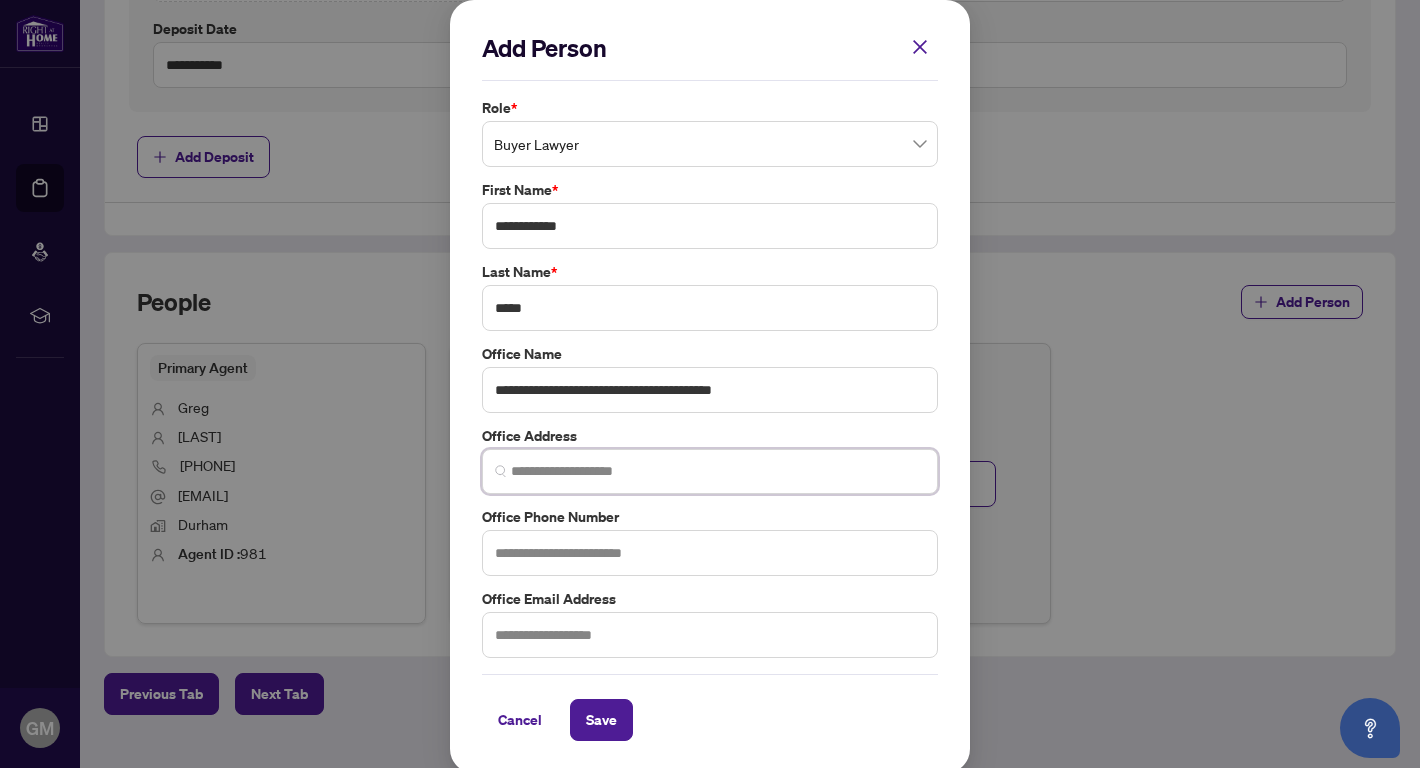 click at bounding box center (718, 471) 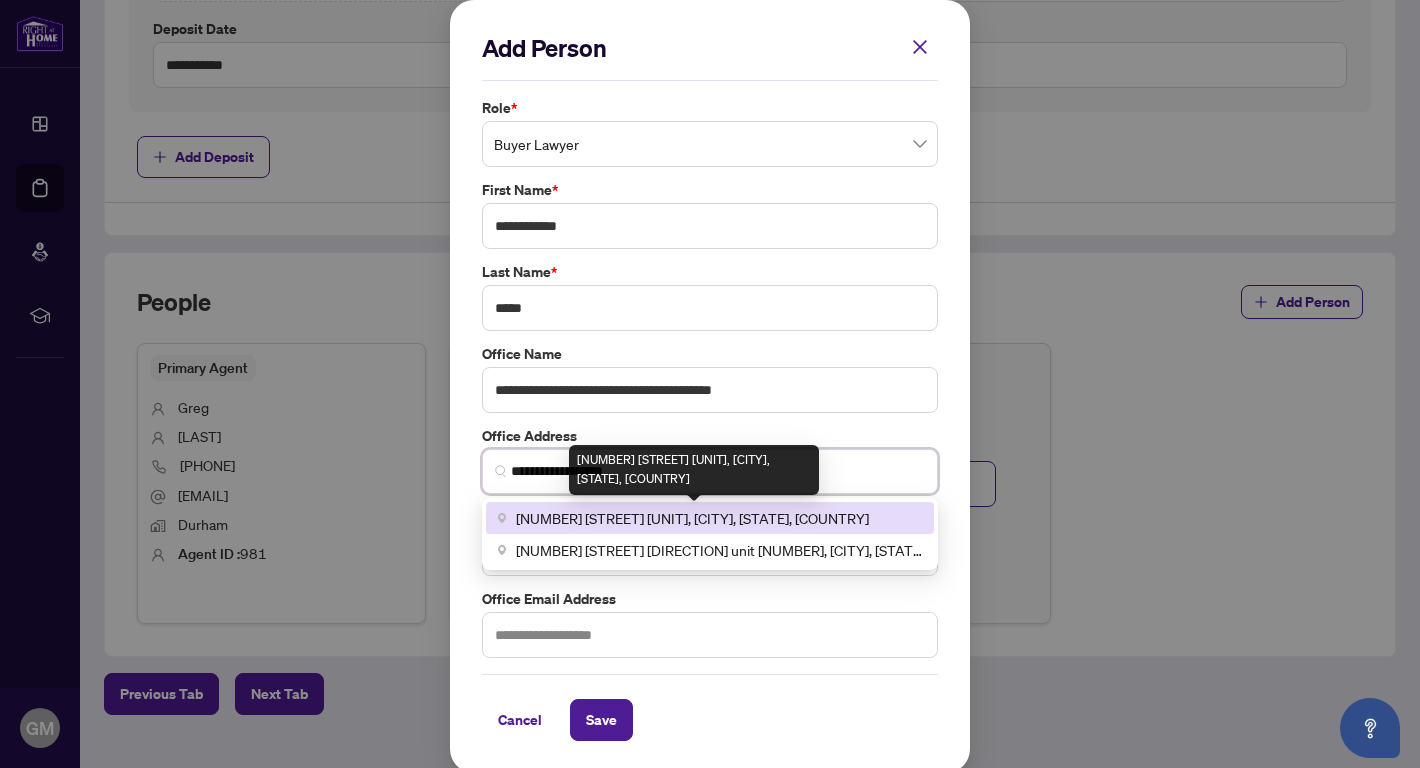 click on "[NUMBER] [STREET] [UNIT], [CITY], [STATE], [COUNTRY]" at bounding box center (692, 518) 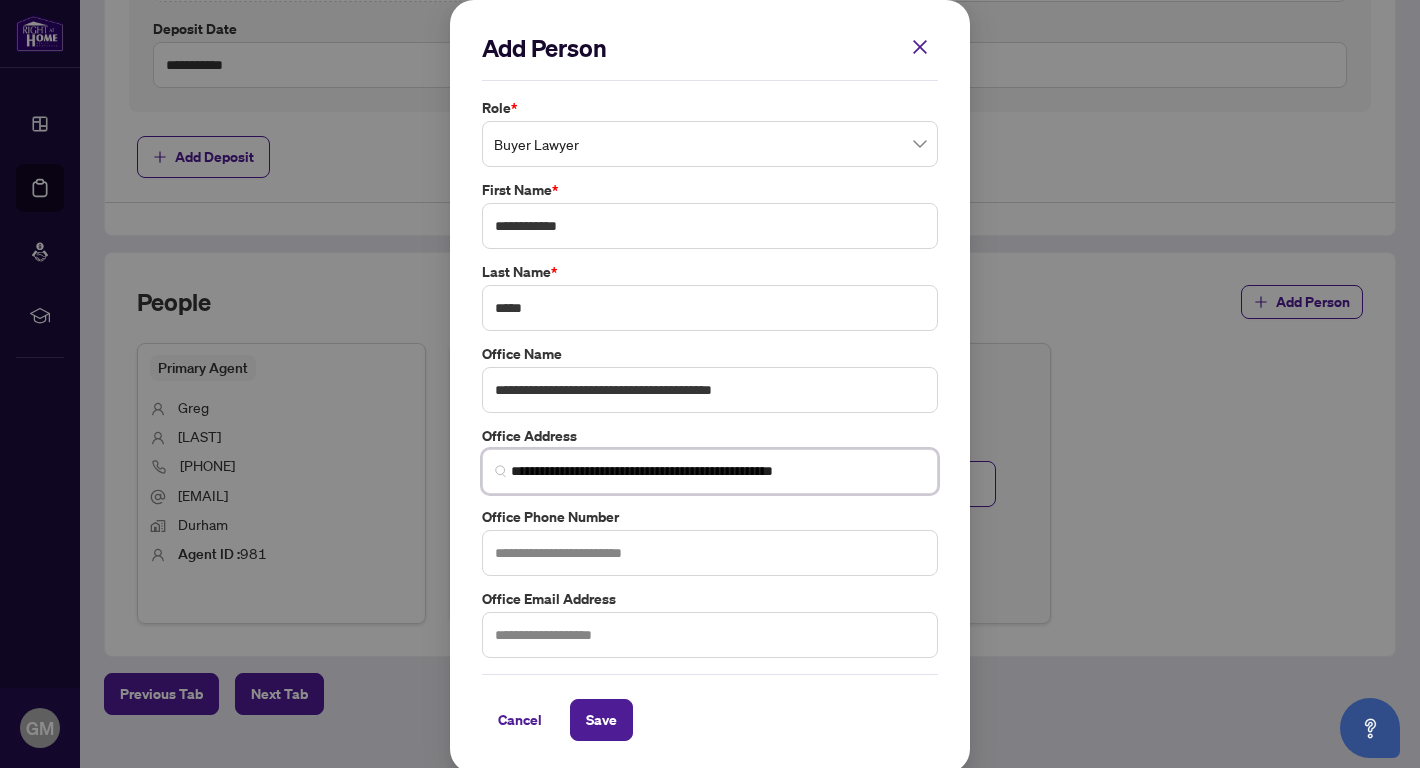 scroll, scrollTop: 5, scrollLeft: 0, axis: vertical 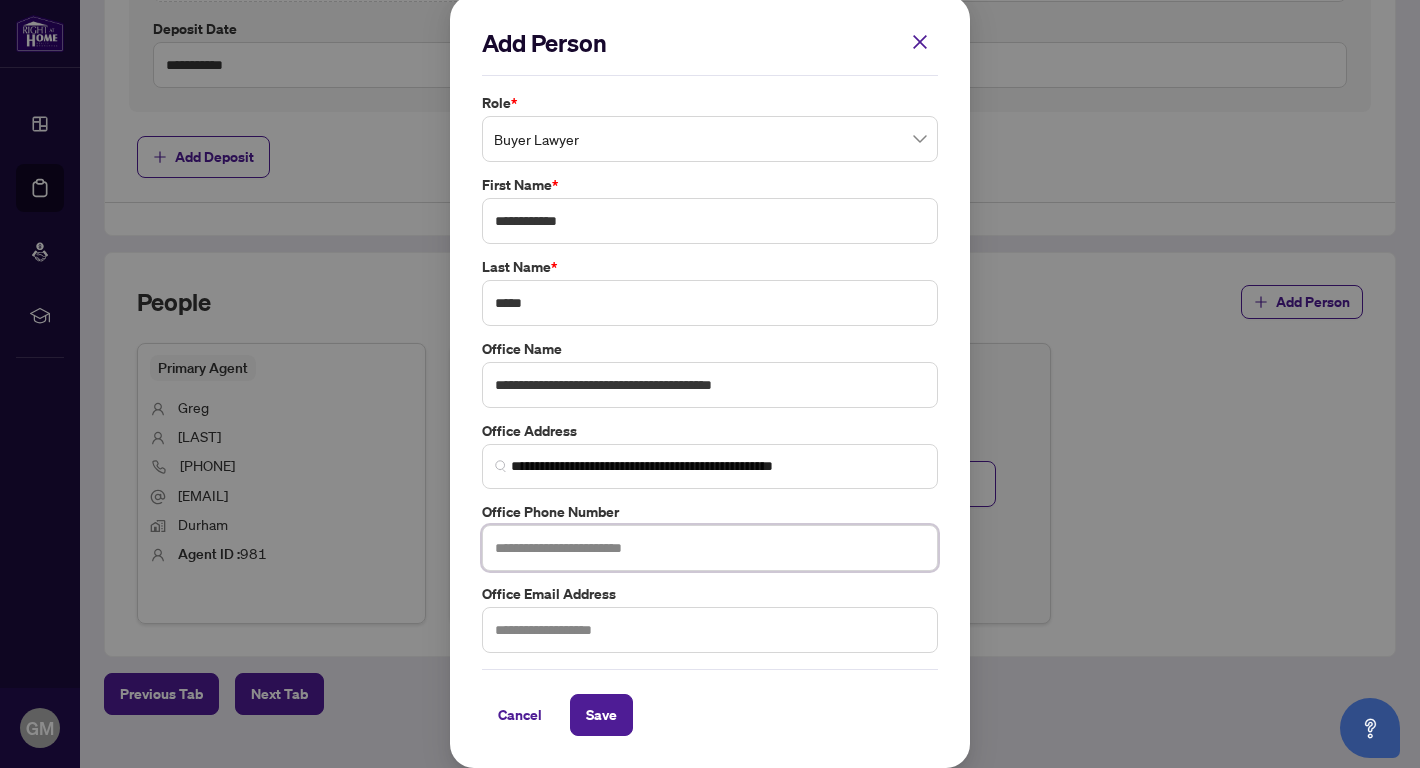 click at bounding box center [710, 548] 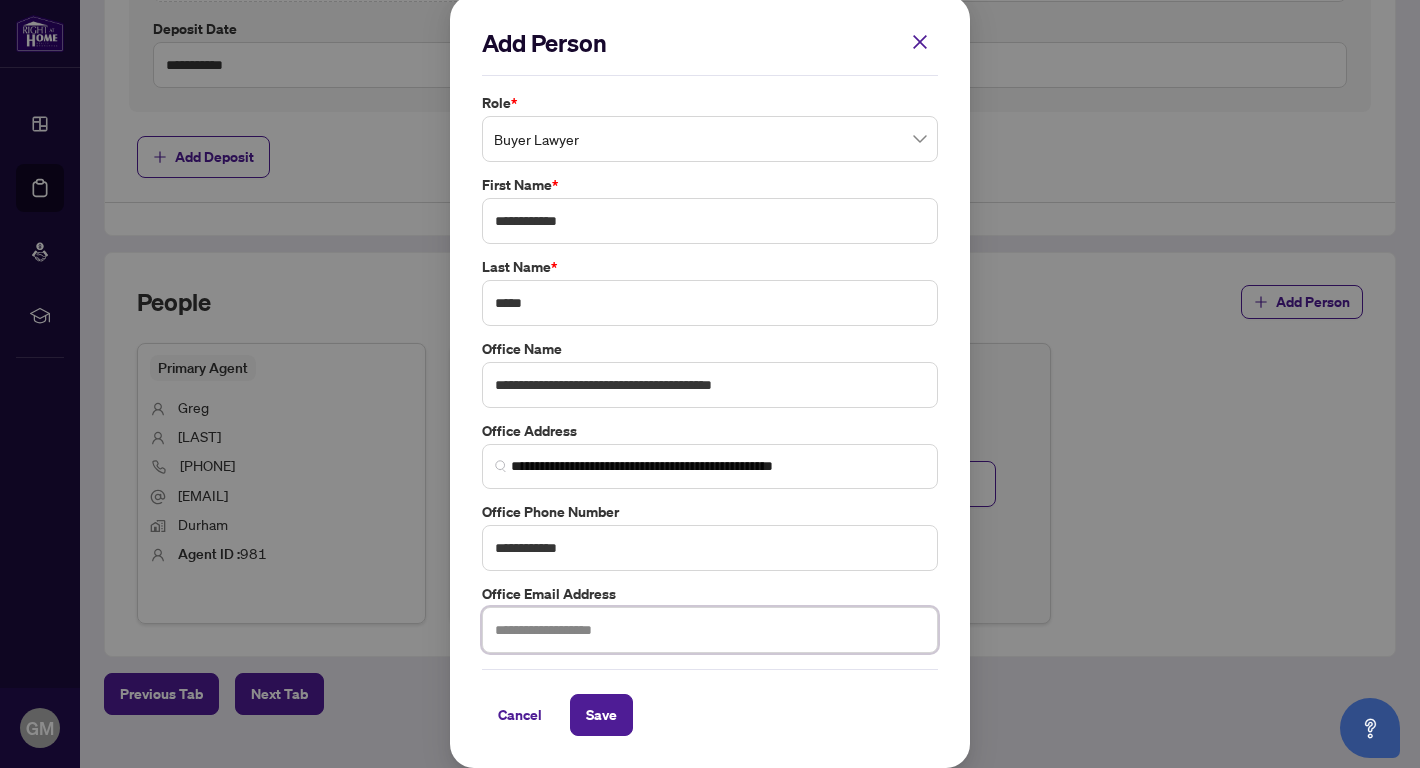 click at bounding box center [710, 630] 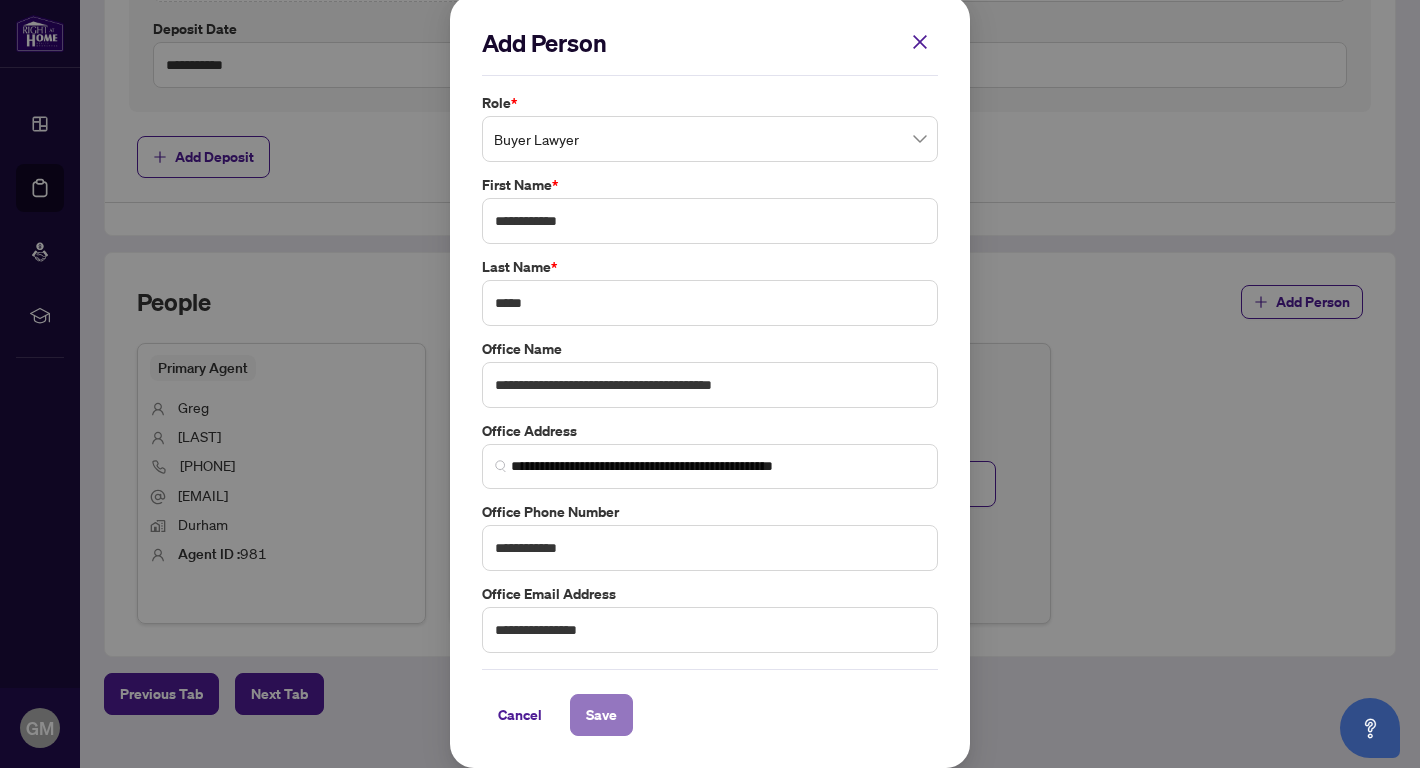 click on "Save" at bounding box center [601, 715] 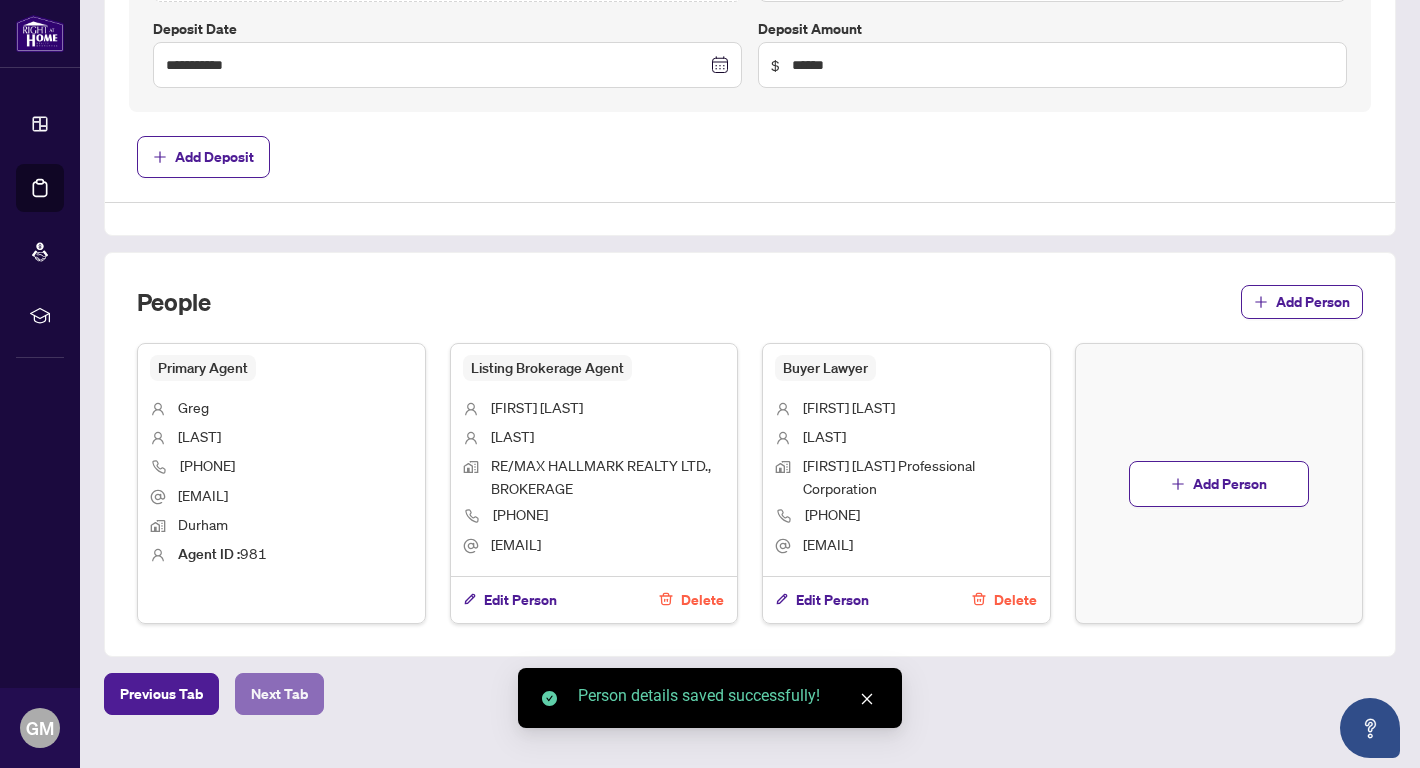 click on "Next Tab" at bounding box center [279, 694] 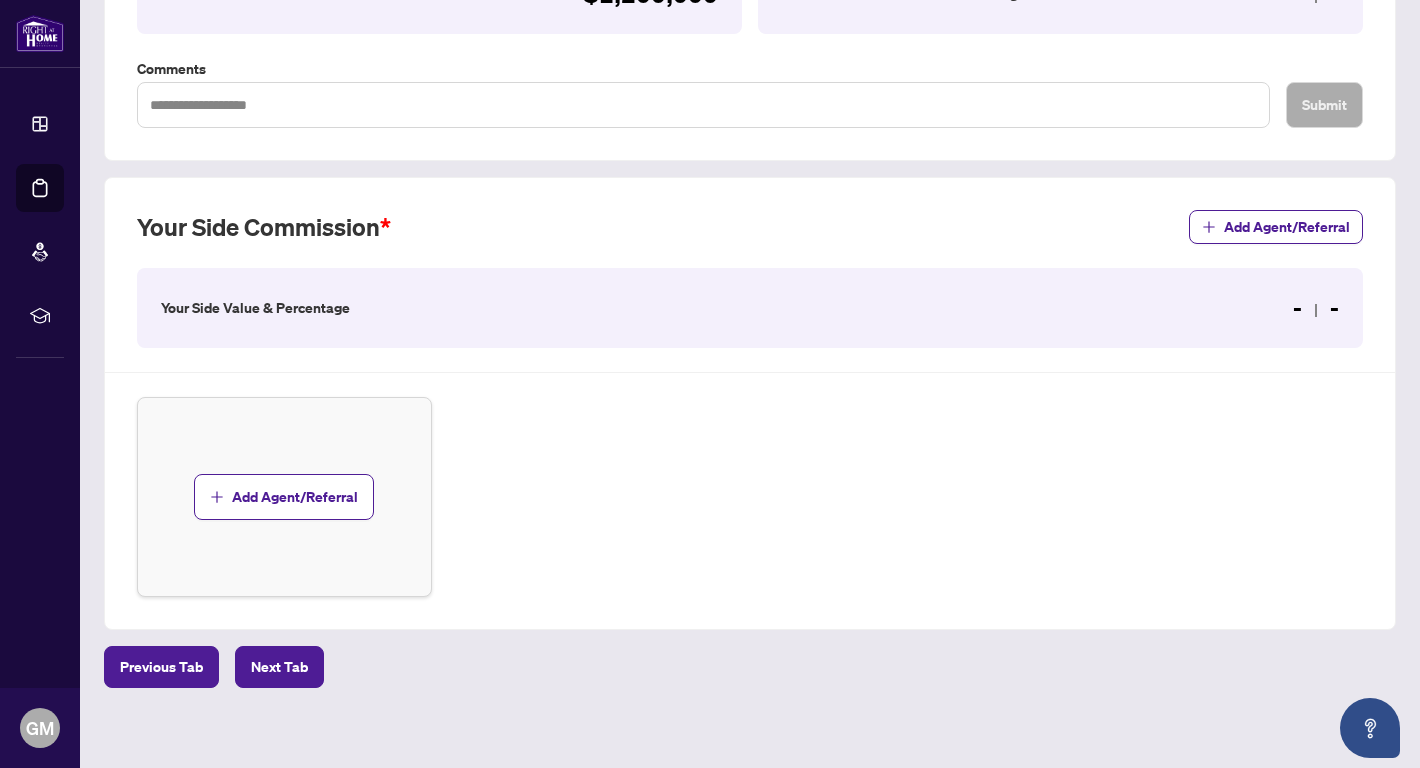 scroll, scrollTop: 421, scrollLeft: 0, axis: vertical 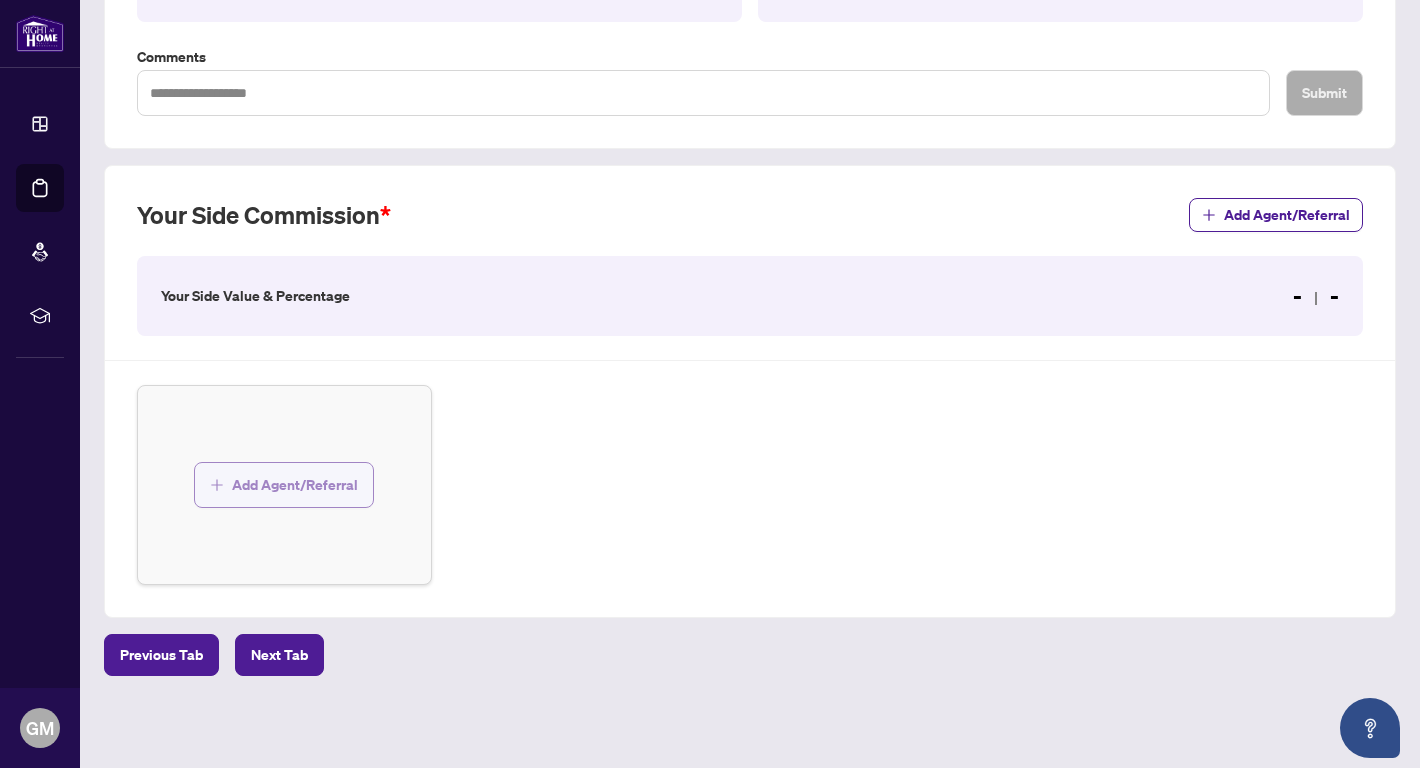click on "Add Agent/Referral" at bounding box center [295, 485] 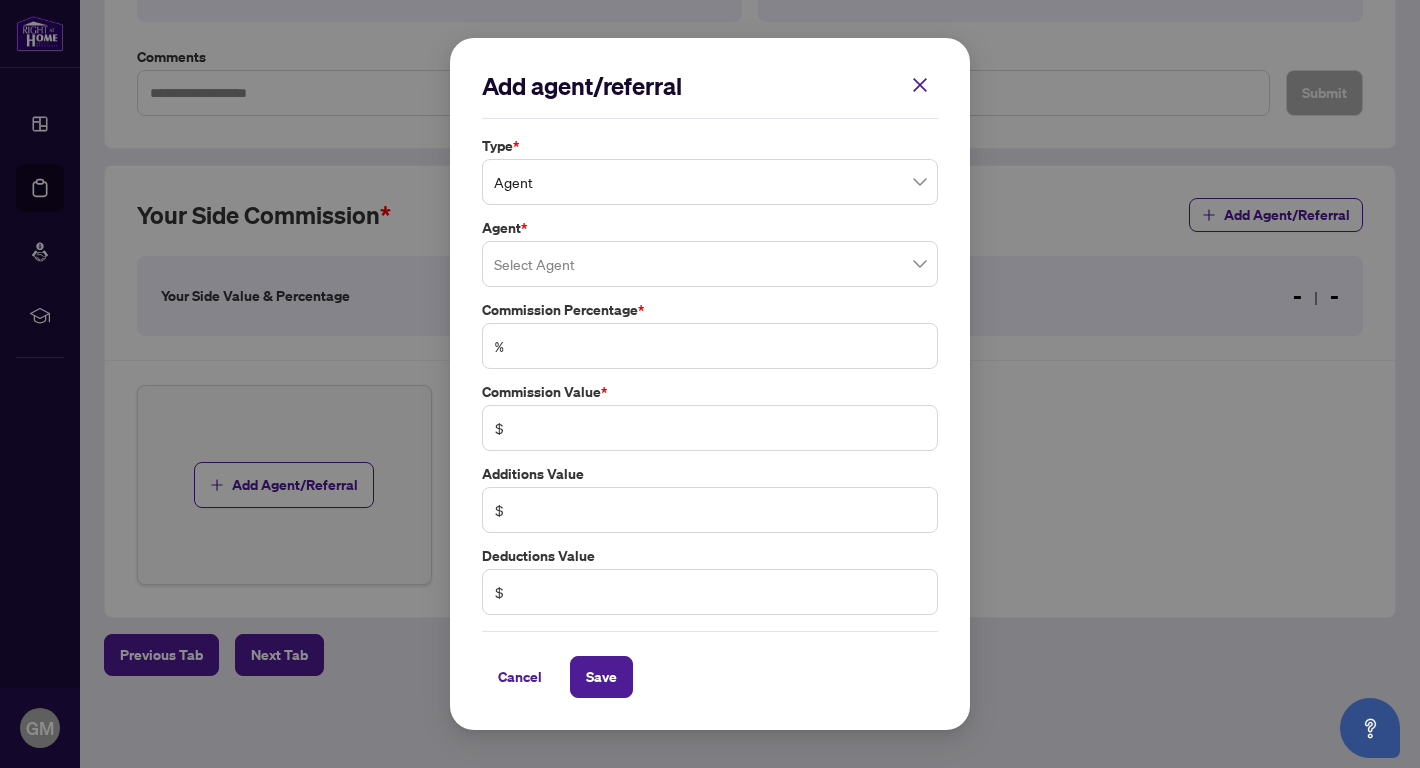 click on "Agent" at bounding box center (710, 182) 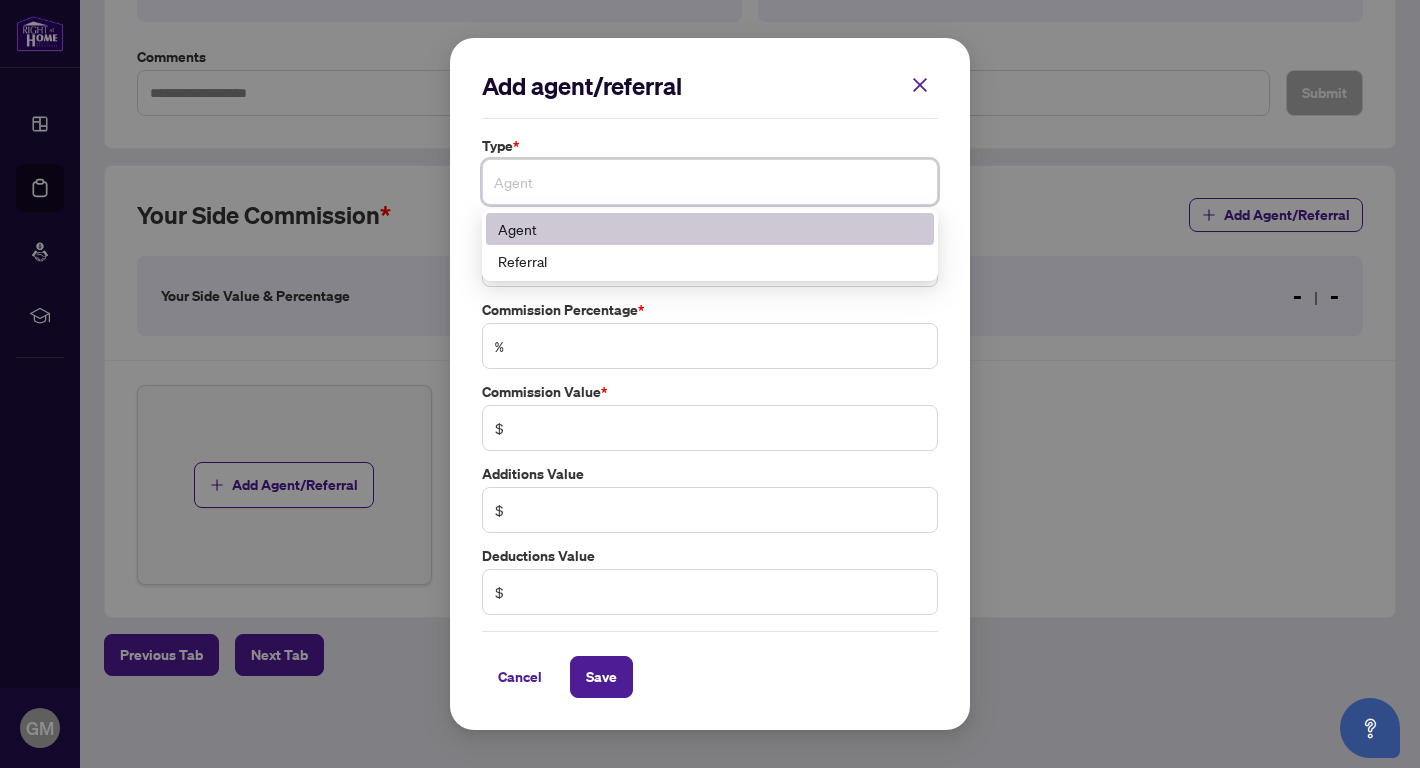 click on "Agent" at bounding box center (710, 229) 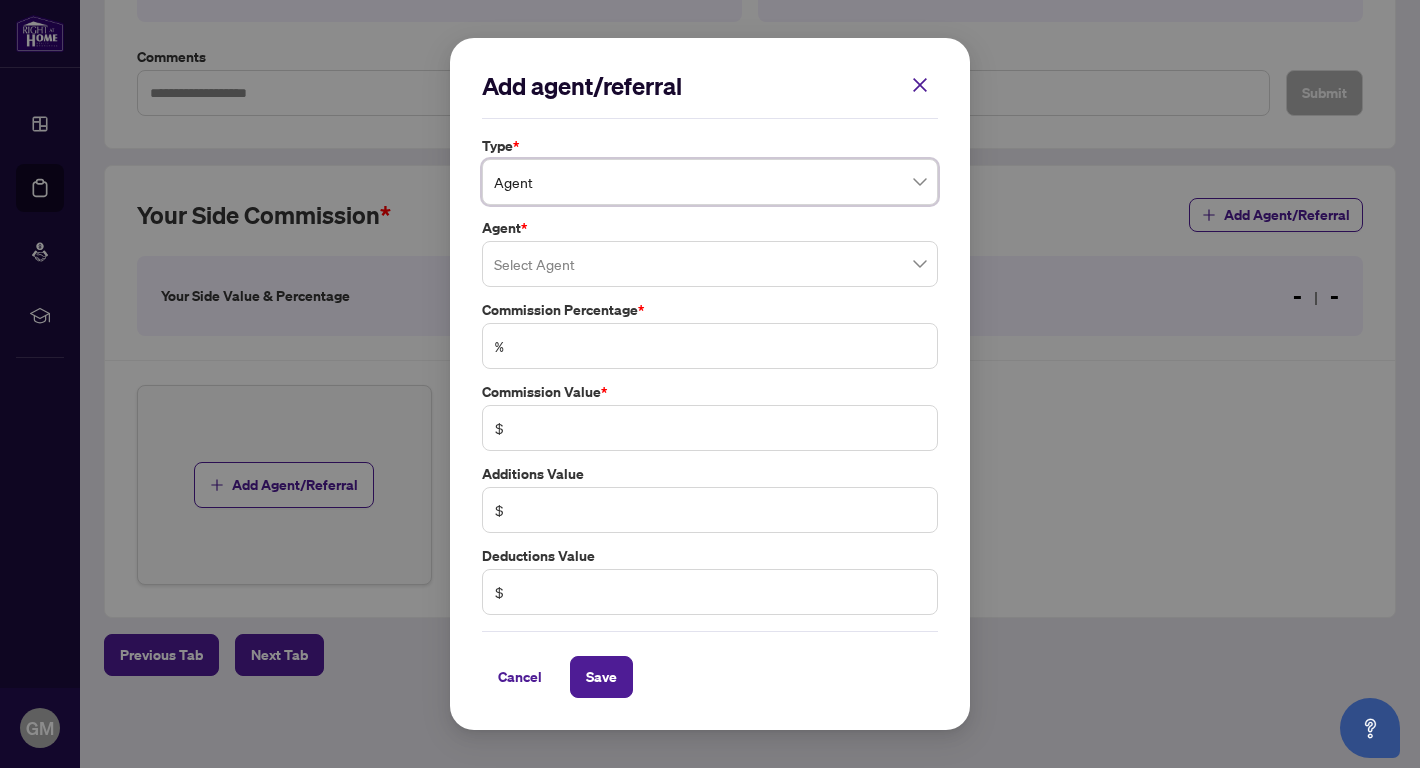 click at bounding box center (710, 264) 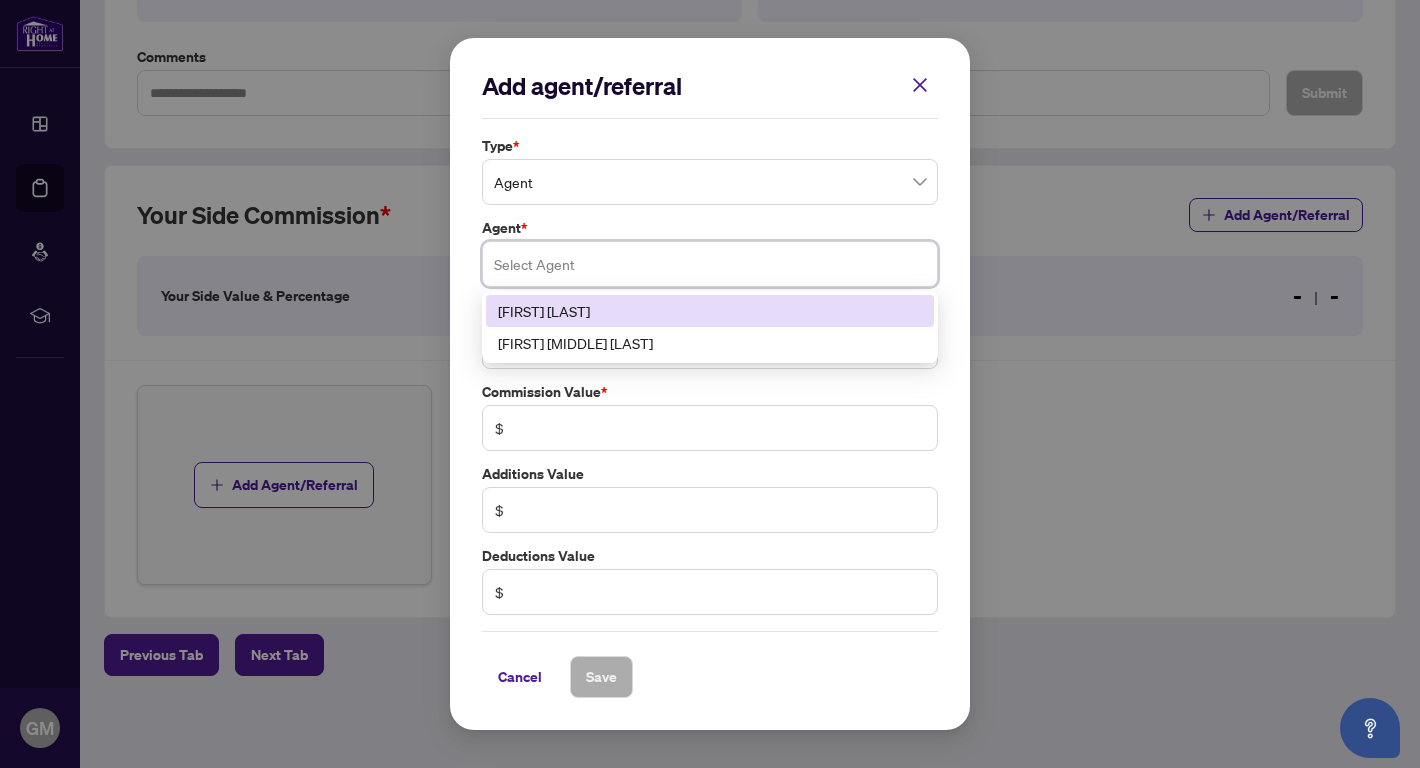 click on "[FIRST] [LAST]" at bounding box center [710, 311] 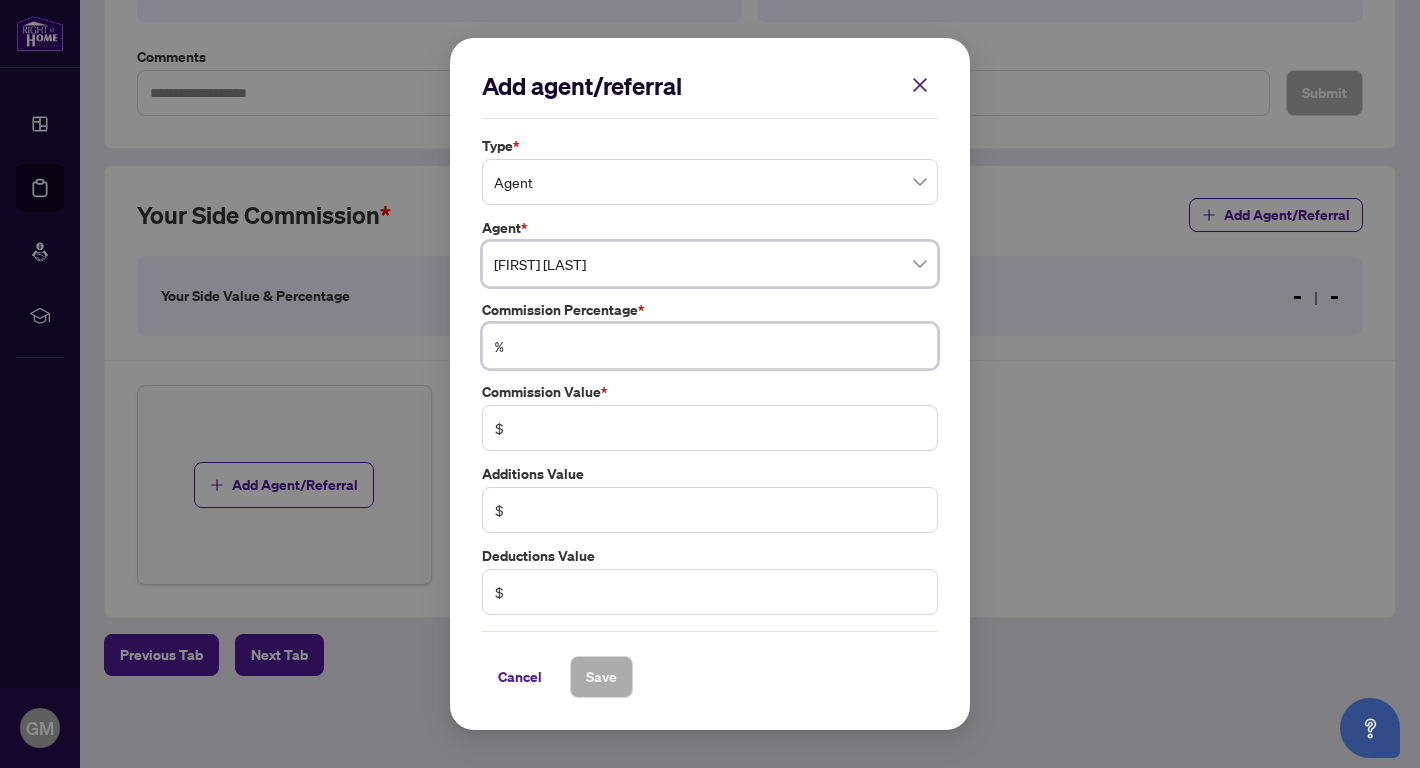 click at bounding box center [720, 346] 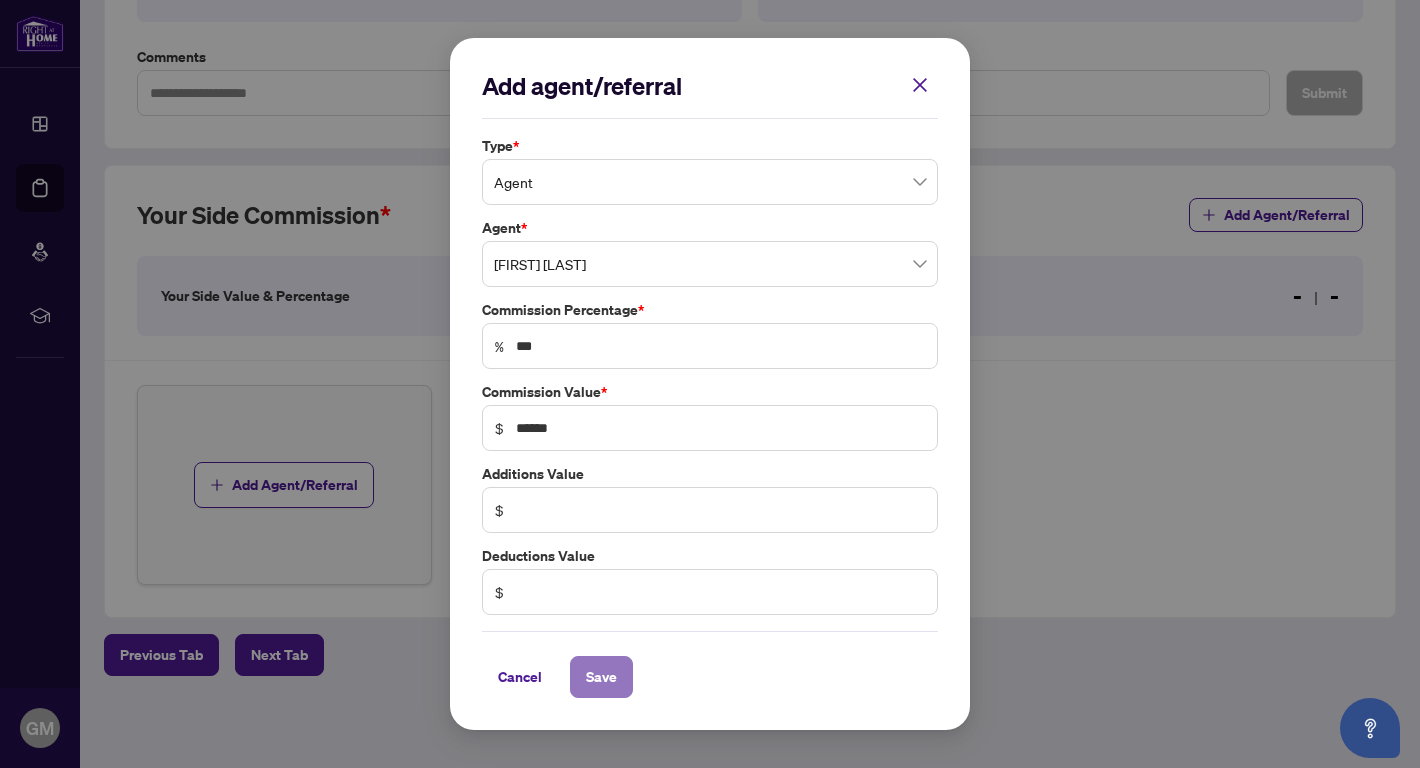 click on "Save" at bounding box center [601, 677] 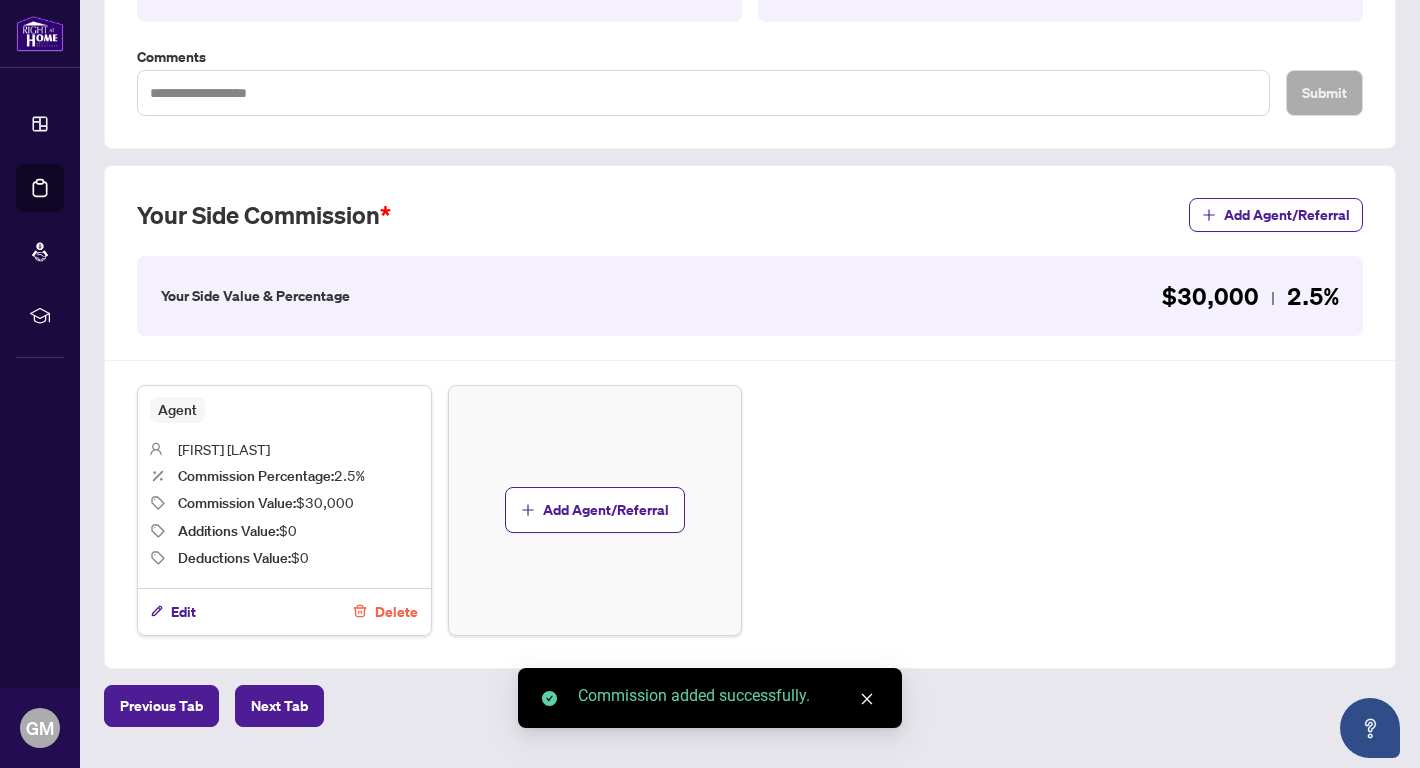 scroll, scrollTop: 466, scrollLeft: 0, axis: vertical 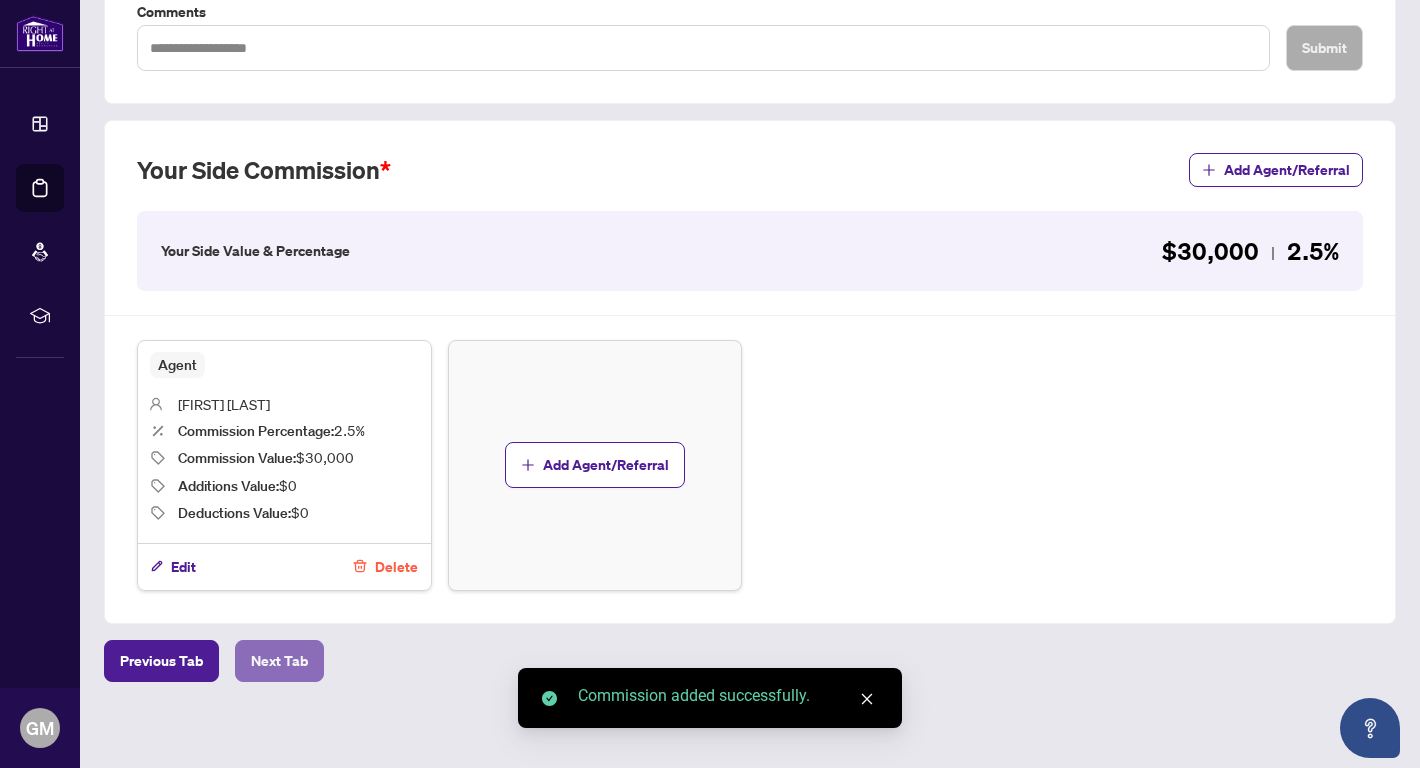 click on "Next Tab" at bounding box center [279, 661] 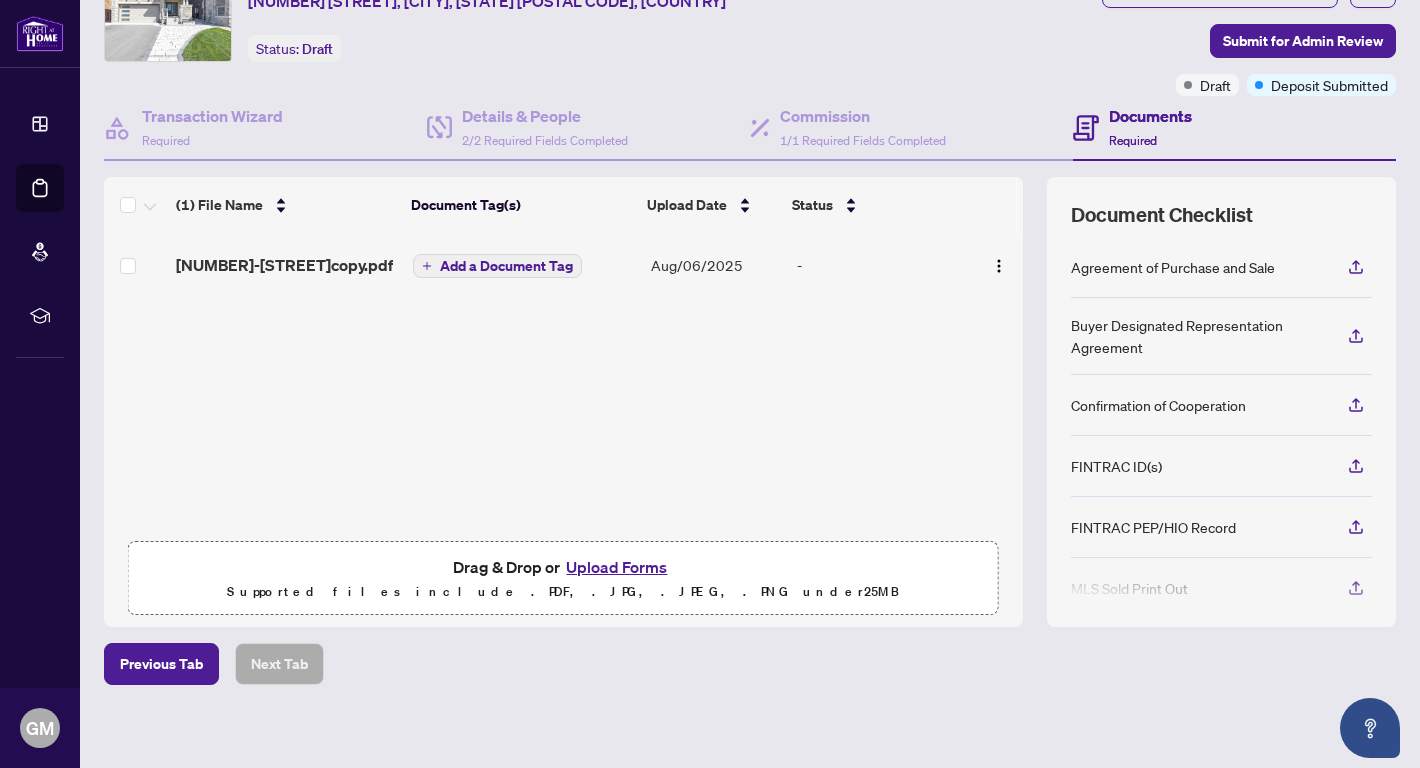 scroll, scrollTop: 106, scrollLeft: 0, axis: vertical 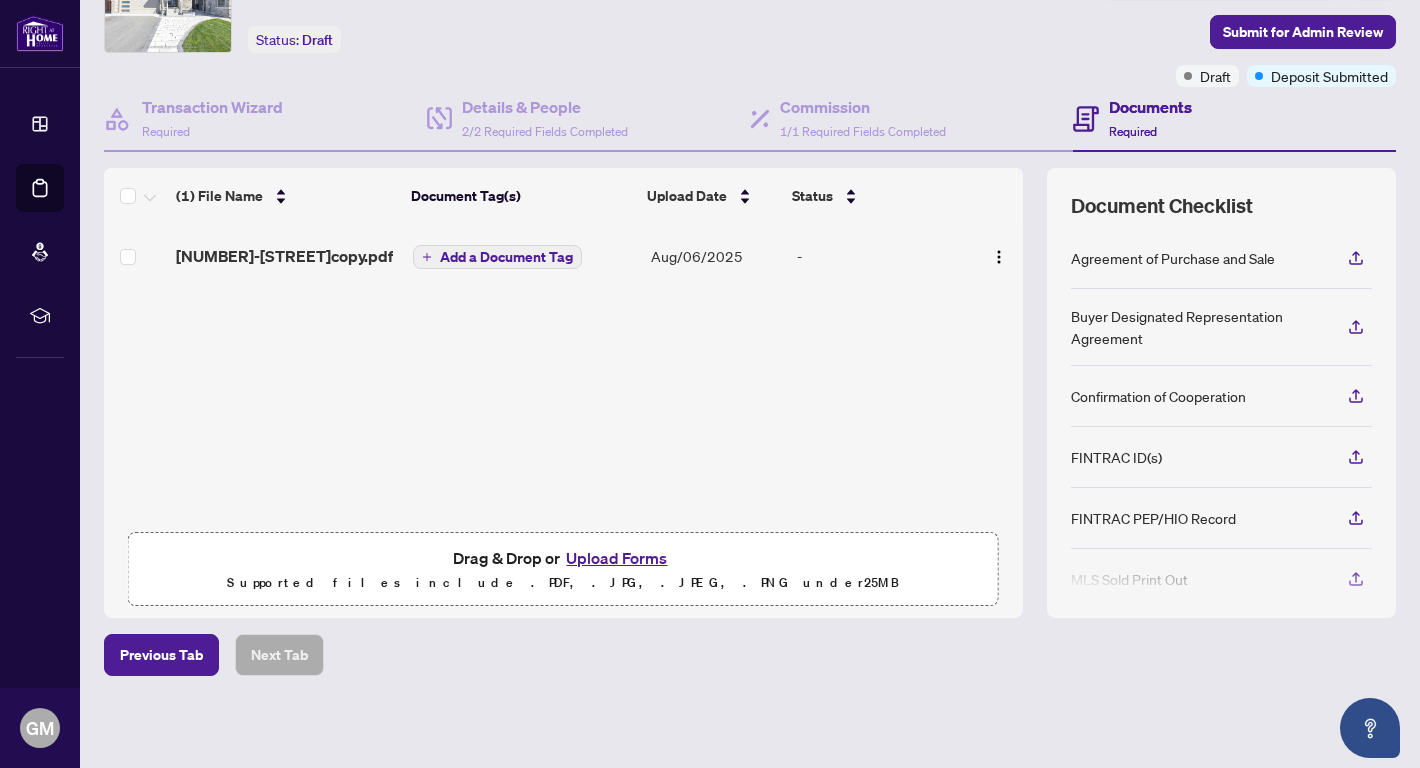 click on "Upload Forms" at bounding box center (616, 558) 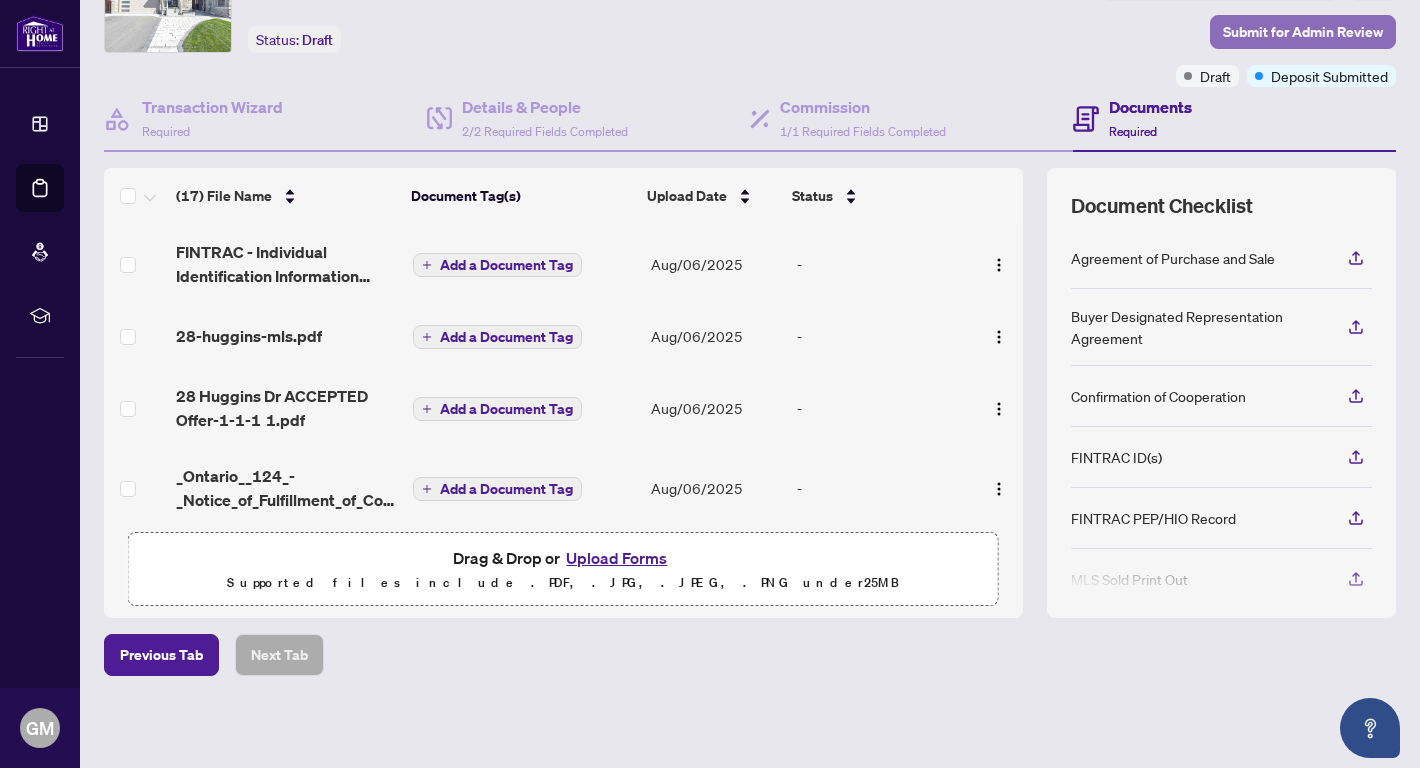 click on "Submit for Admin Review" at bounding box center [1303, 32] 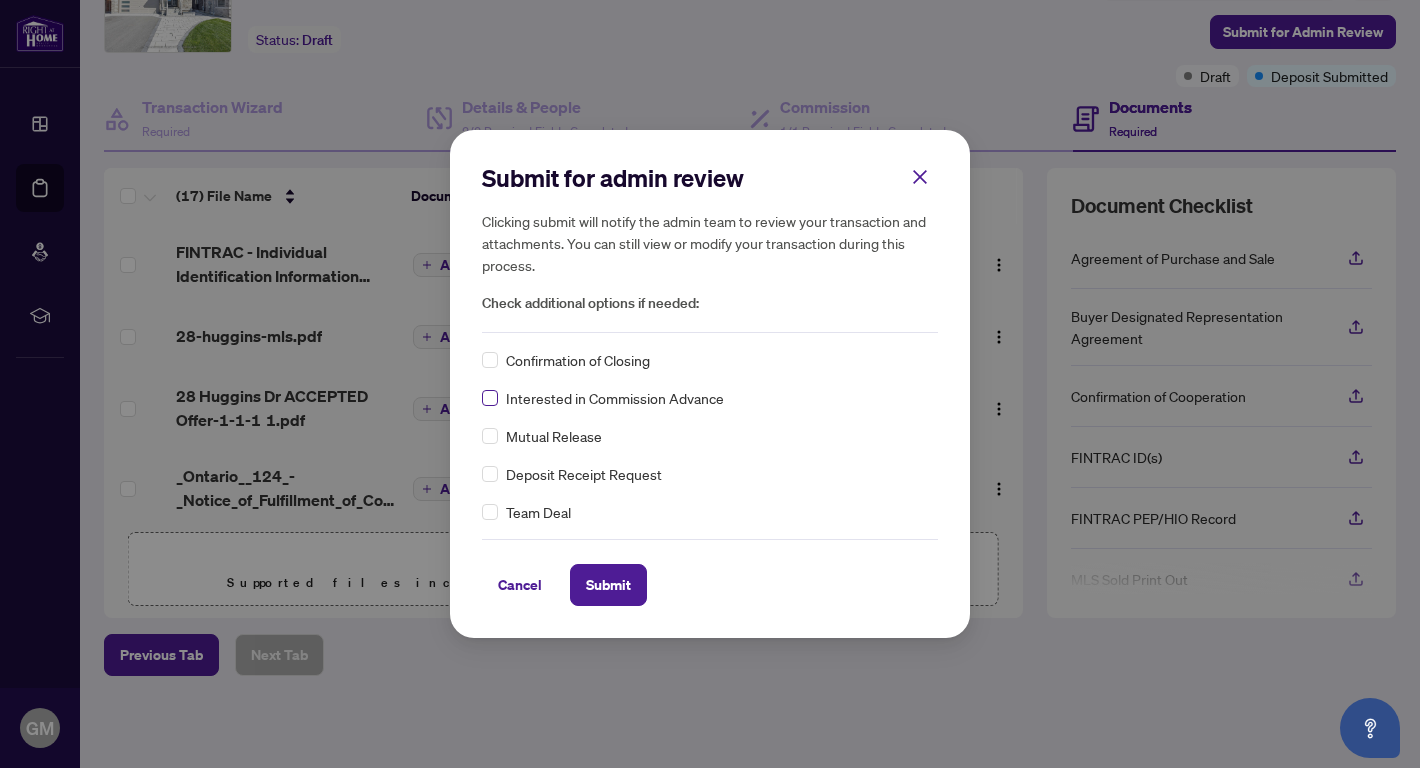 click at bounding box center [490, 398] 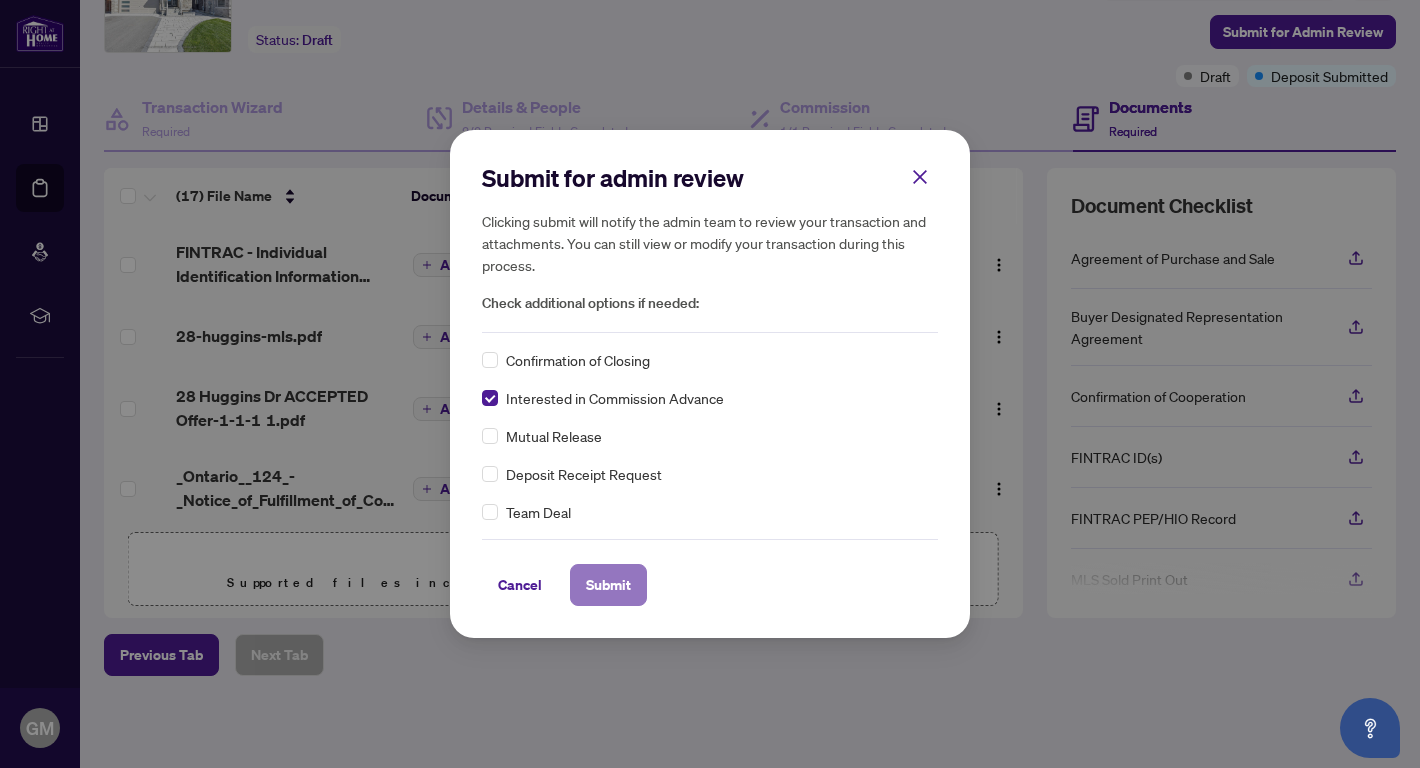 click on "Submit" at bounding box center (608, 585) 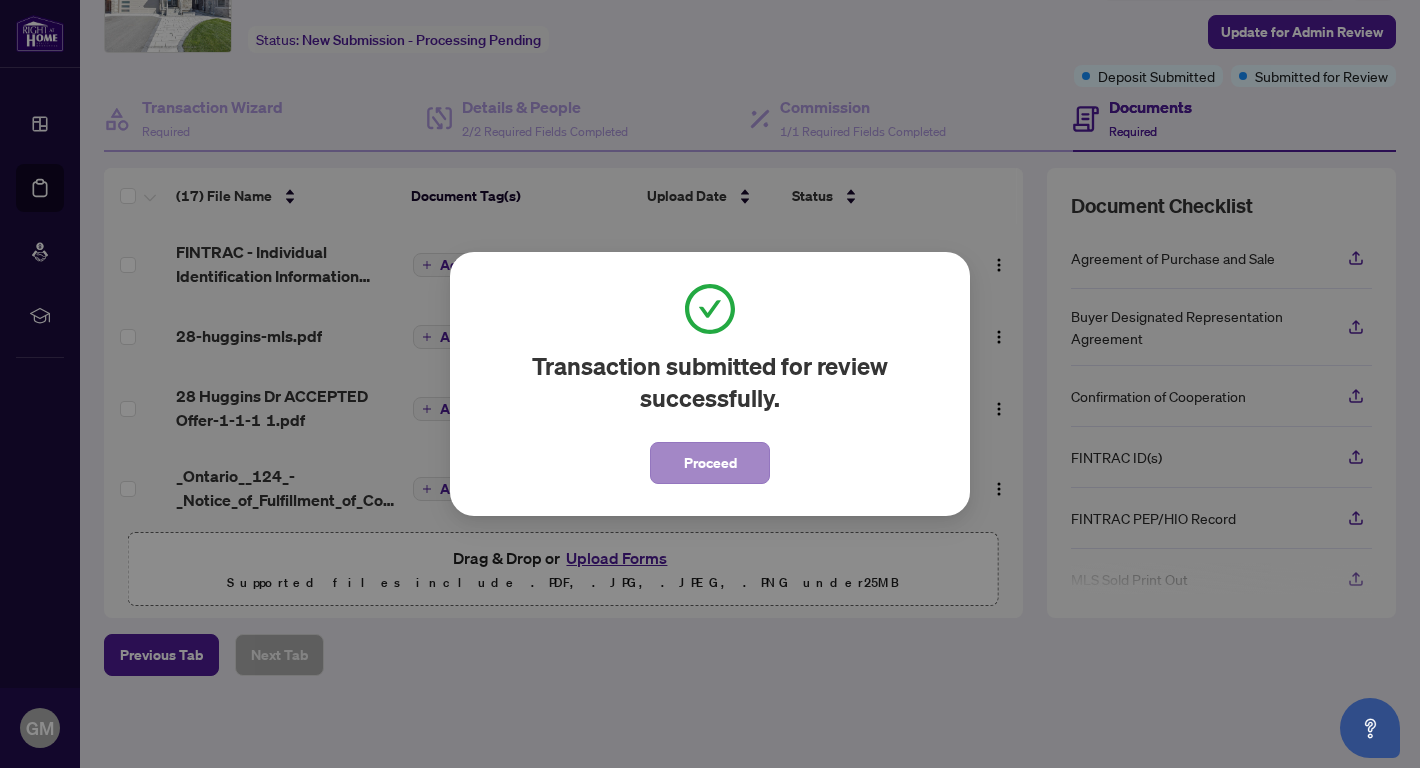 click on "Proceed" at bounding box center [710, 463] 